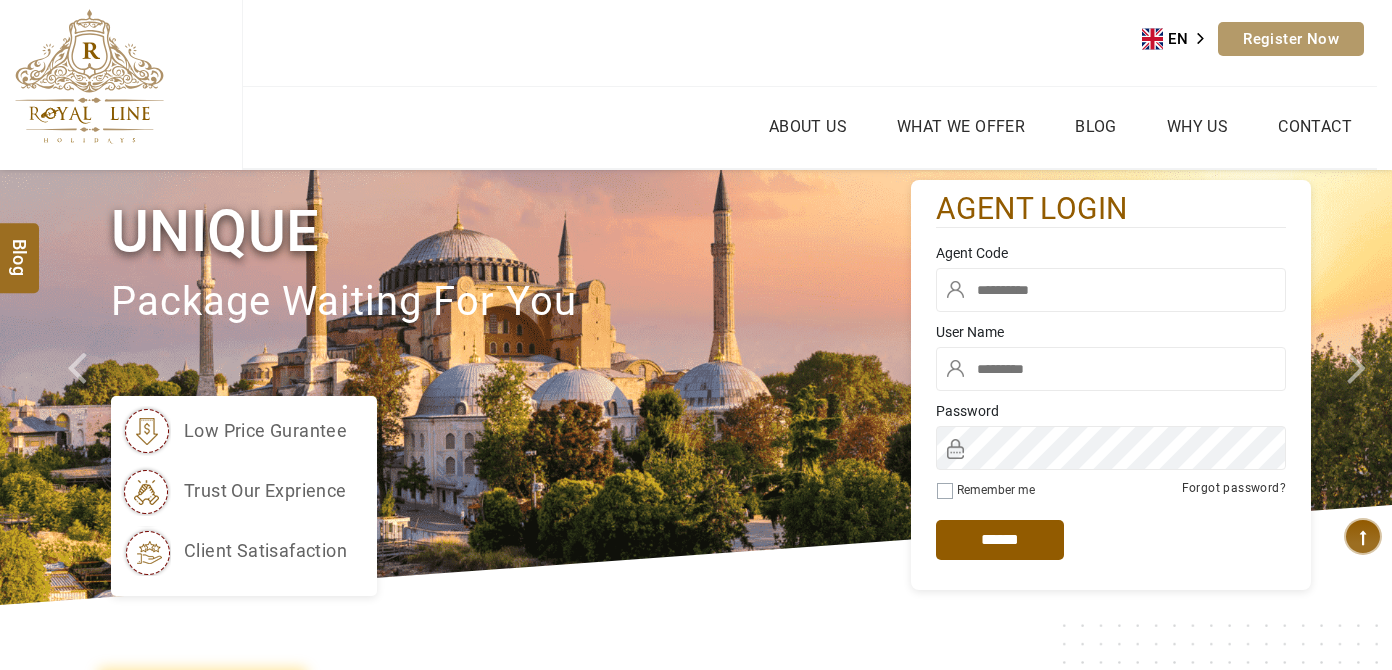 scroll, scrollTop: 0, scrollLeft: 0, axis: both 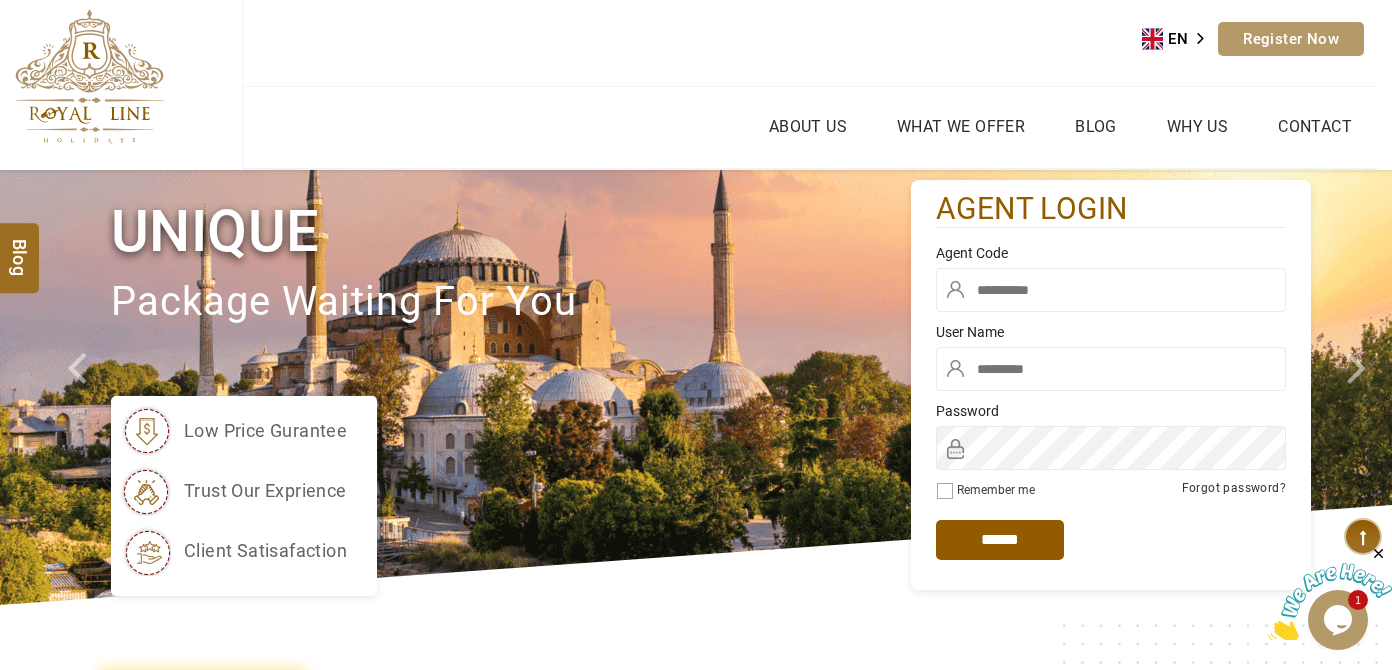 type on "******" 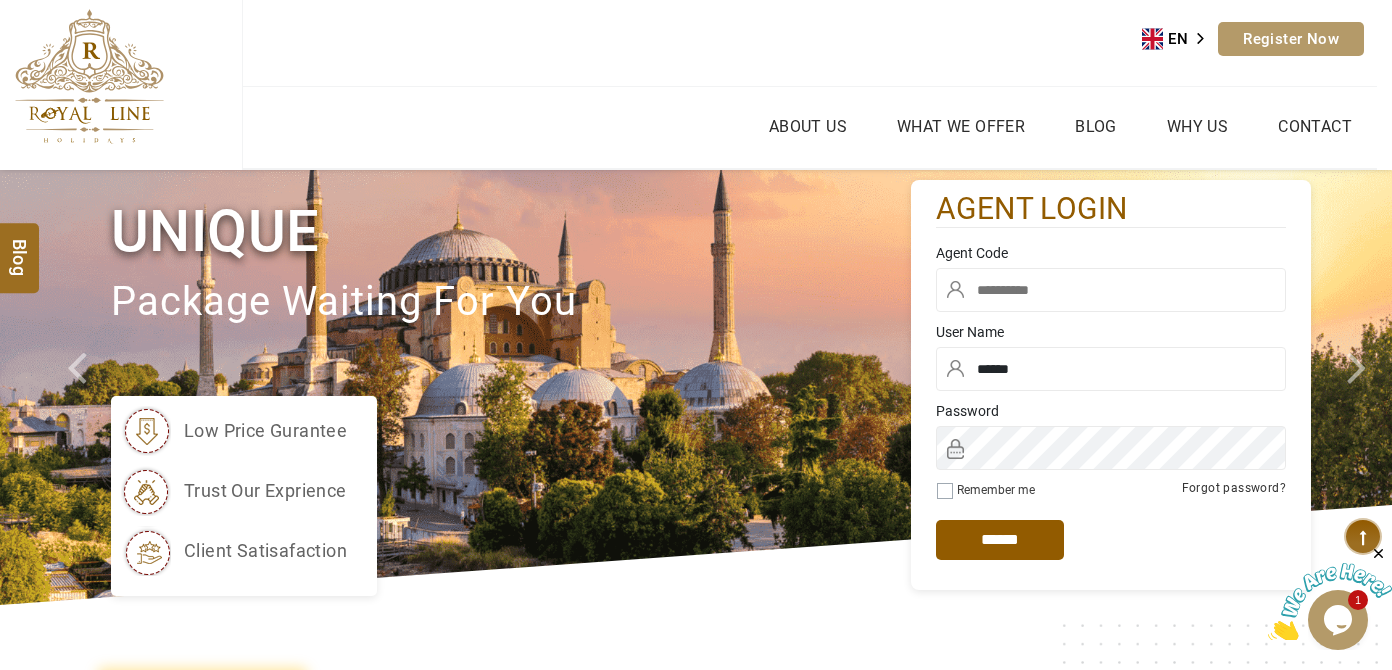 click at bounding box center (1111, 290) 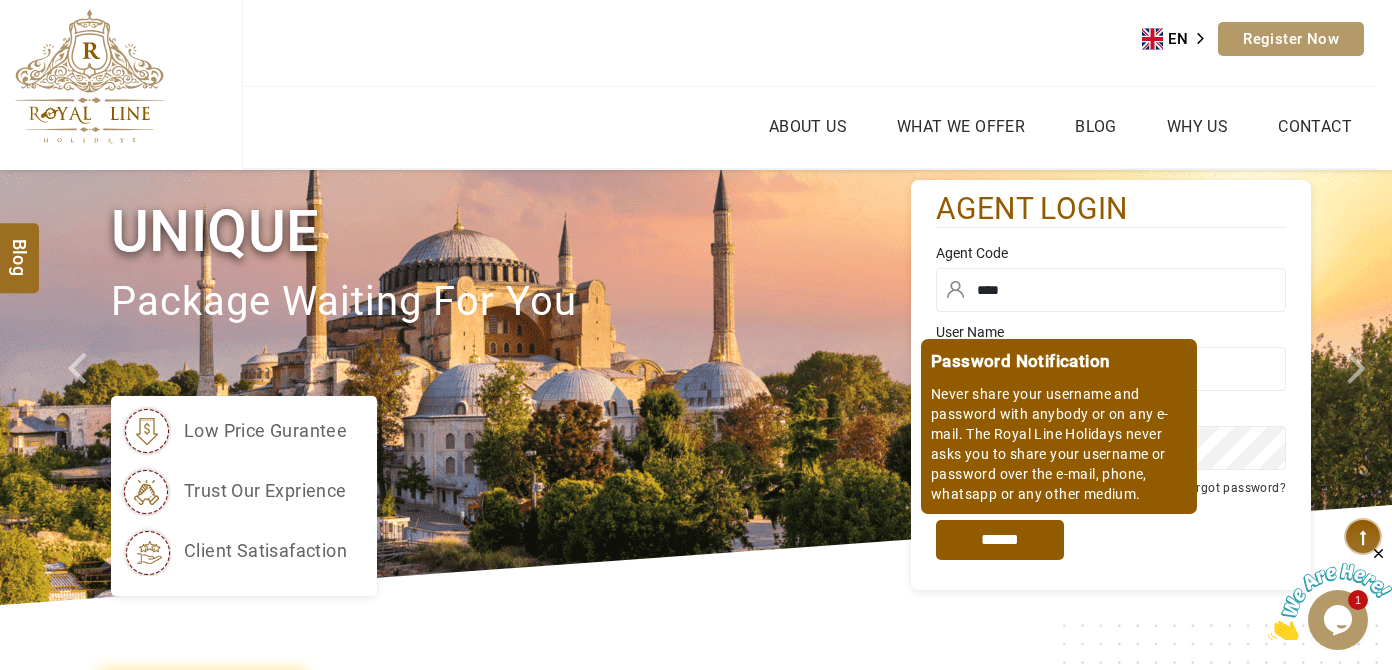 type on "****" 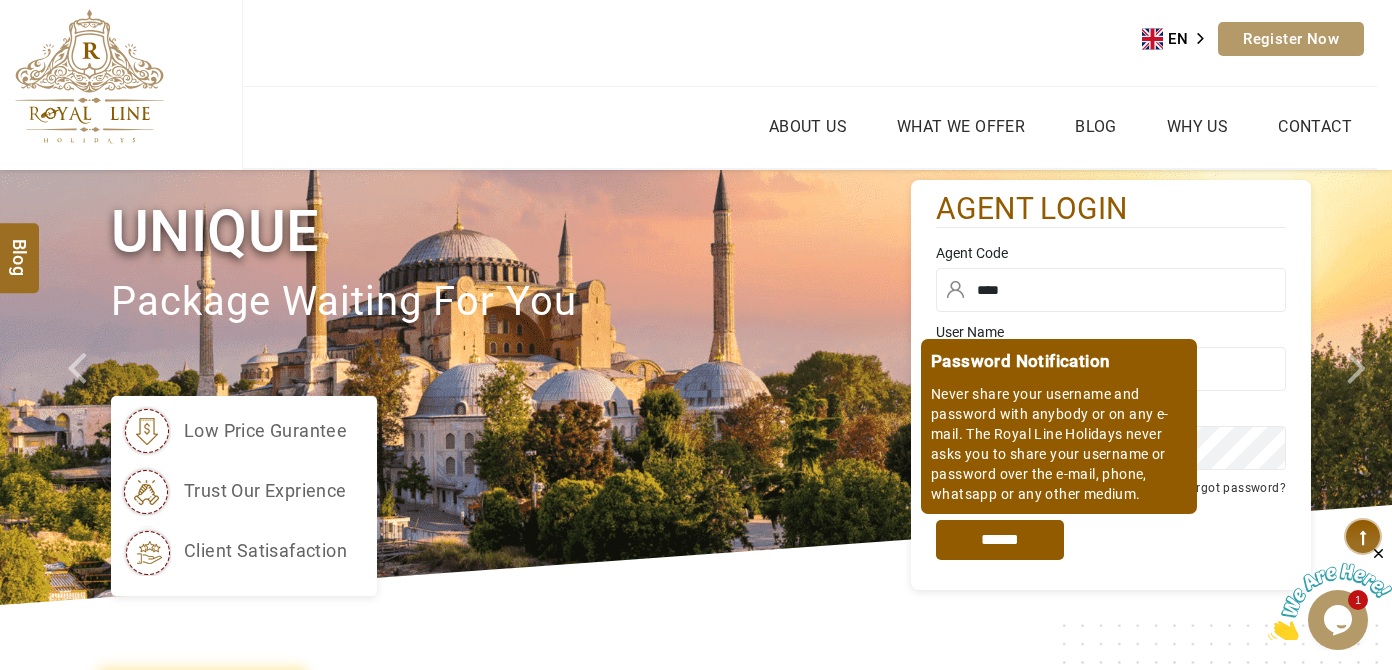 click on "Password Notification Never share your username and password with anybody or on any e-mail. The Royal Line Holidays never asks you to share your username or password over the e-mail, phone, whatsapp or any other medium. *****" at bounding box center (1111, 540) 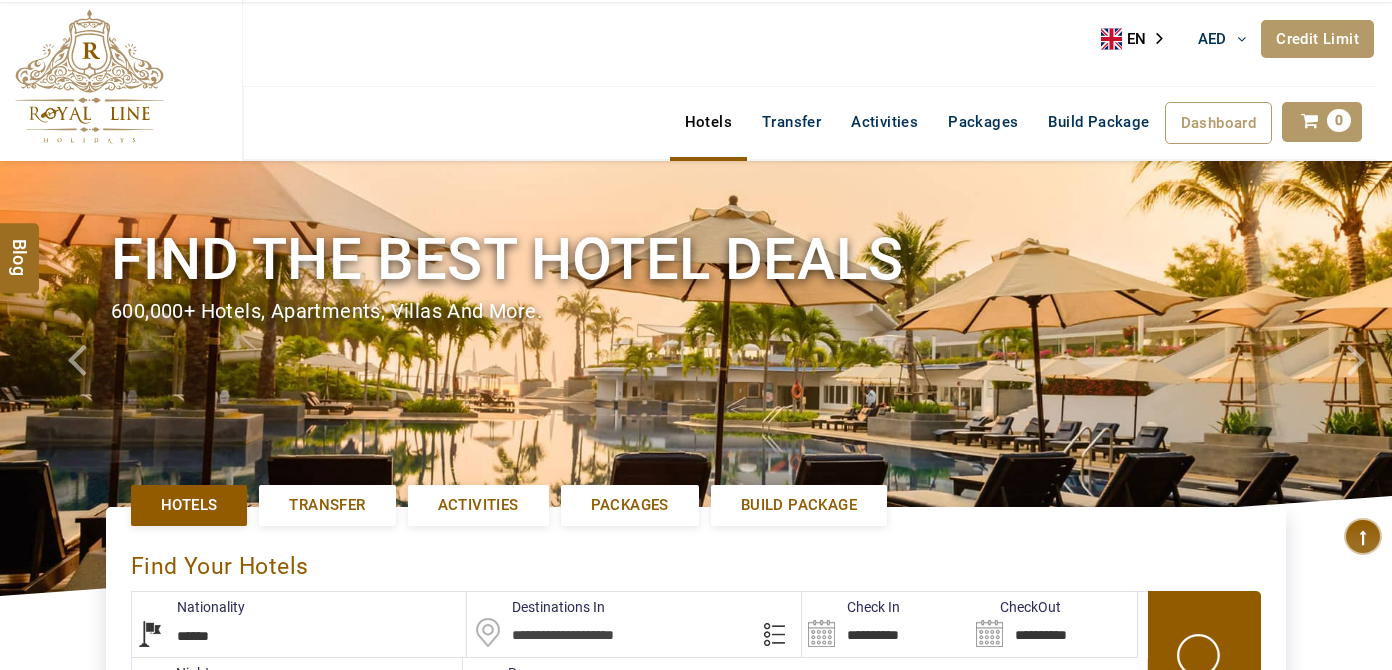 select on "******" 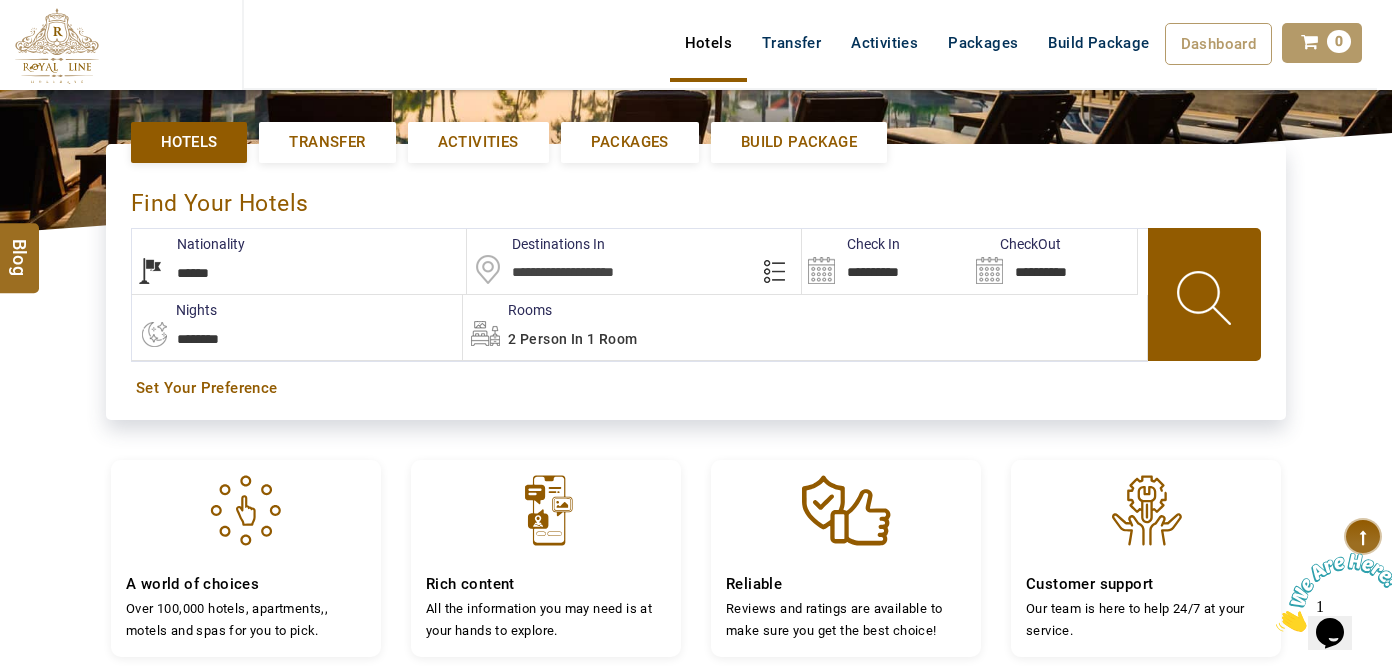 scroll, scrollTop: 0, scrollLeft: 0, axis: both 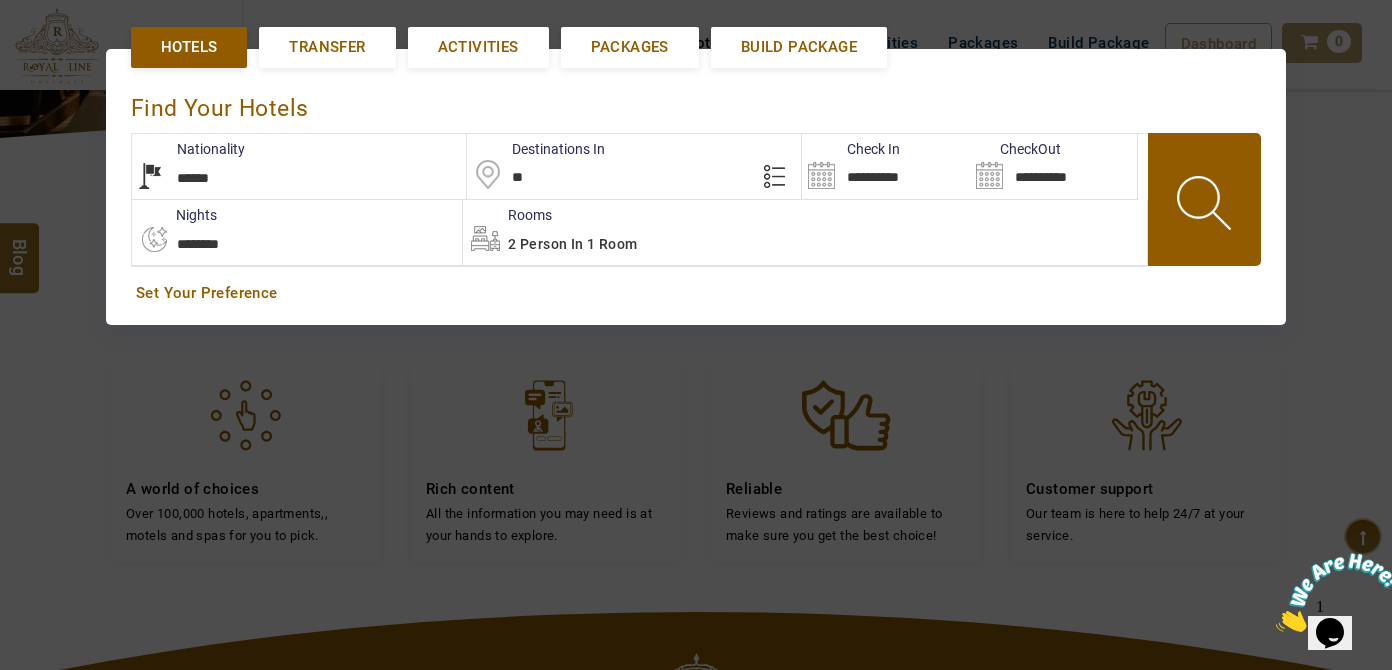 type on "*" 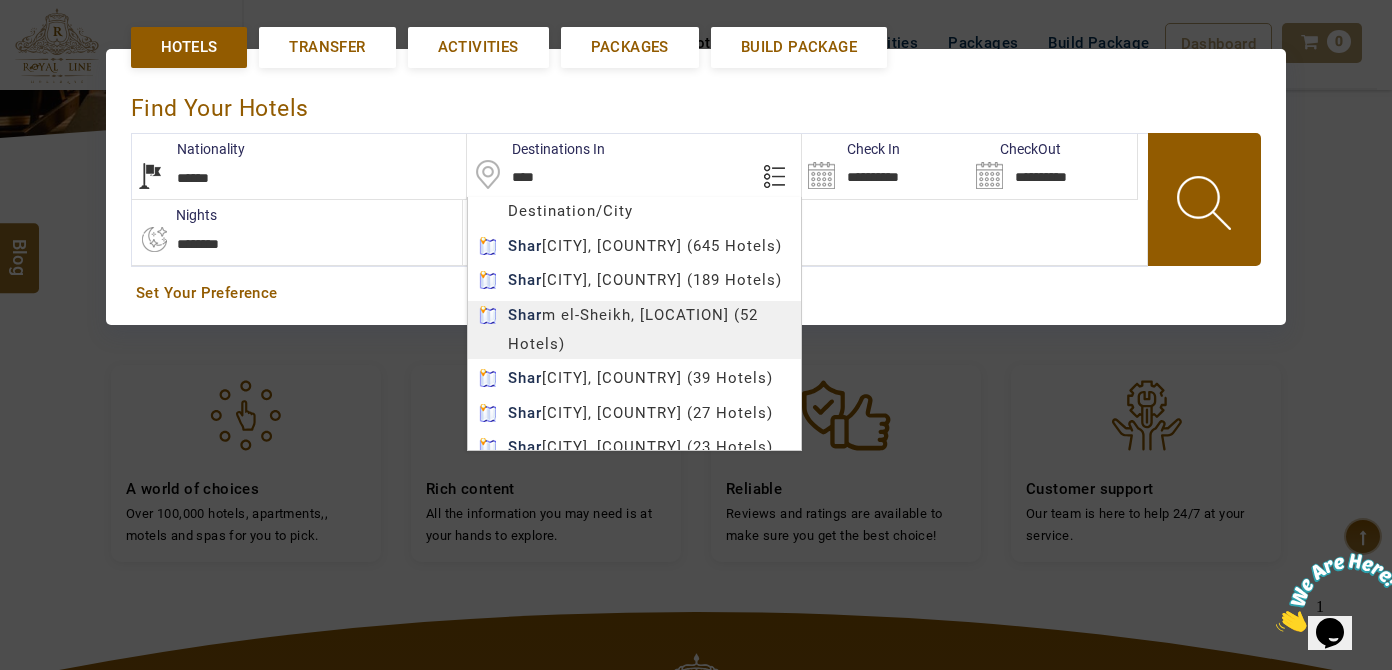 type on "**********" 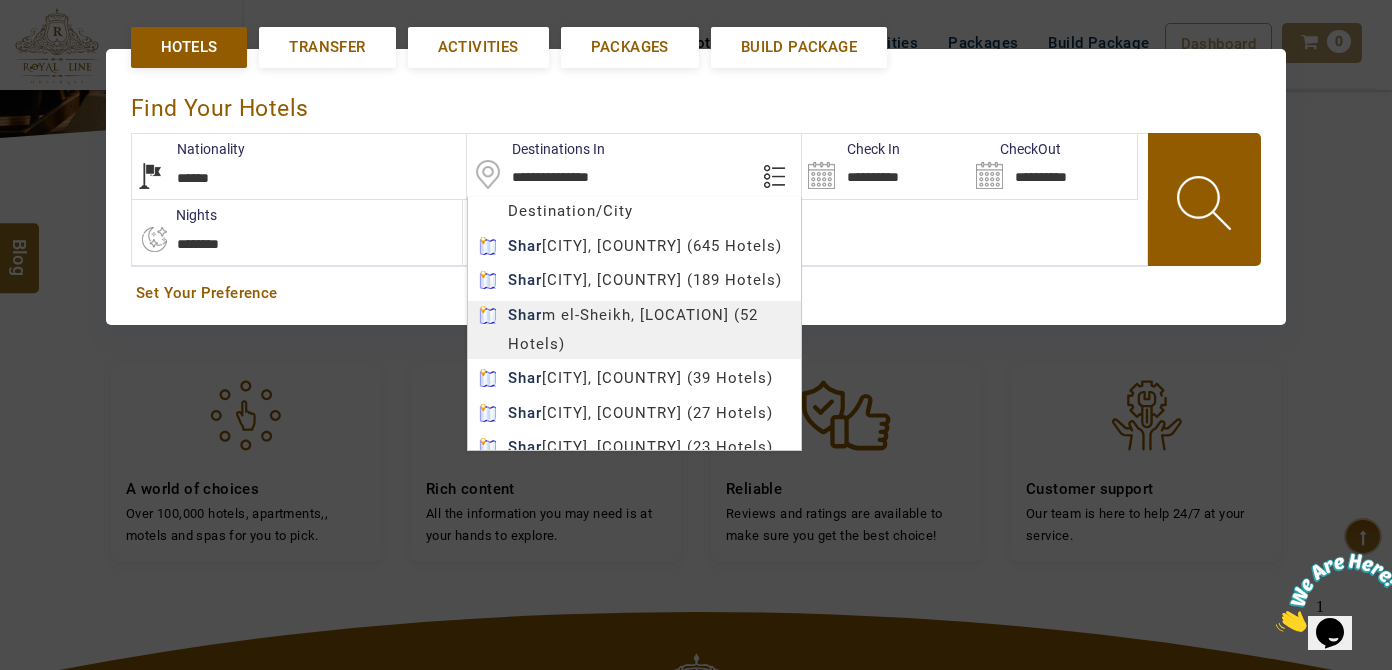 click on "LARISA HAWWARI AED AED  AED EUR  € USD  $ INR  ₹ THB  ฿ IDR  Rp BHD  BHD TRY  ₺ Credit Limit EN HE AR ES PT ZH Helpline
+971 55 344 0168 Register Now +971 55 344 0168 info@royallineholidays.com About Us What we Offer Blog Why Us Contact Hotels  Transfer Activities Packages Build Package Dashboard My Profile My Booking My Reports My Quotation Sign Out 0 Points Redeem Now To Redeem 8664 Points Future Points  4348   Points Credit Limit Credit Limit USD 25000.00 70% Complete Used USD 17410.22 Available USD 7589.78 Setting  Looks like you haven't added anything to your cart yet Countinue Shopping ****** ****** Please Wait.. Blog demo
Remember me Forgot
password? LOG IN Don't have an account?   Register Now My Booking View/ Print/Cancel Your Booking without Signing in Submit demo
In A Few Moment, You Will Be Celebrating Best Hotel options galore ! Check In   CheckOut Rooms Rooms Please Wait Find the best hotel deals 600,000+ hotels, apartments, villas and more. ******" at bounding box center [696, 339] 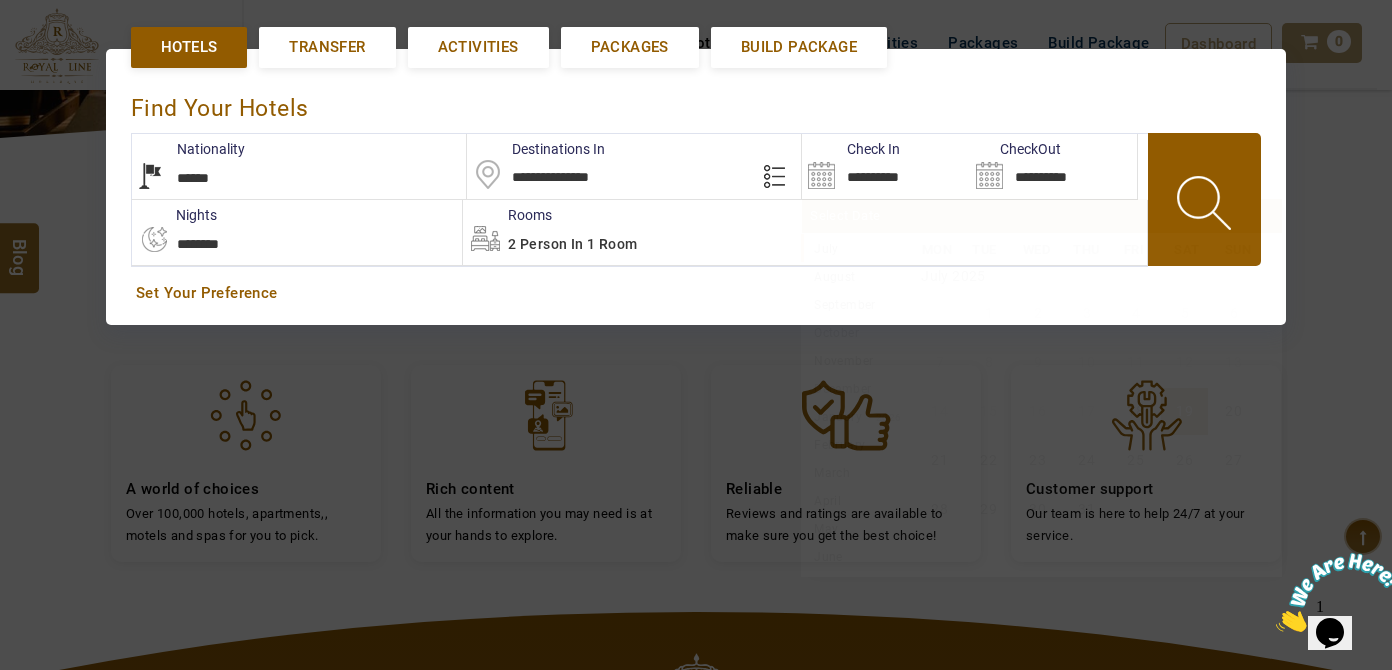 click on "**********" at bounding box center (885, 166) 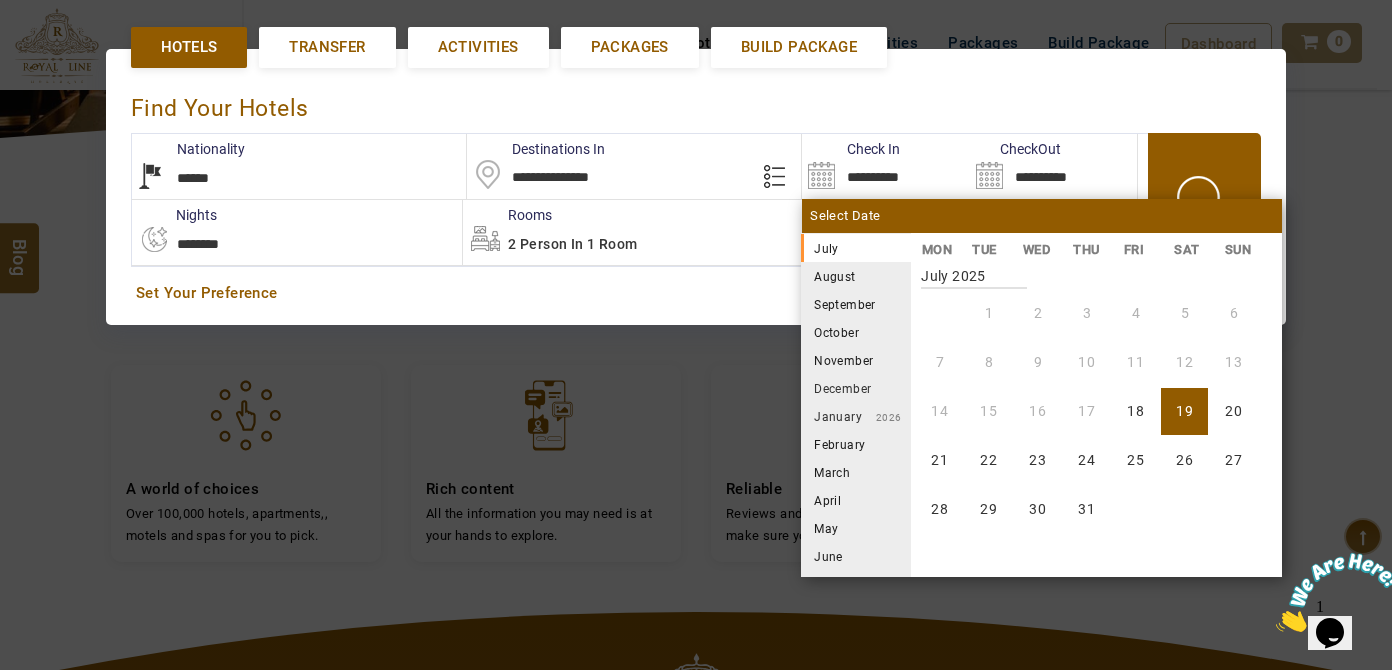 click on "August" at bounding box center [856, 276] 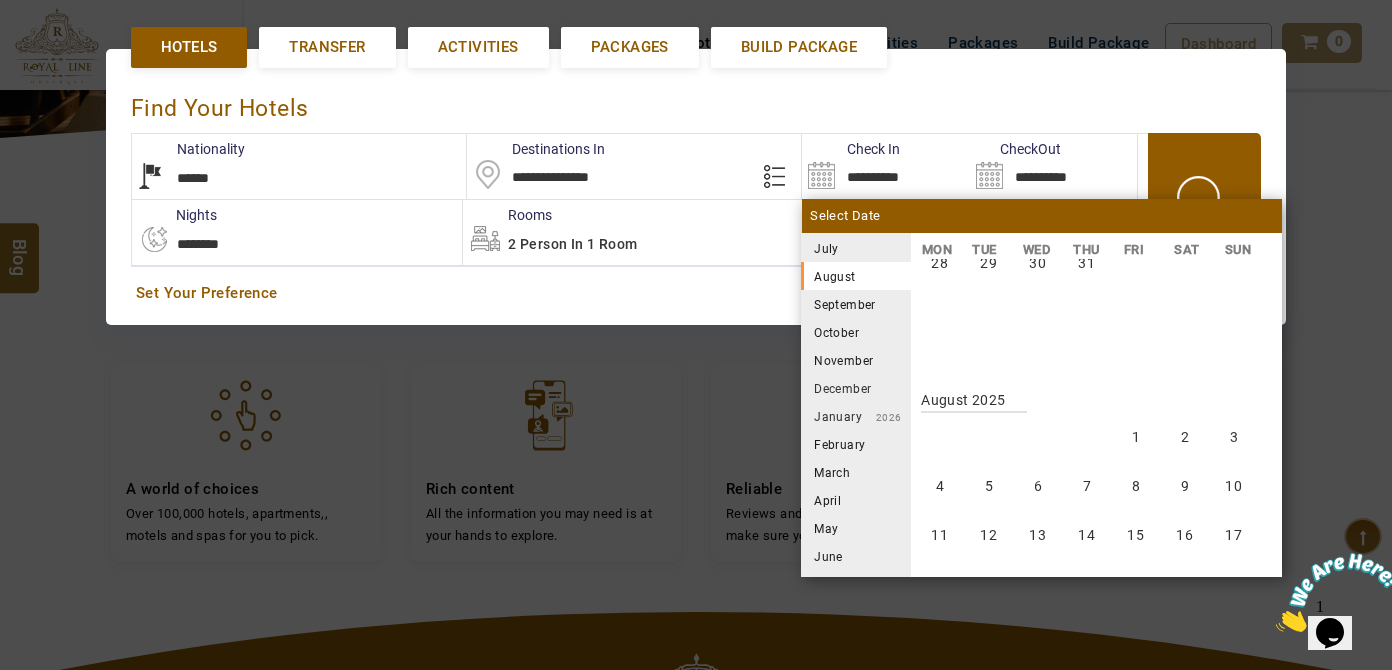 scroll, scrollTop: 370, scrollLeft: 0, axis: vertical 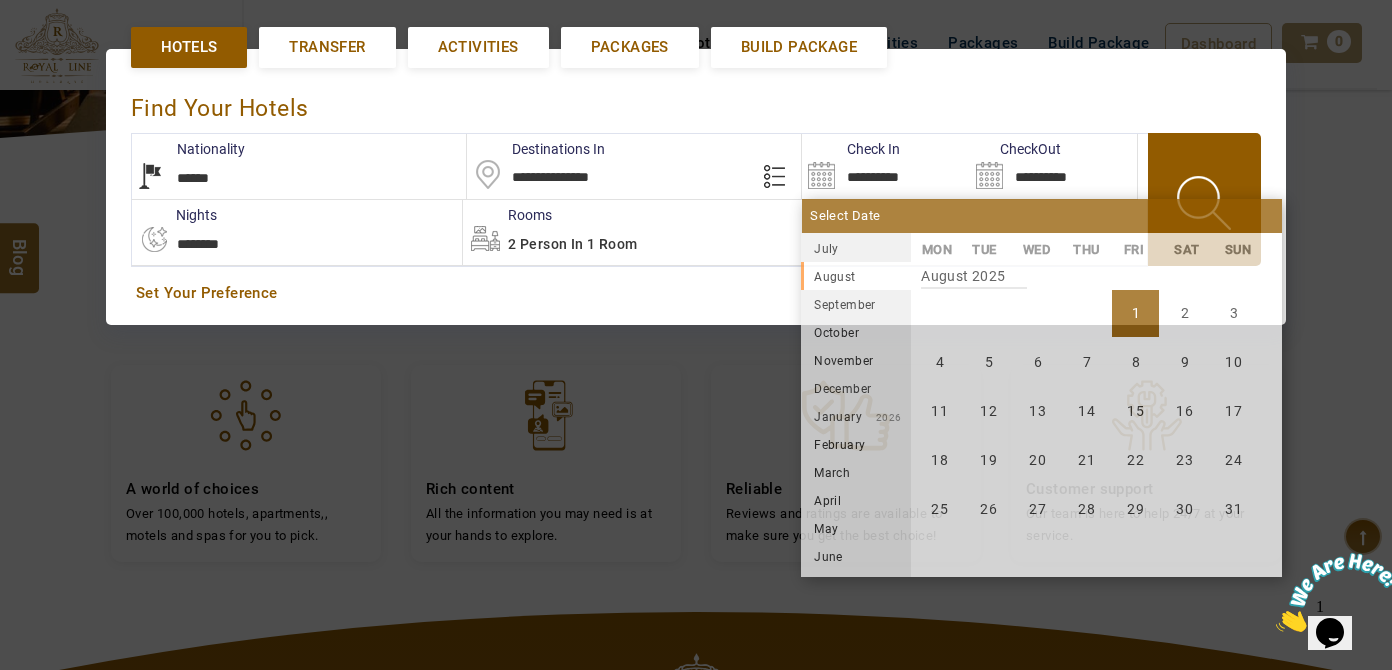click on "1" at bounding box center [1135, 313] 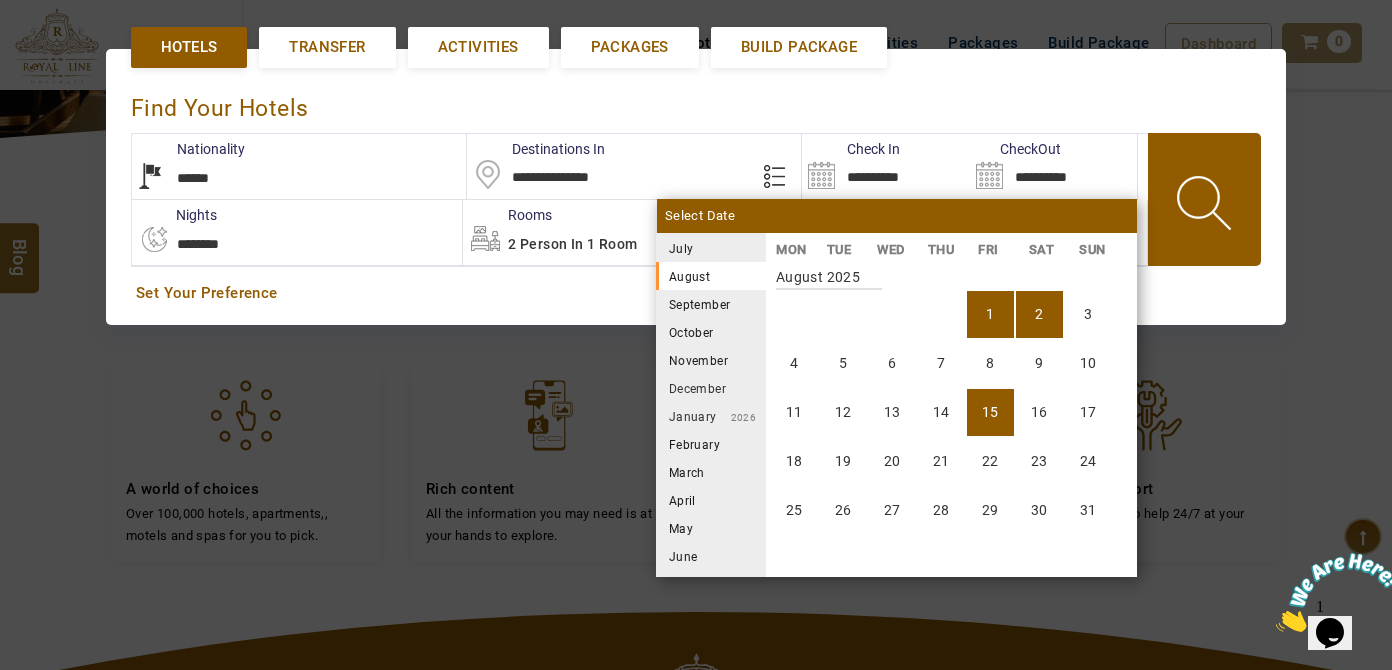 scroll, scrollTop: 370, scrollLeft: 0, axis: vertical 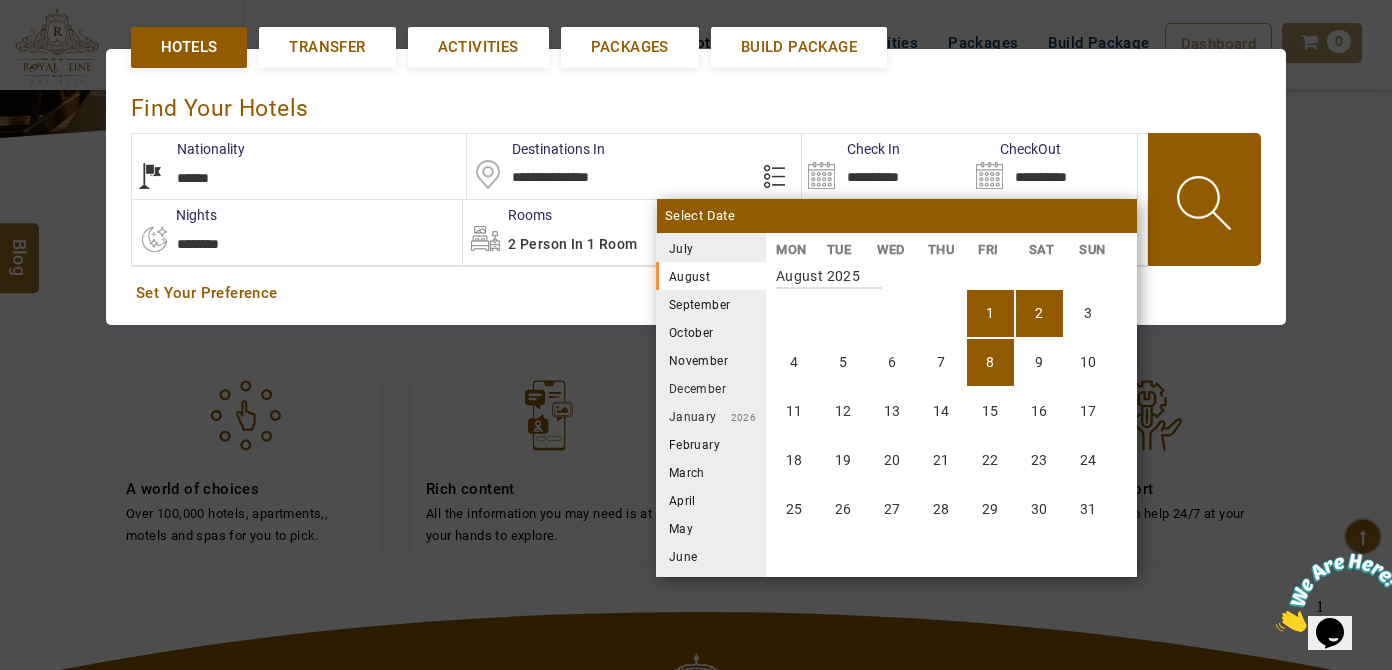click on "8" at bounding box center [990, 362] 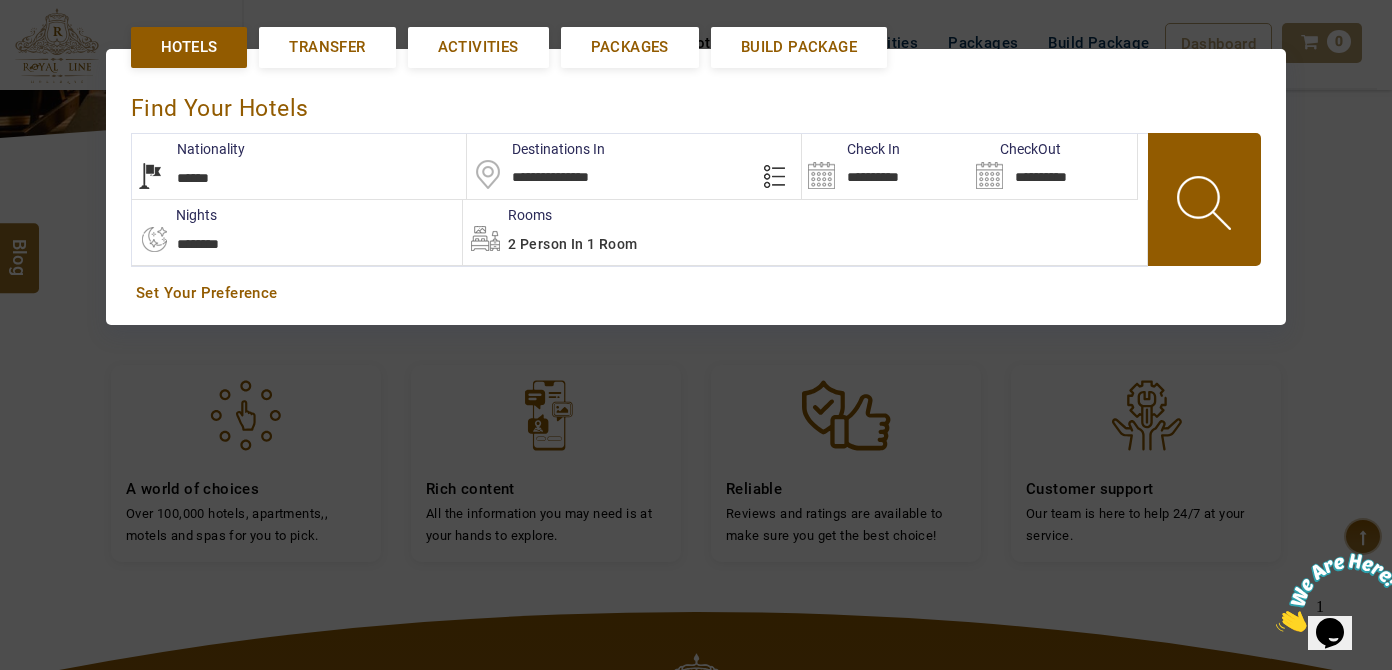 click on "2 Person in    1 Room" at bounding box center (572, 244) 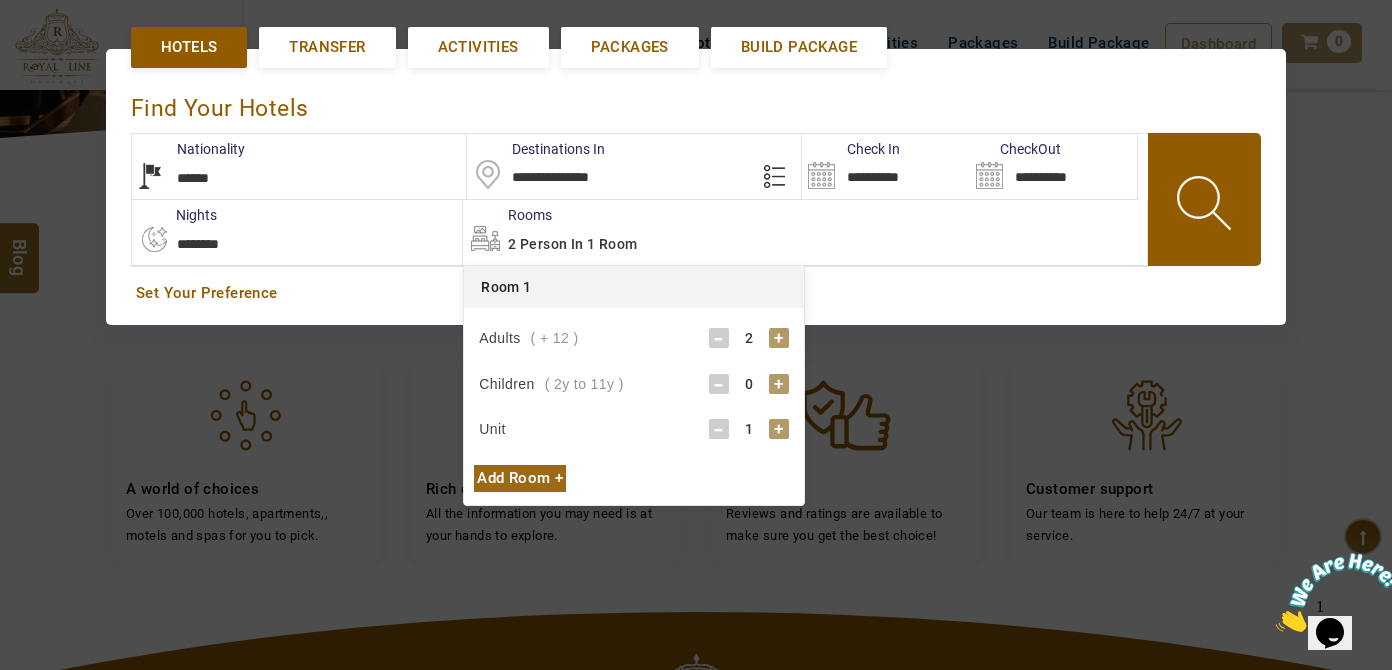 click on "+" at bounding box center [779, 338] 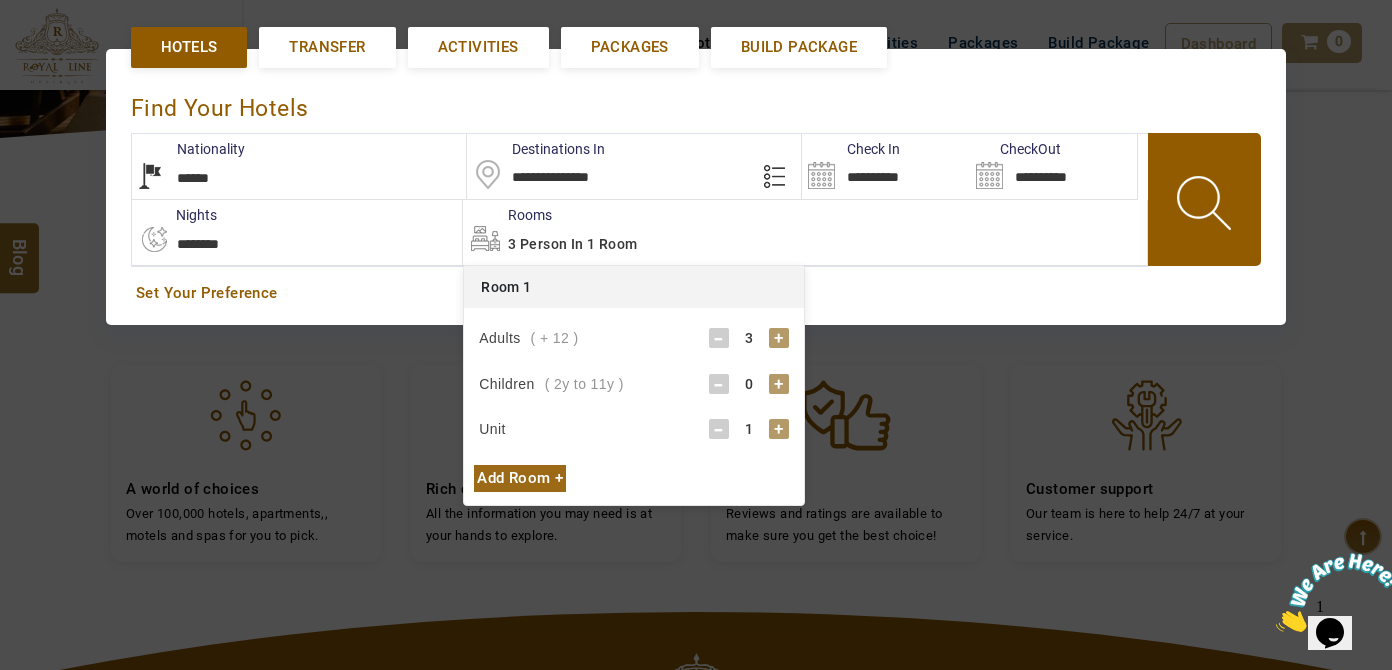 click on "+" at bounding box center [779, 384] 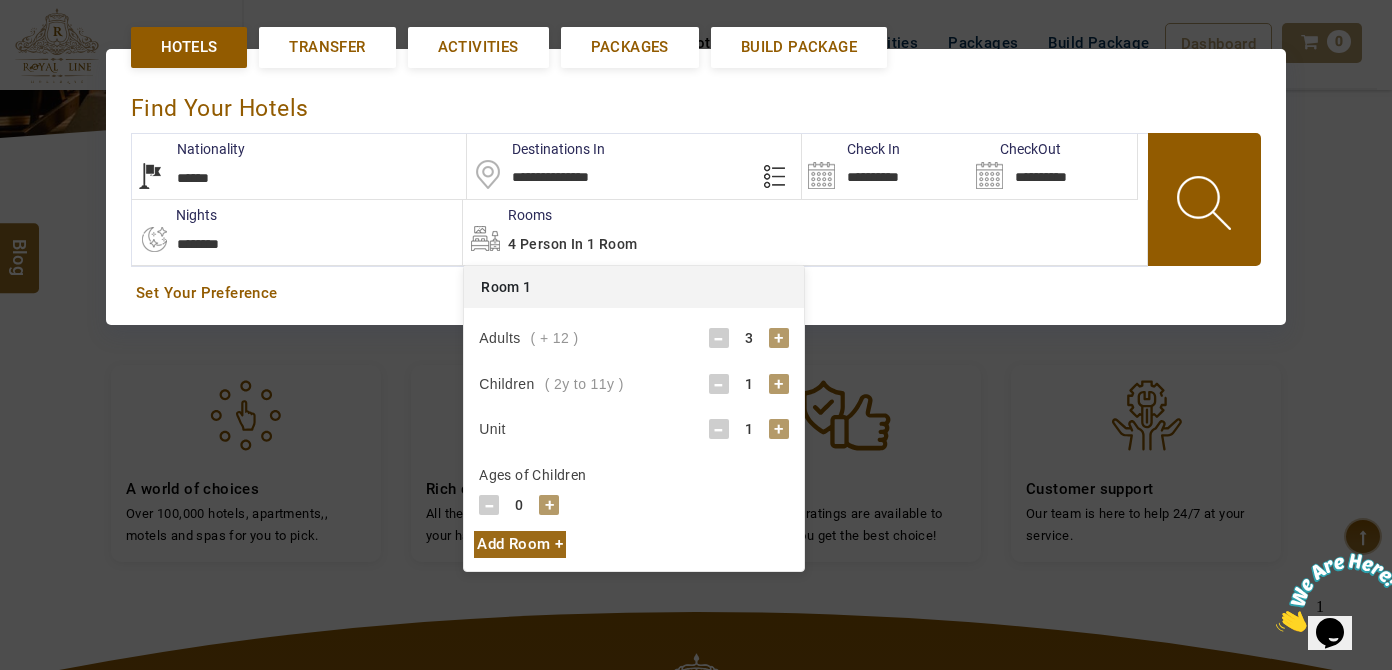 click on "+" at bounding box center [779, 384] 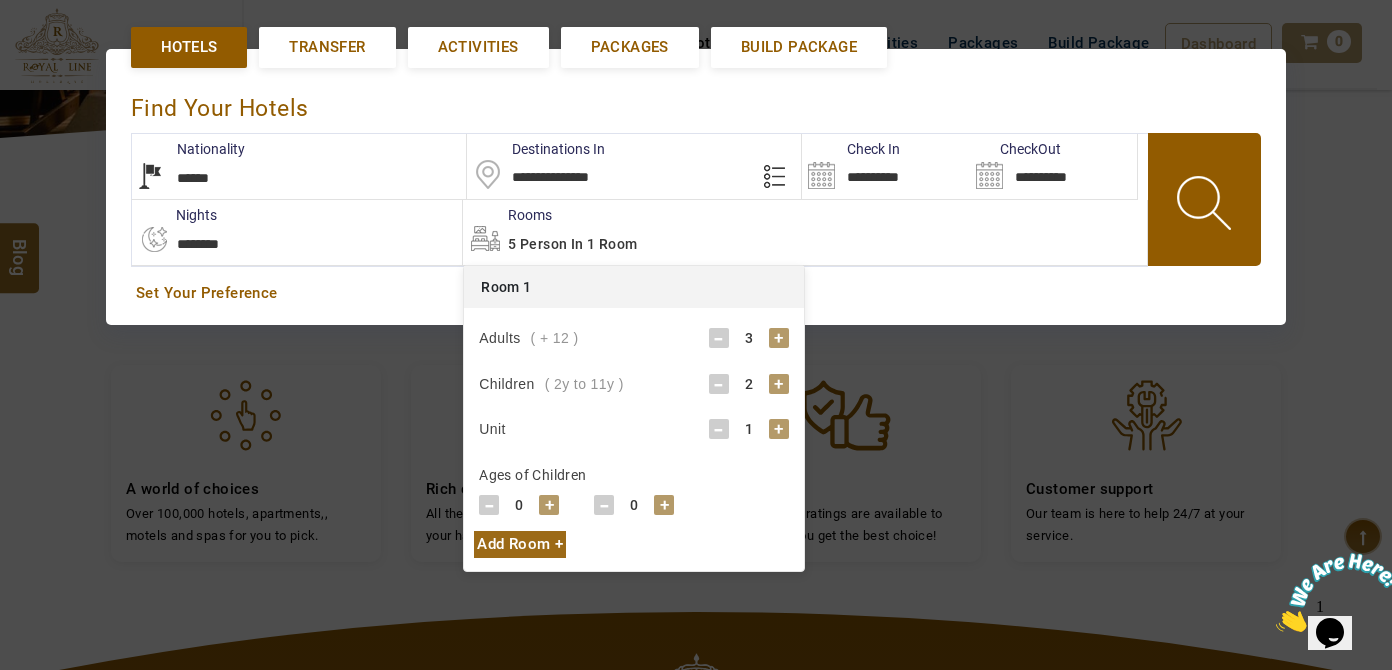 click on "+" at bounding box center [549, 505] 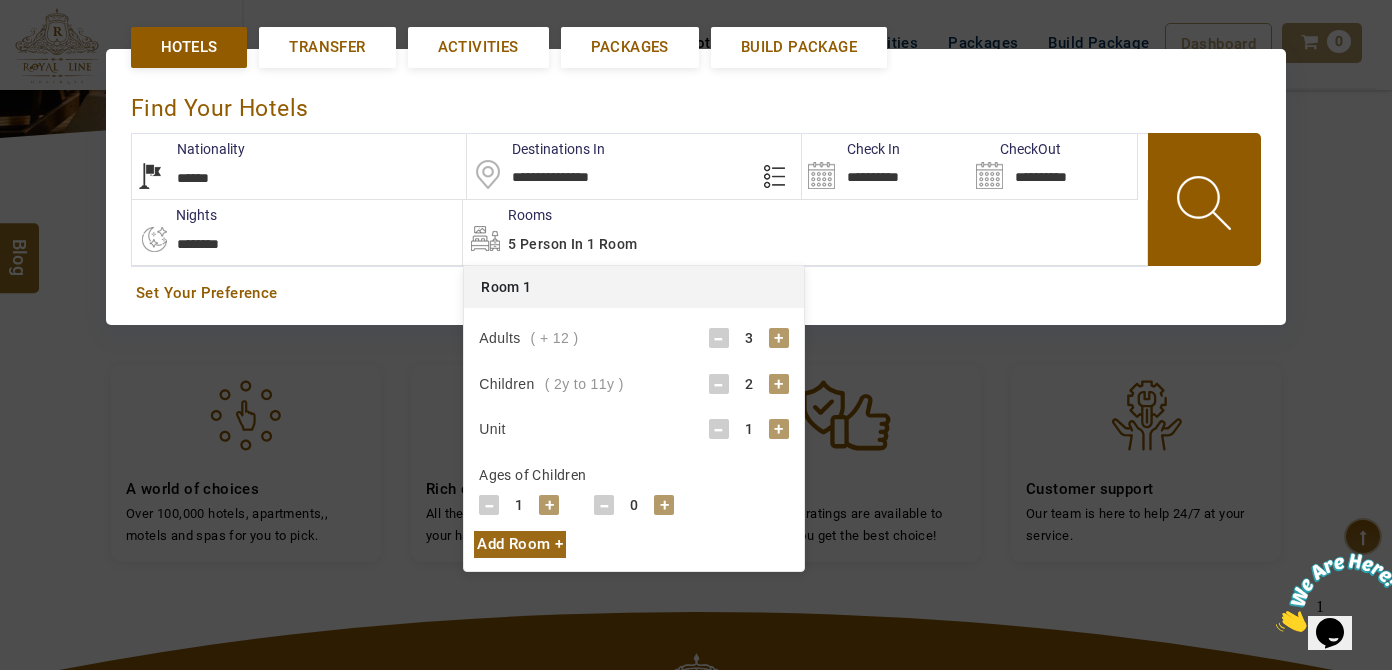 click on "+" at bounding box center [549, 505] 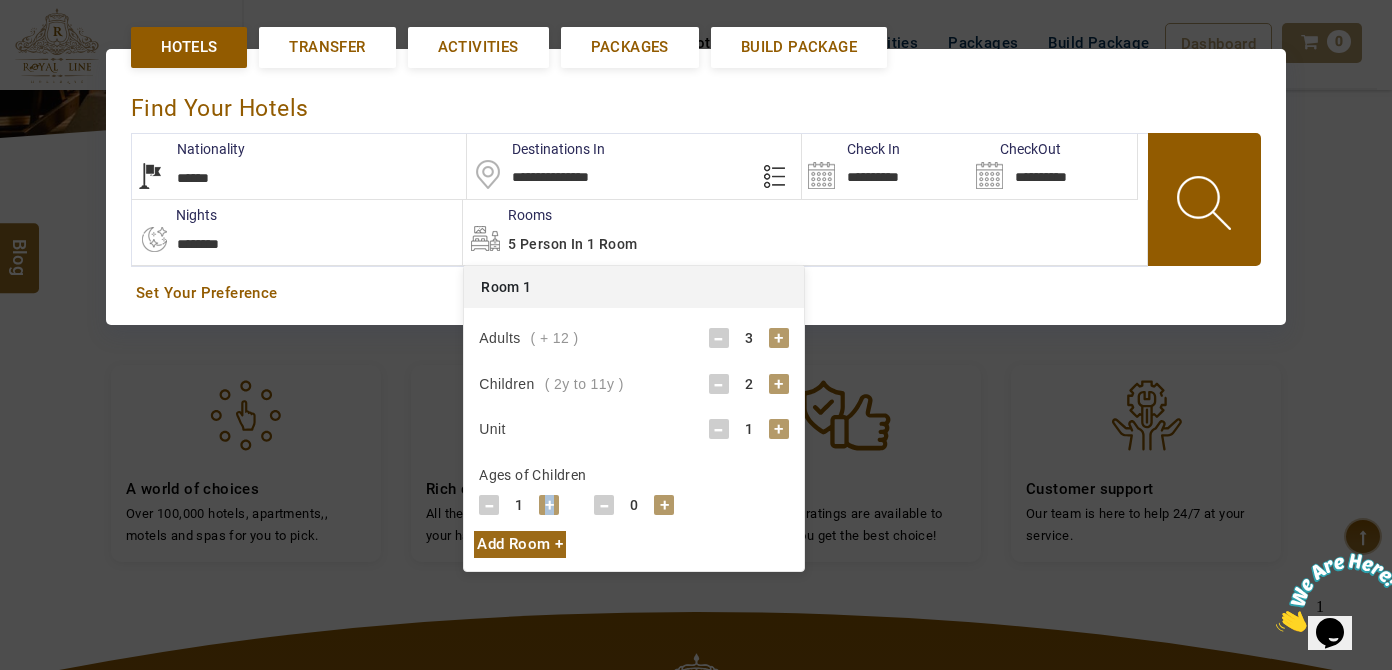 click on "+" at bounding box center (549, 505) 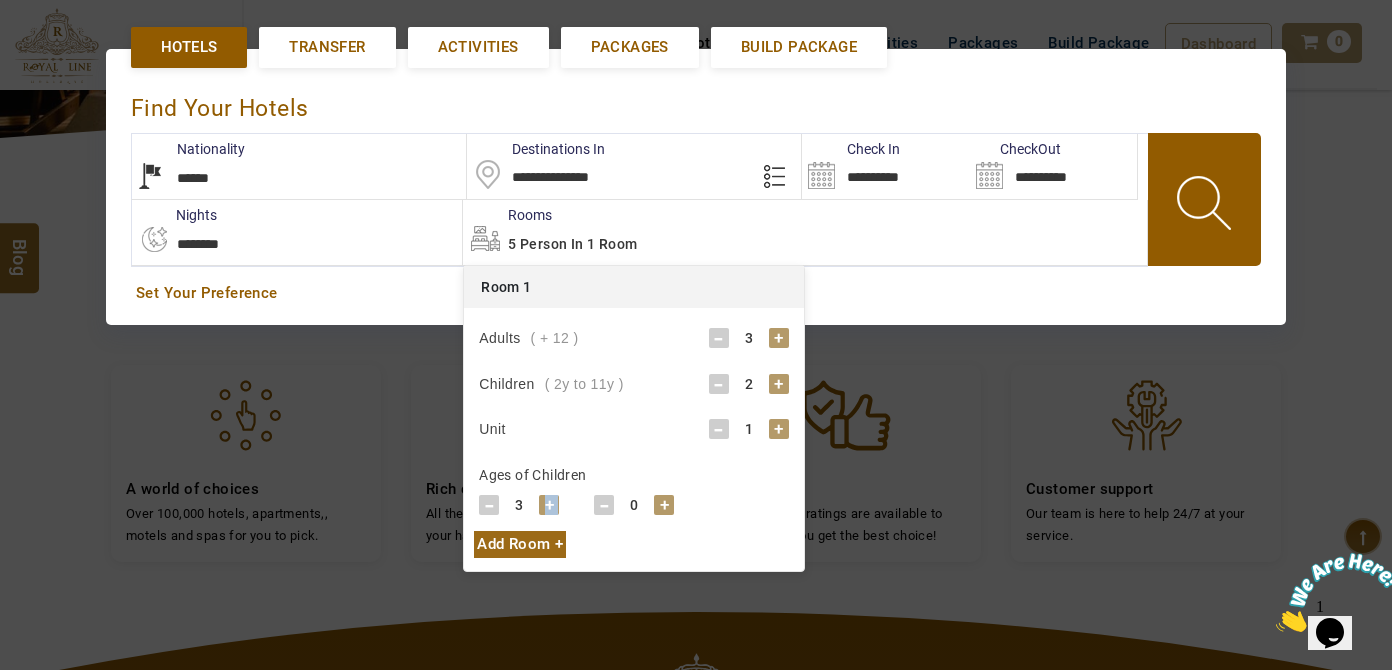 click on "+" at bounding box center (549, 505) 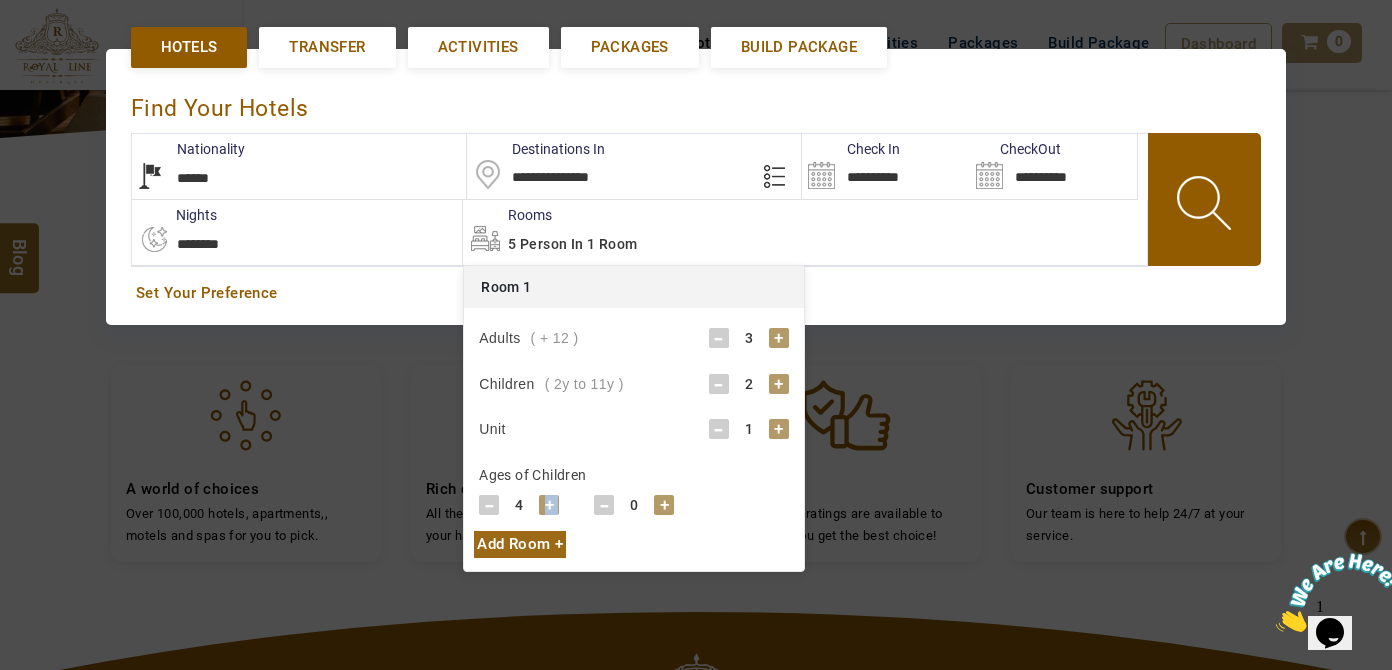 click on "+" at bounding box center [549, 505] 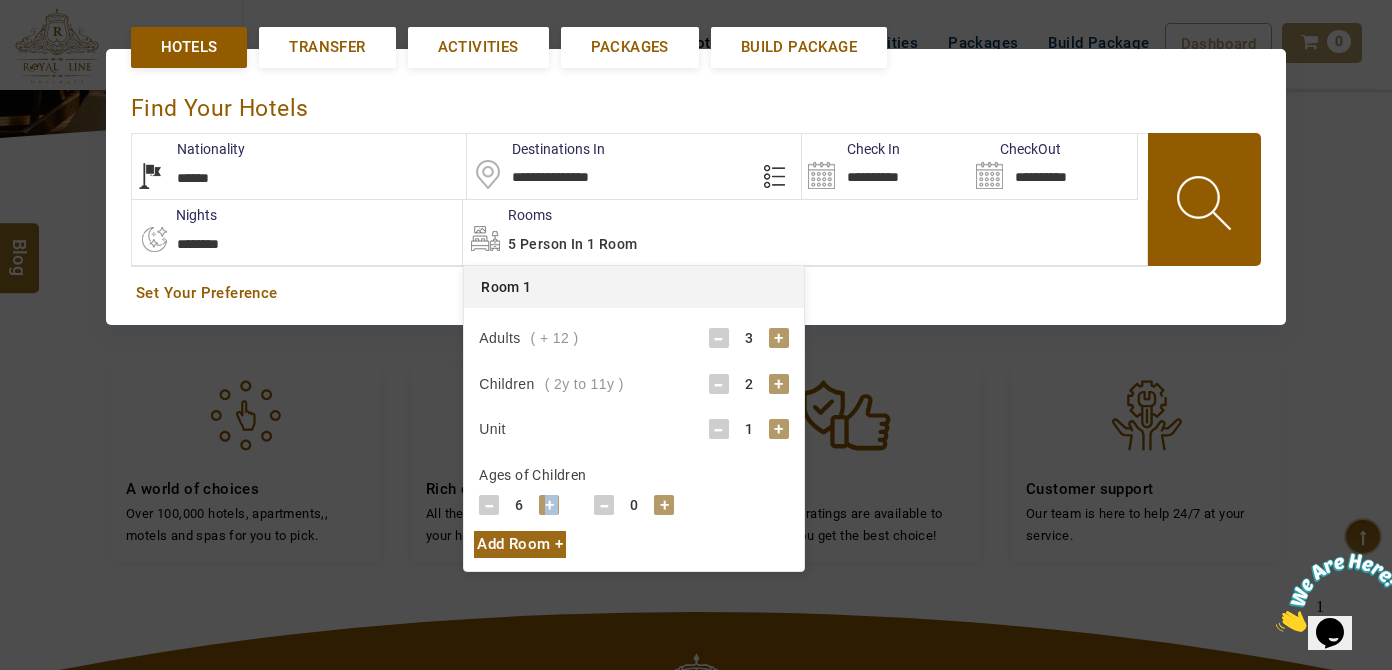 click on "+" at bounding box center (549, 505) 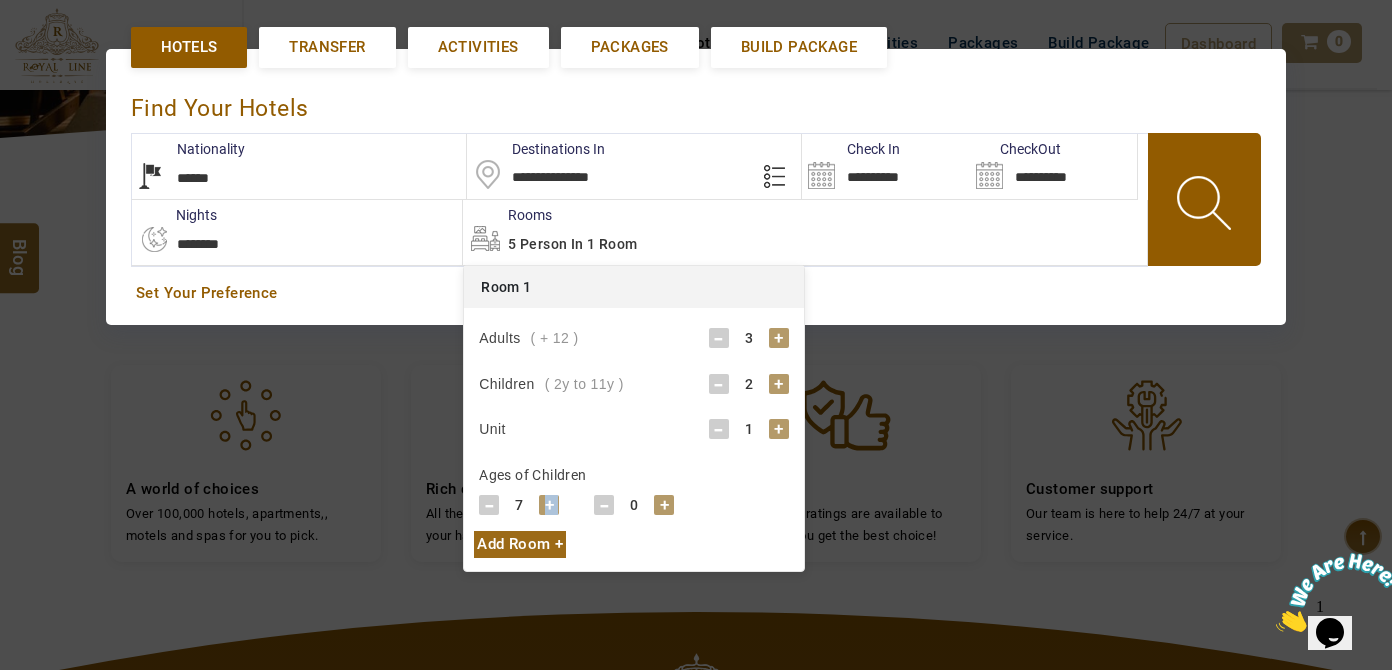 click on "+" at bounding box center [549, 505] 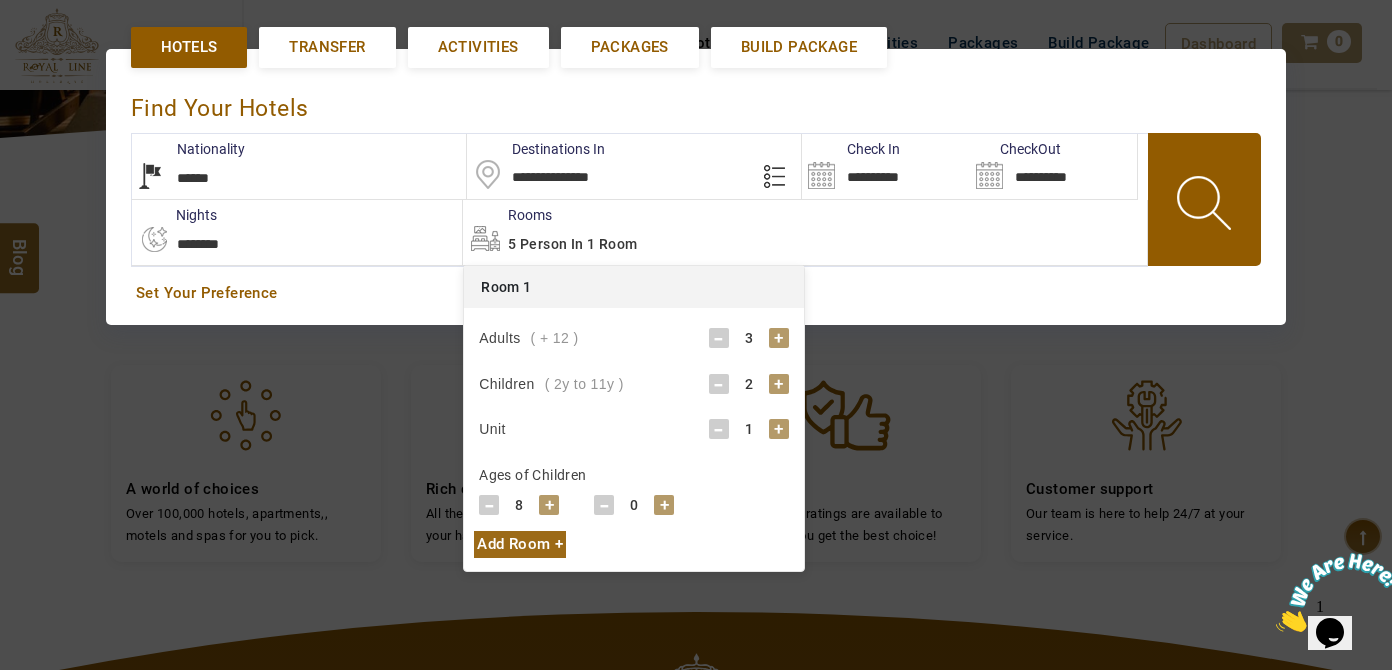 click on "+" at bounding box center (664, 505) 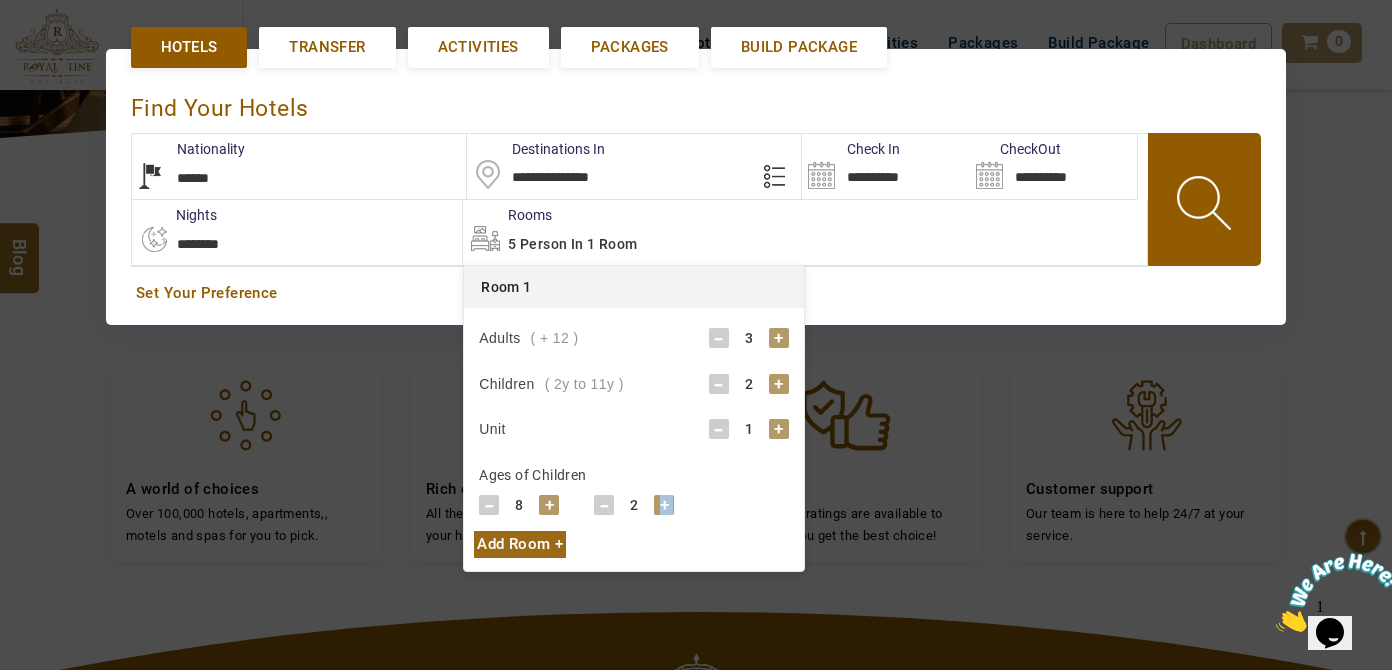 click on "+" at bounding box center (664, 505) 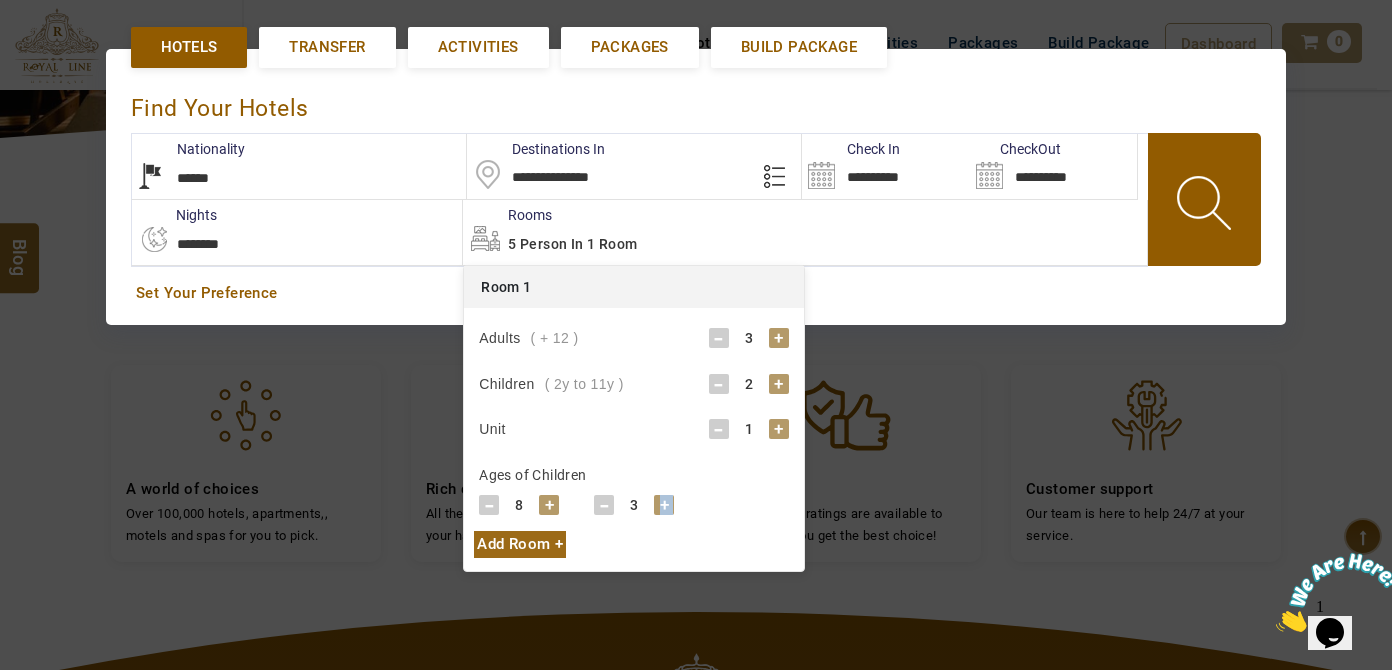 click on "+" at bounding box center (664, 505) 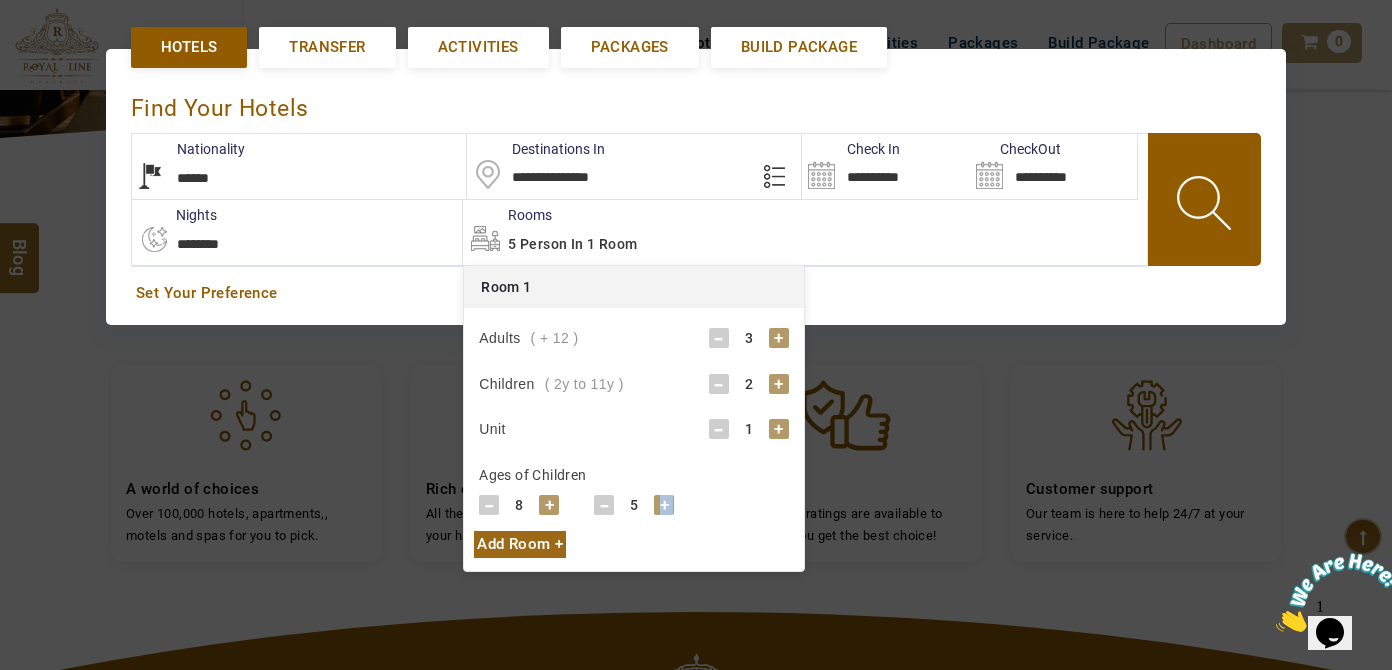 click on "+" at bounding box center [664, 505] 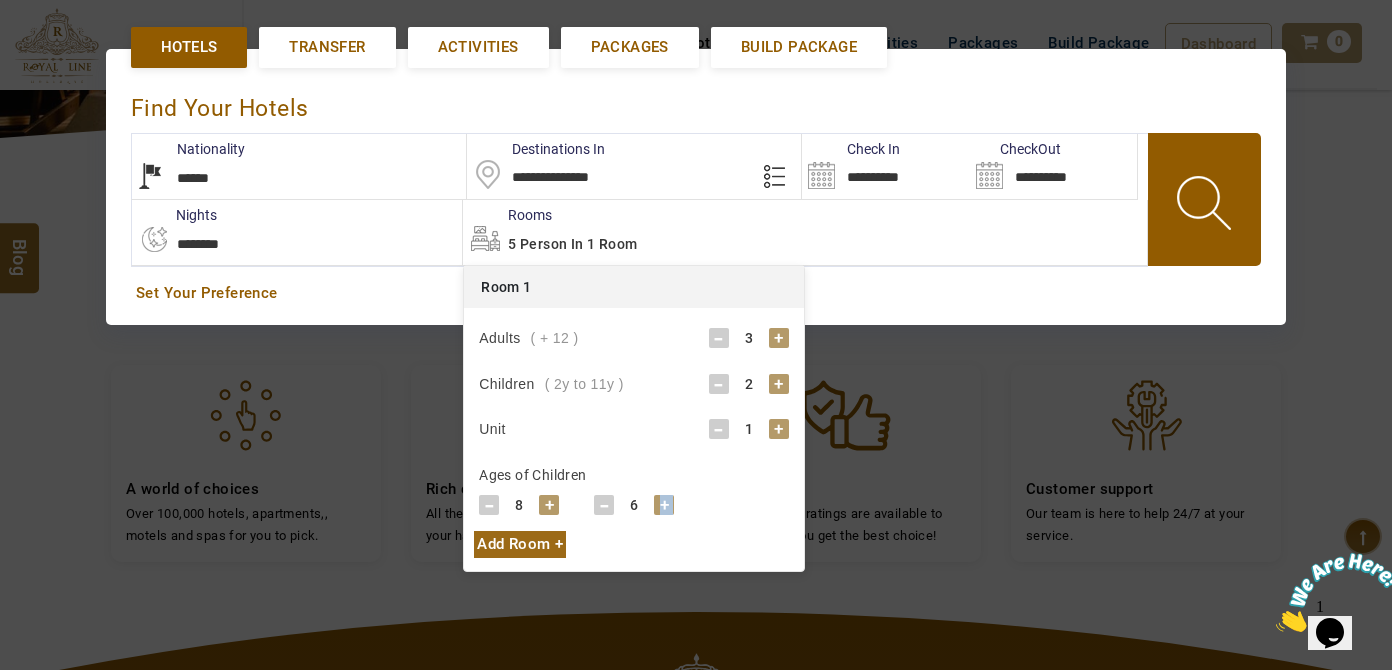 click on "+" at bounding box center [664, 505] 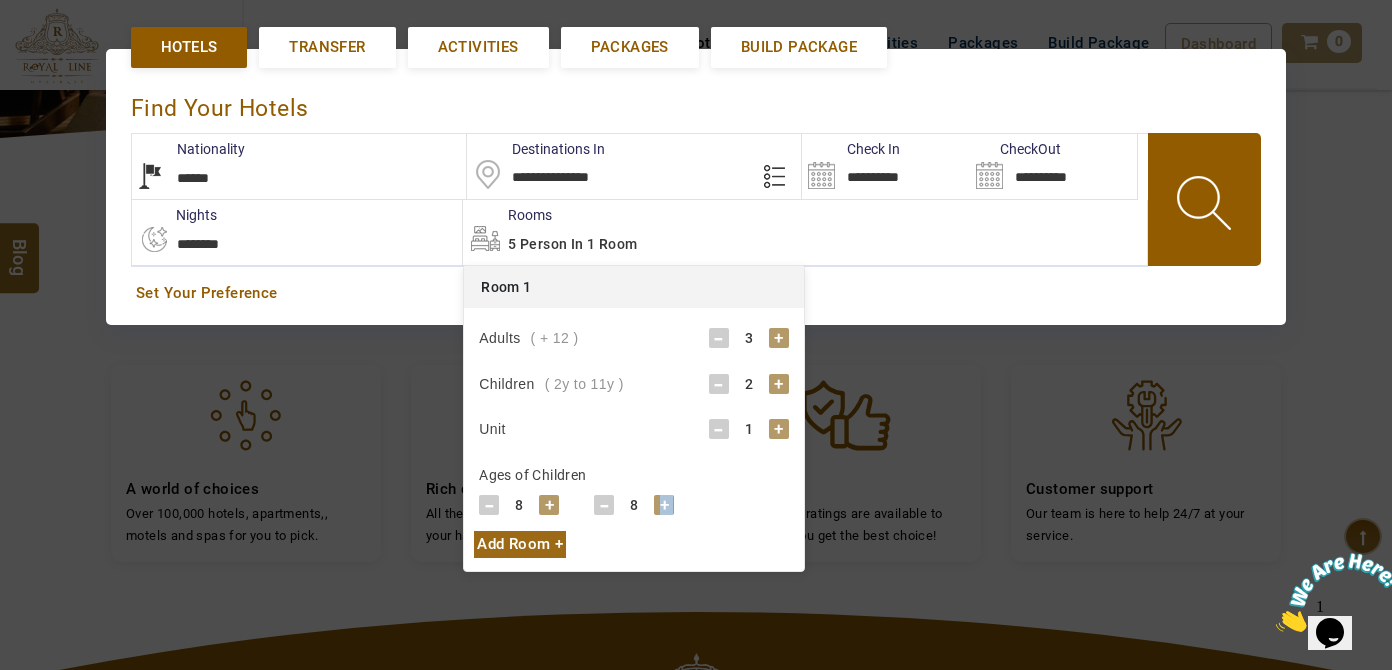 drag, startPoint x: 666, startPoint y: 495, endPoint x: 642, endPoint y: 498, distance: 24.186773 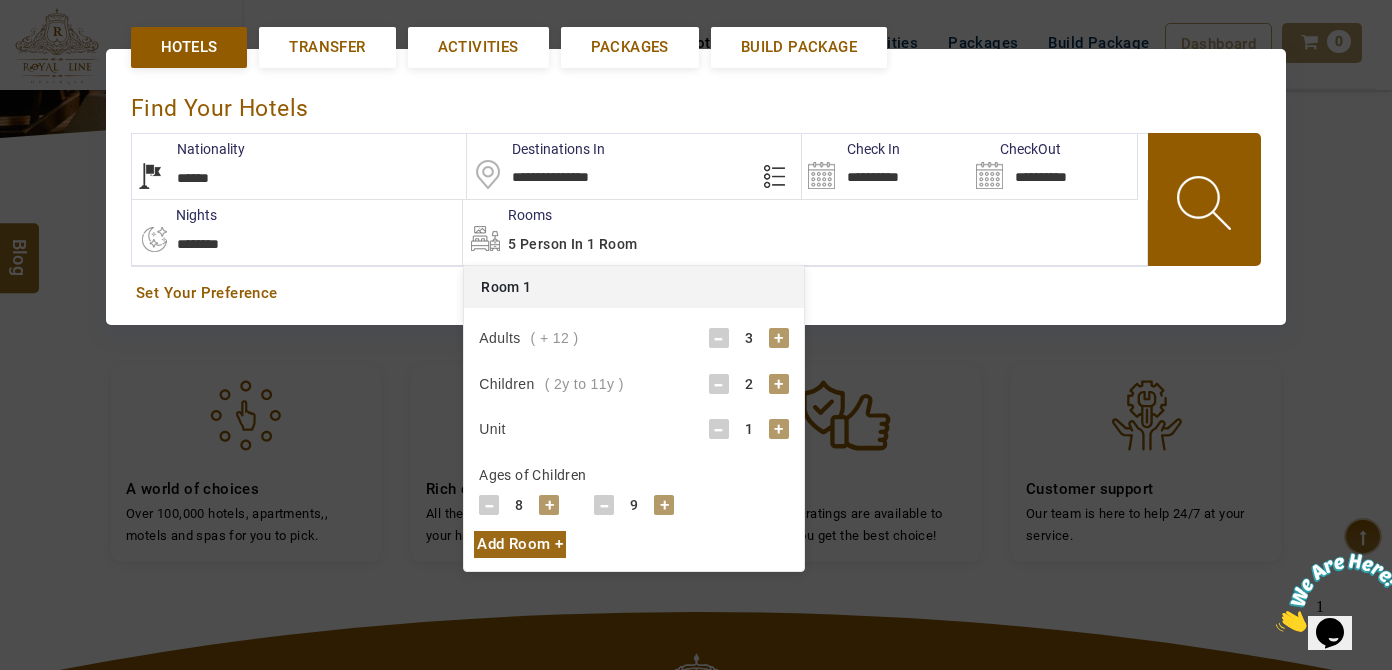 click on "9" at bounding box center [634, 505] 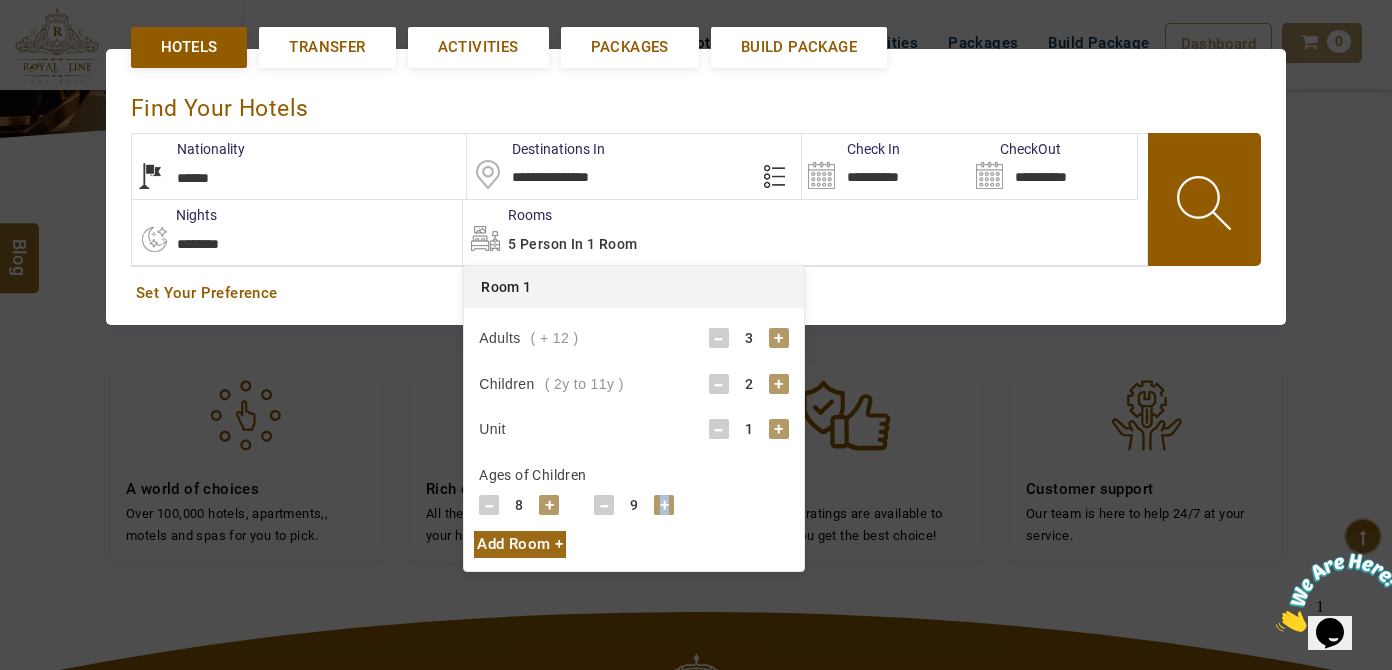 click on "- 9 +" at bounding box center (634, 505) 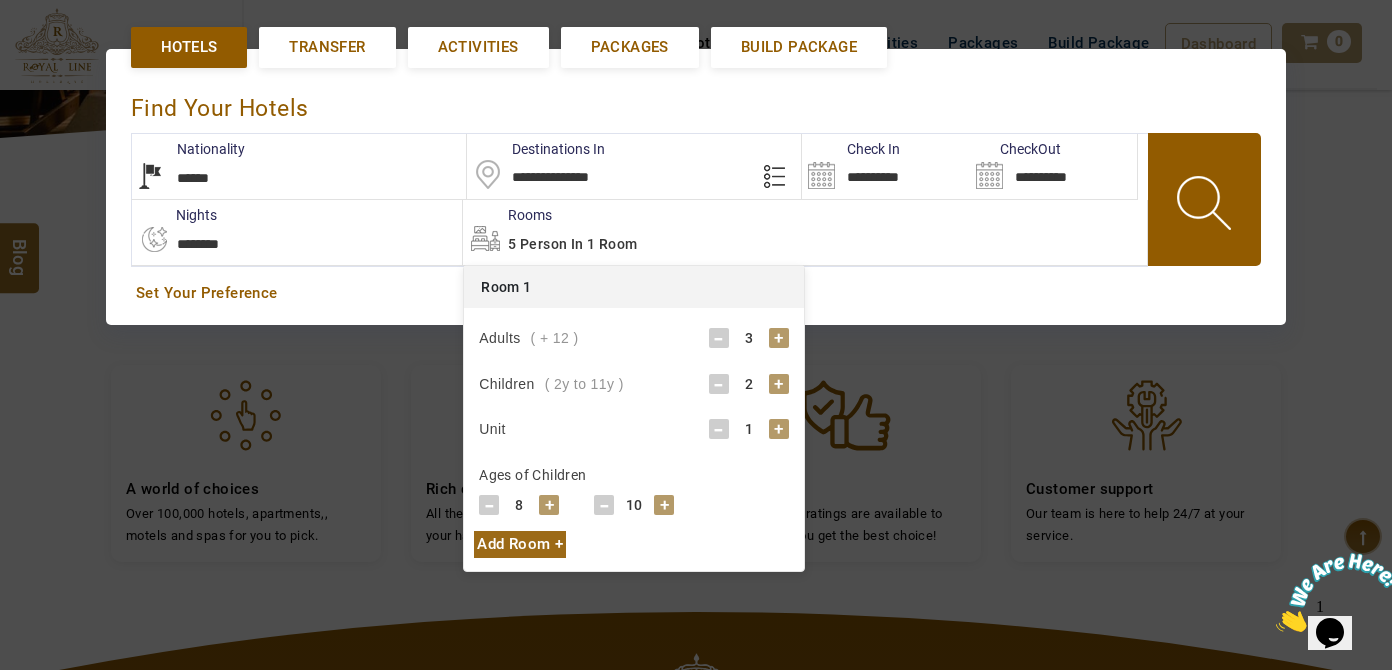 click on "+" at bounding box center (664, 505) 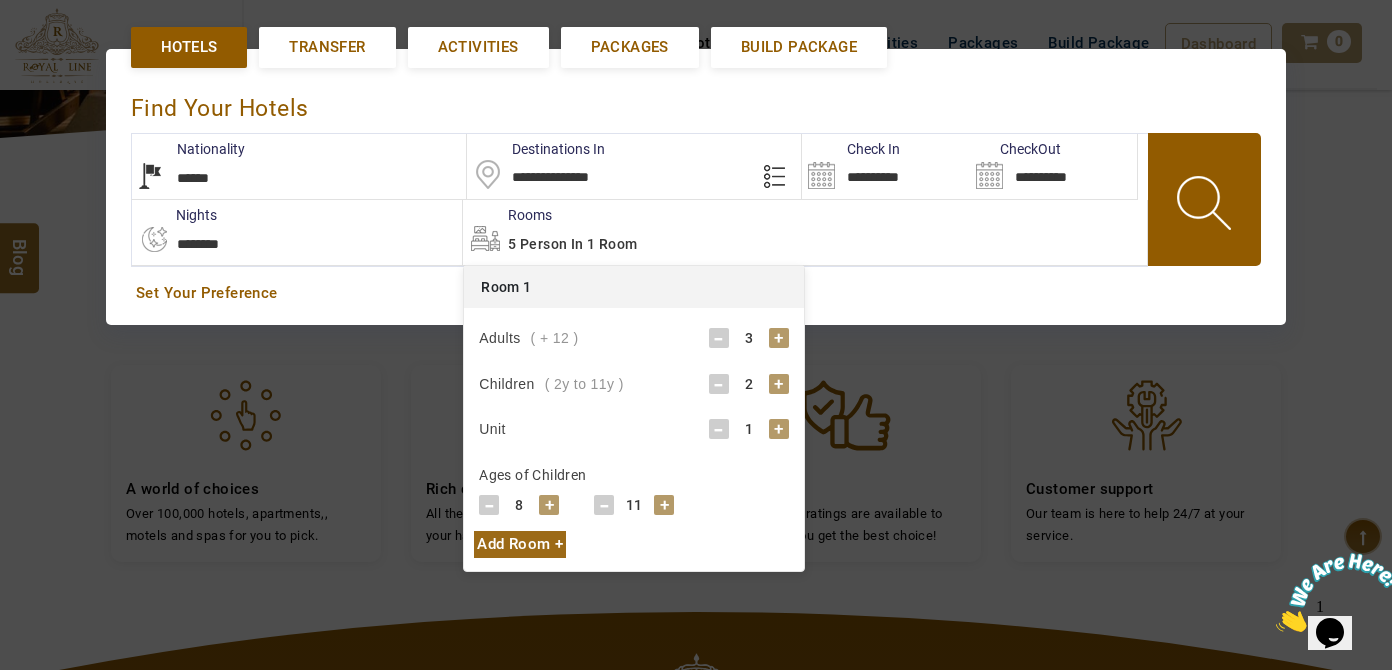 click at bounding box center [1206, 206] 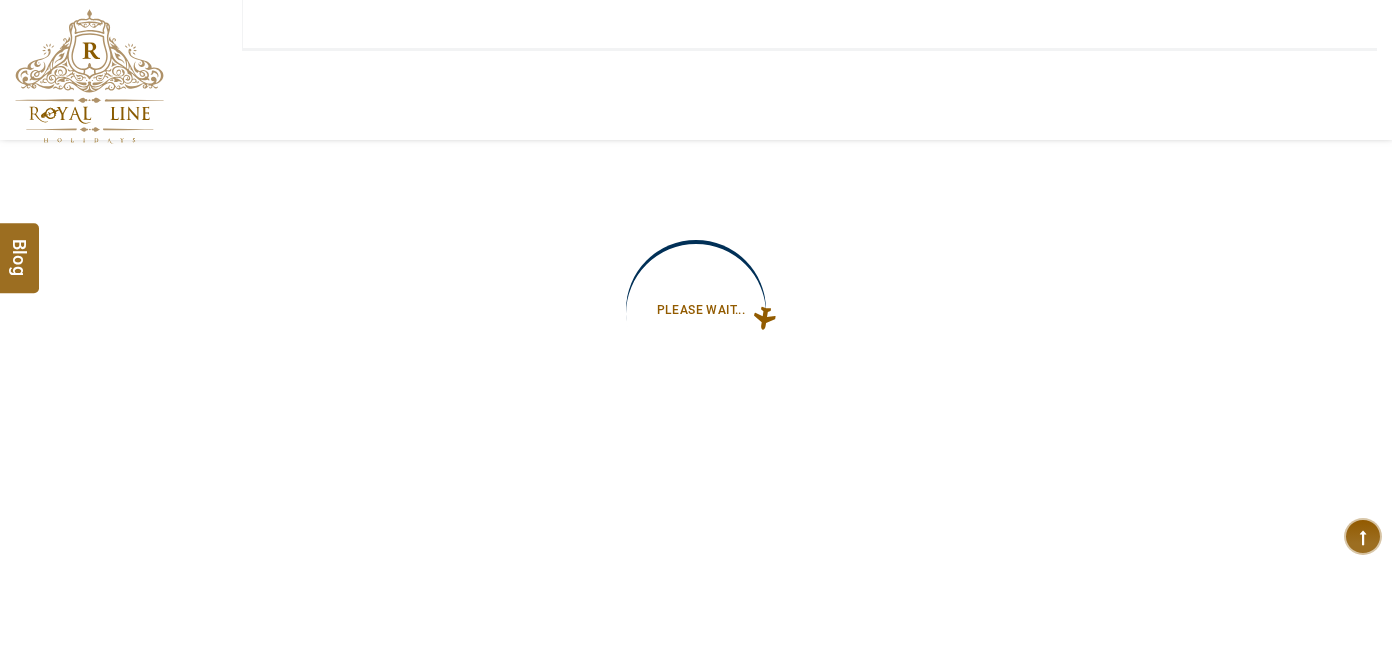 type on "**********" 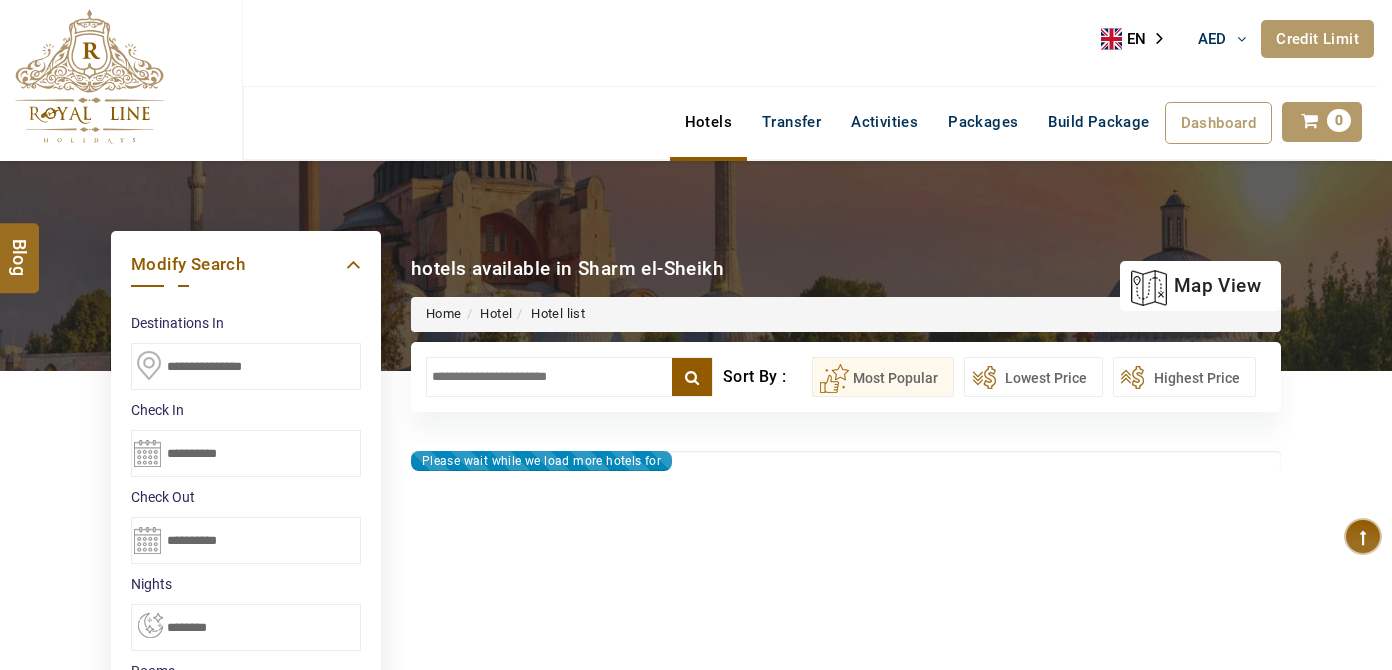 type on "**********" 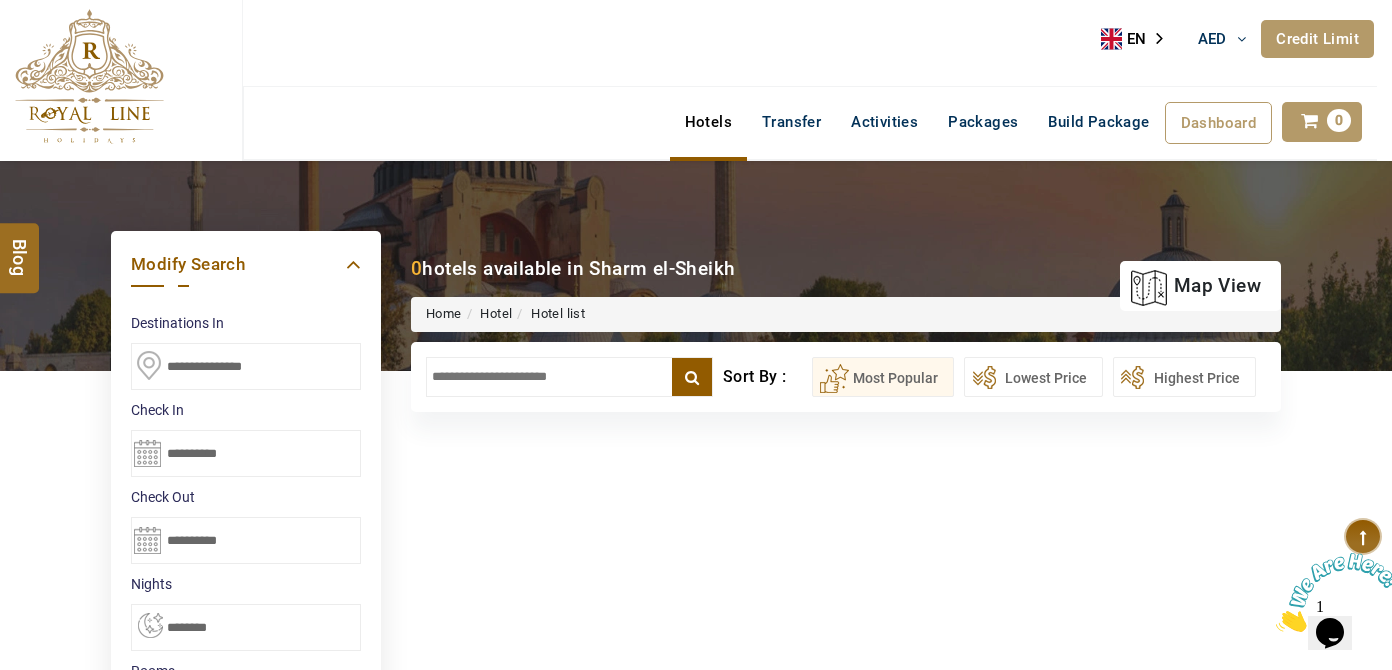 scroll, scrollTop: 0, scrollLeft: 0, axis: both 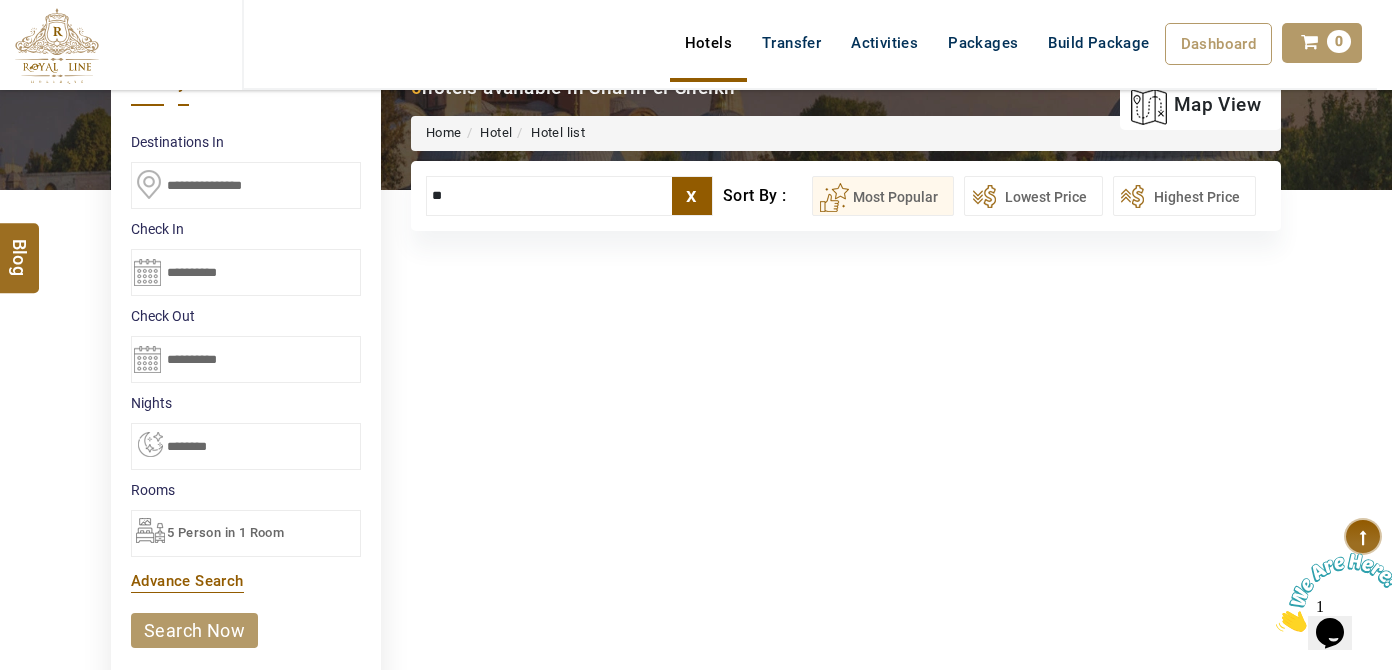 type on "**" 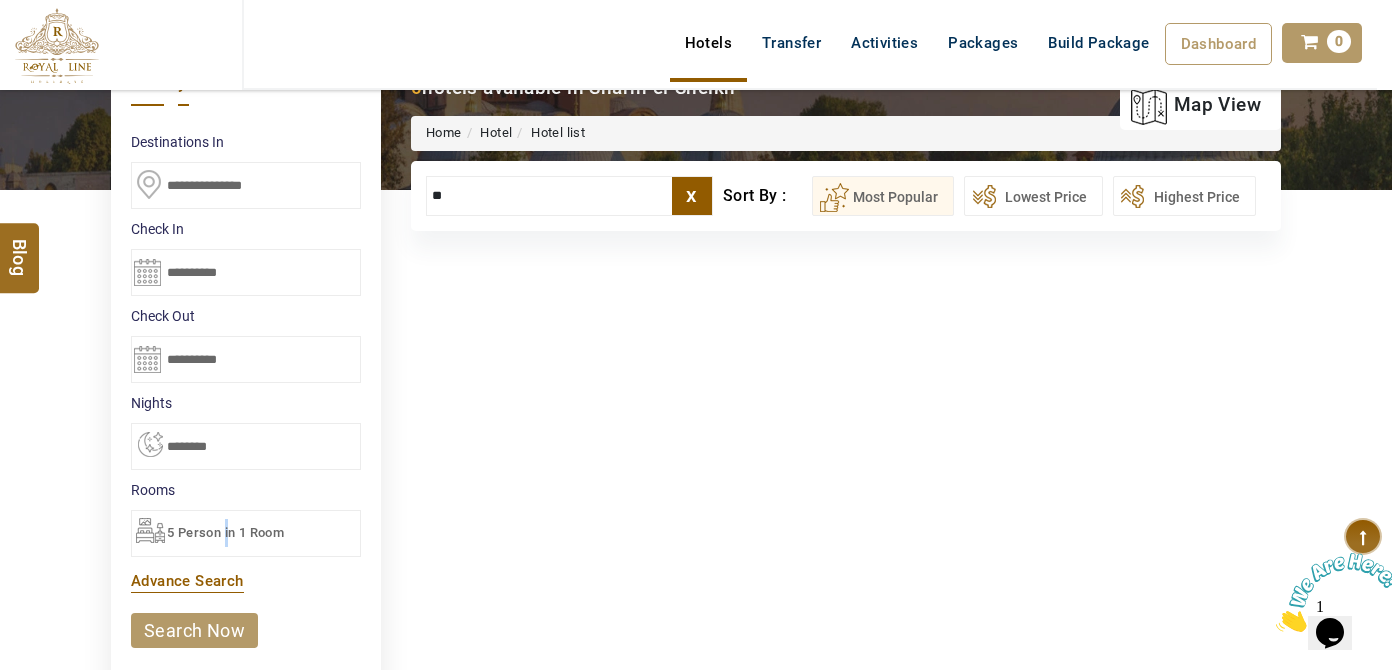 click on "5 Person in    1 Room" at bounding box center (225, 532) 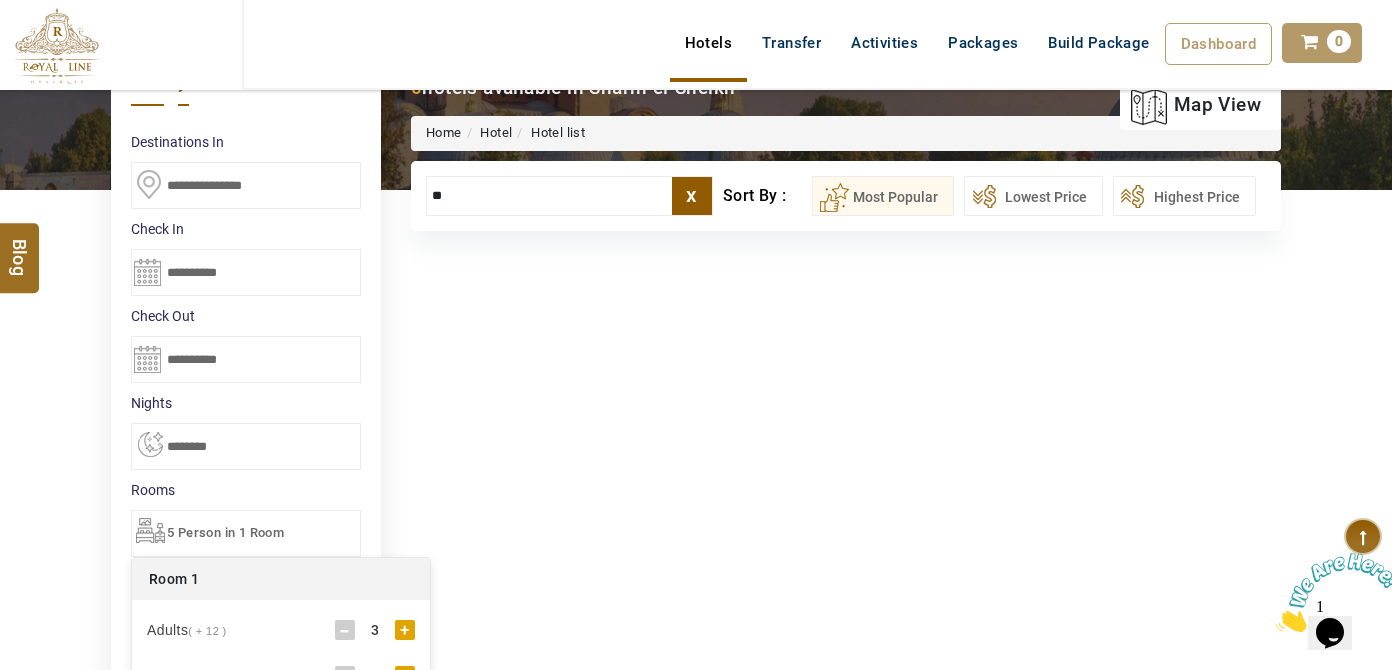 click on "**********" at bounding box center [696, 628] 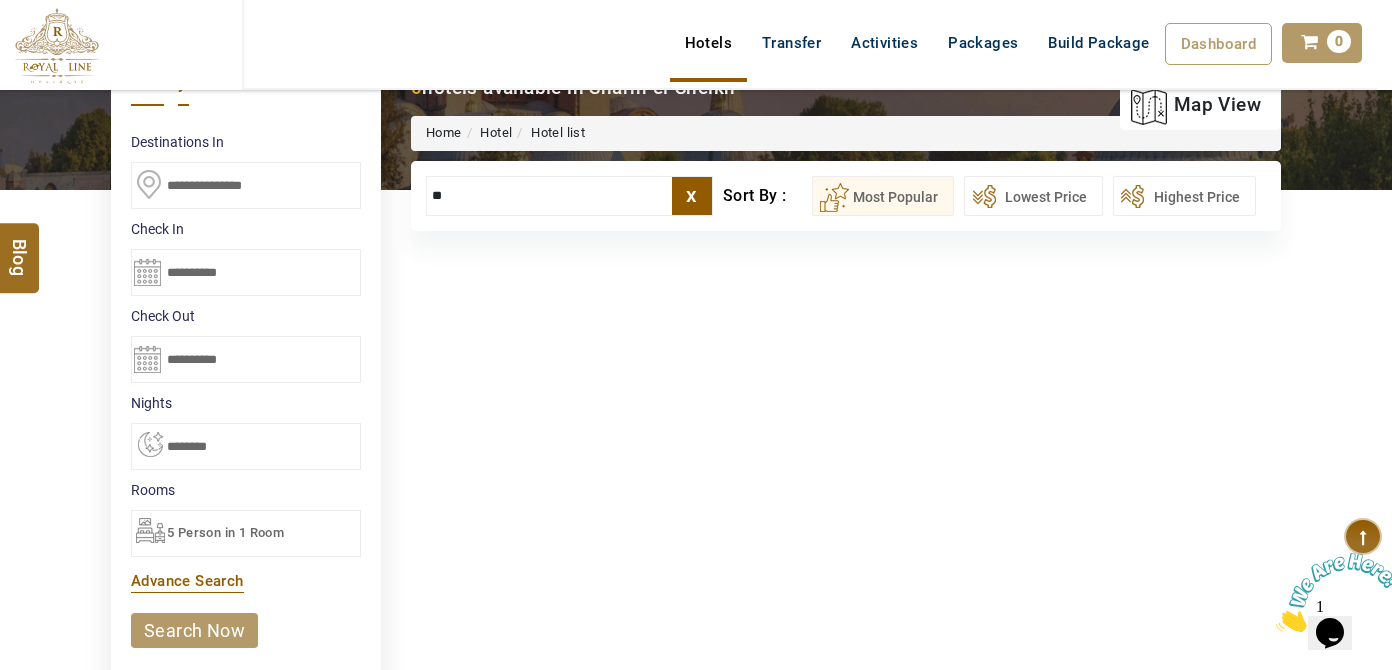 click on "search now" at bounding box center [194, 630] 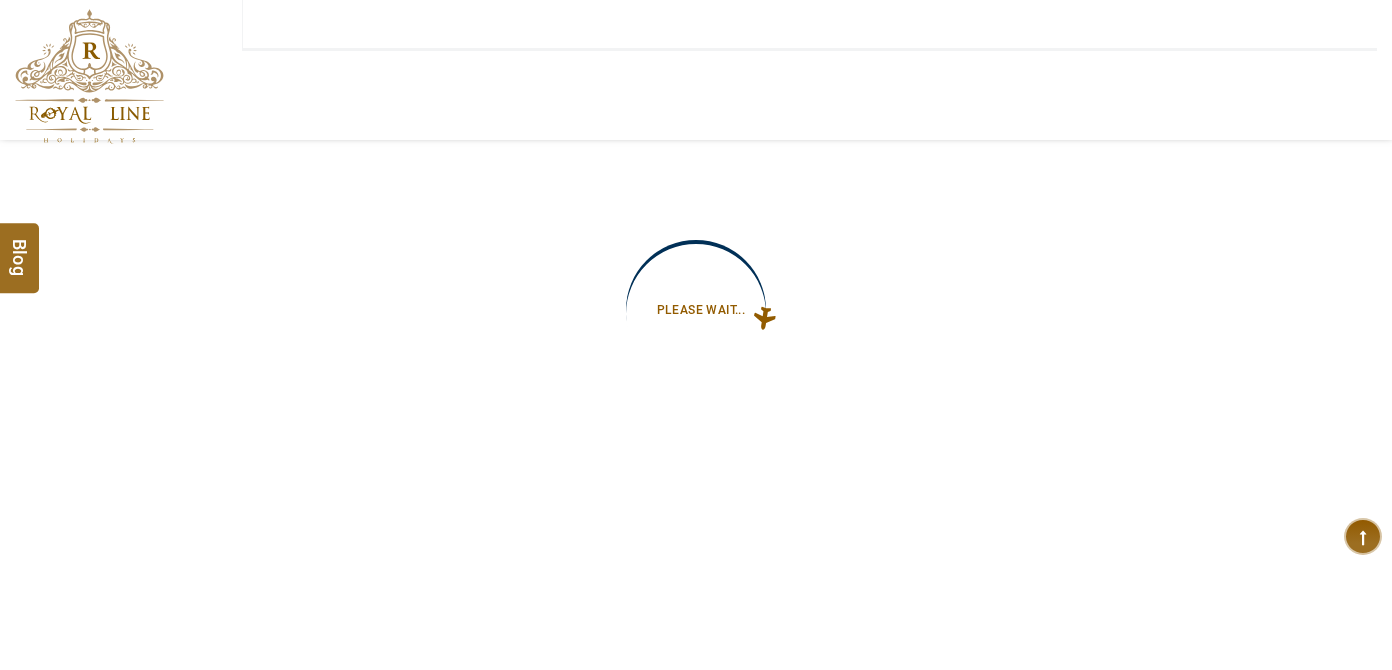type on "**********" 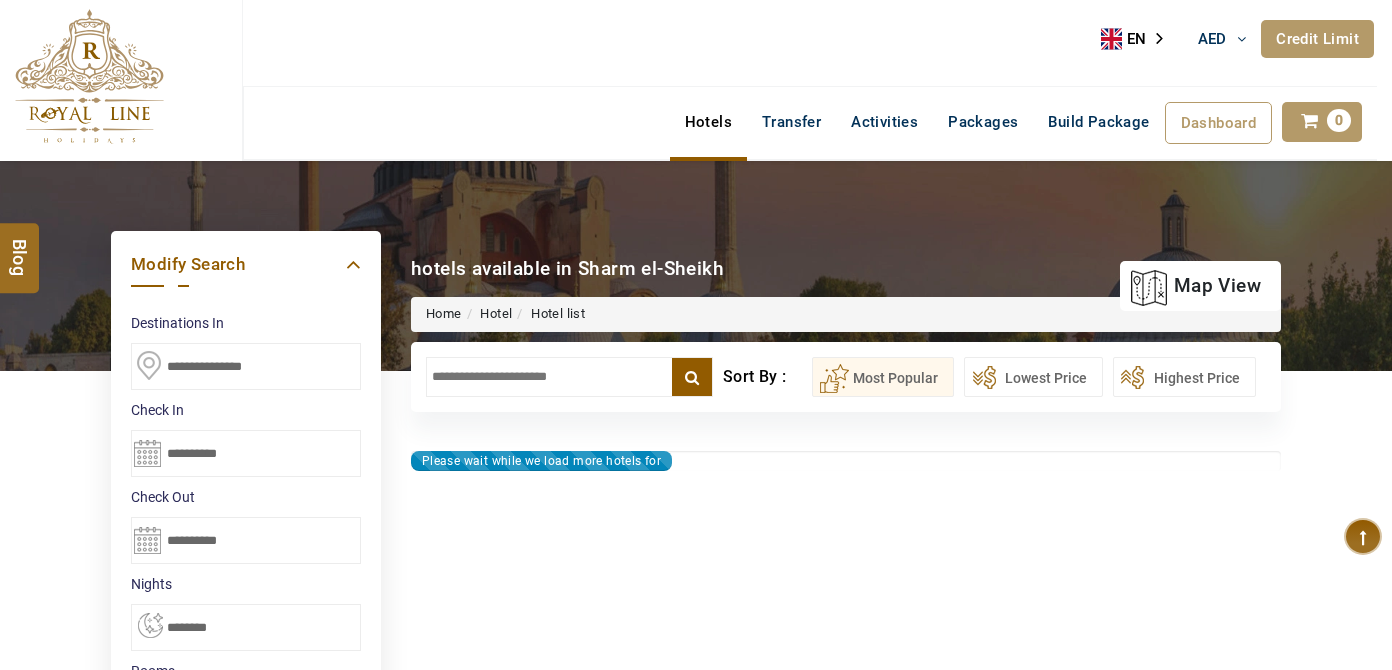 type on "**********" 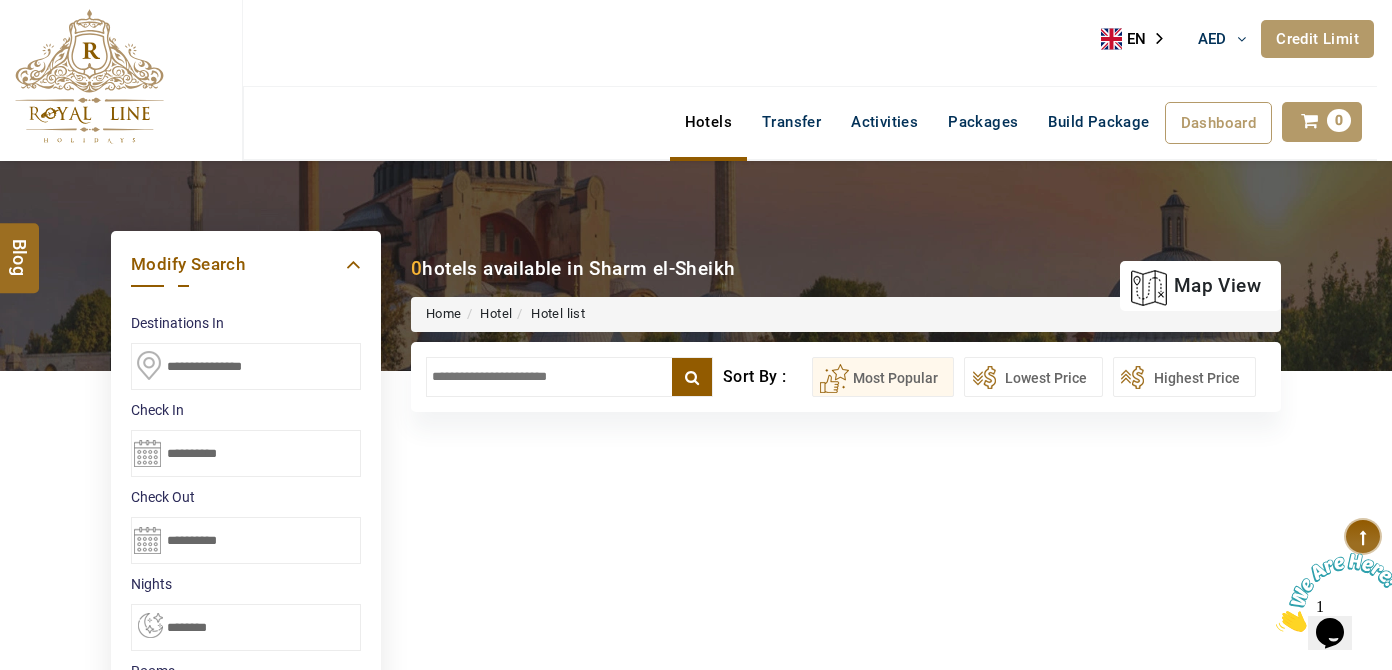 scroll, scrollTop: 0, scrollLeft: 0, axis: both 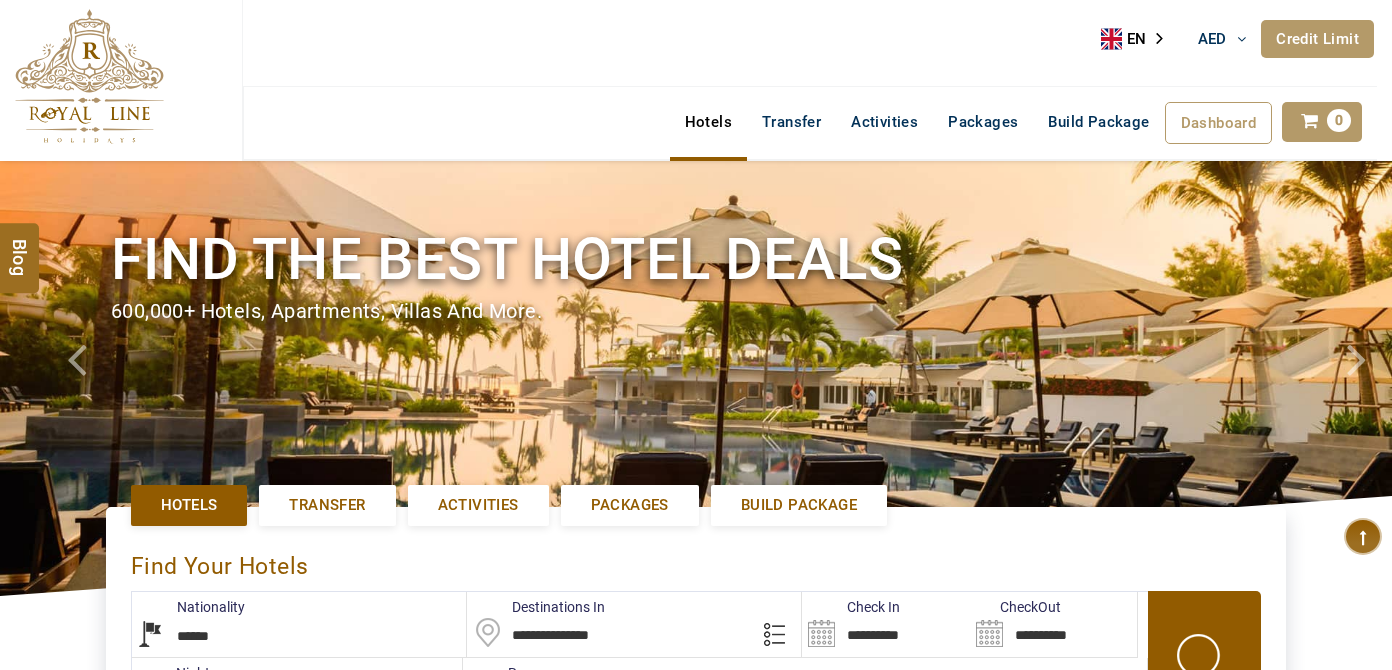 select on "******" 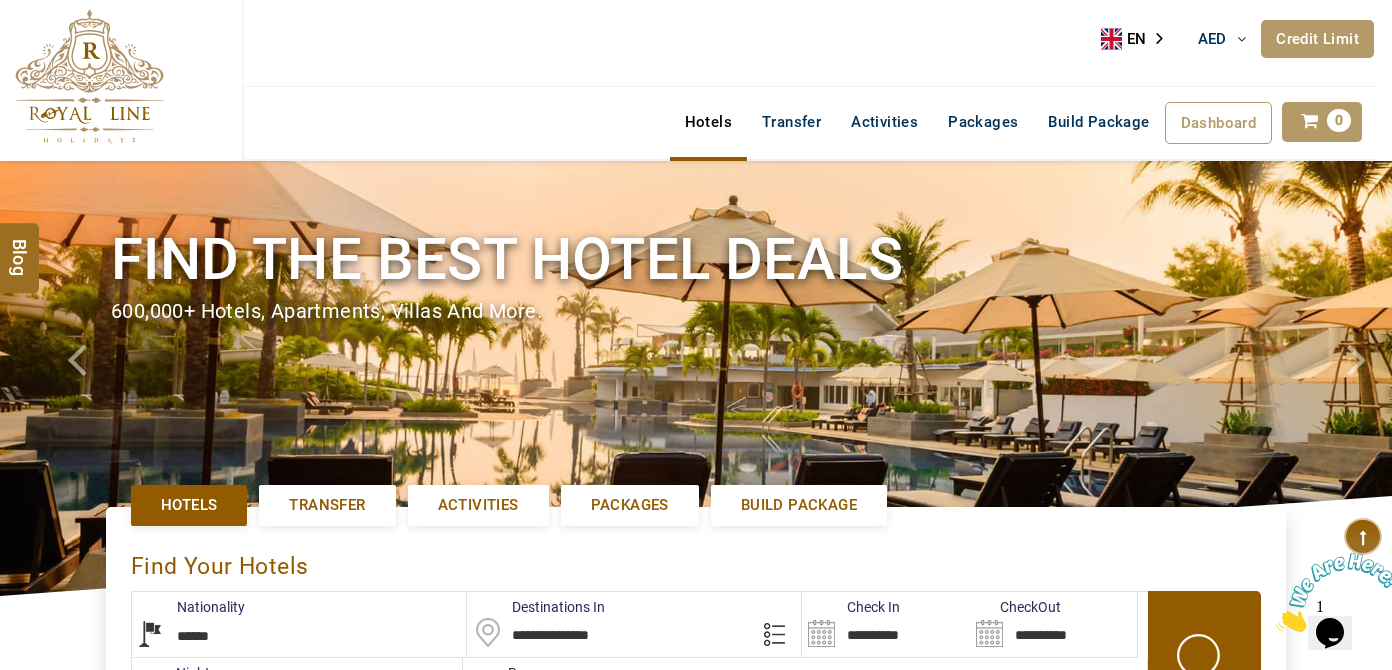 scroll, scrollTop: 0, scrollLeft: 0, axis: both 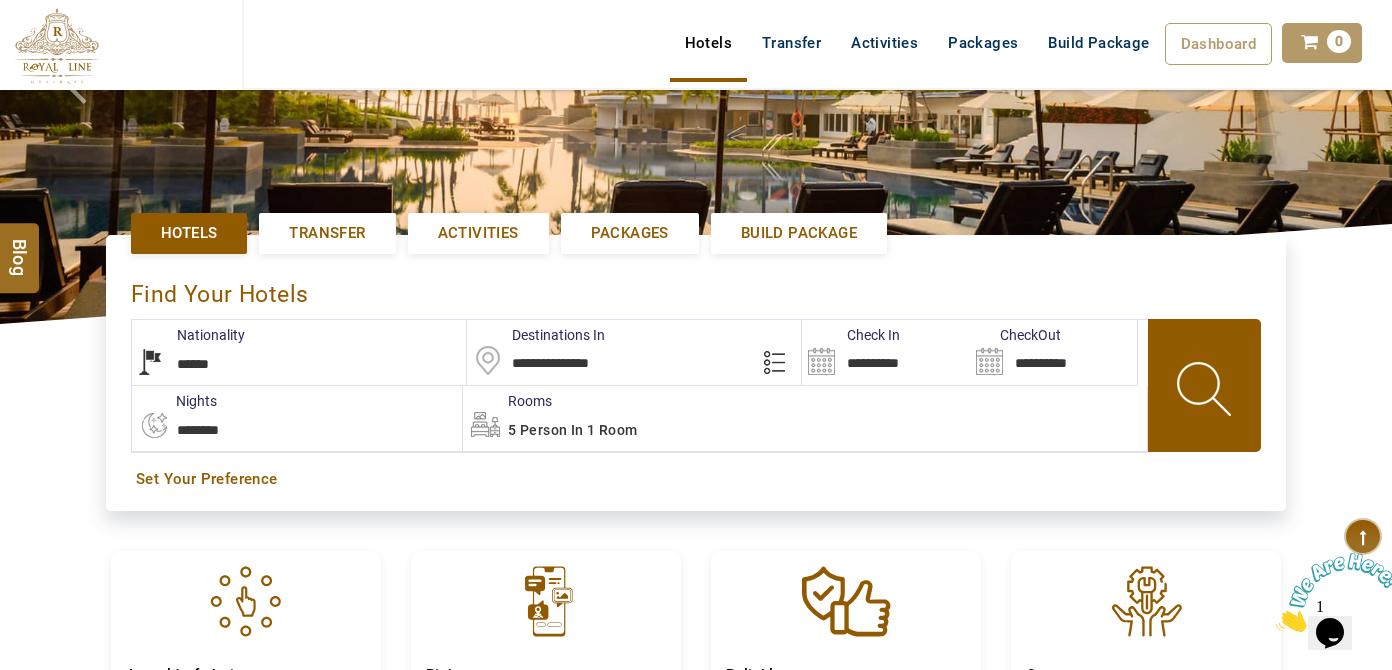 click on "**********" at bounding box center (885, 352) 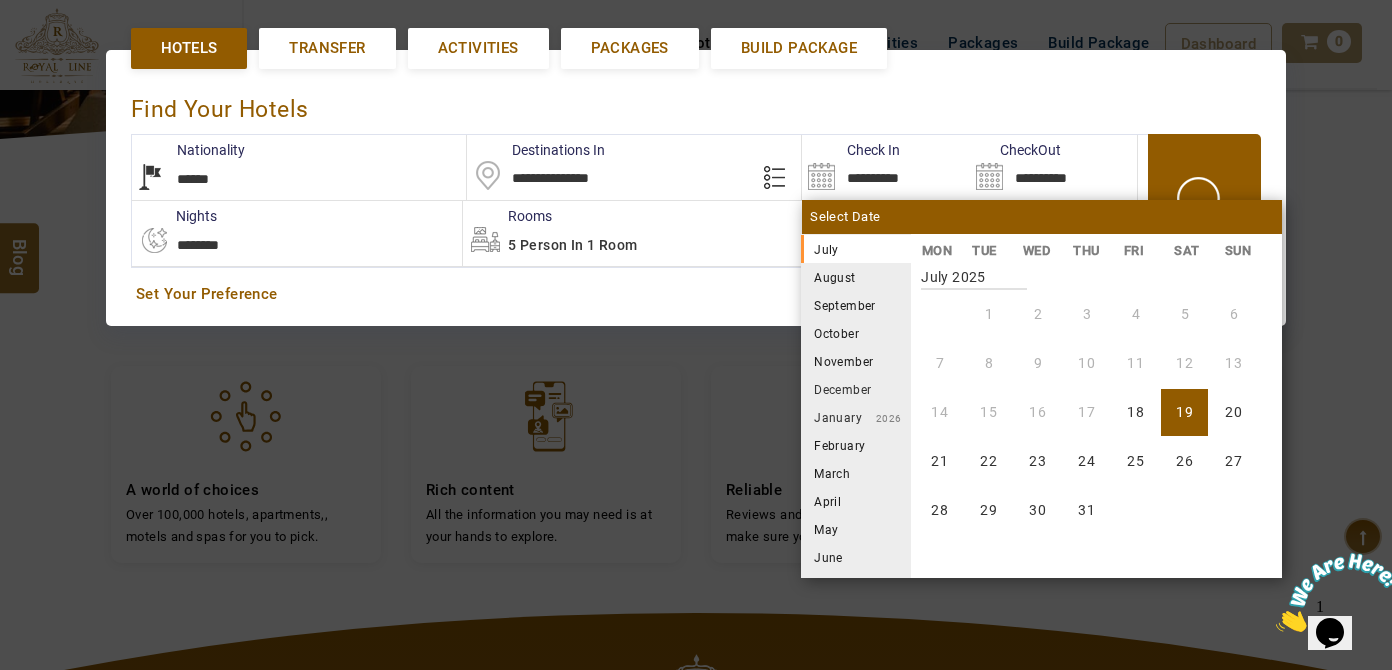 scroll, scrollTop: 458, scrollLeft: 0, axis: vertical 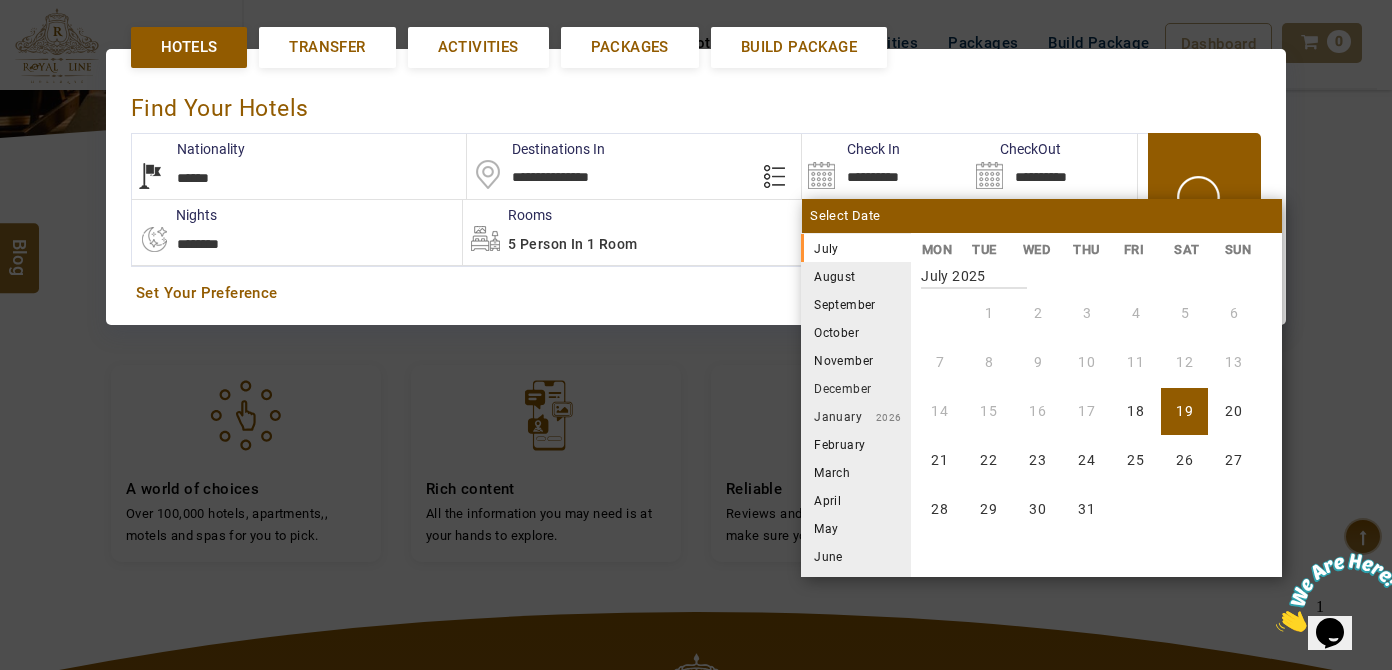 click on "August" at bounding box center (856, 276) 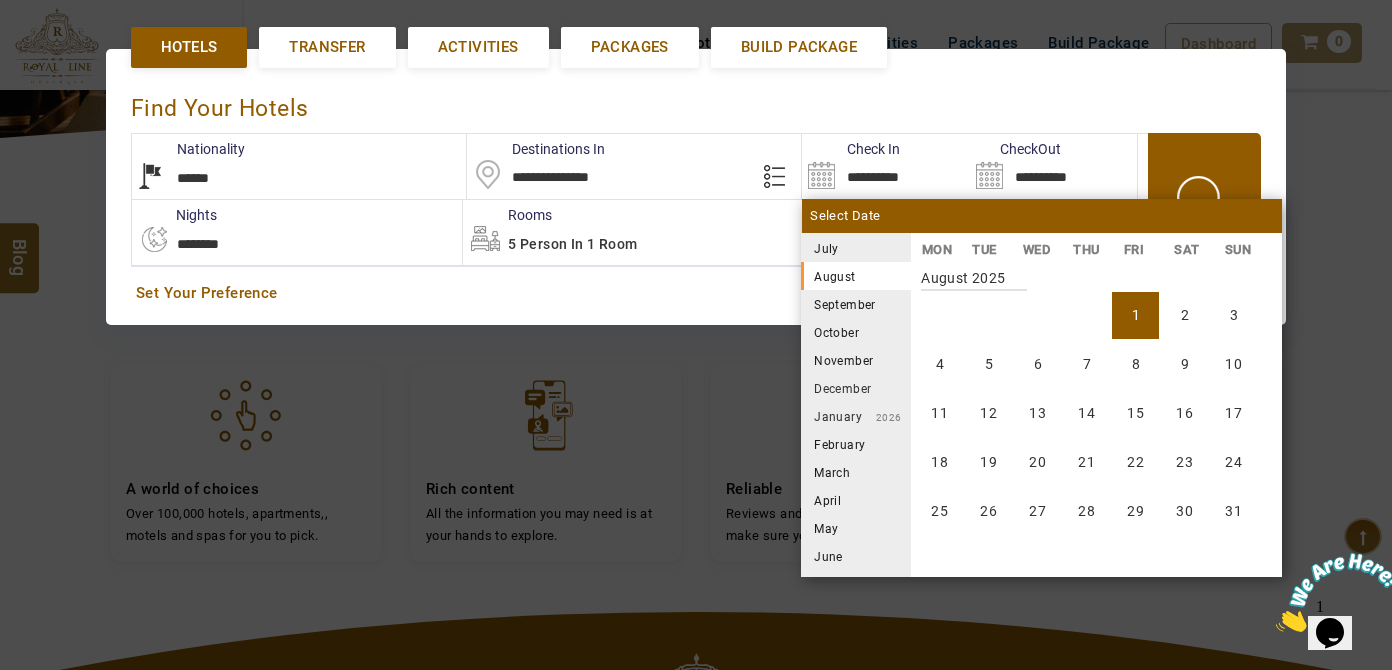 scroll, scrollTop: 370, scrollLeft: 0, axis: vertical 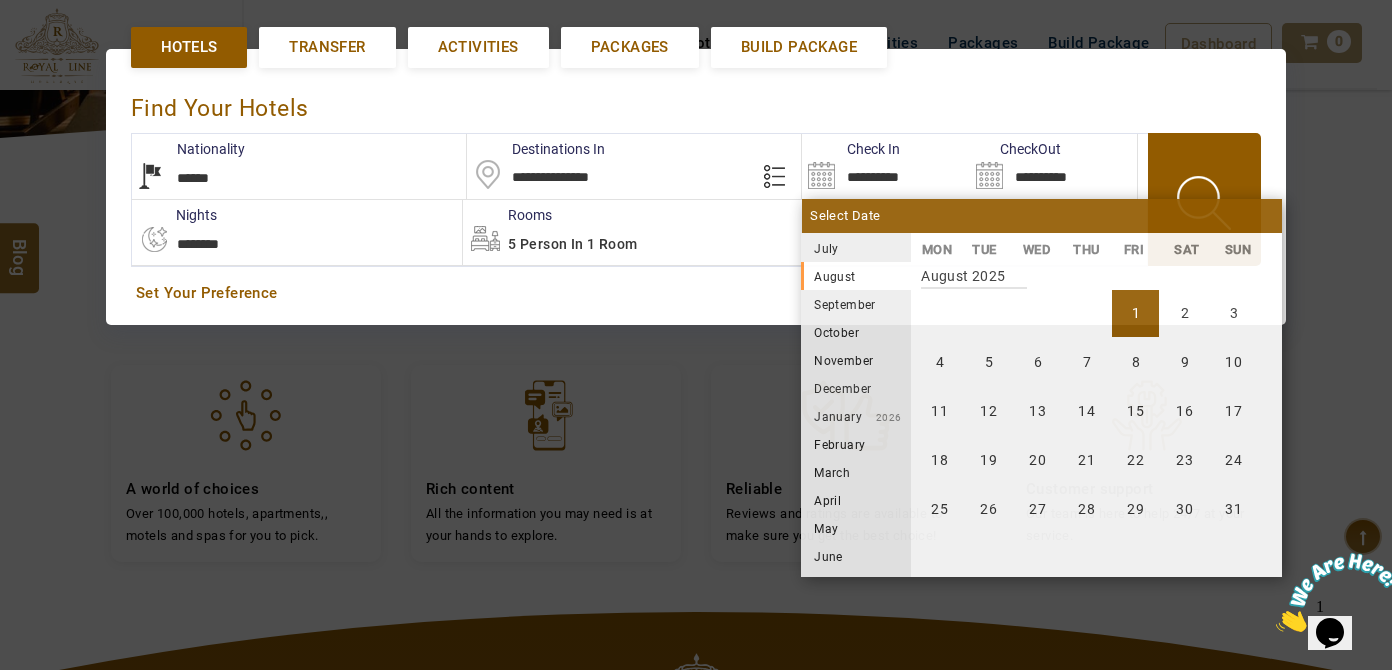 click on "1" at bounding box center (1135, 313) 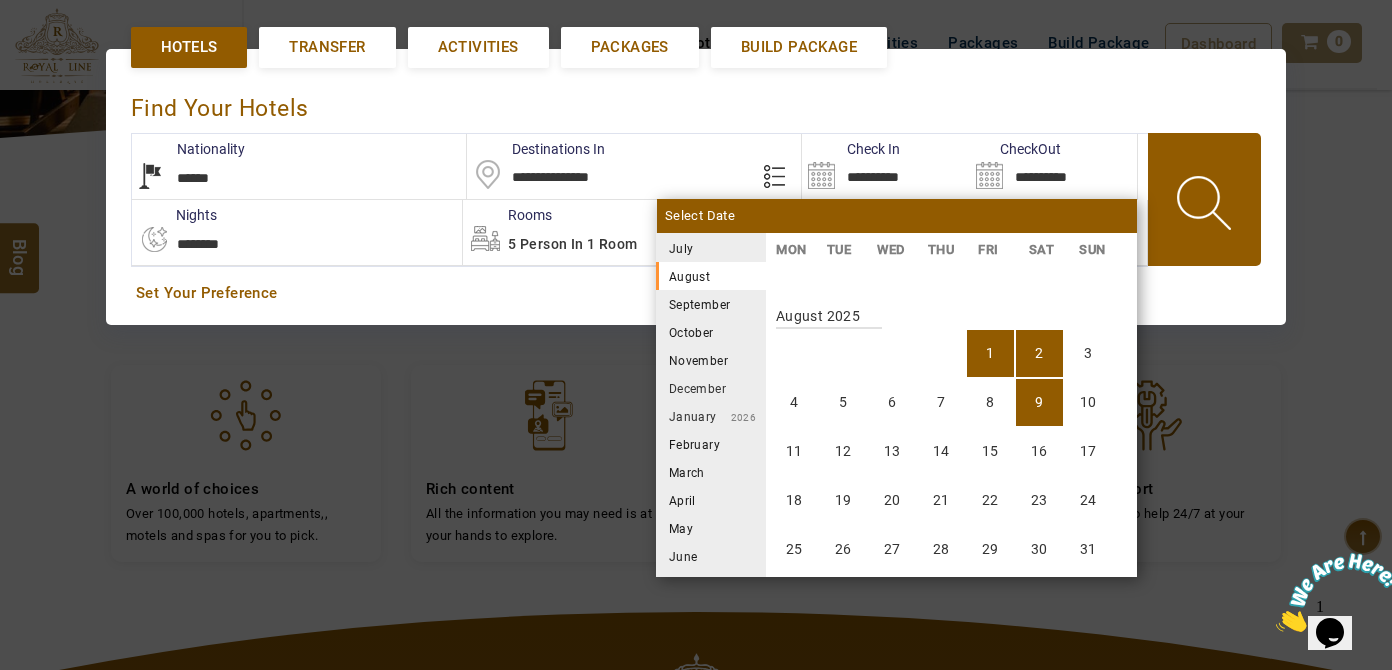 scroll, scrollTop: 370, scrollLeft: 0, axis: vertical 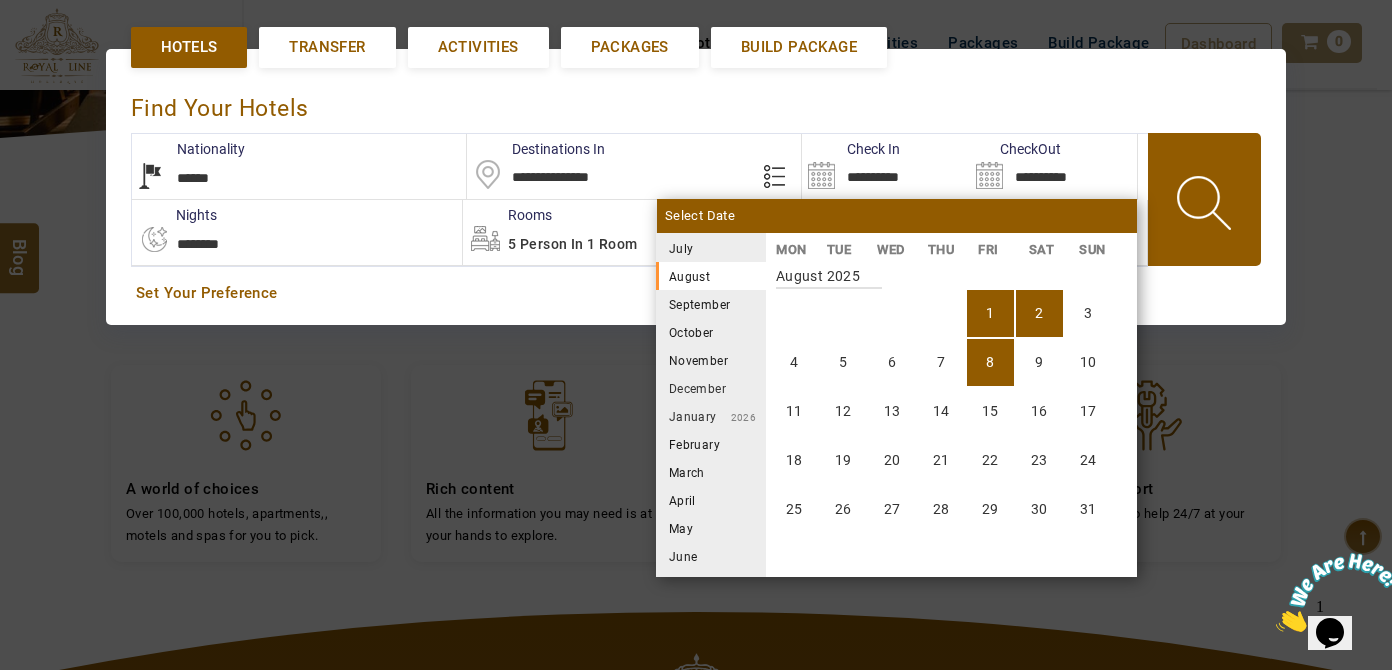 click on "8" at bounding box center [990, 362] 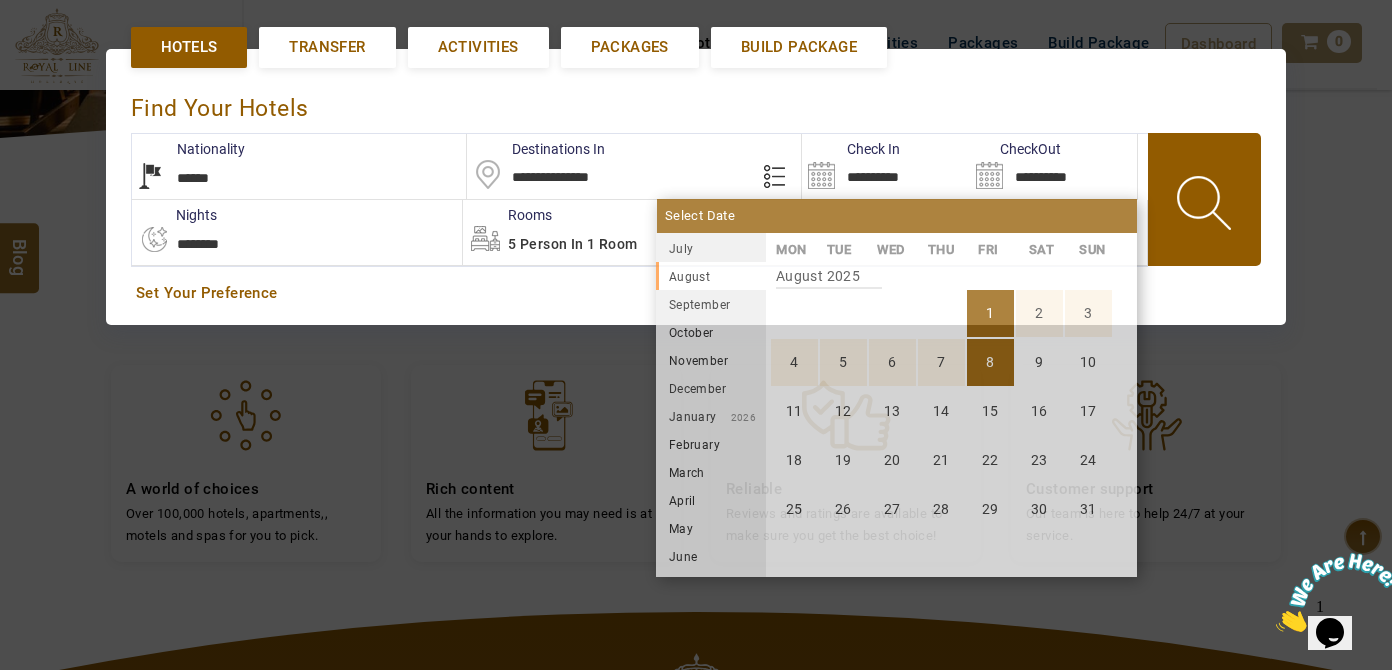 type on "**********" 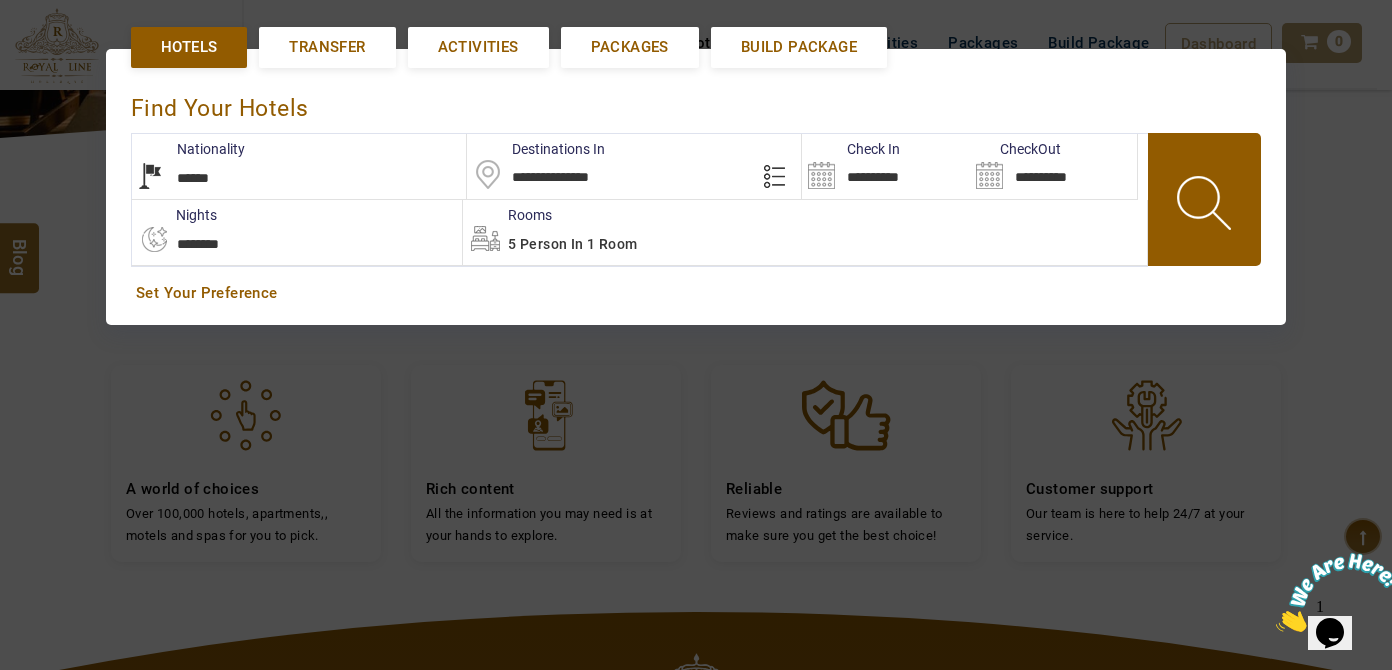 click at bounding box center (1206, 206) 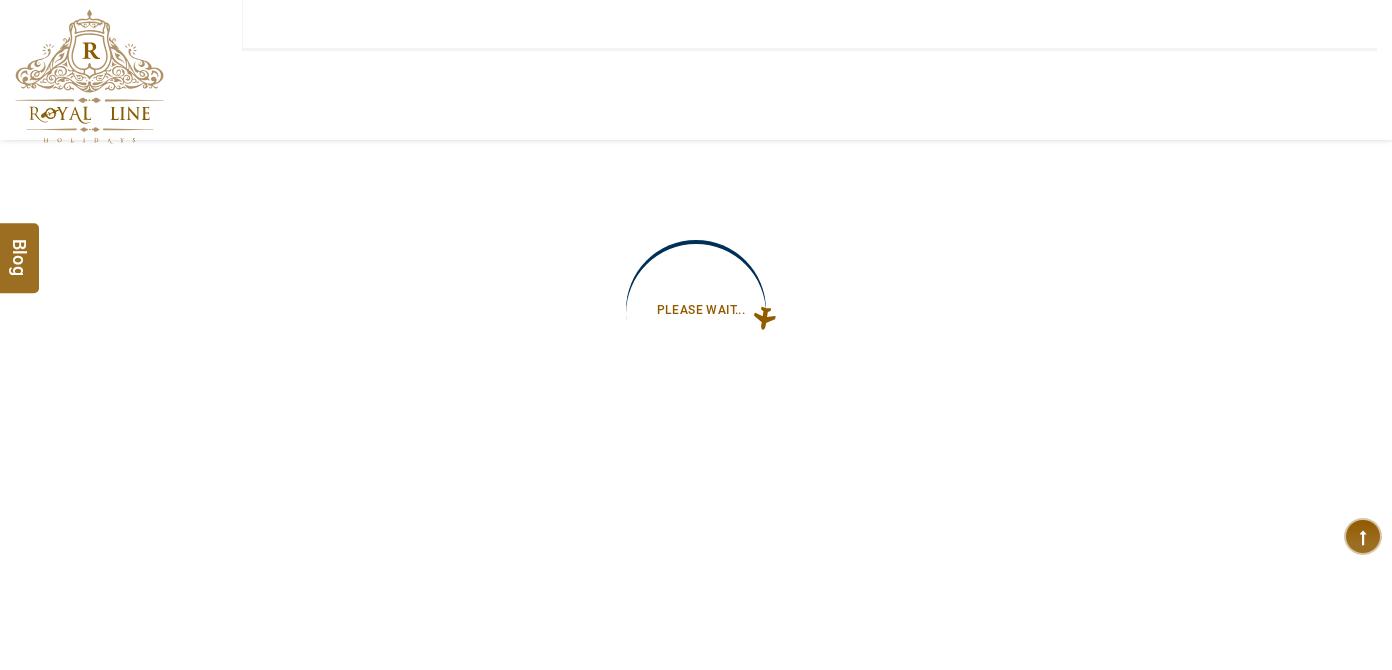 type on "**********" 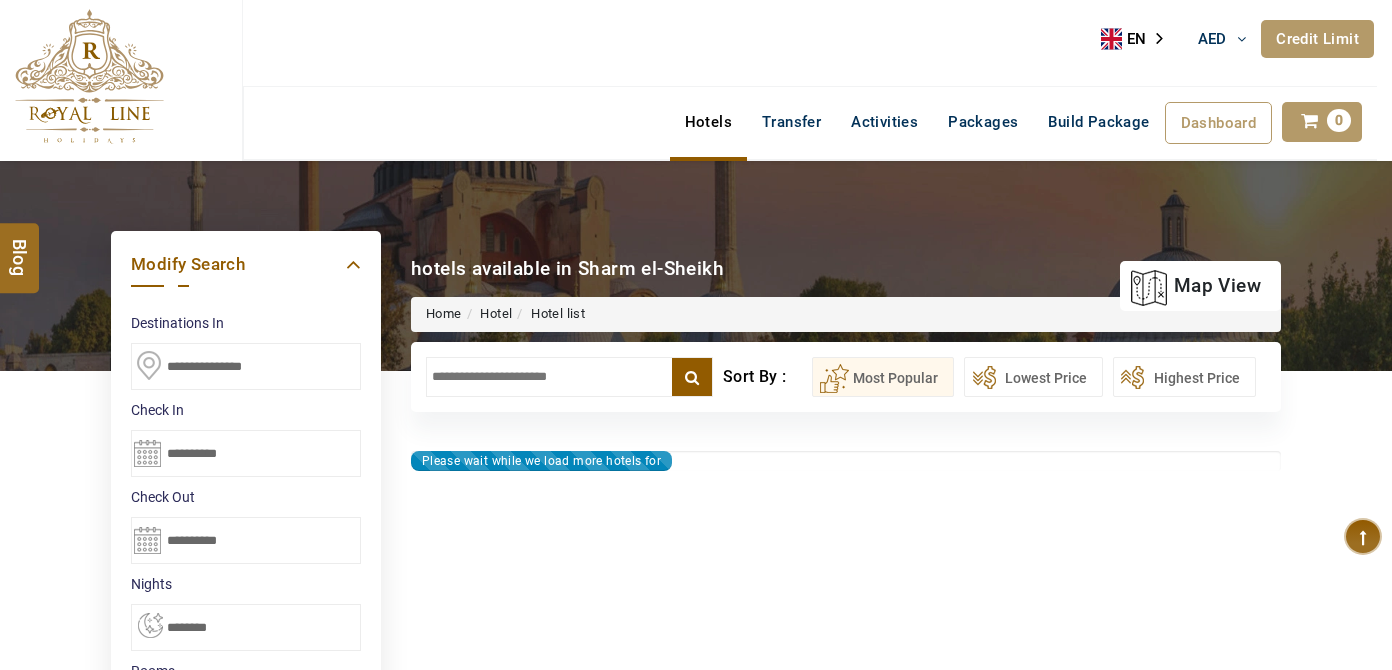 scroll, scrollTop: 0, scrollLeft: 0, axis: both 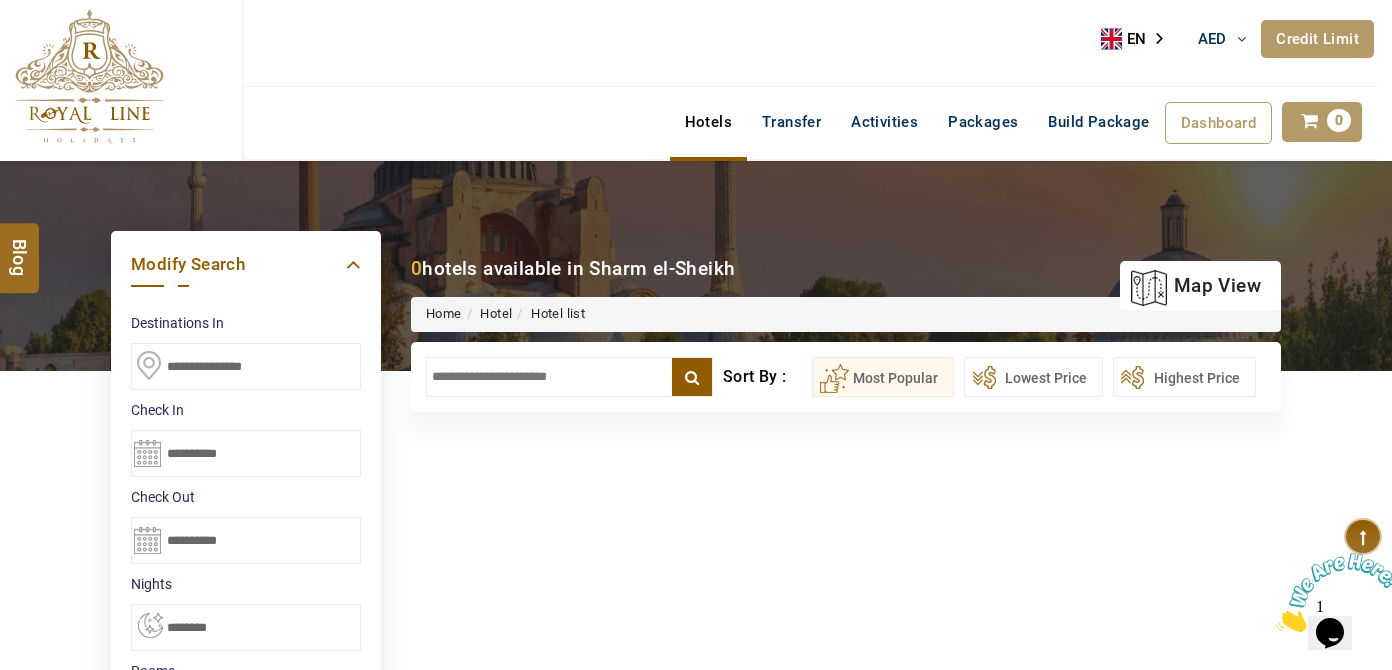 click at bounding box center [89, 76] 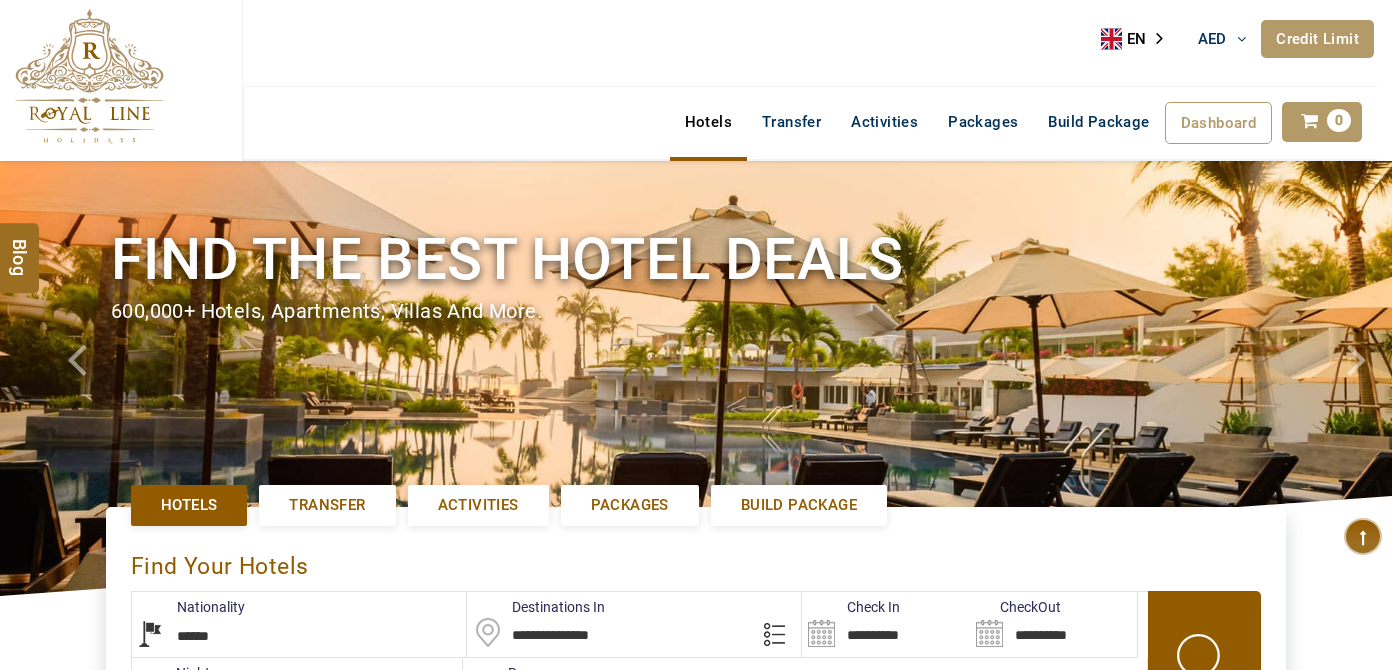 select on "******" 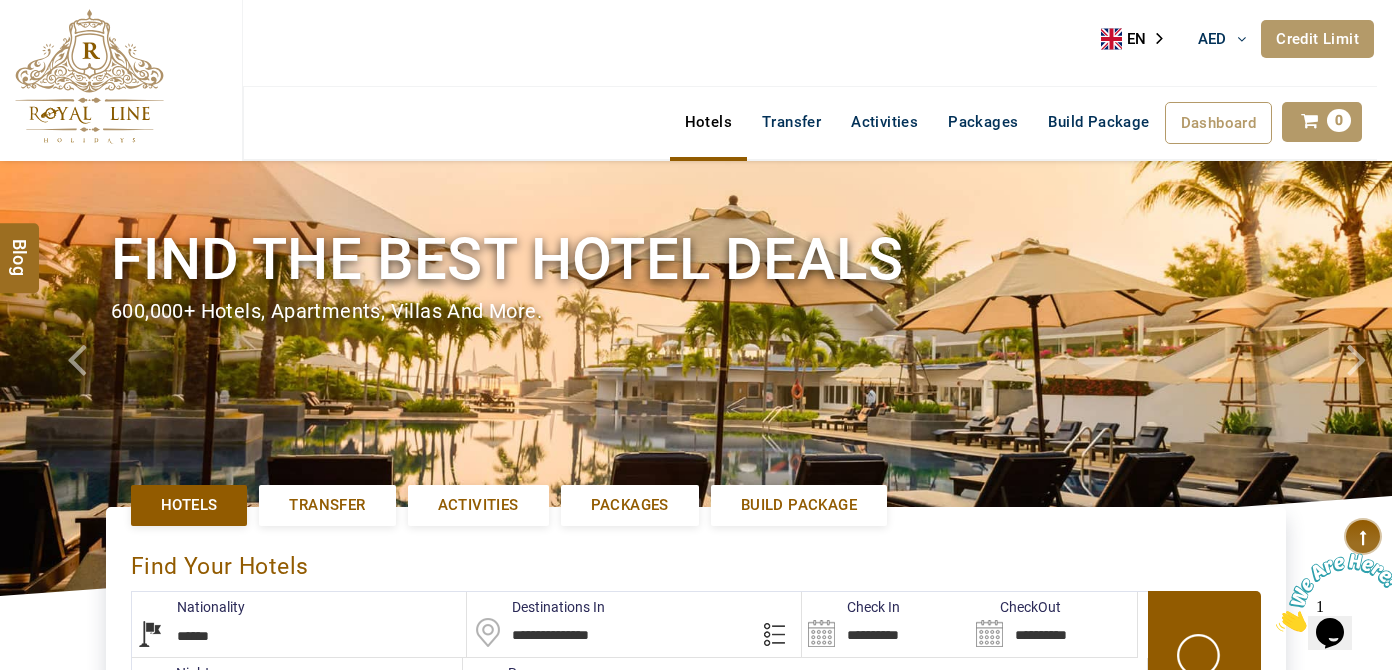 scroll, scrollTop: 0, scrollLeft: 0, axis: both 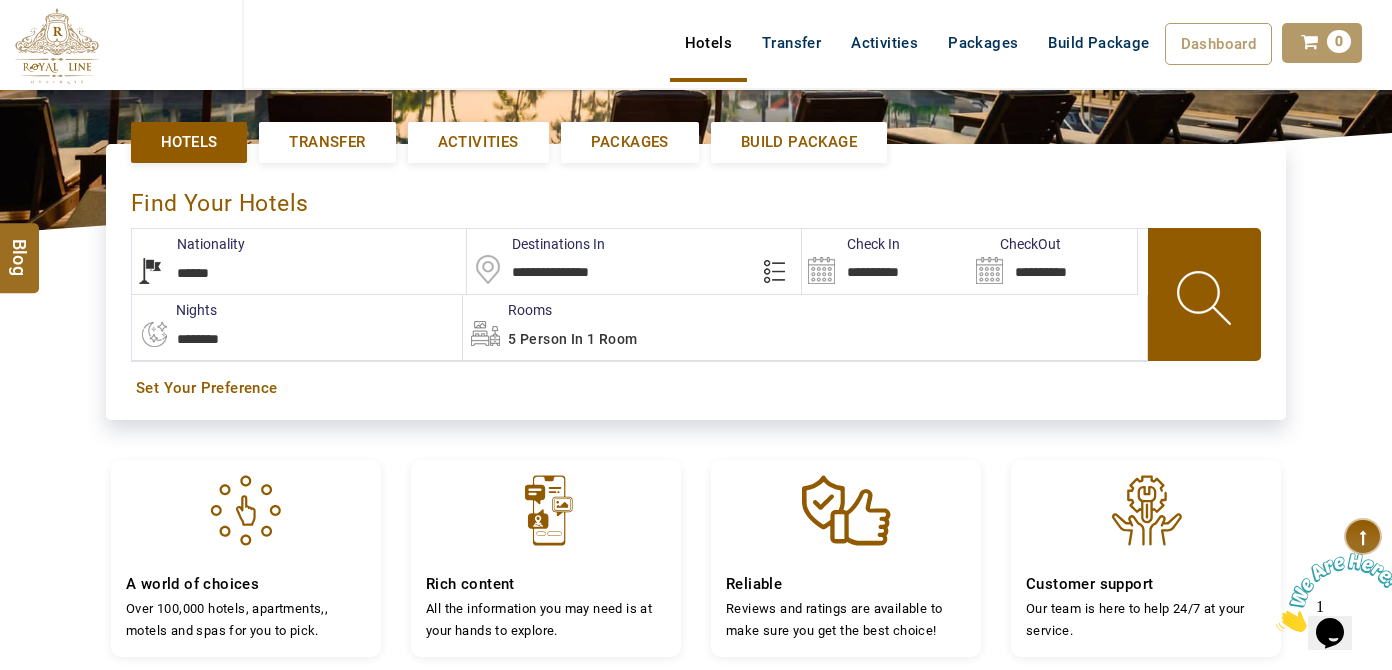 click on "**********" at bounding box center (885, 261) 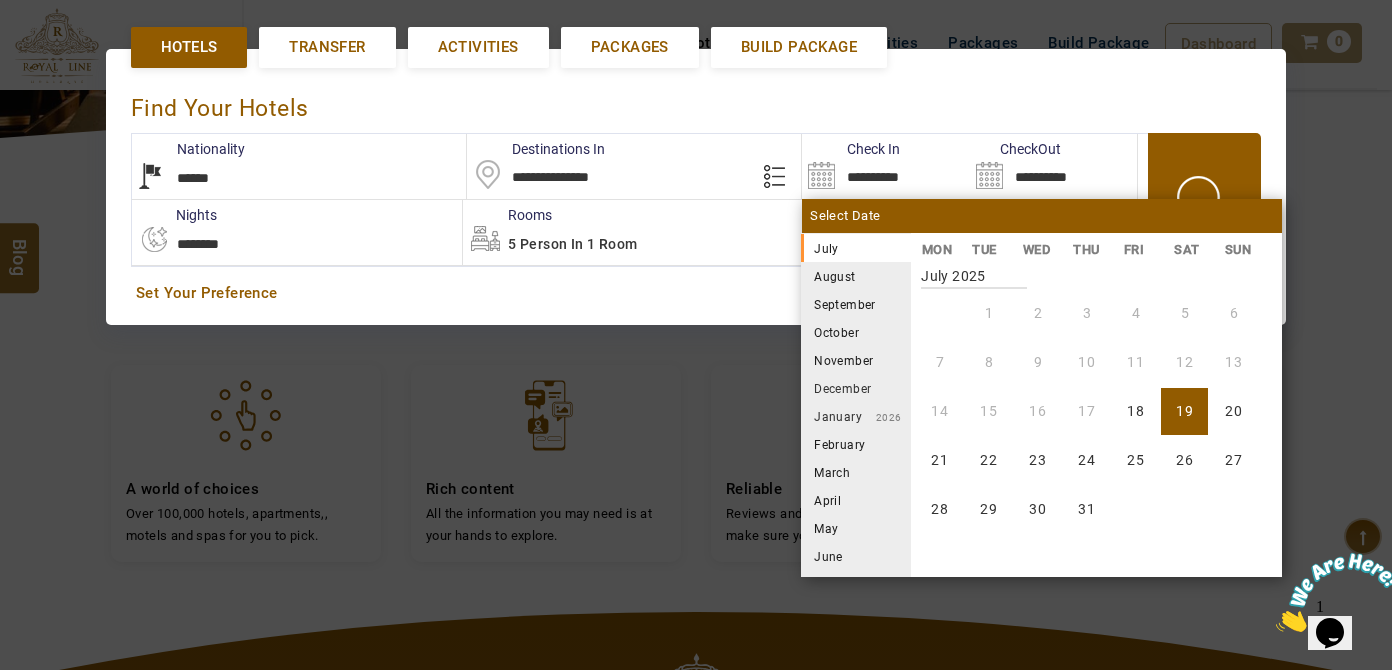 scroll, scrollTop: 458, scrollLeft: 0, axis: vertical 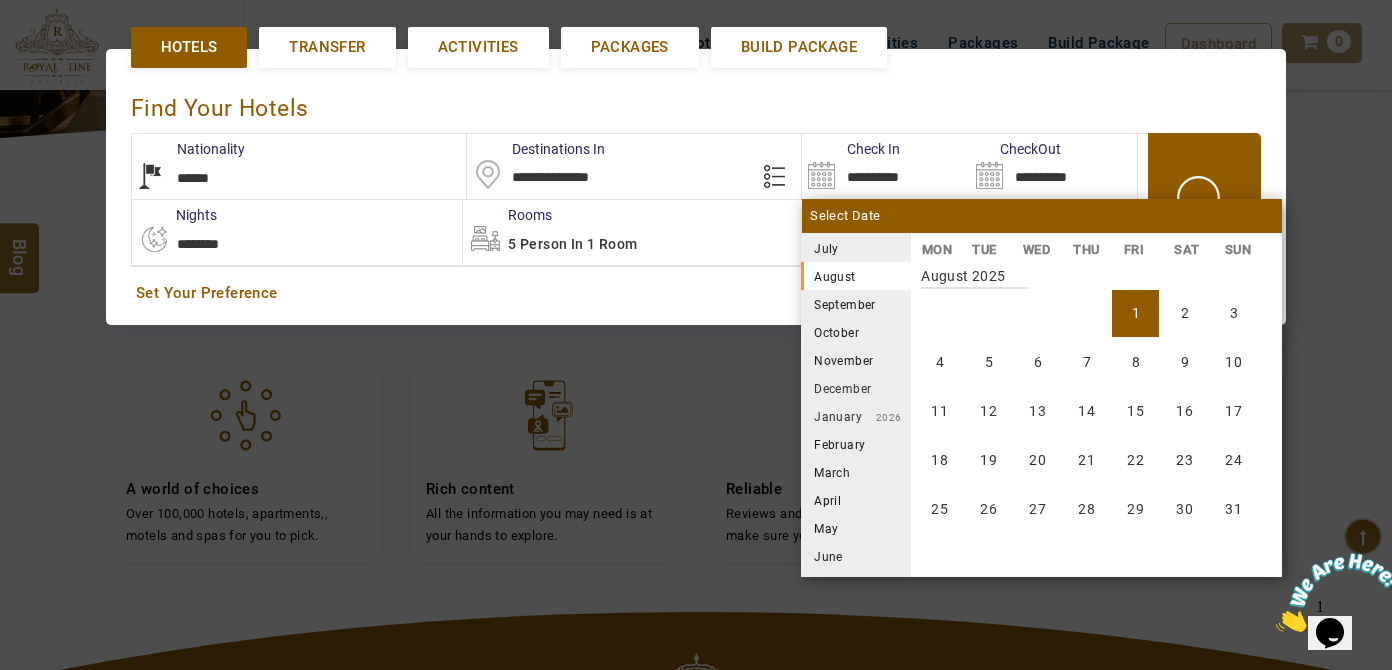 click on "1" at bounding box center (1135, 313) 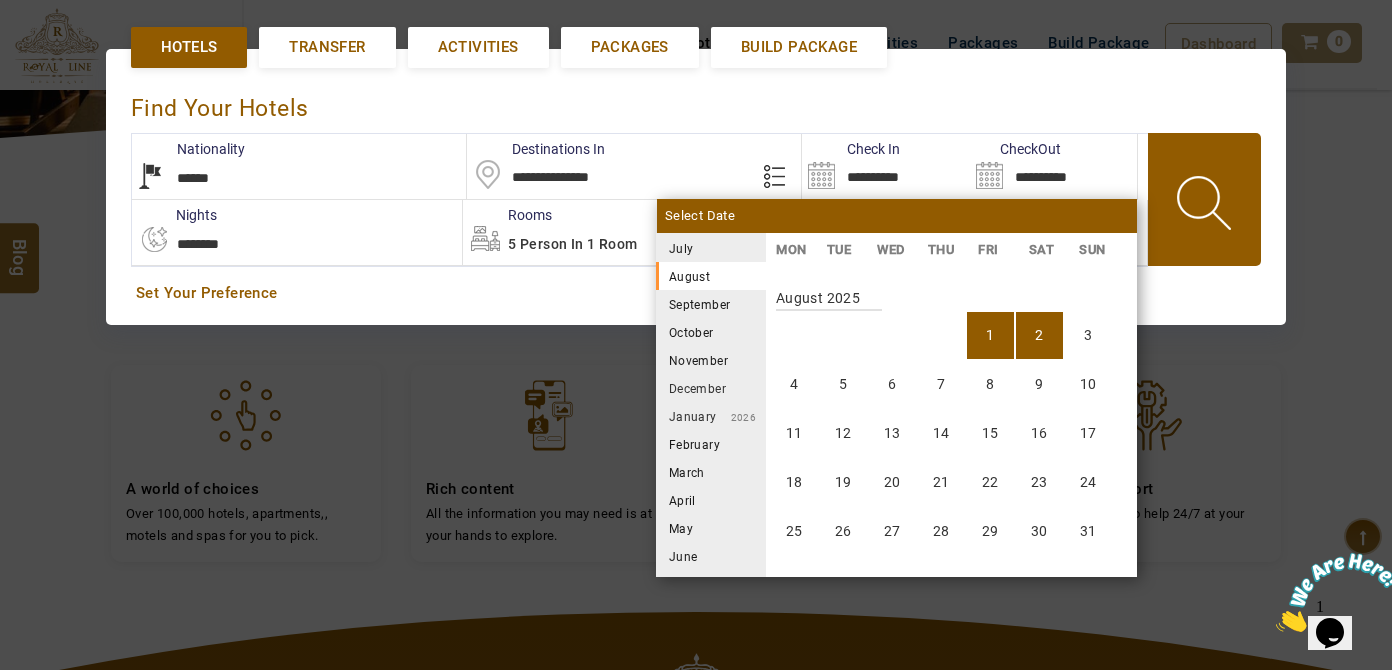 scroll, scrollTop: 370, scrollLeft: 0, axis: vertical 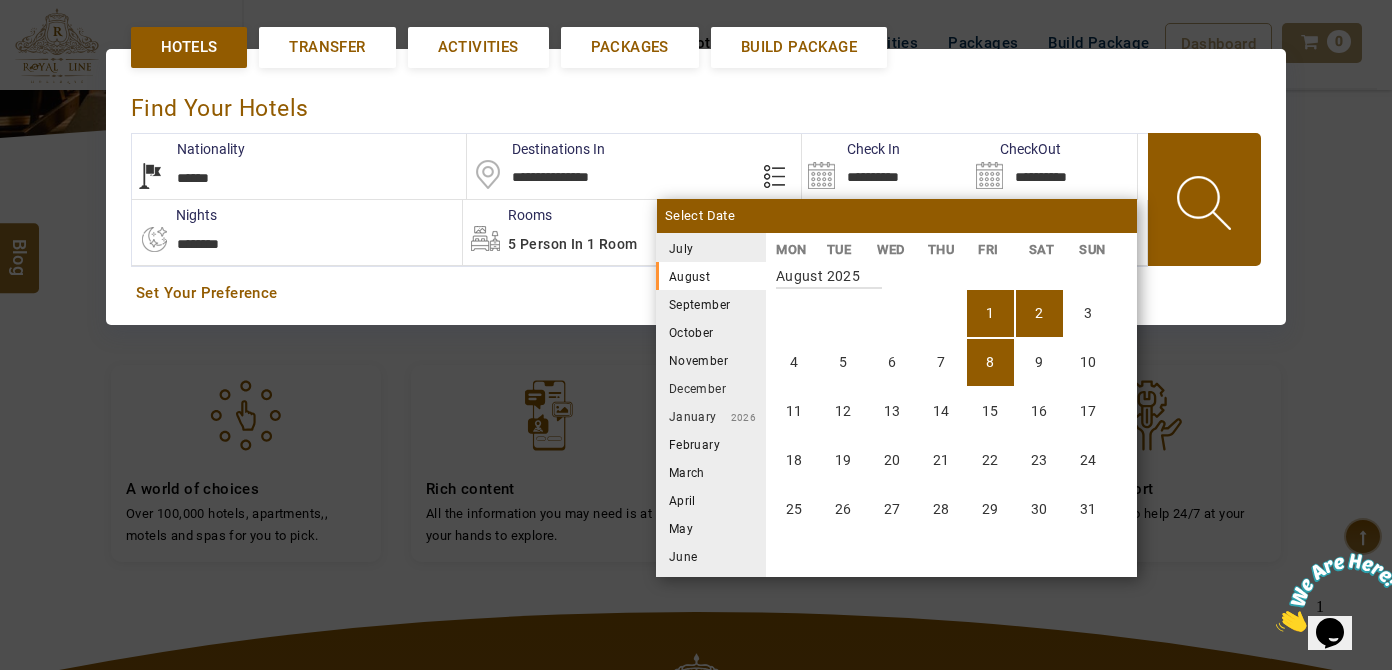 click on "8" at bounding box center [990, 362] 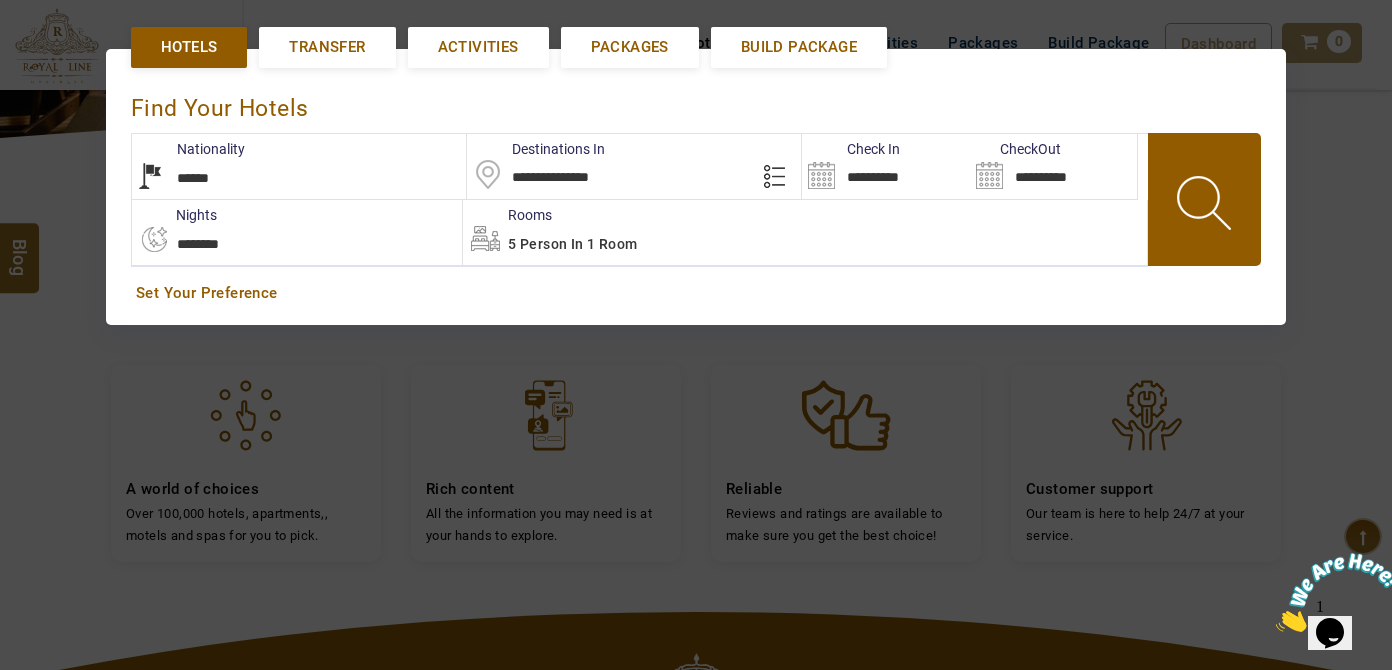 click on "5 Person in    1 Room" at bounding box center [805, 232] 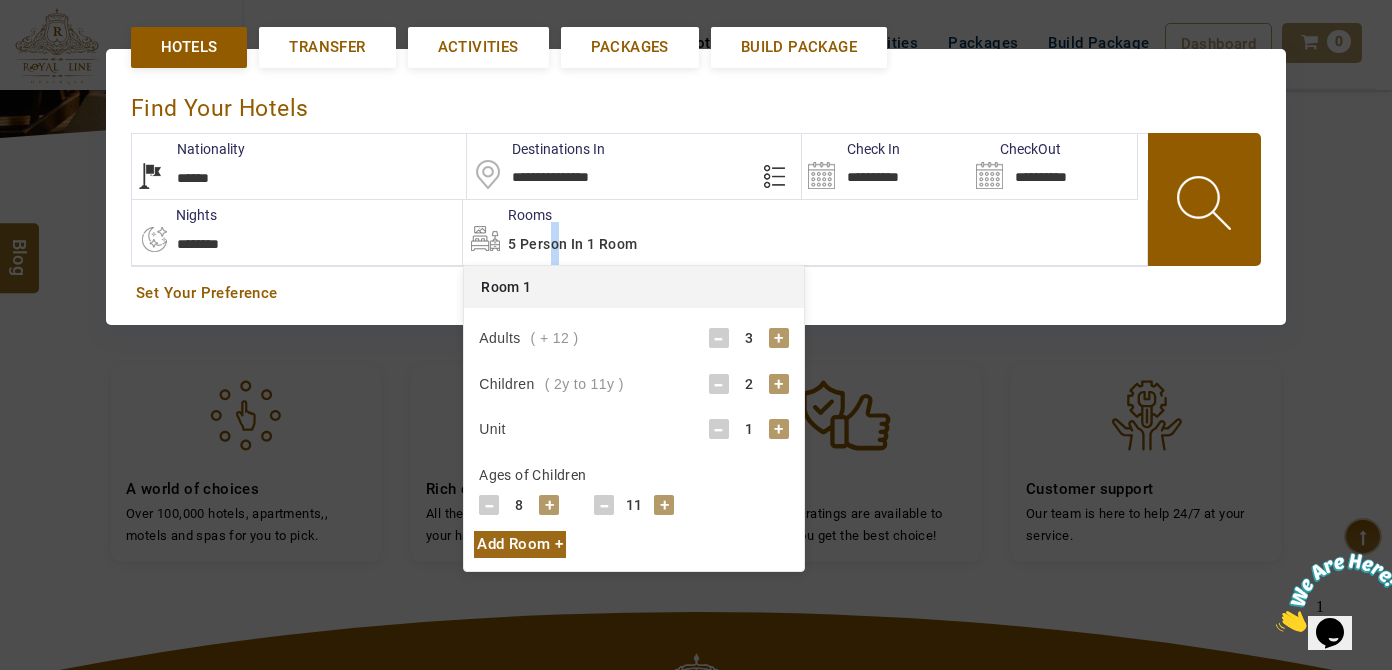 click at bounding box center [1206, 206] 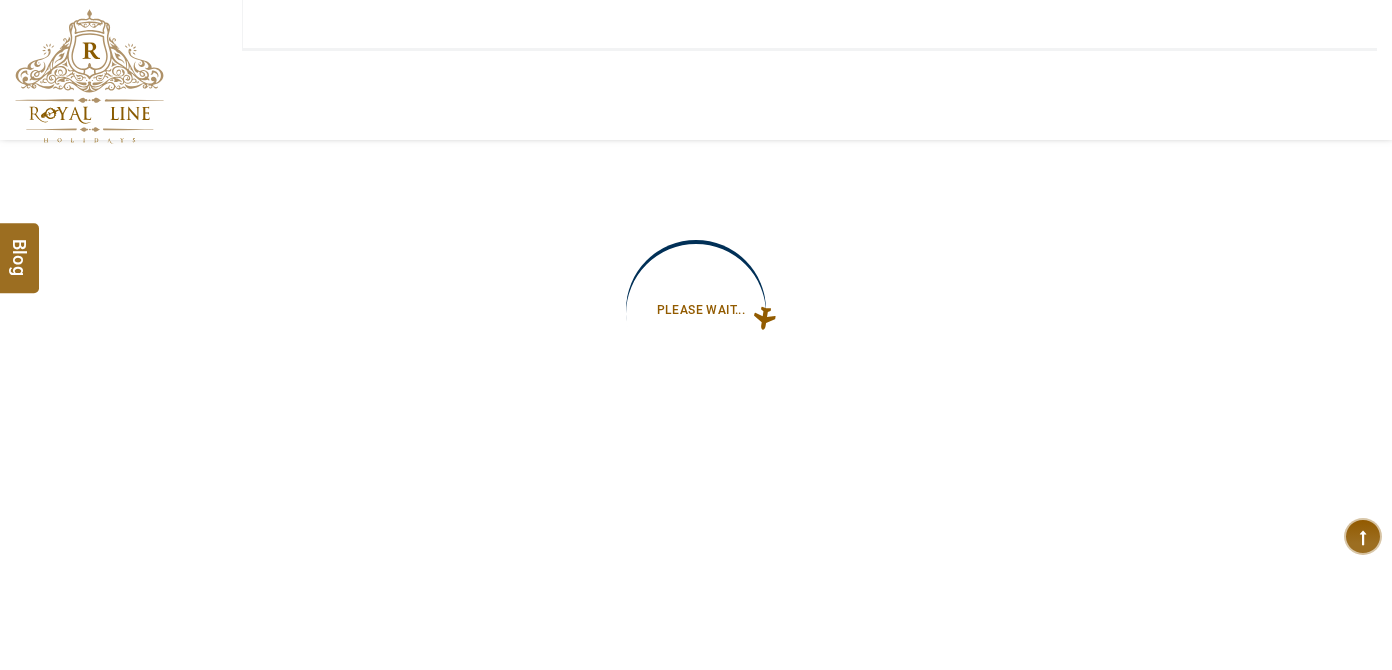 type on "**********" 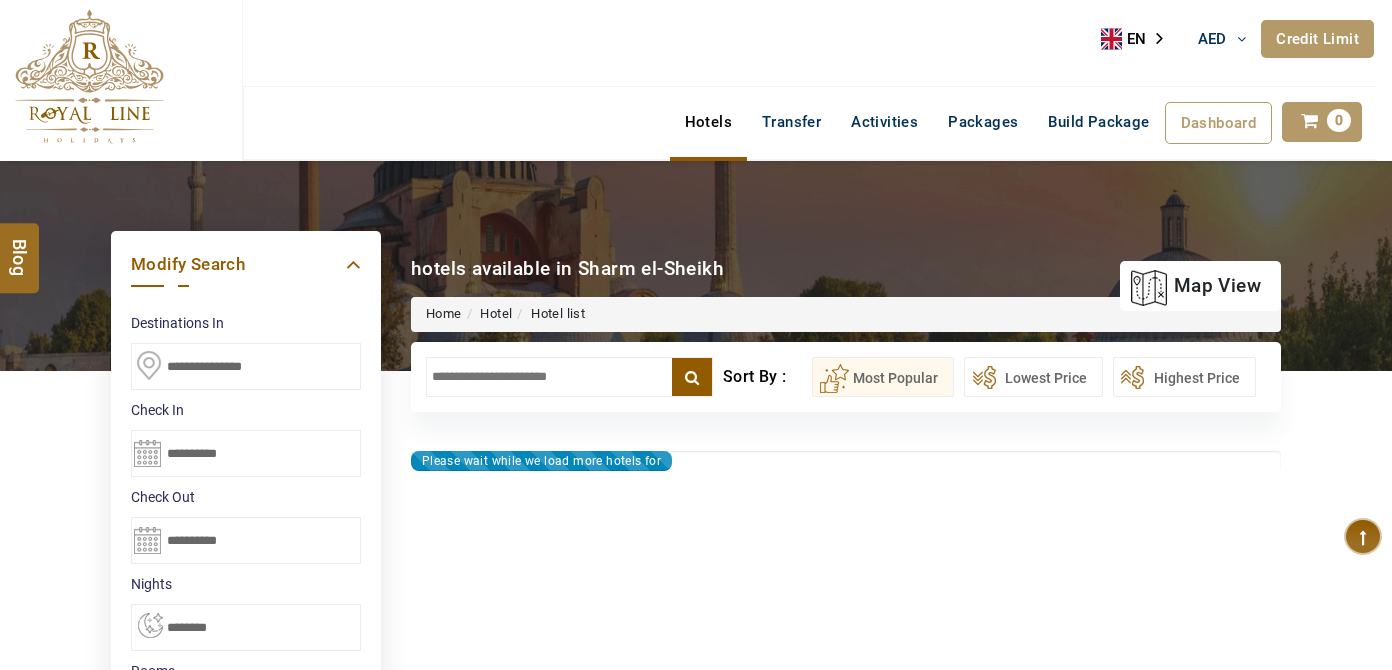 type on "**********" 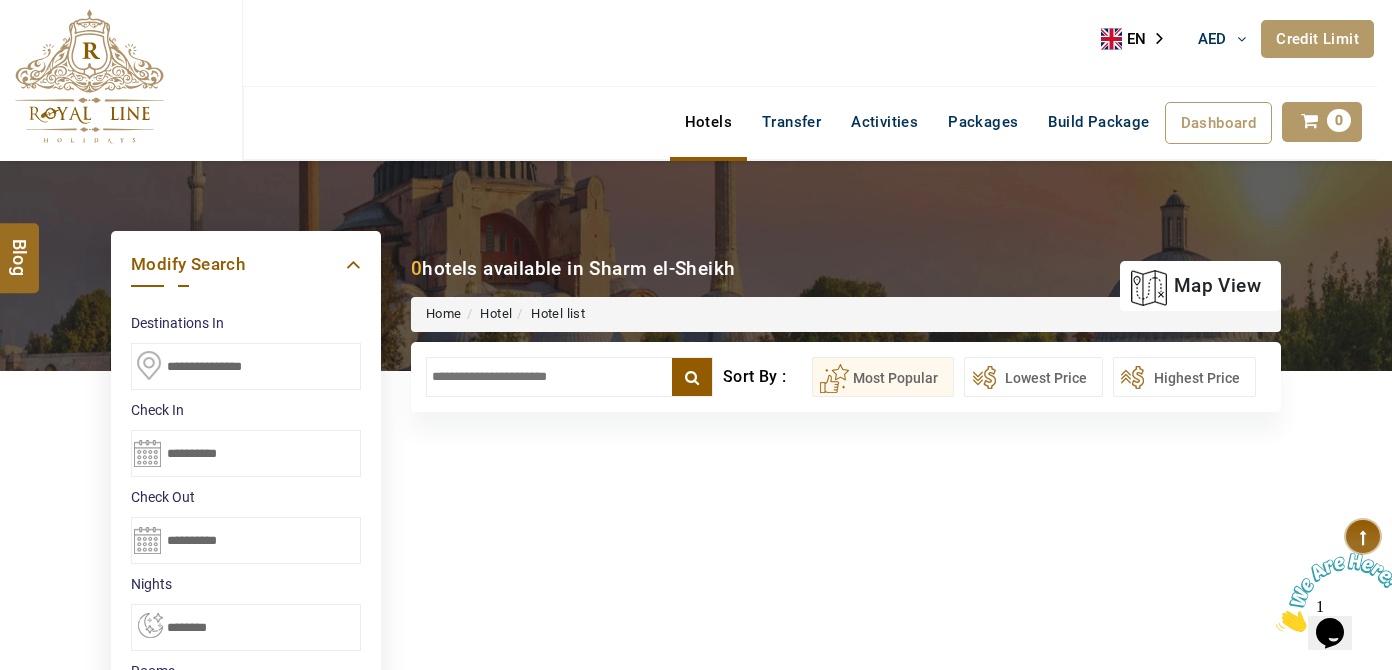scroll, scrollTop: 0, scrollLeft: 0, axis: both 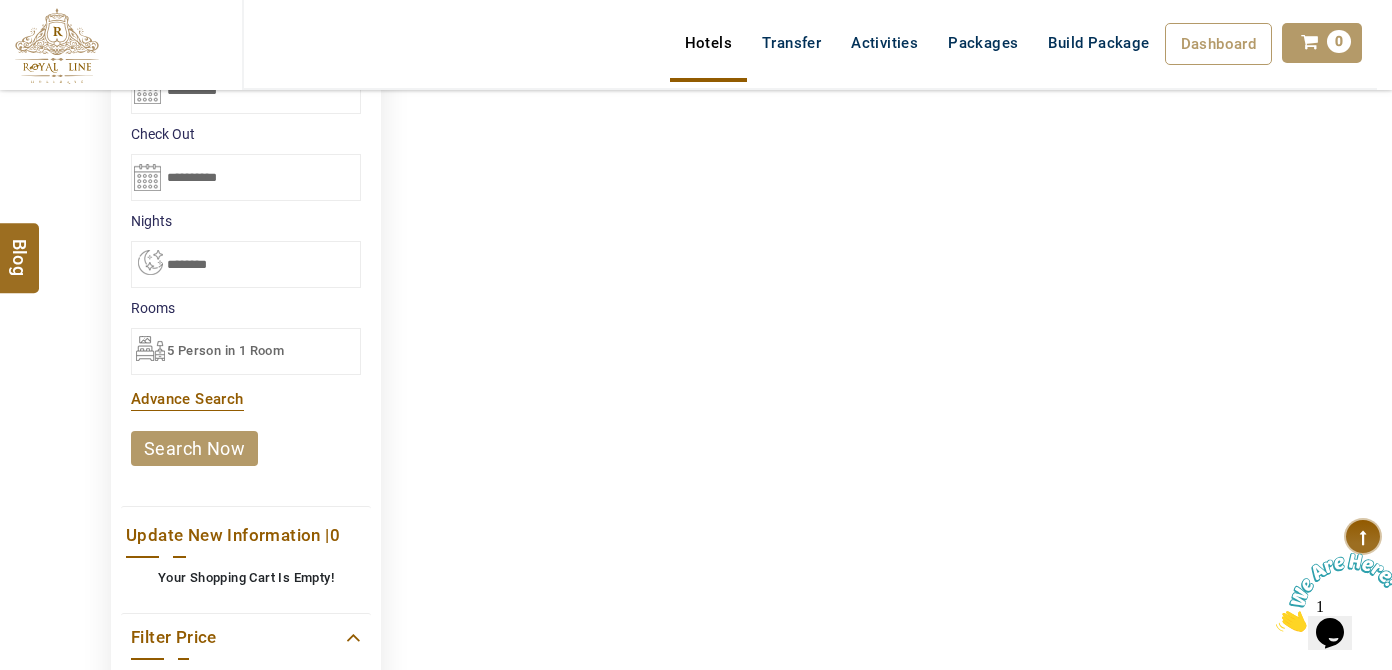 drag, startPoint x: 270, startPoint y: 318, endPoint x: 269, endPoint y: 283, distance: 35.014282 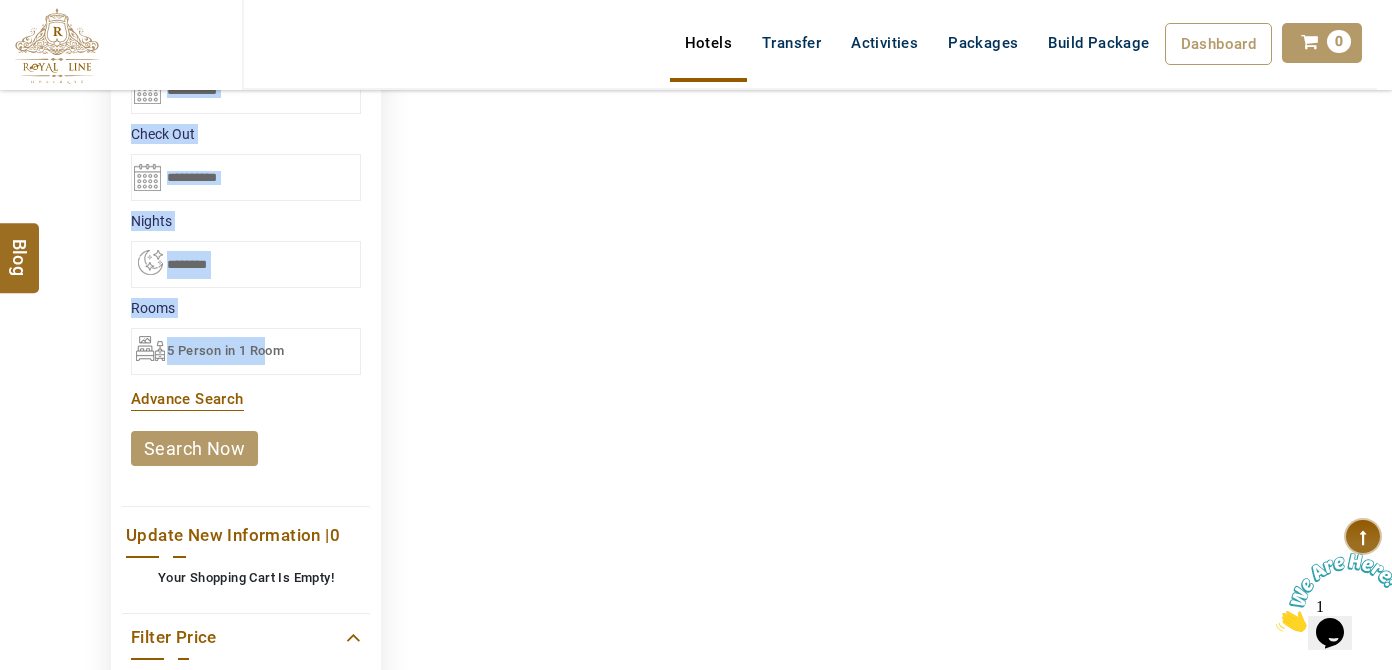 click on "5 Person in    1 Room" at bounding box center (246, 351) 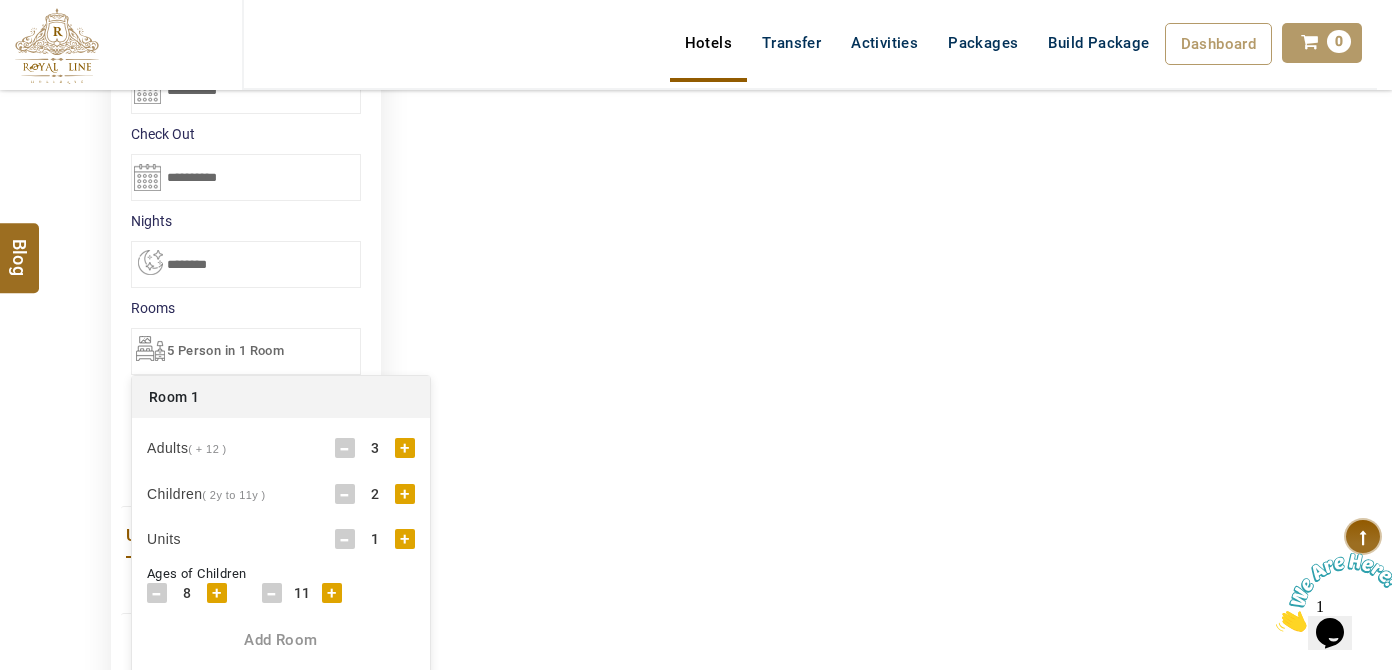 click on "2" at bounding box center (375, 494) 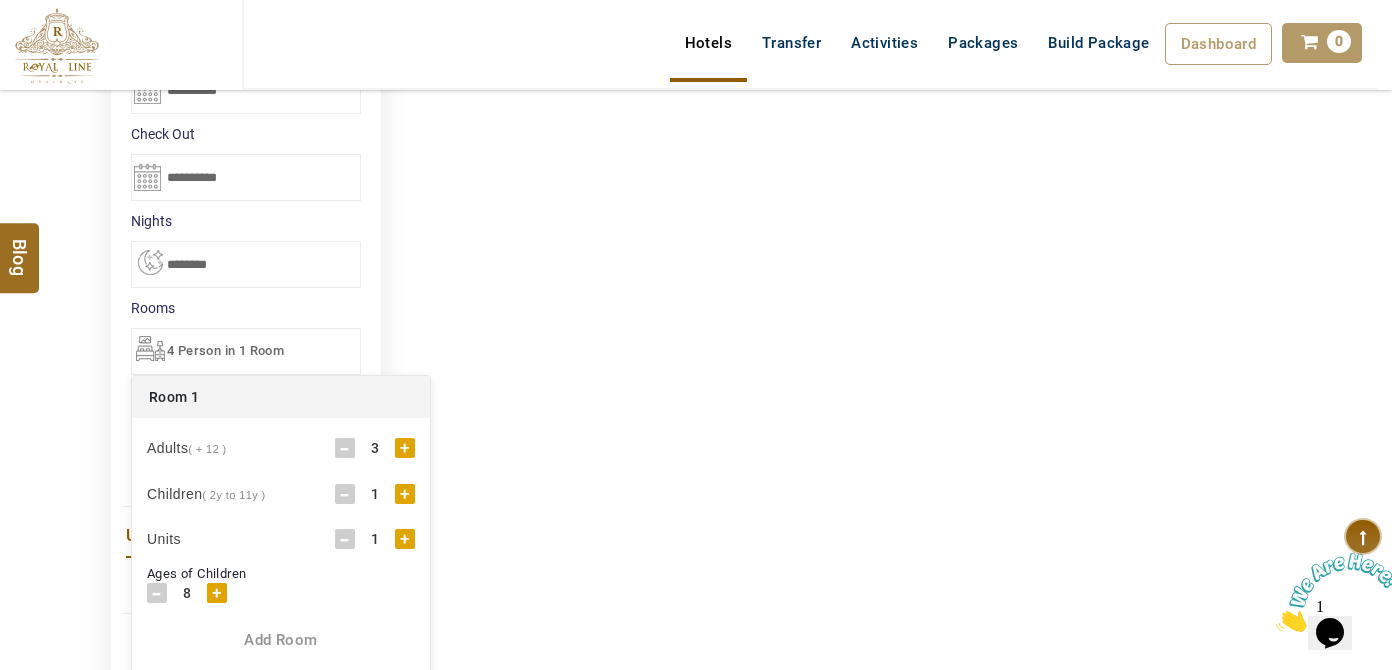 click on "-" at bounding box center [345, 448] 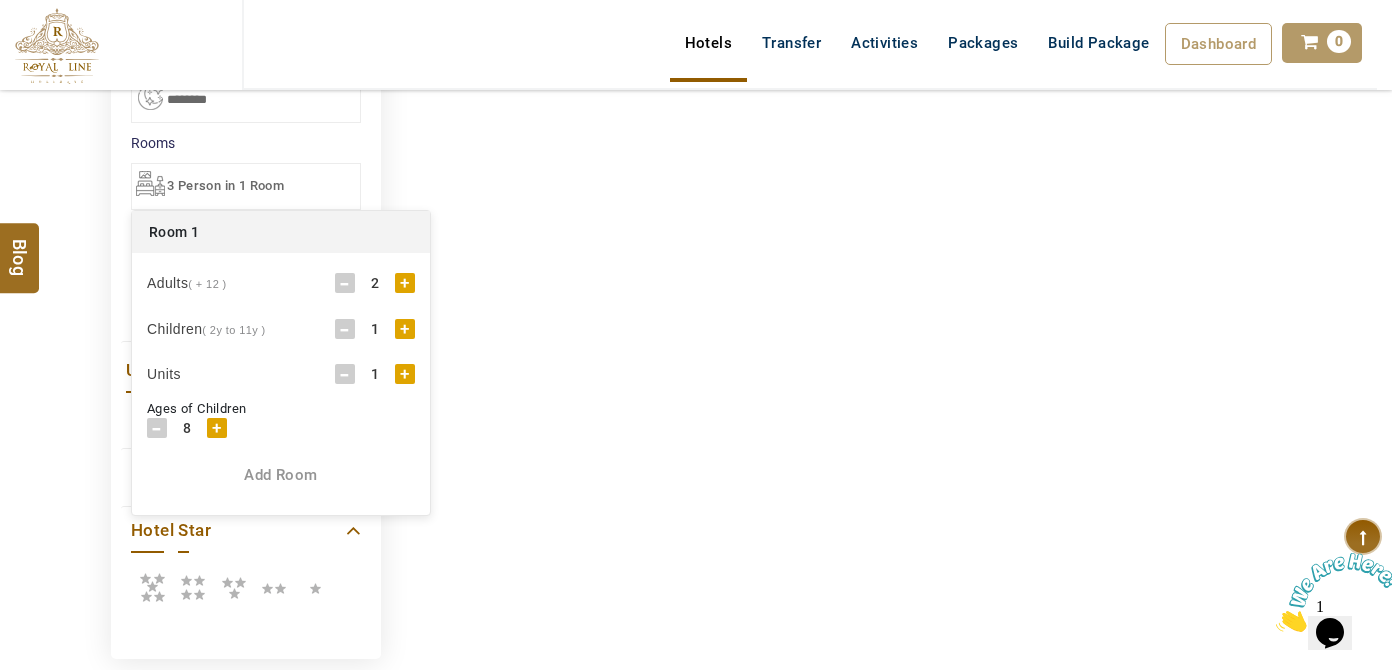 scroll, scrollTop: 636, scrollLeft: 0, axis: vertical 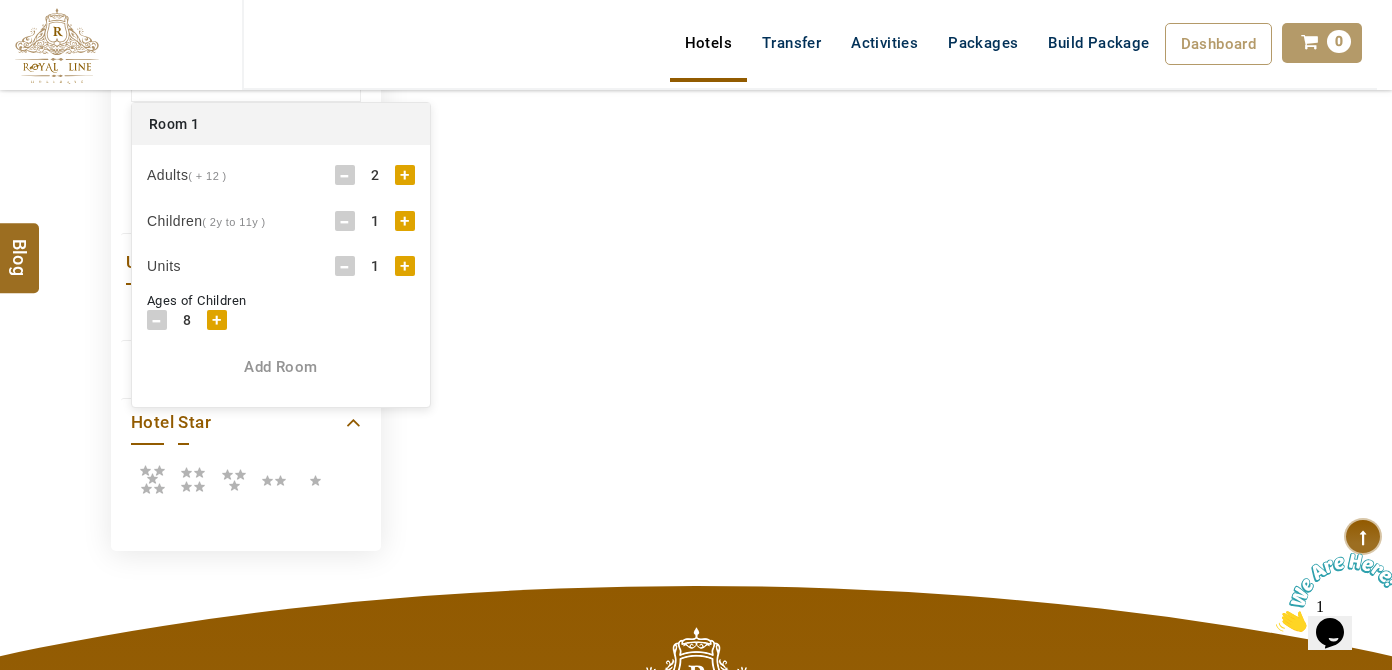 click on "Add Room" at bounding box center [281, 367] 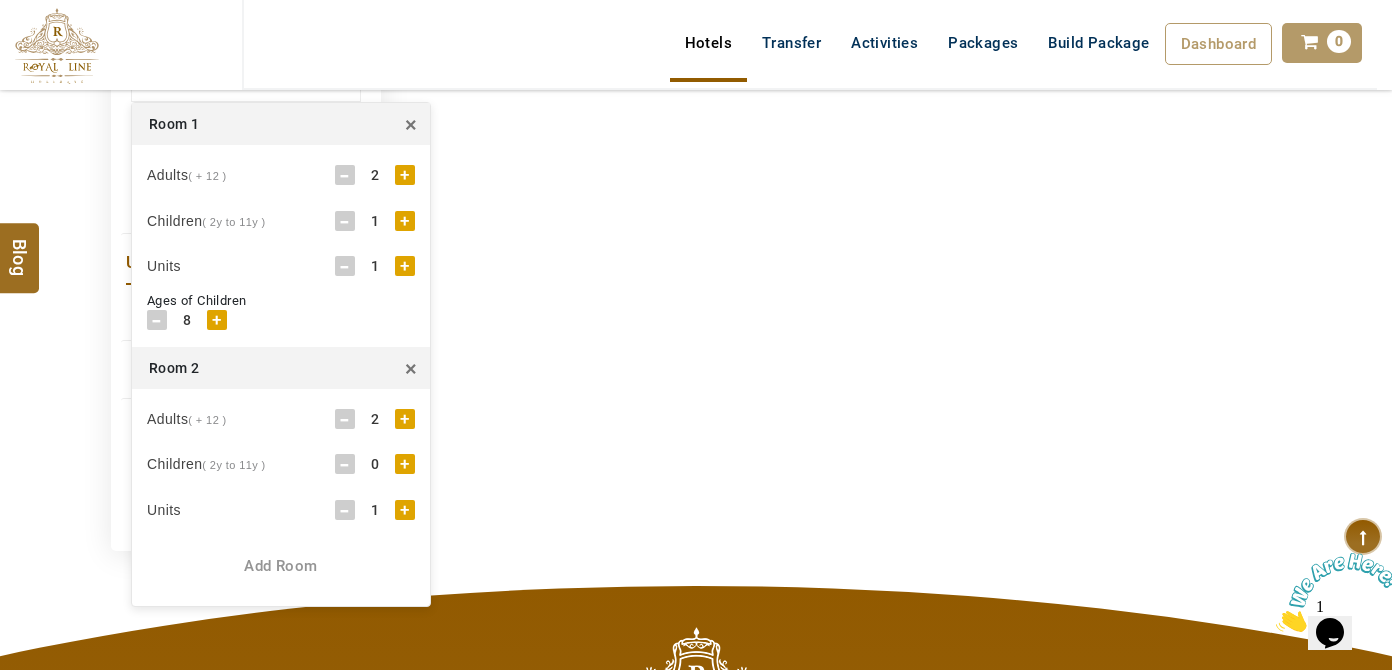 click on "**********" at bounding box center (696, 173) 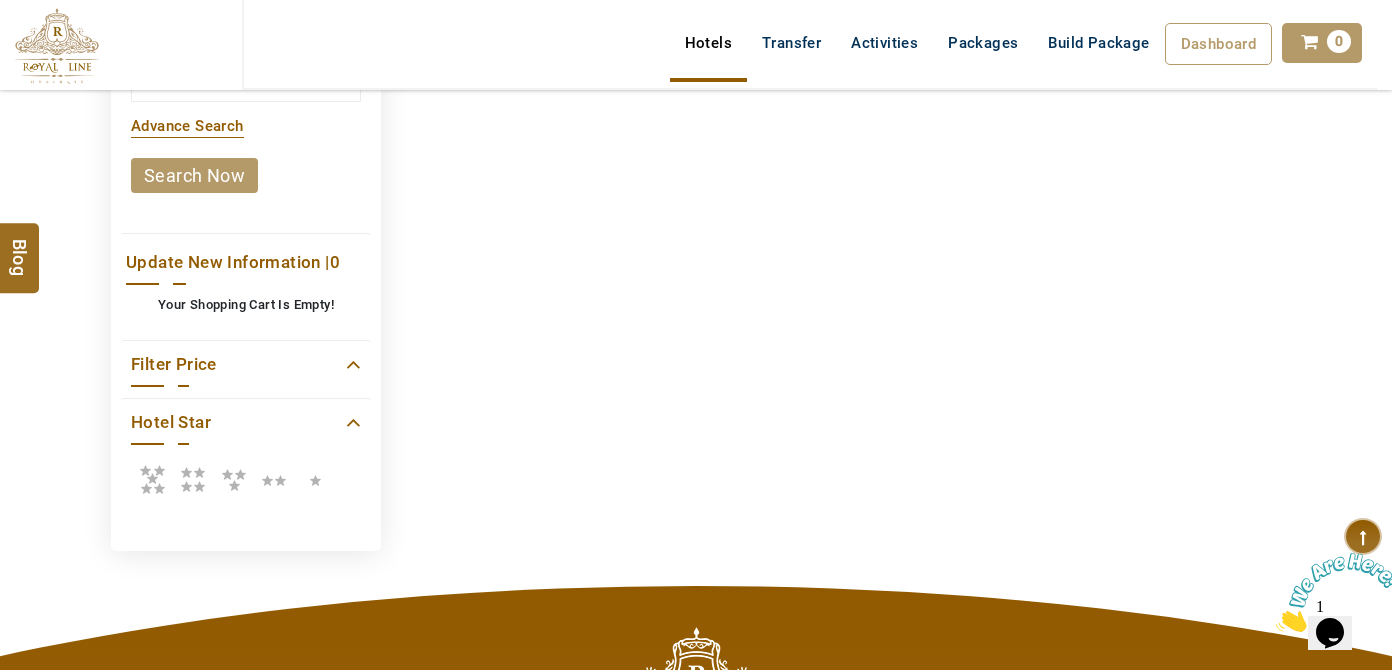 click on "search now" at bounding box center (194, 175) 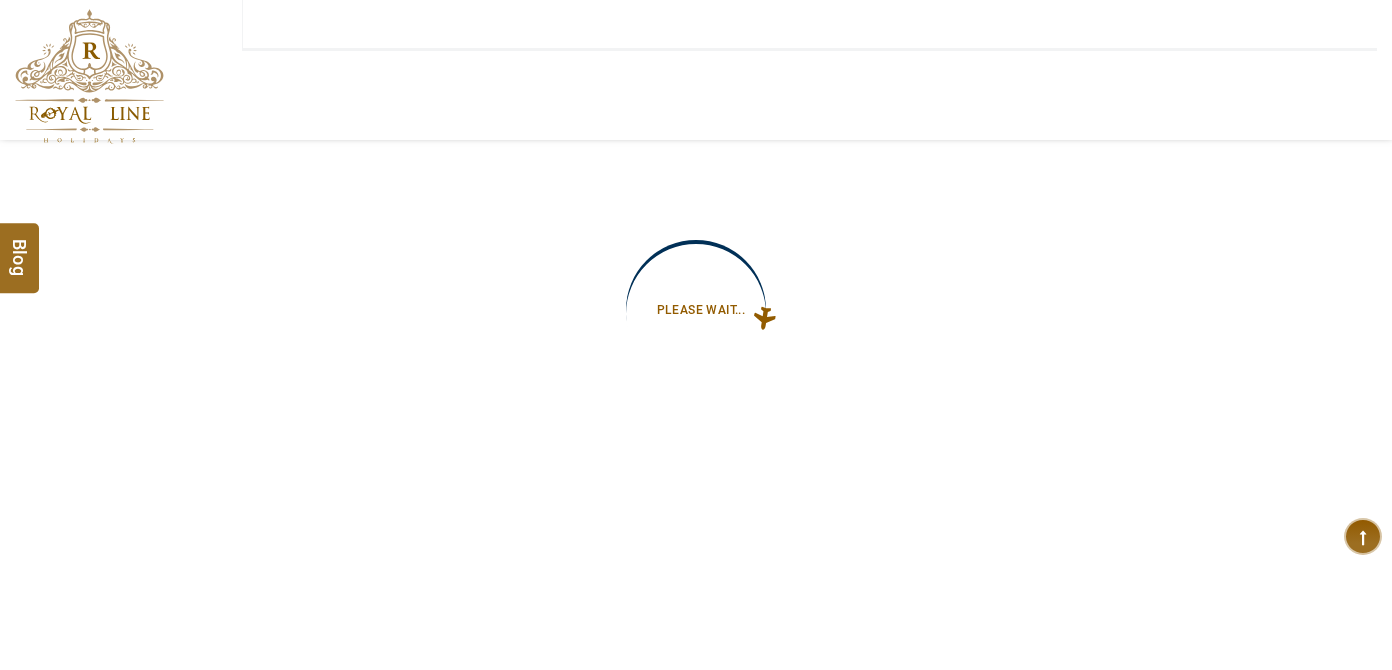 type on "**********" 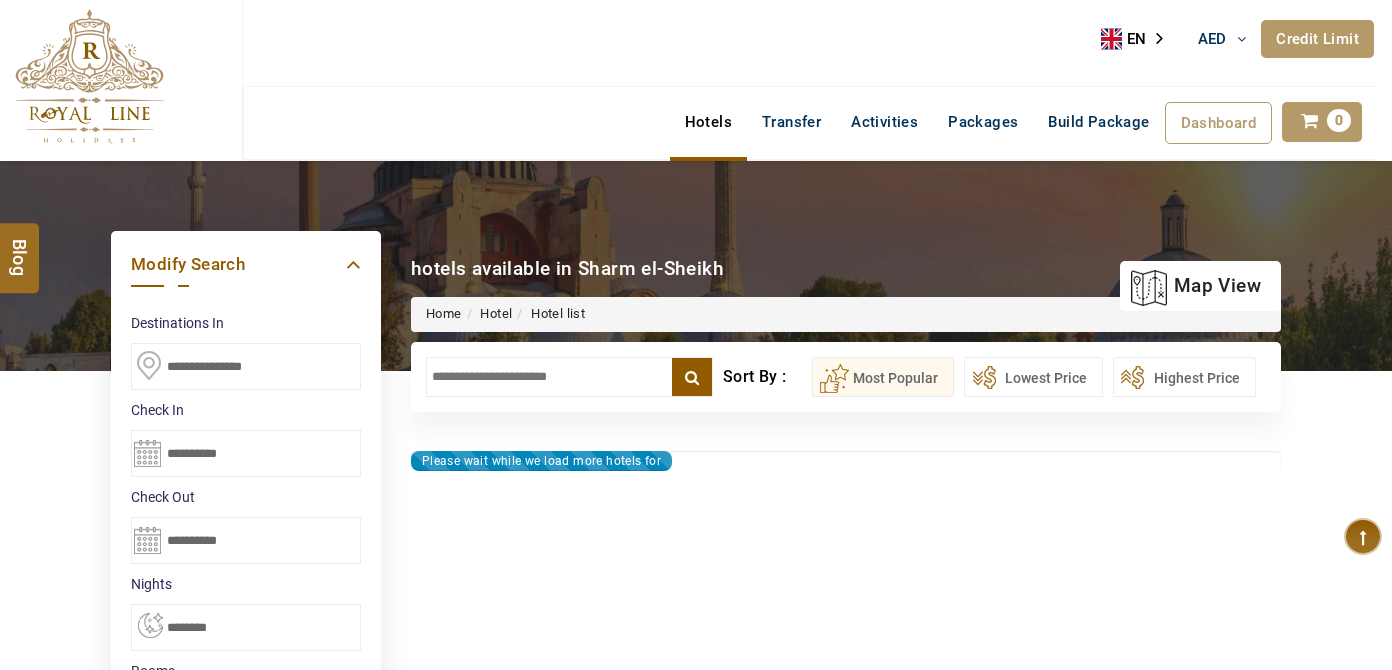 scroll, scrollTop: 0, scrollLeft: 0, axis: both 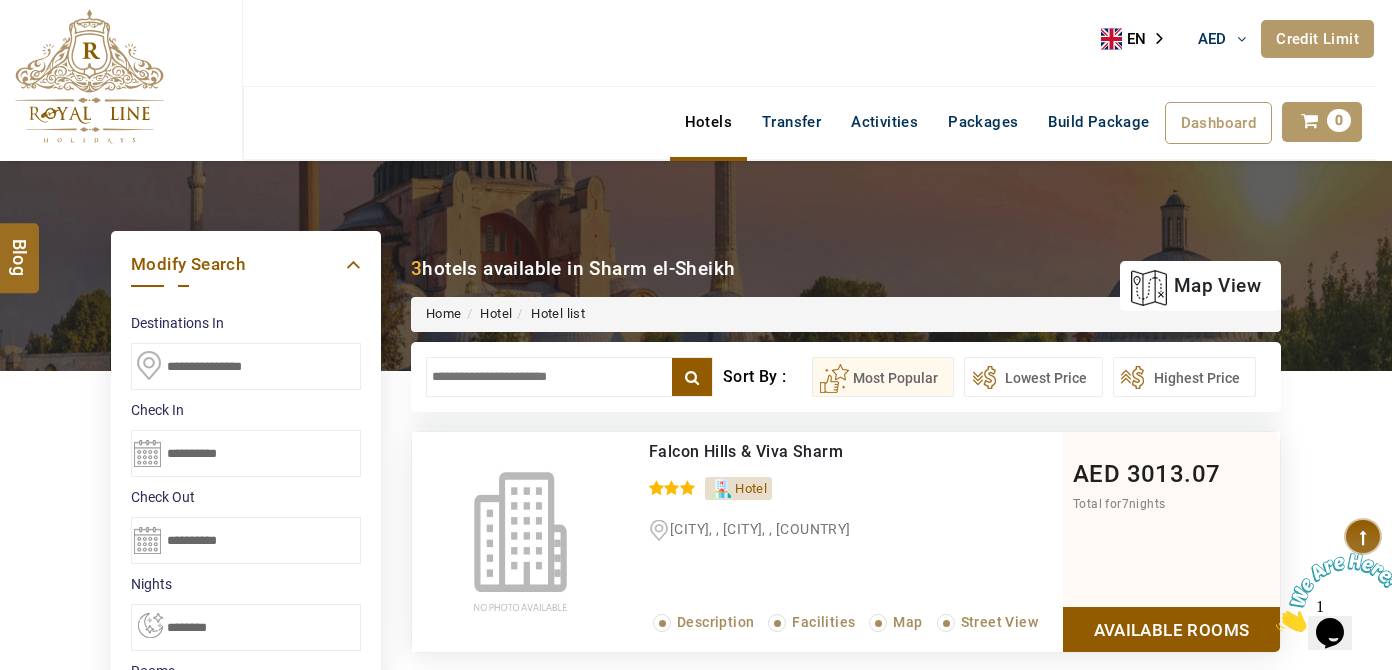 click at bounding box center [569, 377] 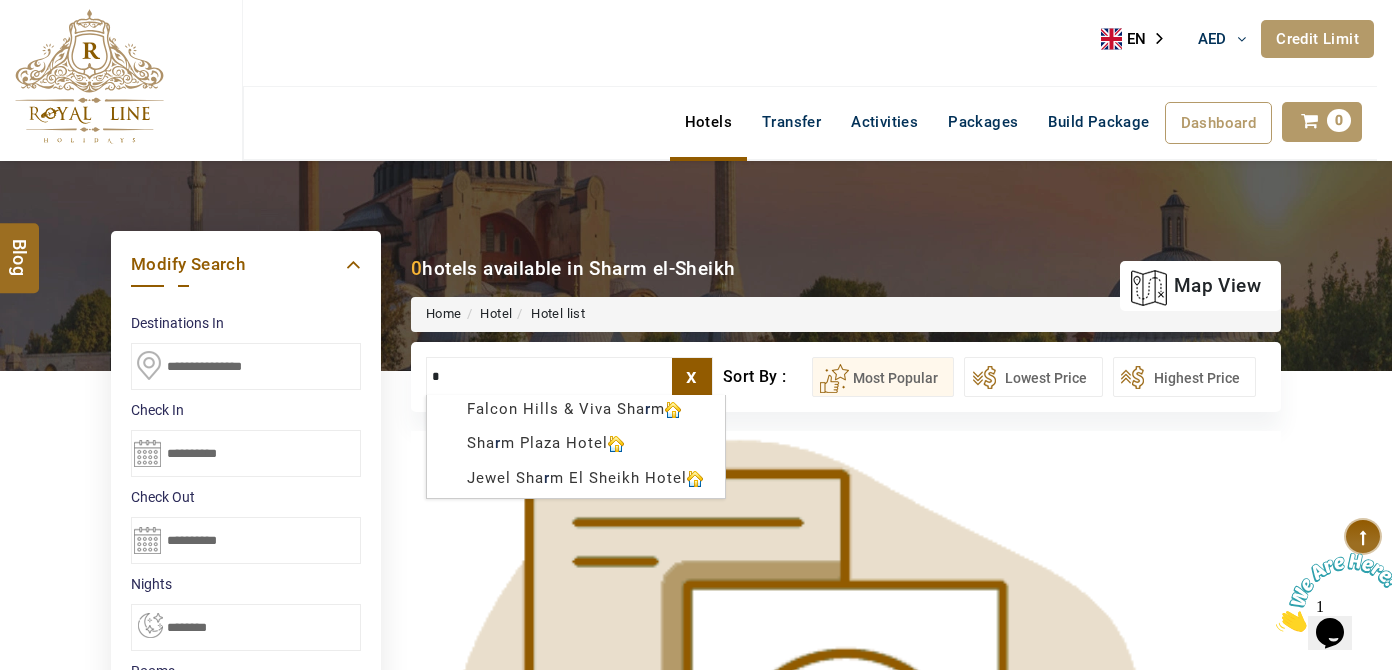 type on "*" 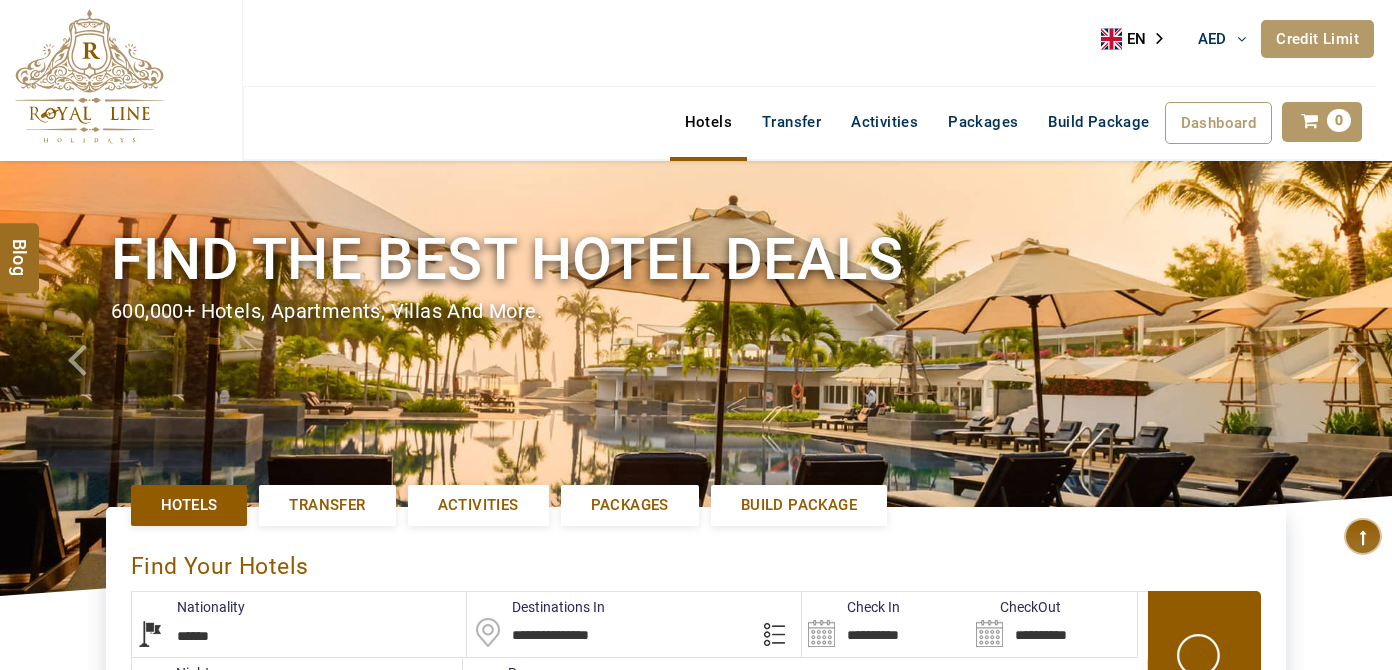 select on "******" 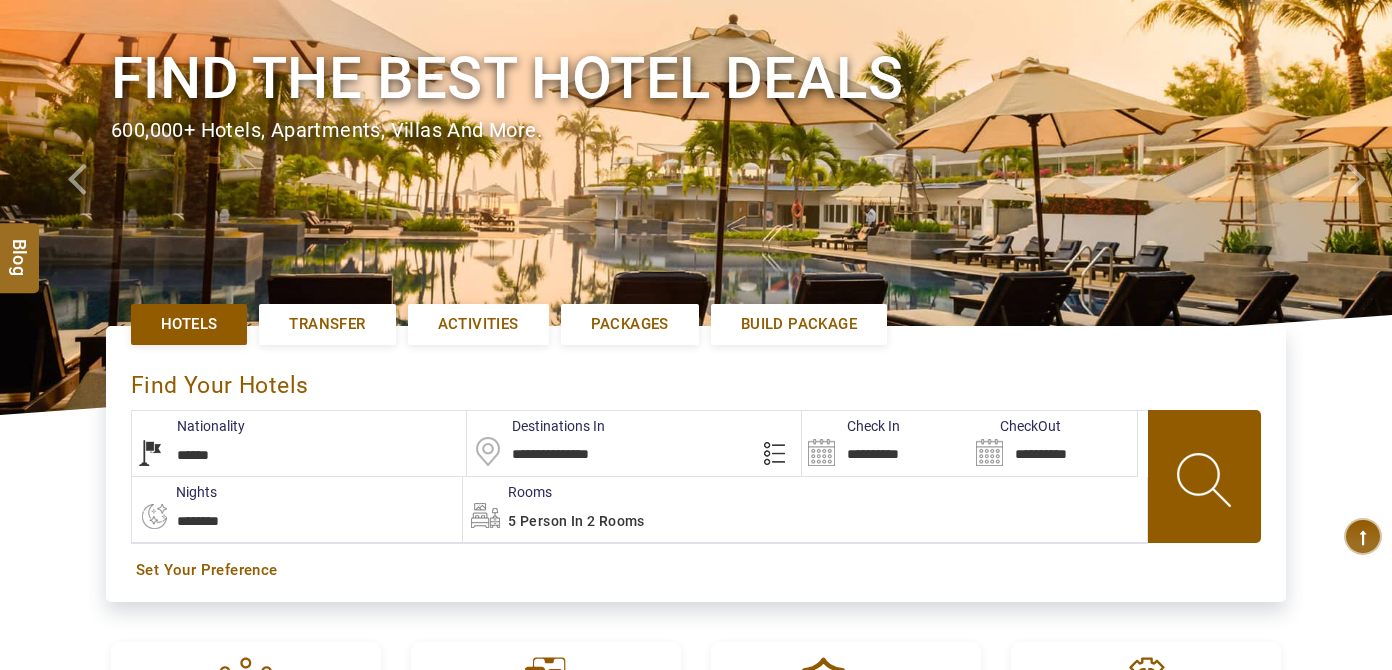 click on "**********" at bounding box center [885, 443] 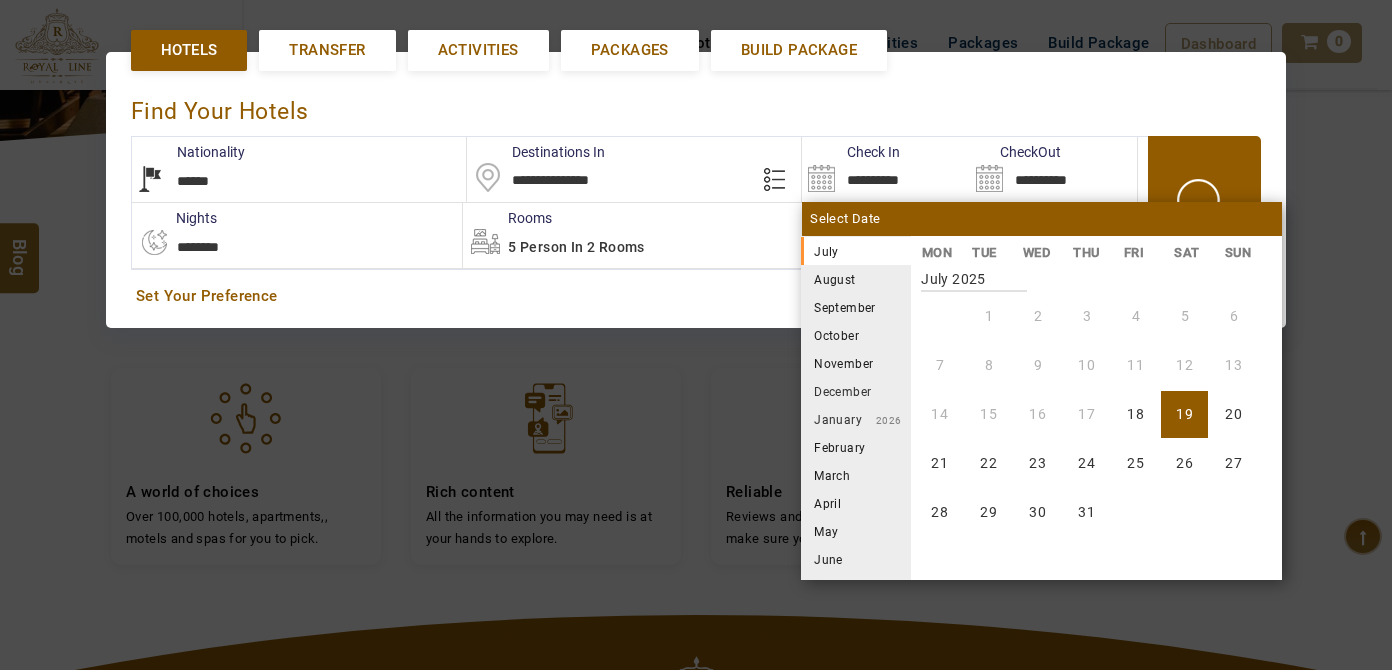 scroll, scrollTop: 458, scrollLeft: 0, axis: vertical 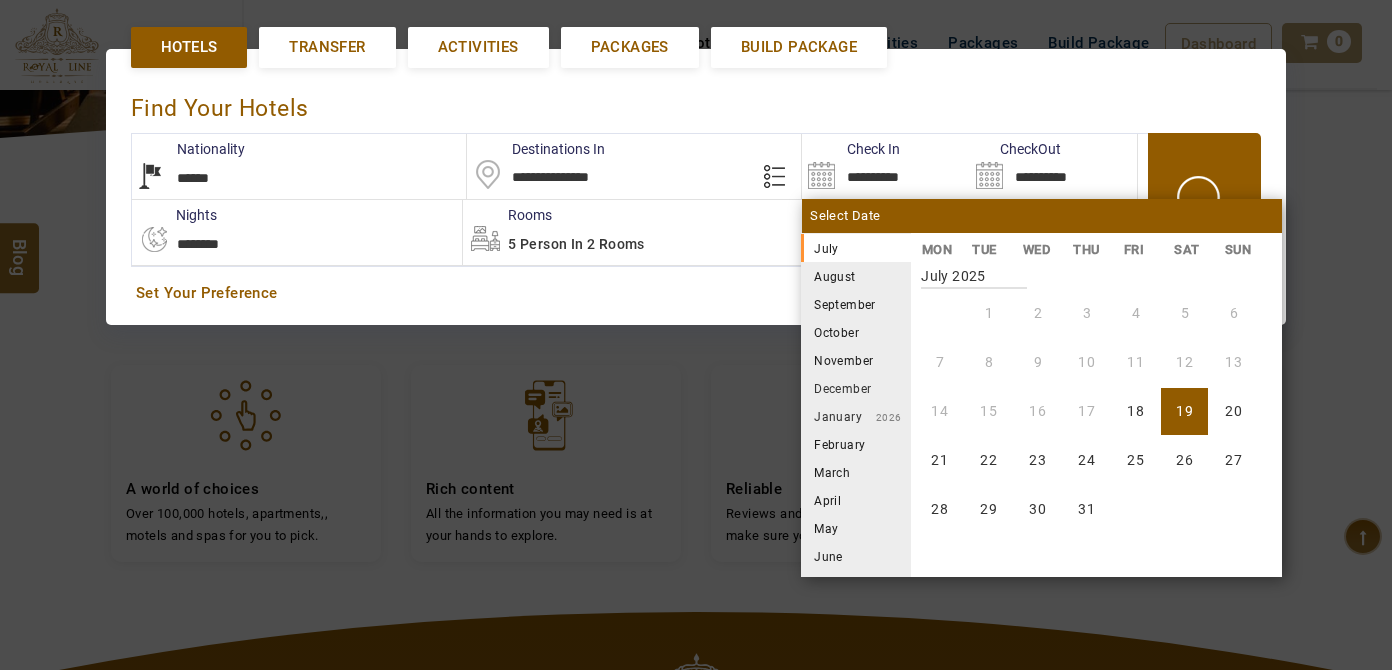 click on "August" at bounding box center (856, 276) 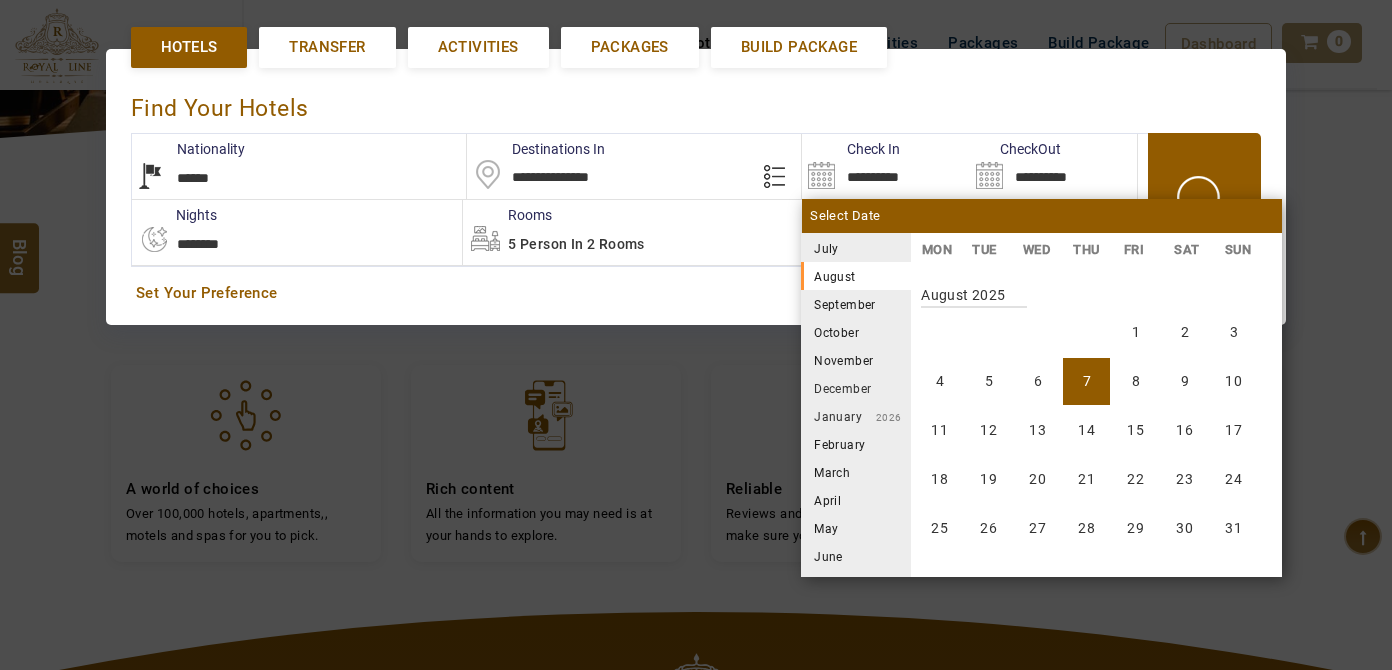 scroll, scrollTop: 370, scrollLeft: 0, axis: vertical 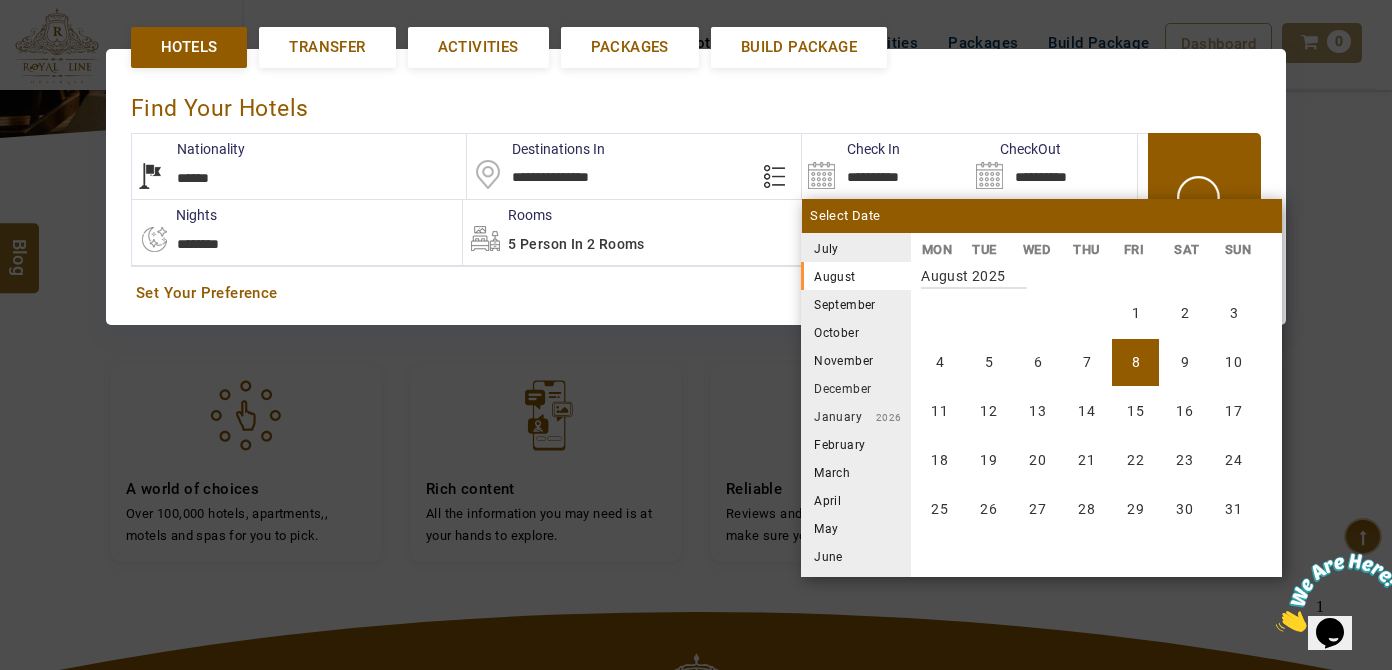 click on "8" at bounding box center [1135, 362] 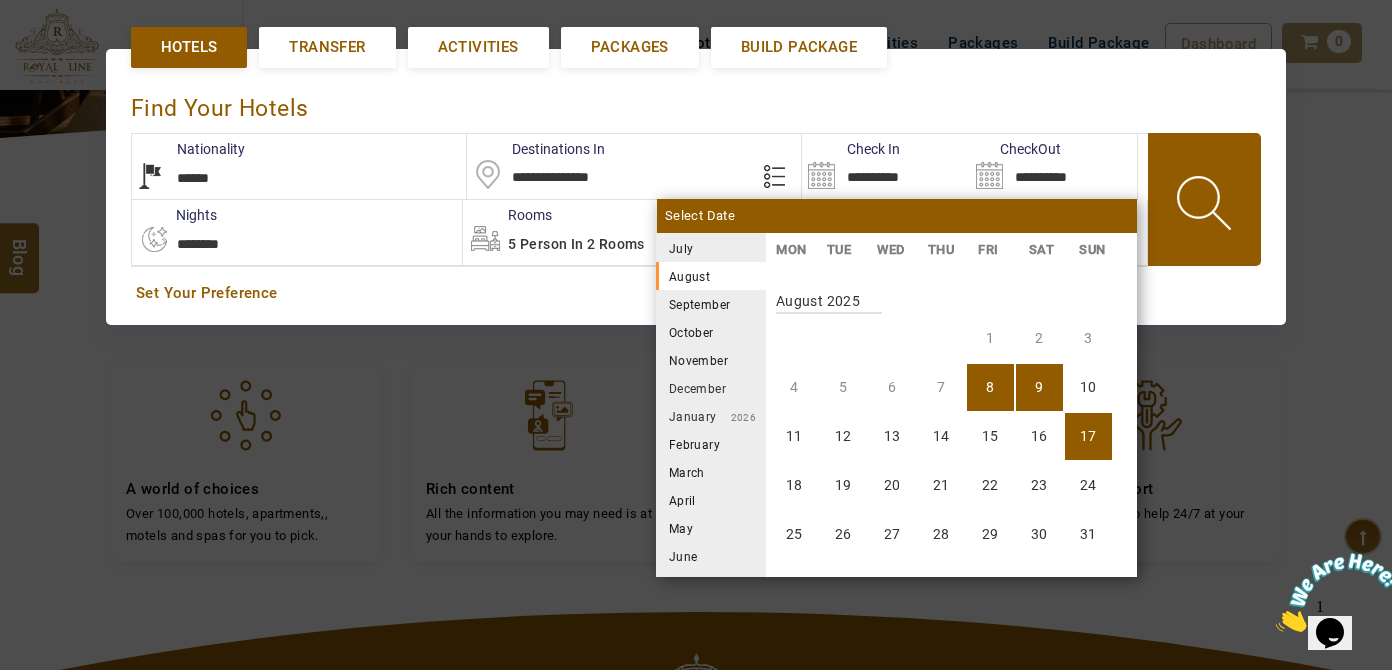 scroll, scrollTop: 370, scrollLeft: 0, axis: vertical 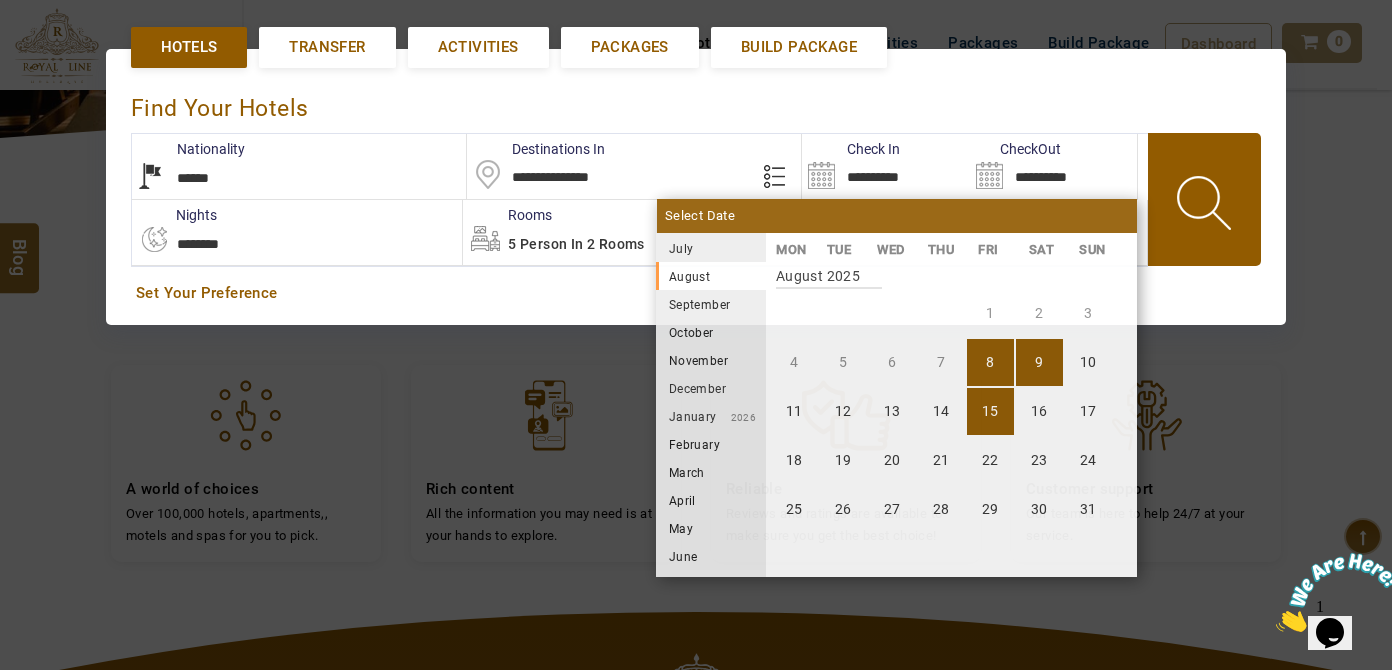 click on "15" at bounding box center (990, 411) 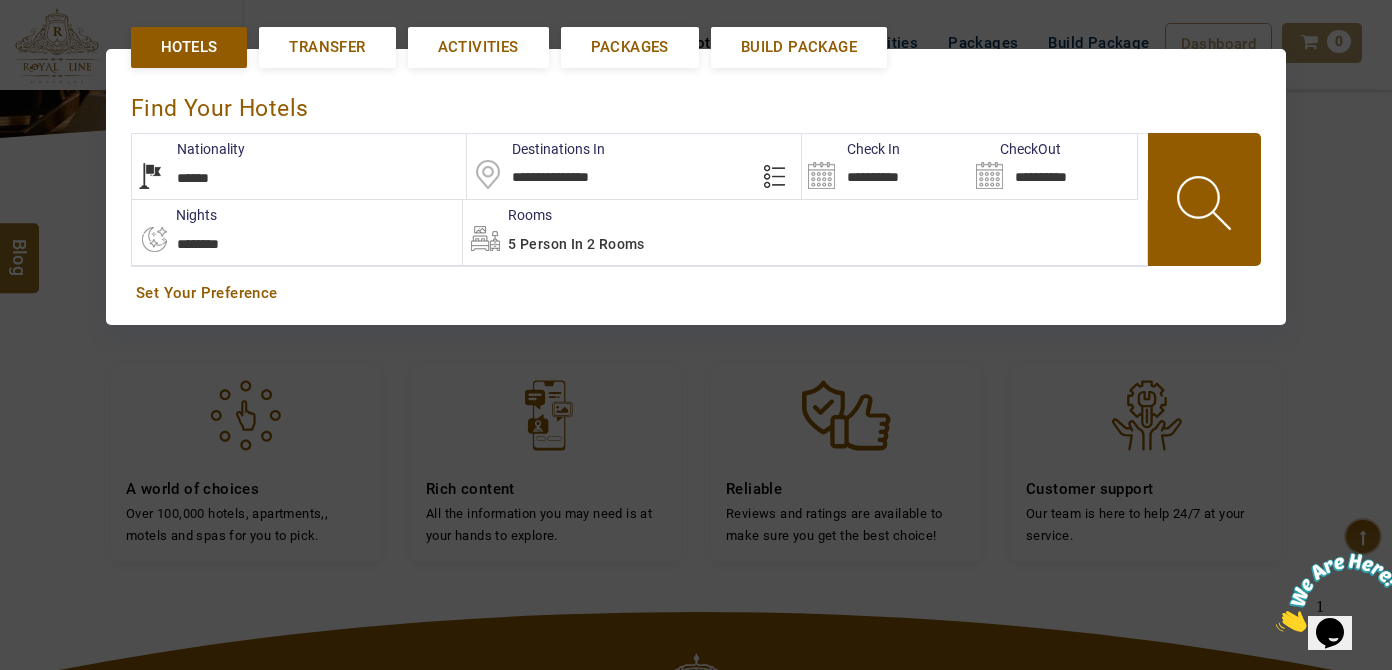 click on "5 Person in    2 Rooms" at bounding box center [805, 232] 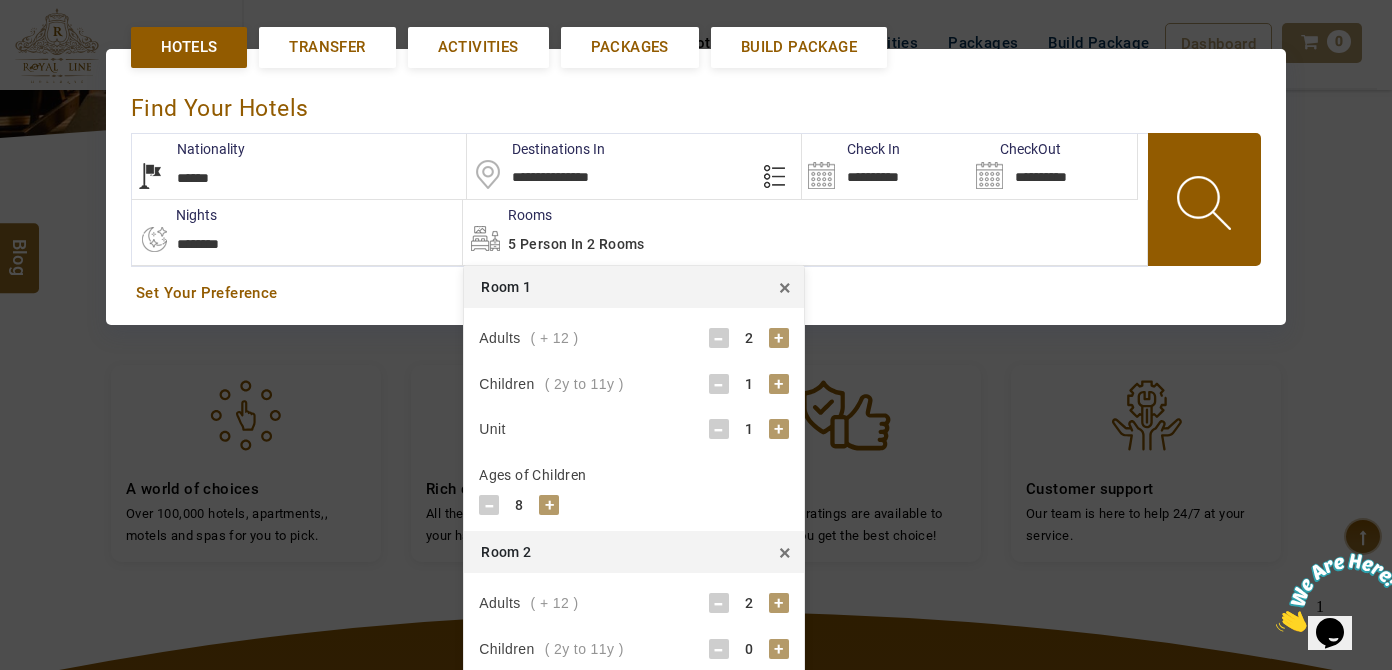click on "Adults ( + 12 ) - 2 + Children ( 2y to 11y ) - 1 + Unit - 1 + Ages of Children - 8 + - 0 + - 0 + - 0 +" at bounding box center (634, 419) 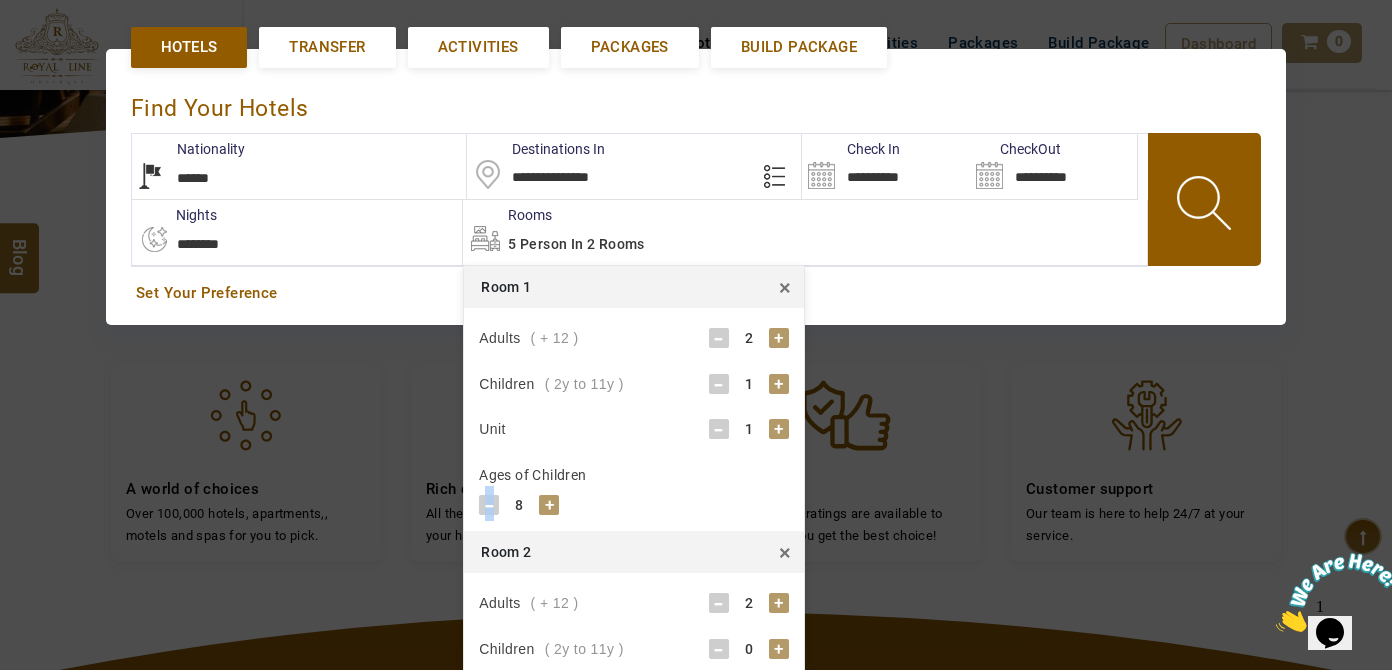 click on "-" at bounding box center (489, 505) 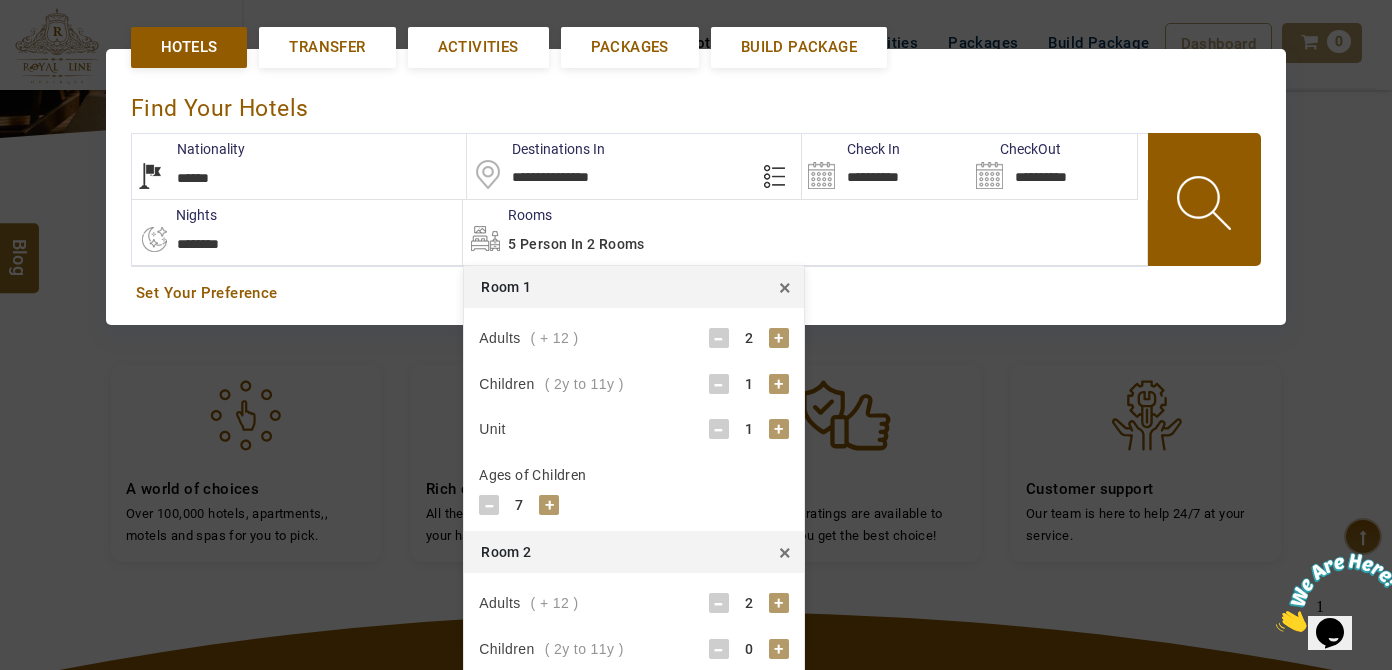 click on "-" at bounding box center [489, 505] 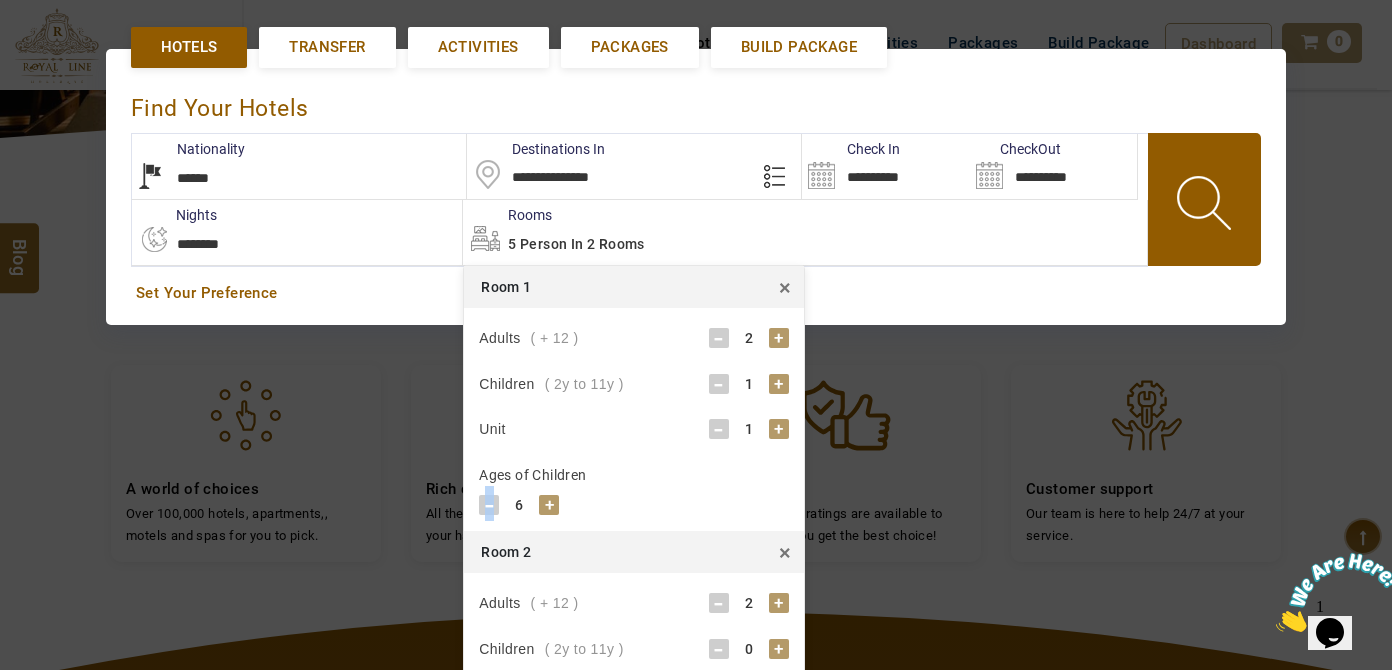 click on "-" at bounding box center [489, 505] 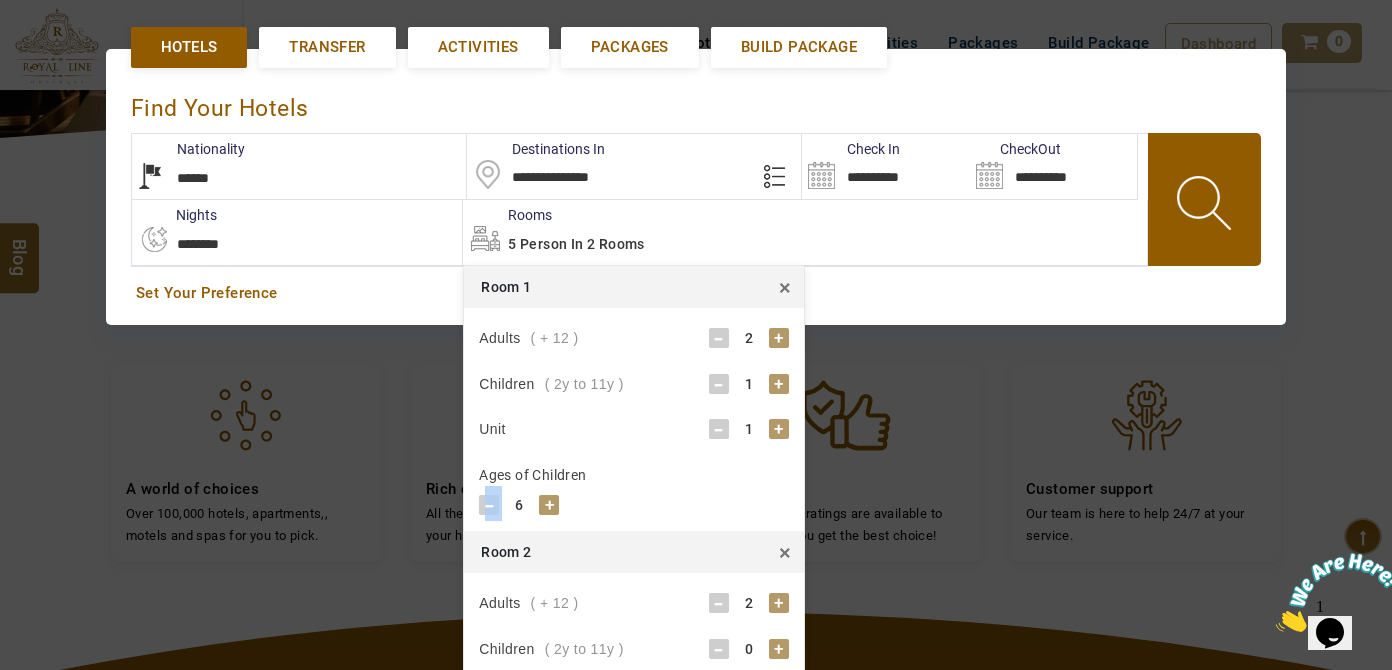 click on "-" at bounding box center [489, 505] 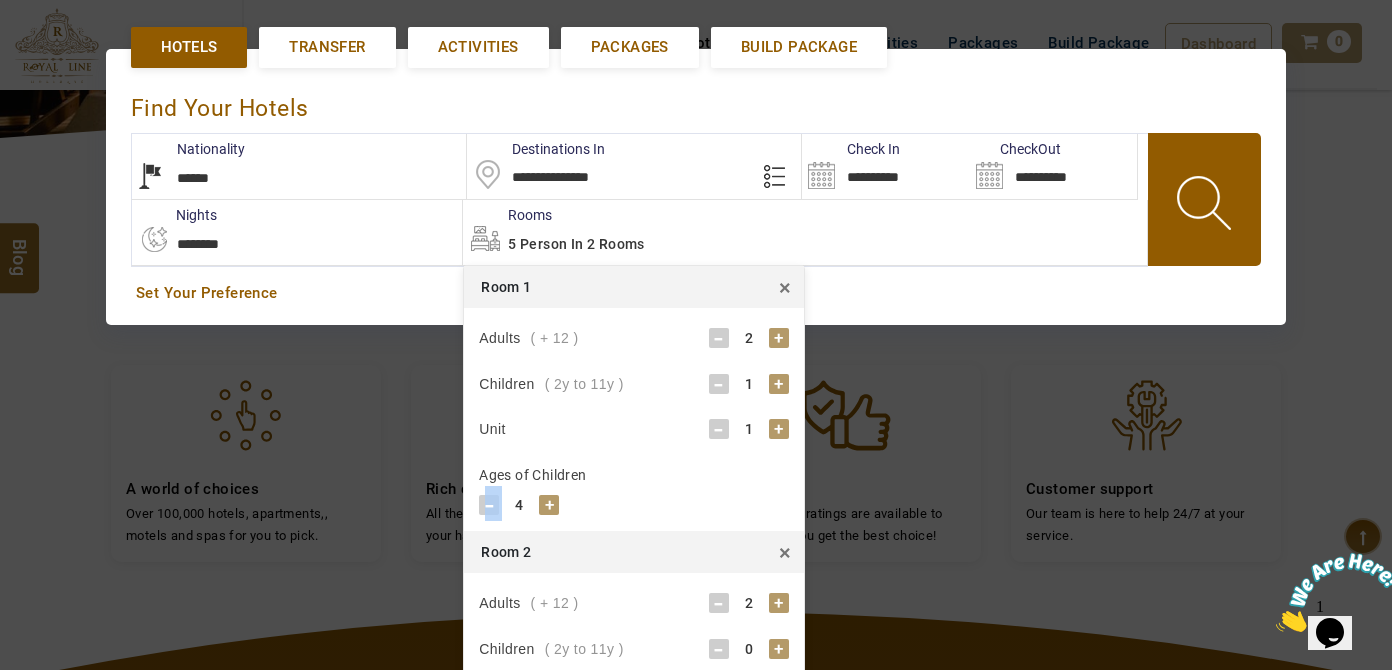 click on "-" at bounding box center [489, 505] 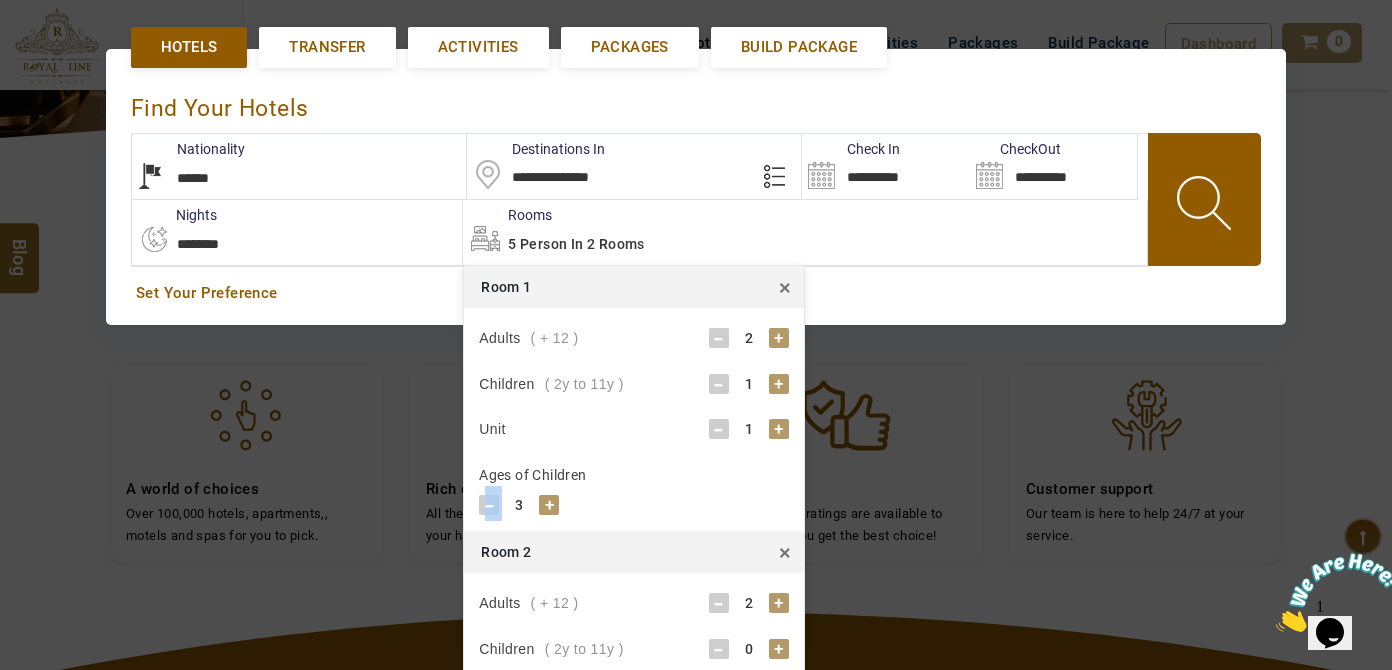 click on "-" at bounding box center (489, 505) 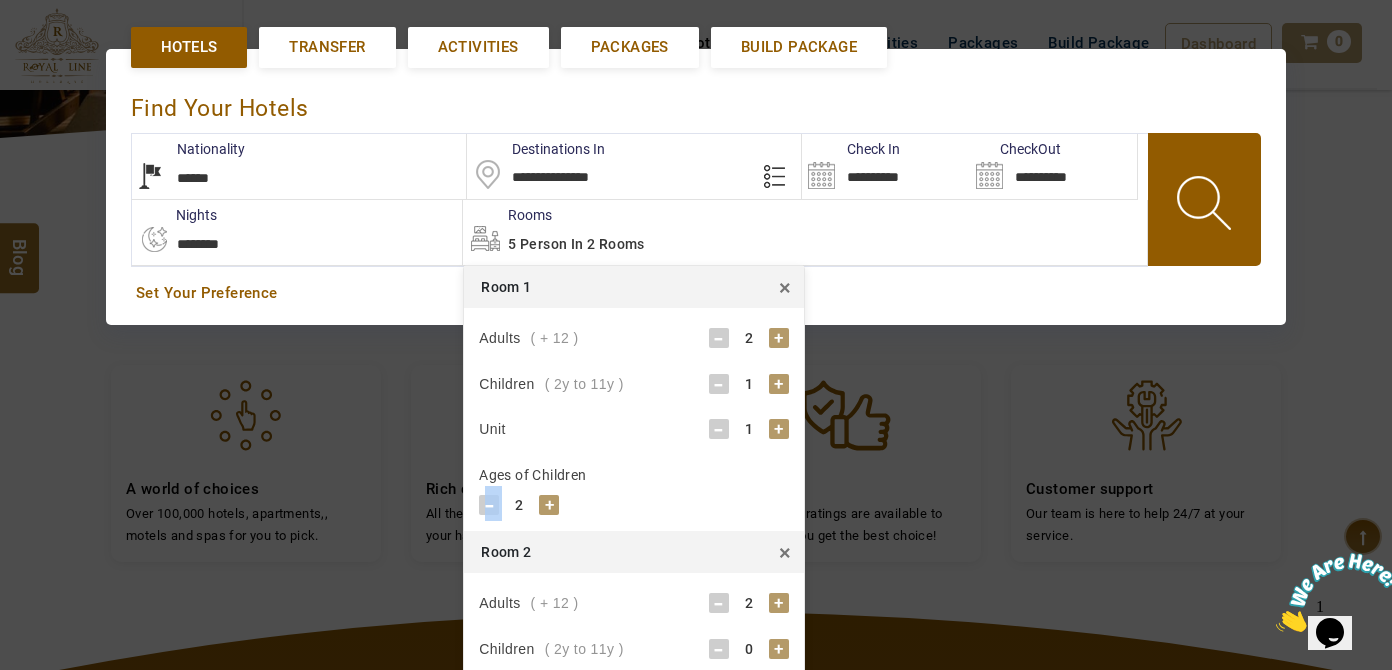 click at bounding box center [1206, 199] 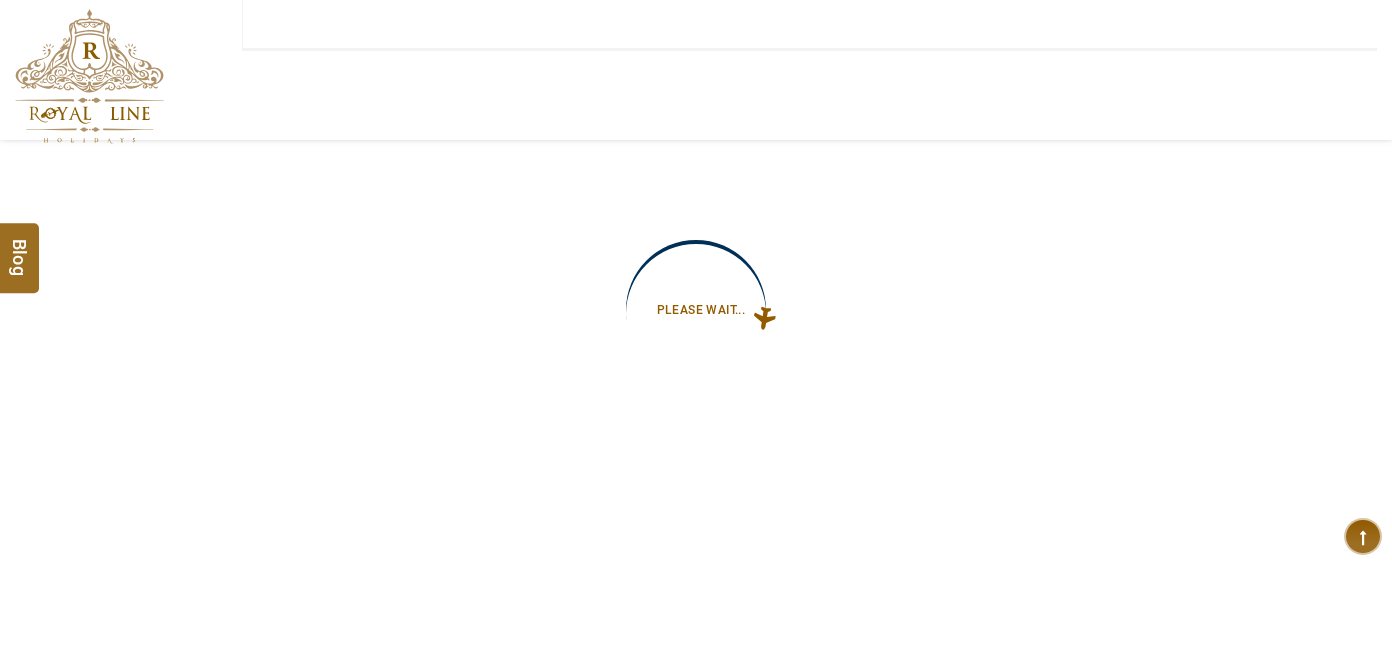 type on "**********" 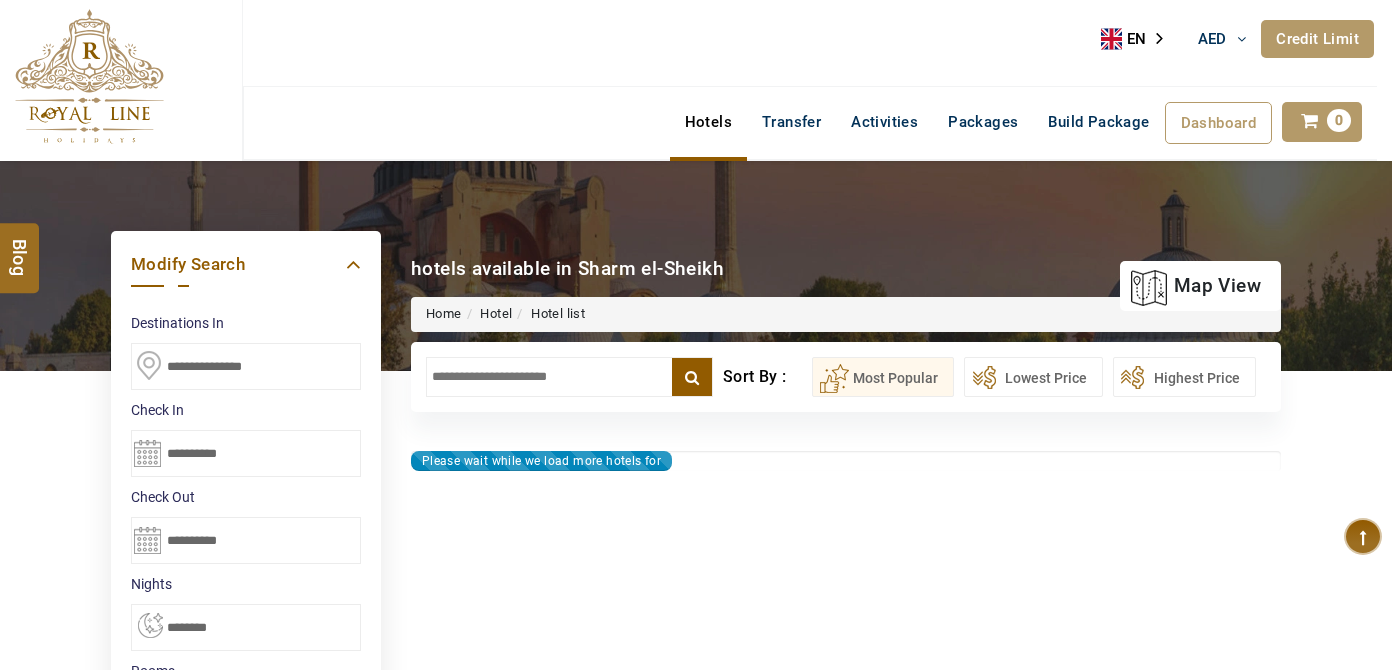 scroll, scrollTop: 0, scrollLeft: 0, axis: both 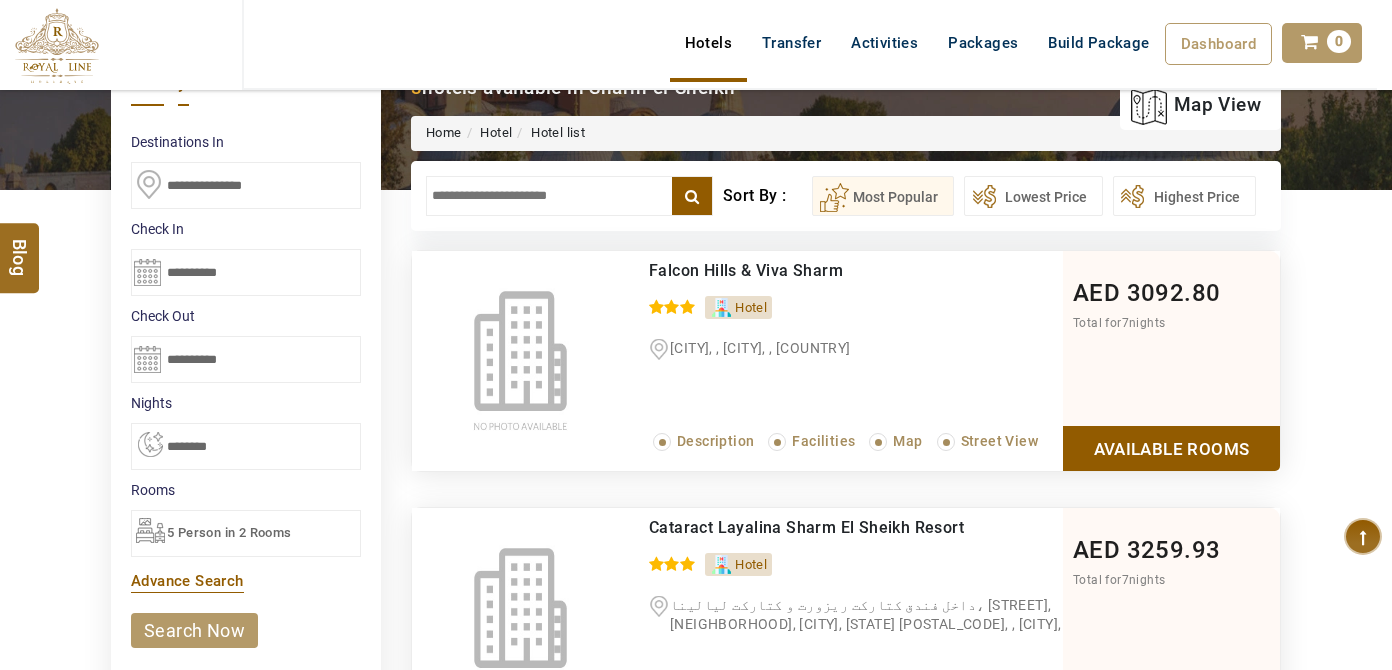 click at bounding box center (569, 196) 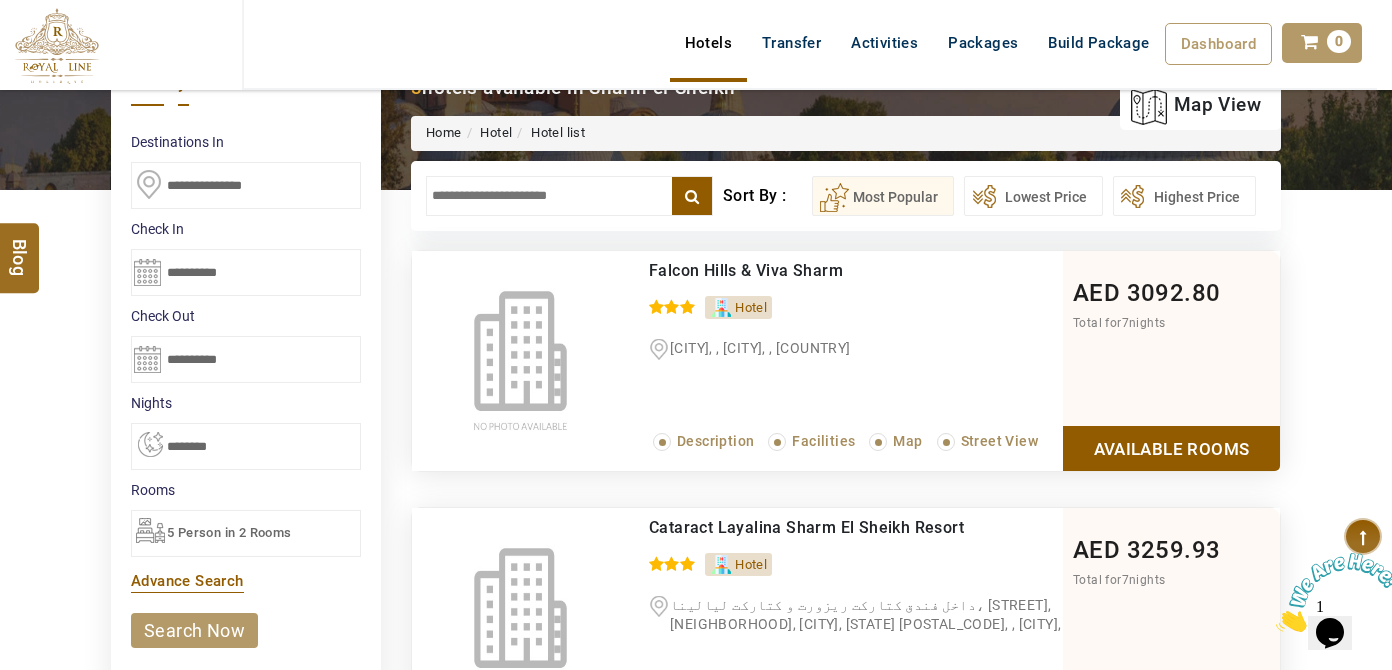 scroll, scrollTop: 0, scrollLeft: 0, axis: both 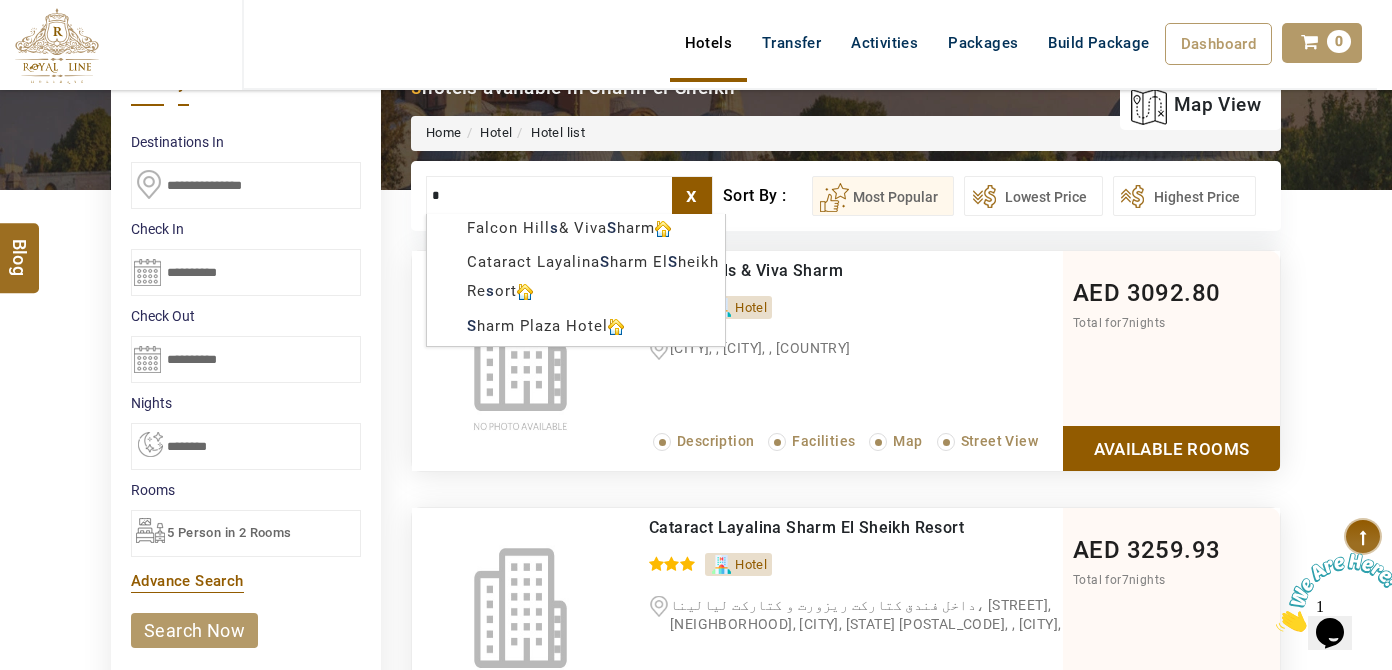 type on "*" 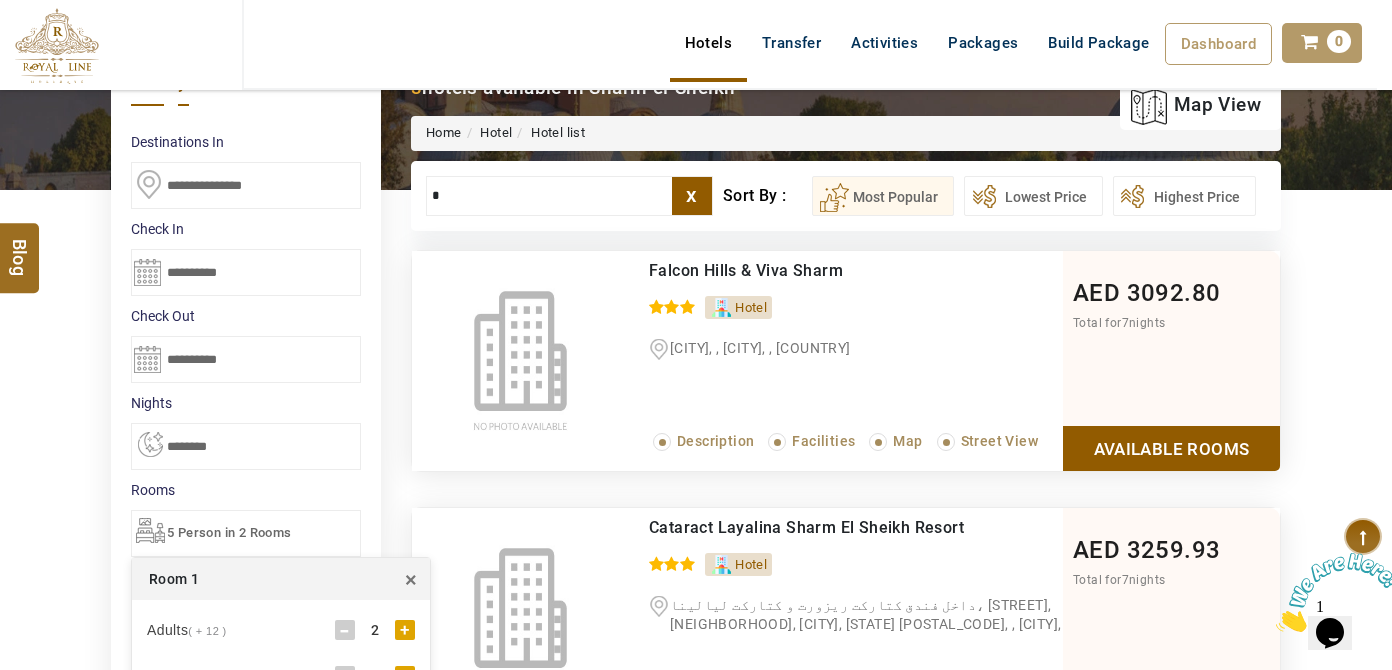 click on "5 Person in    2 Rooms" at bounding box center (246, 533) 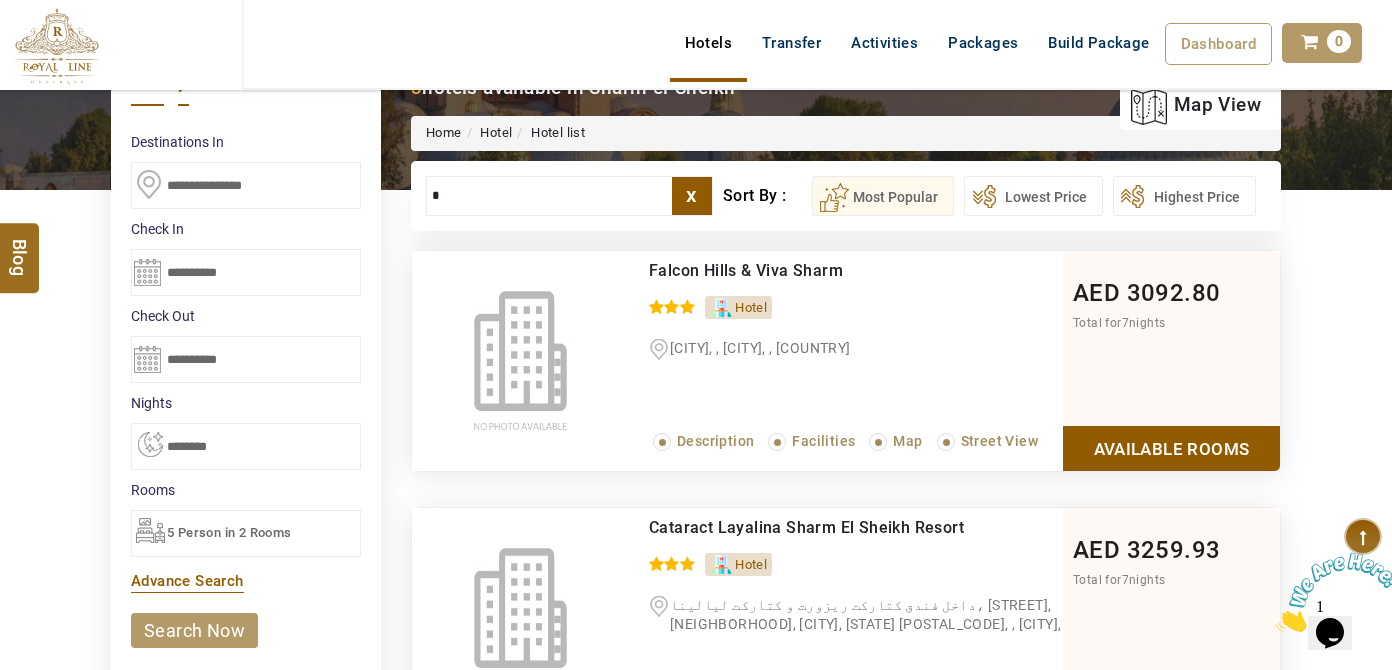 click on "5 Person in    2 Rooms" at bounding box center [246, 533] 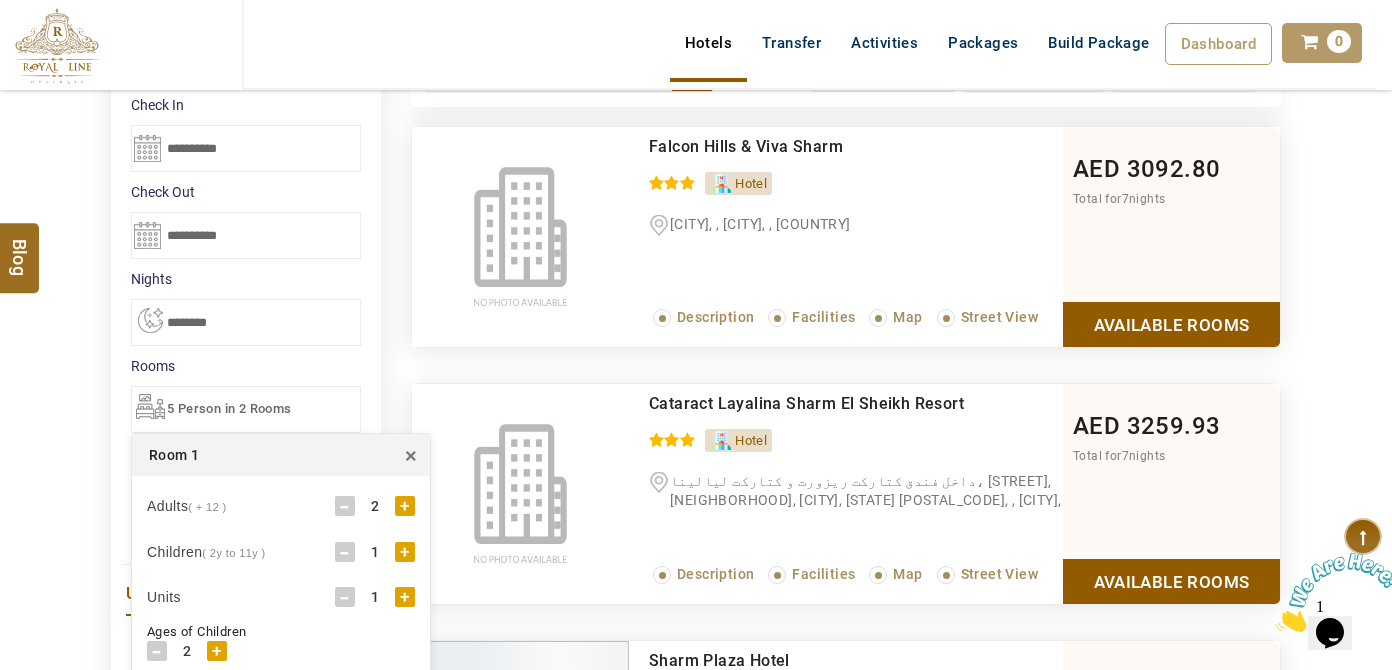scroll, scrollTop: 454, scrollLeft: 0, axis: vertical 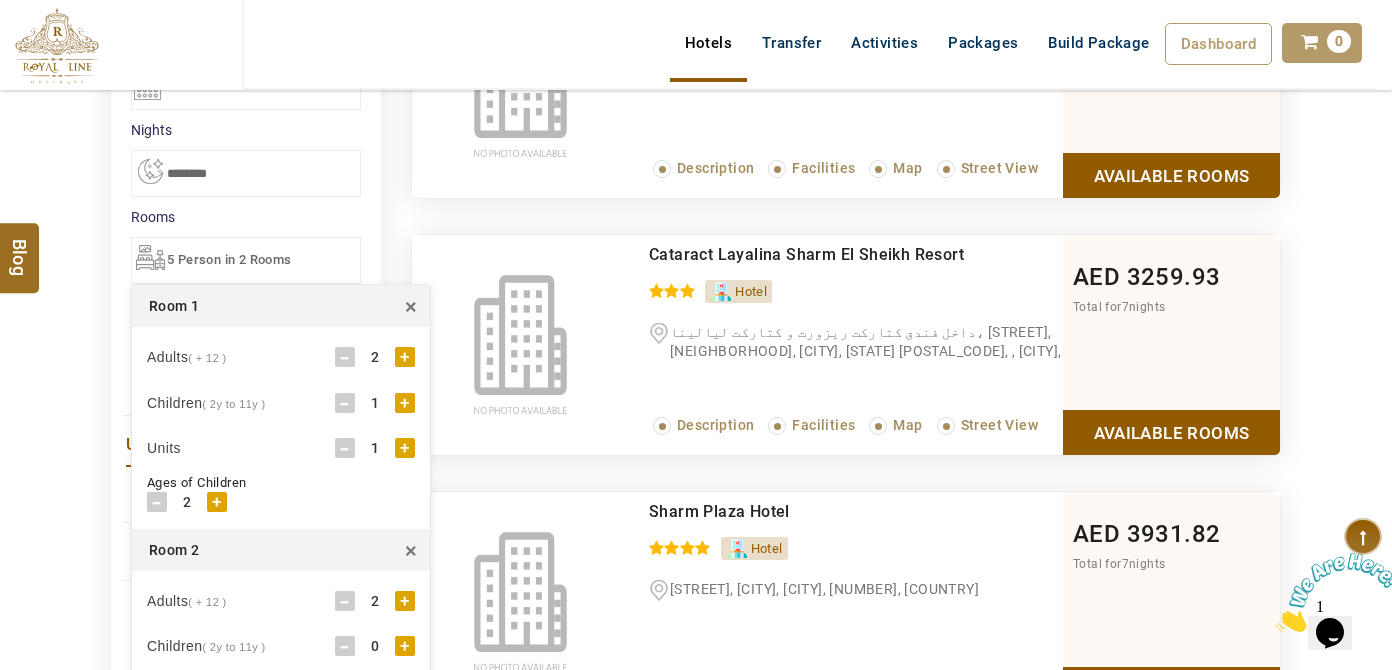 click on "-" at bounding box center [345, 403] 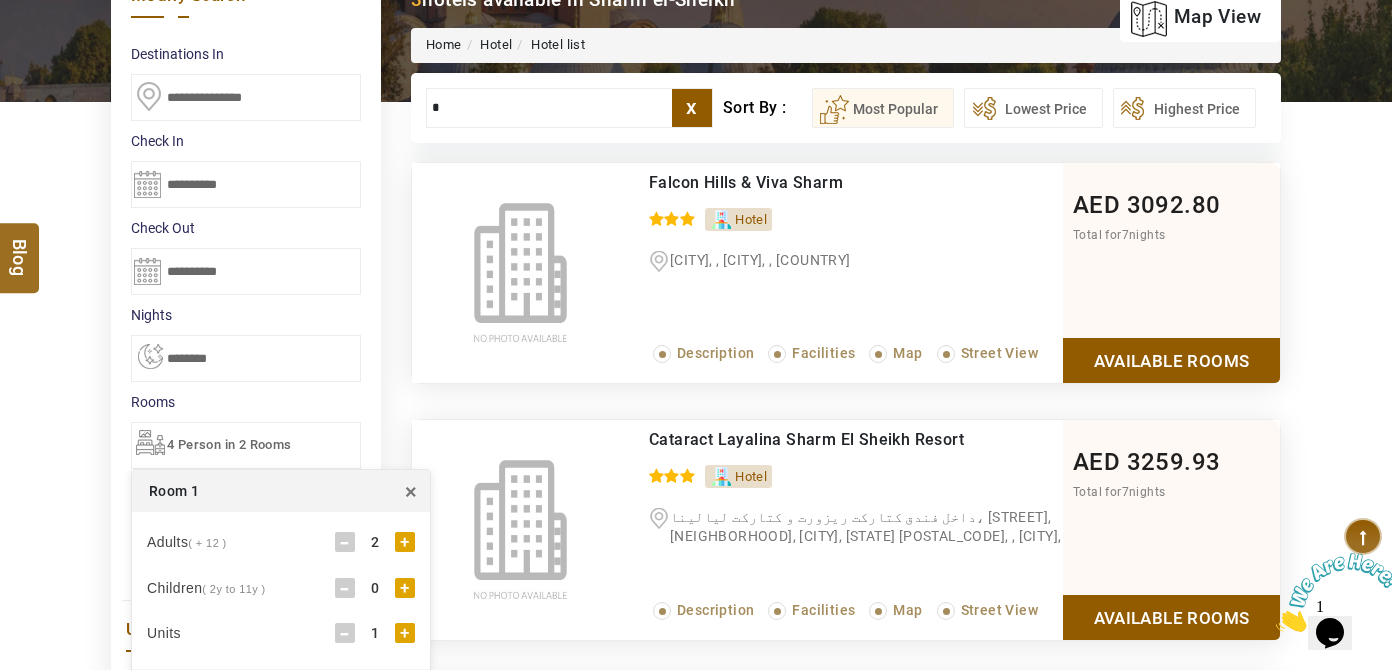 scroll, scrollTop: 272, scrollLeft: 0, axis: vertical 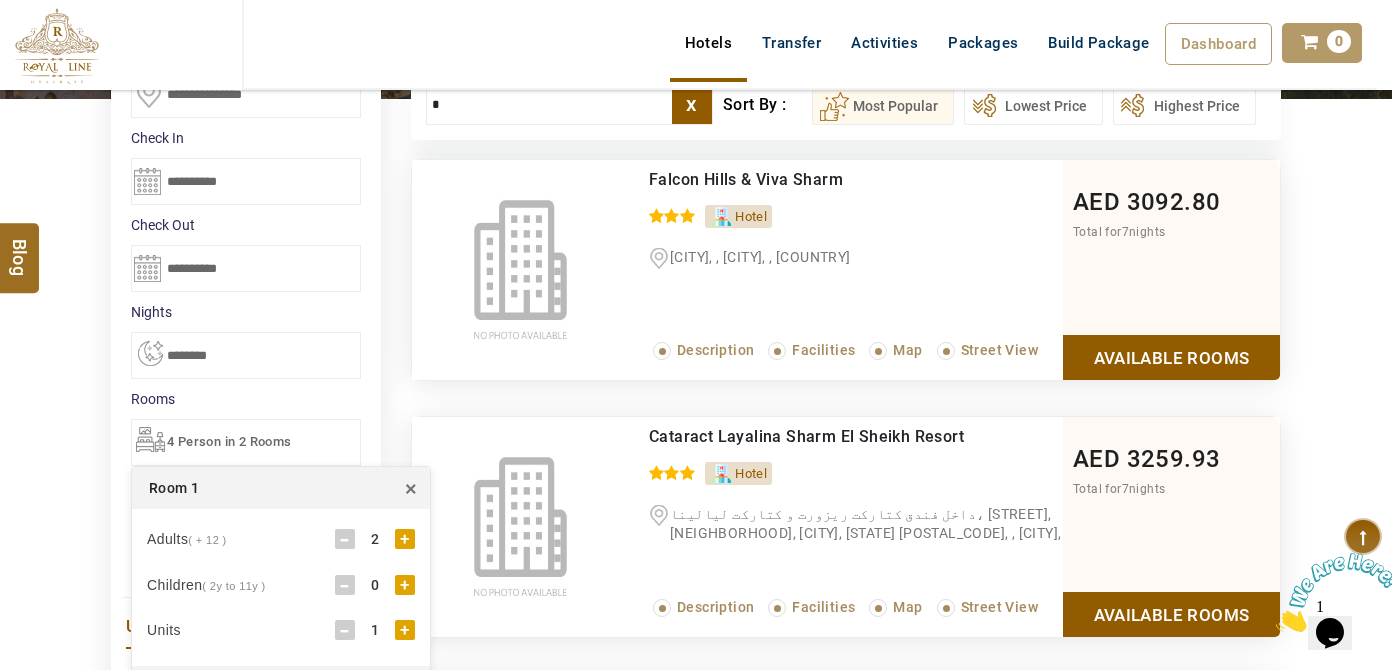 click on "DESTINATION + Add Destination  Nationality Afghanistan Albania Algeria American Samoa Andorra Angola Anguilla Antigua And Barbuda Argentina Armenia Aruba Australia Austria Azerbaijan Bahamas Bahrain Bangladesh Barbados Belarus Belgium Belize Benin Bermuda Bhutan Bolivia Bosnia Herzegovina Botswana Brazil British Indian Ocean Territory British Virgin Islands Brunei Darussalam Bulgaria Burkina Faso Burundi Cambodia Cameroon Canada Cape Verde Caribbean Cayman Islands Central African Republic Chad Chile China Christmas Island Cocos (Keeling) Islands Colombia Comoros Congo (Democratic Republic) Congo (Republic Of) Cook Islands Costa Rica Croatia Cuba Cyprus Czech Republic Denmark Djibouti Dominica Dominican Republic East Timor Ecuador Egypt El Salvador Equatorial Guinea Eritrea Estonia Ethiopia Falkland Islands(Malvinas) Faroe Islands Fiji Finland France French Guiana French Polynesia French Southern Territories Gabon Gambia Georgia Germany Ghana Gibraltar Greece Greenland Grenada Guadeloupe Guam Guatemala Guinea" at bounding box center [696, 527] 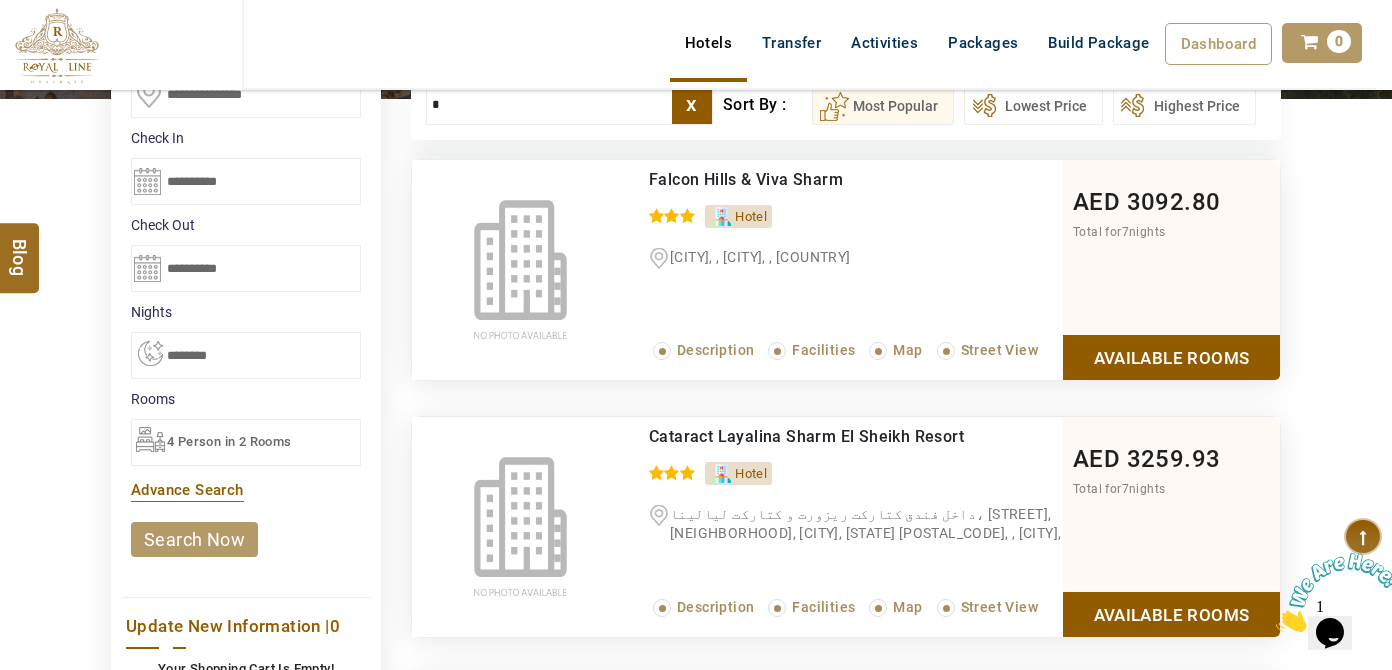 click on "search now" at bounding box center [194, 539] 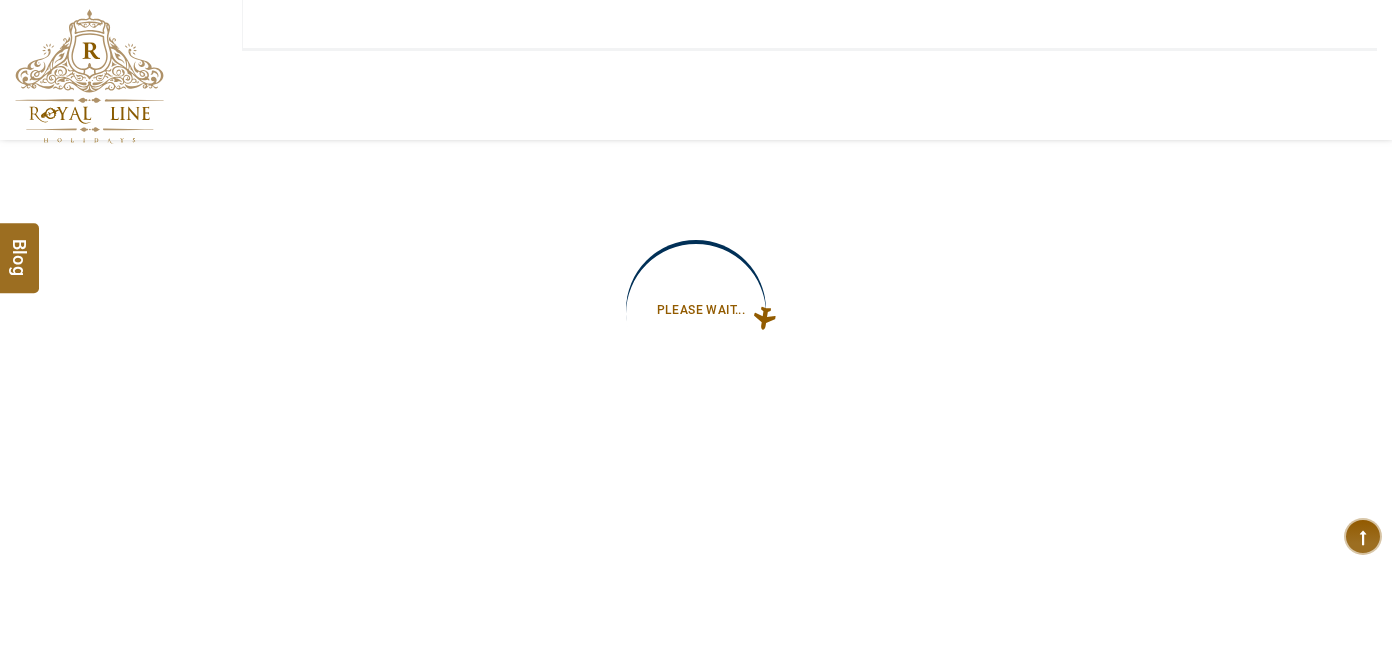 type on "**********" 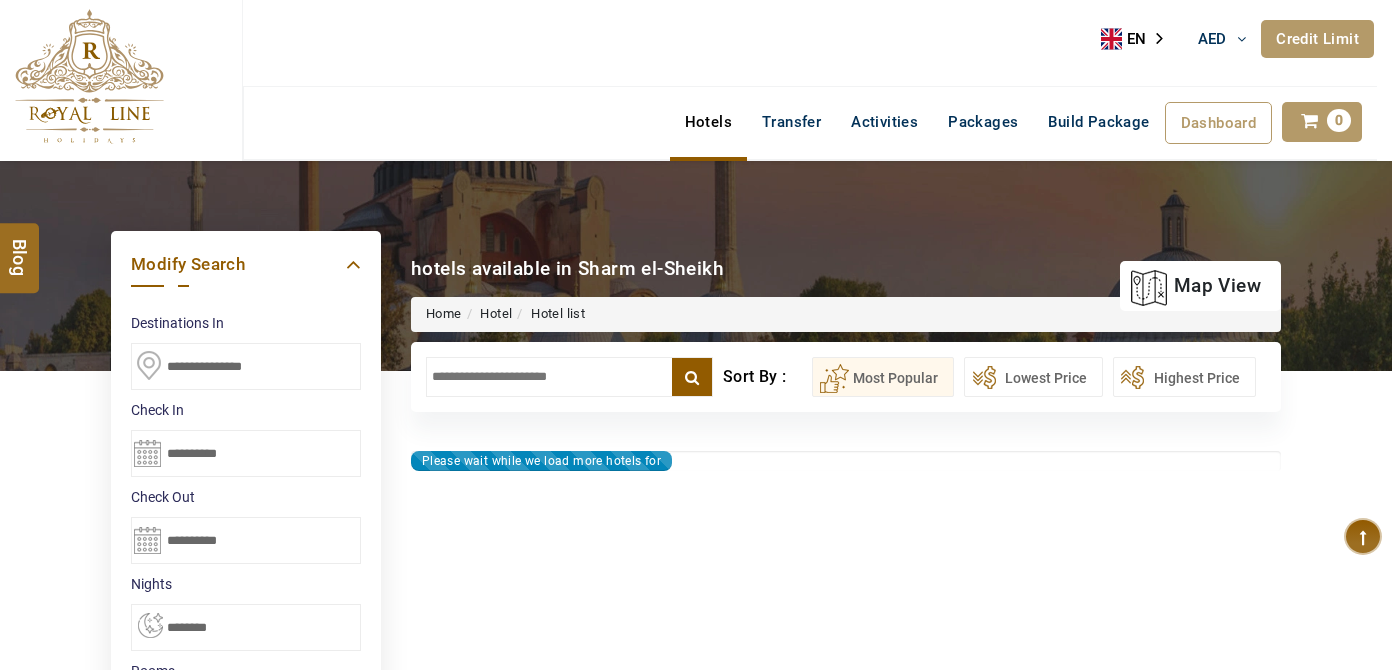 type on "**********" 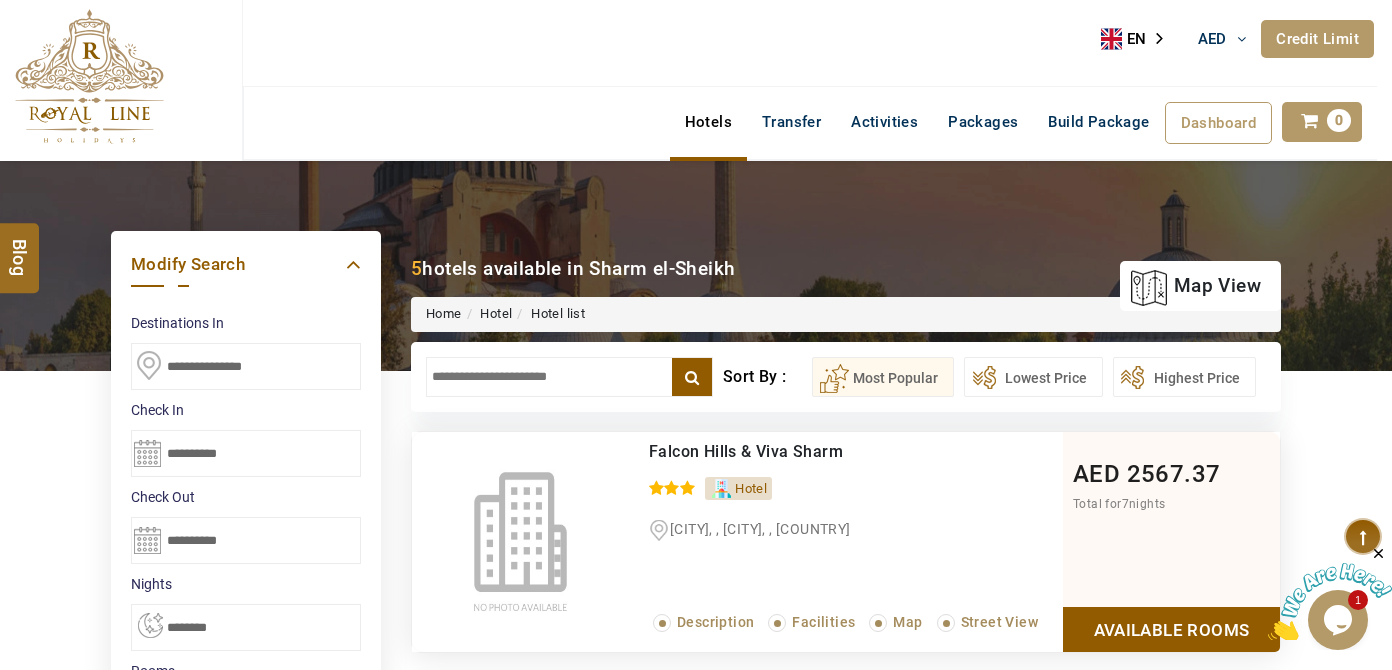 scroll, scrollTop: 0, scrollLeft: 0, axis: both 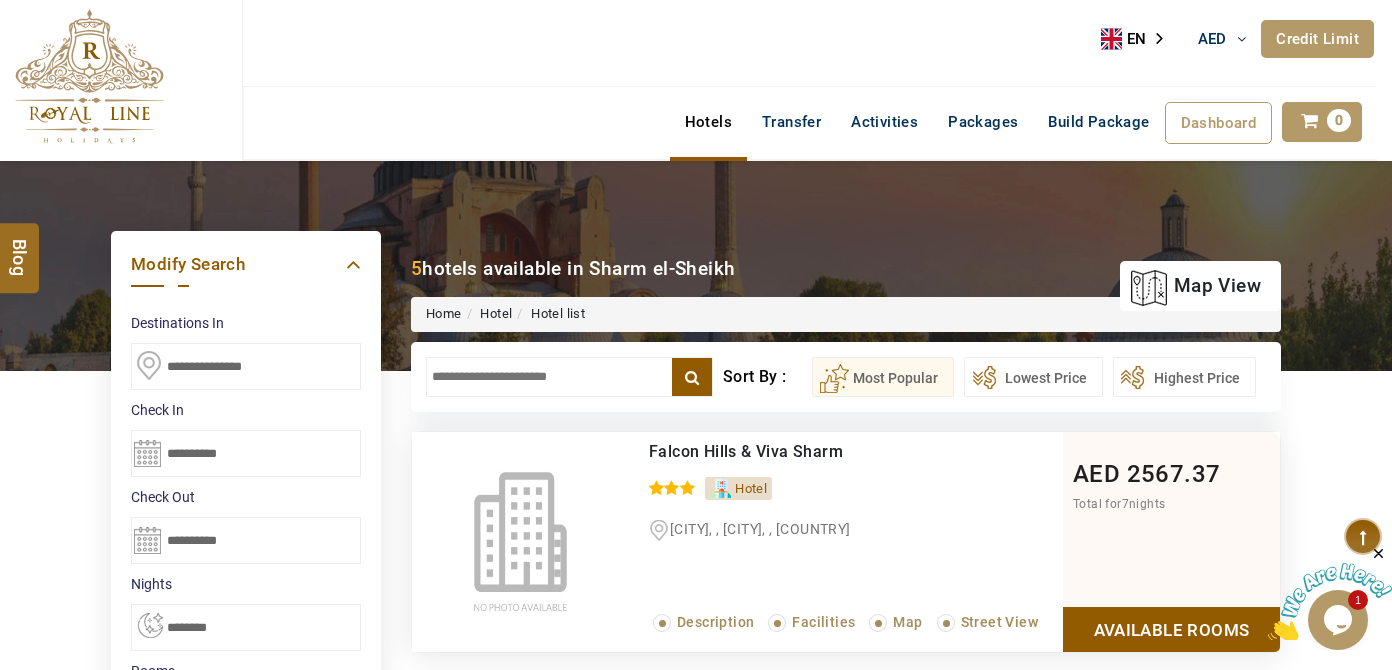 click at bounding box center [569, 377] 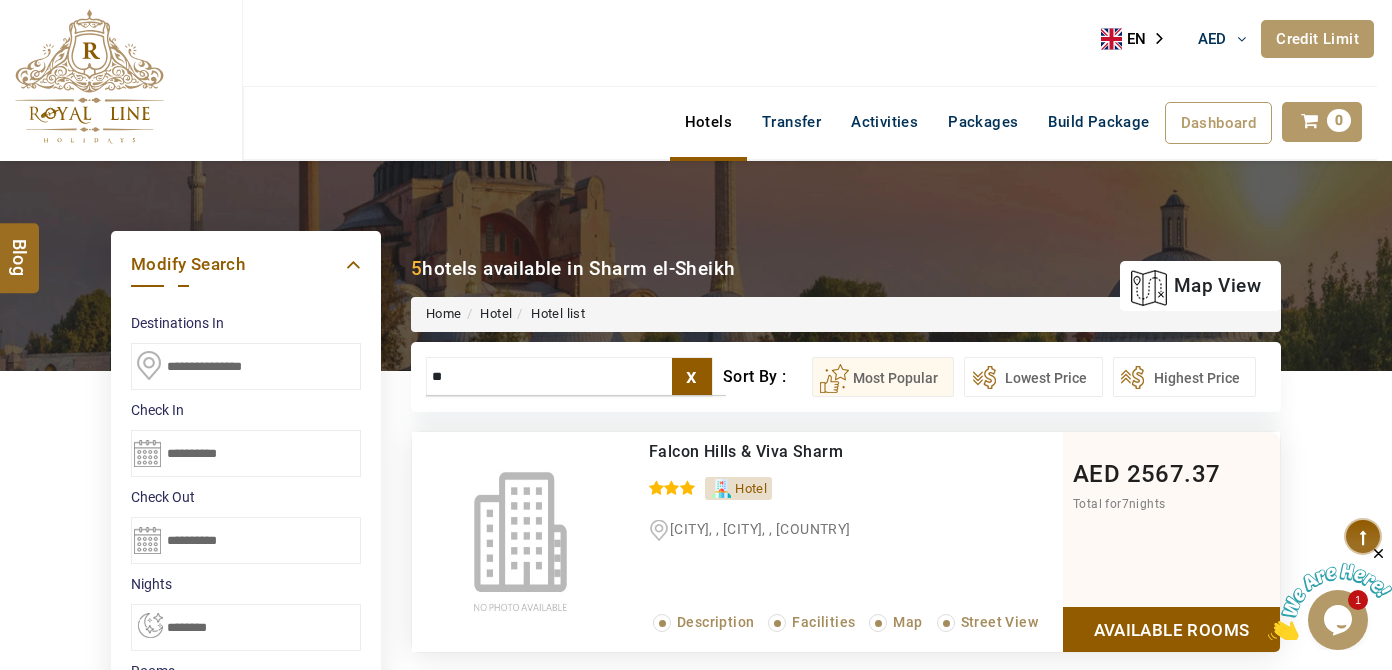 type on "**" 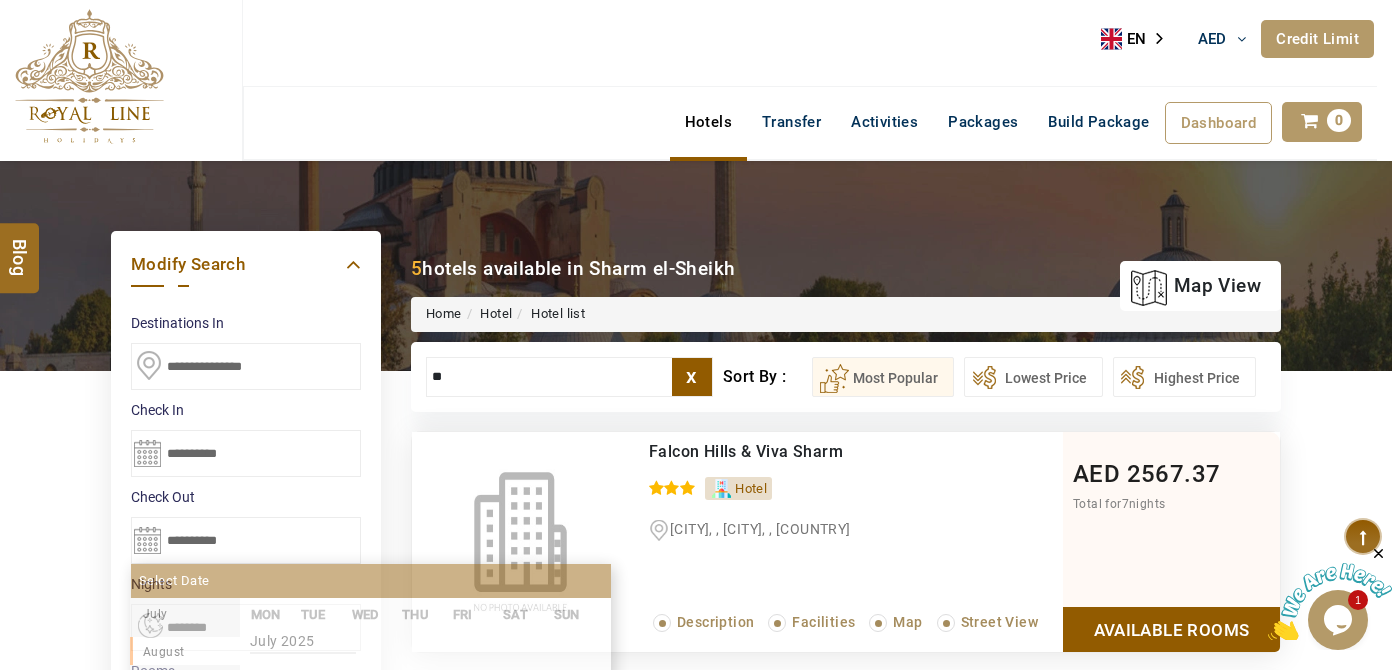 scroll, scrollTop: 370, scrollLeft: 0, axis: vertical 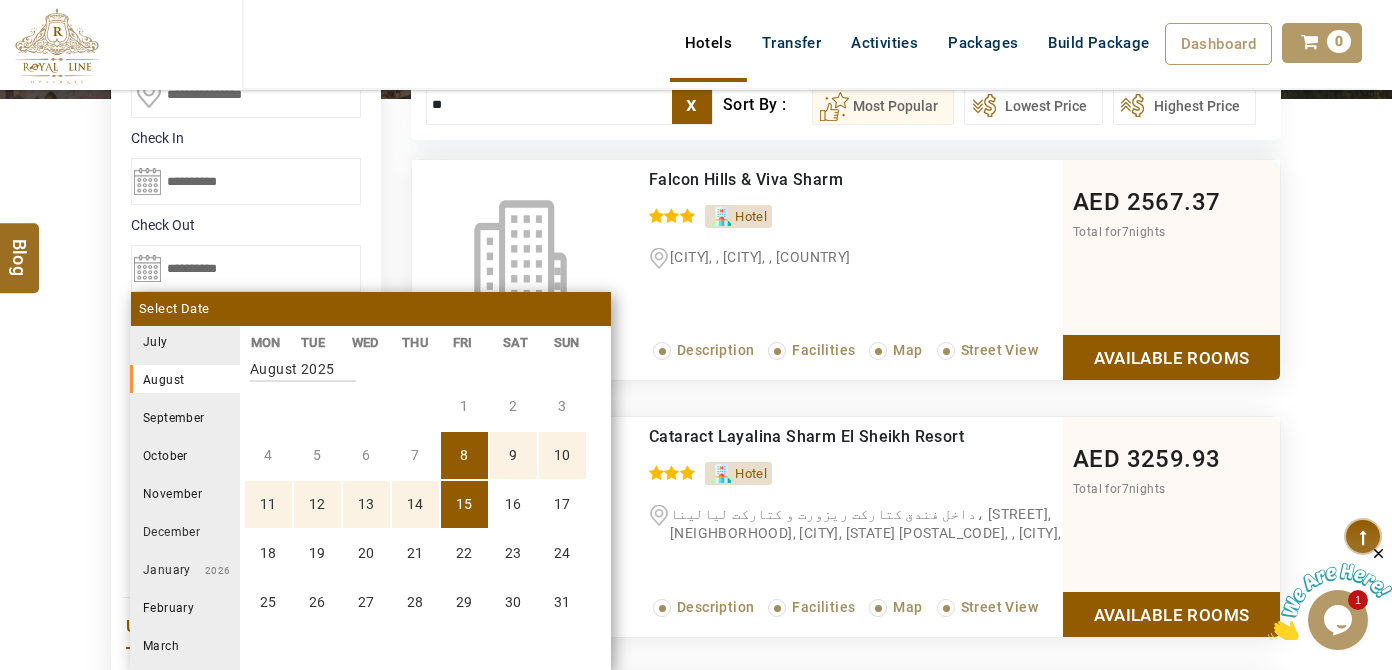 click on "**********" at bounding box center (246, 662) 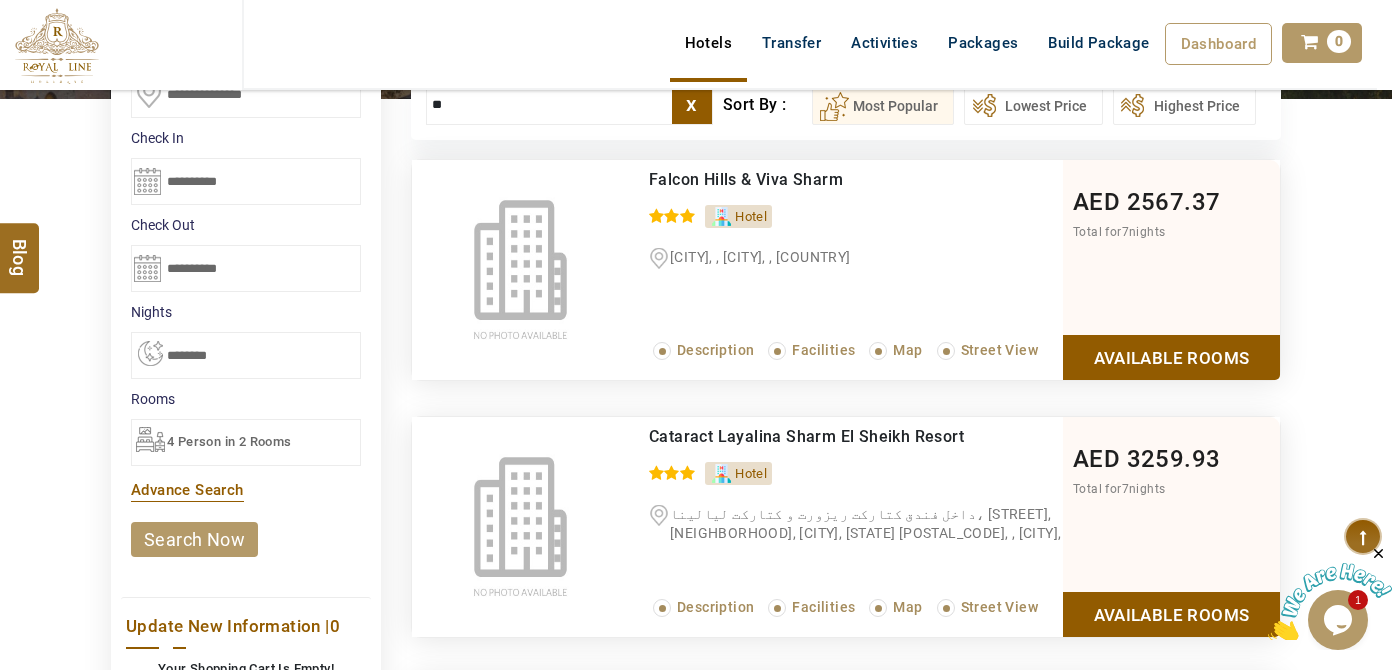 drag, startPoint x: 205, startPoint y: 354, endPoint x: 205, endPoint y: 383, distance: 29 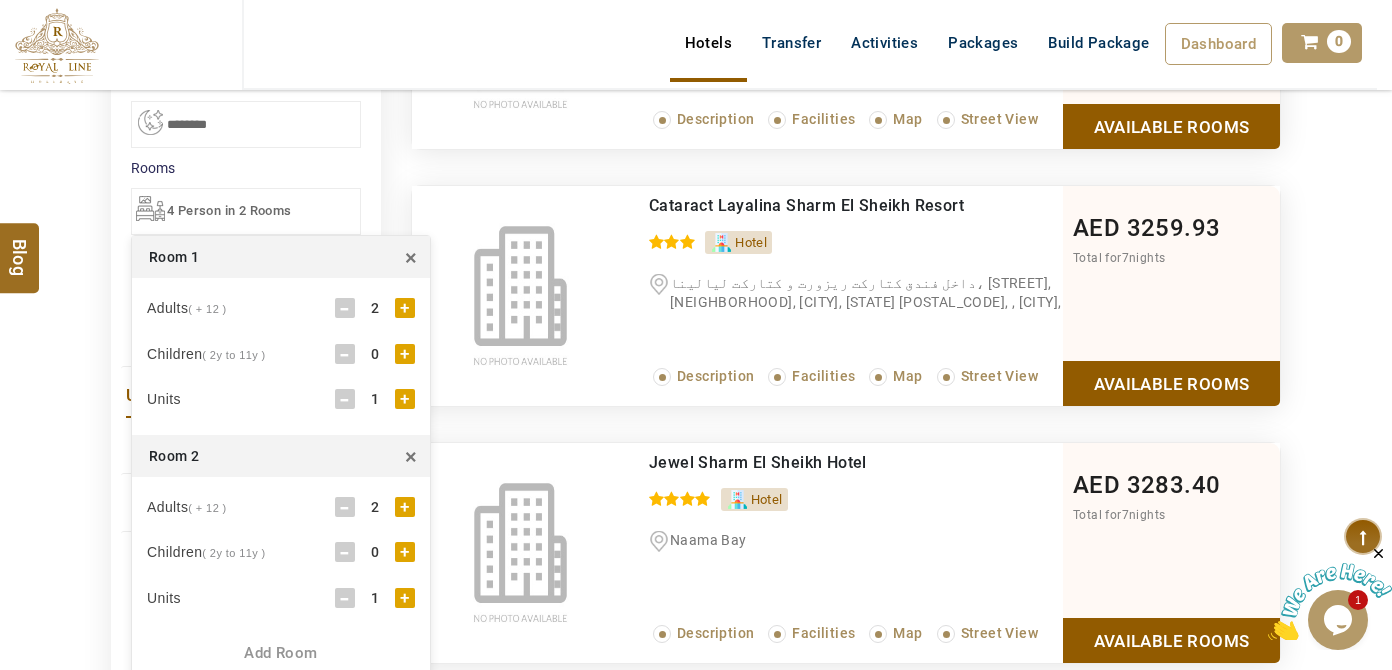scroll, scrollTop: 636, scrollLeft: 0, axis: vertical 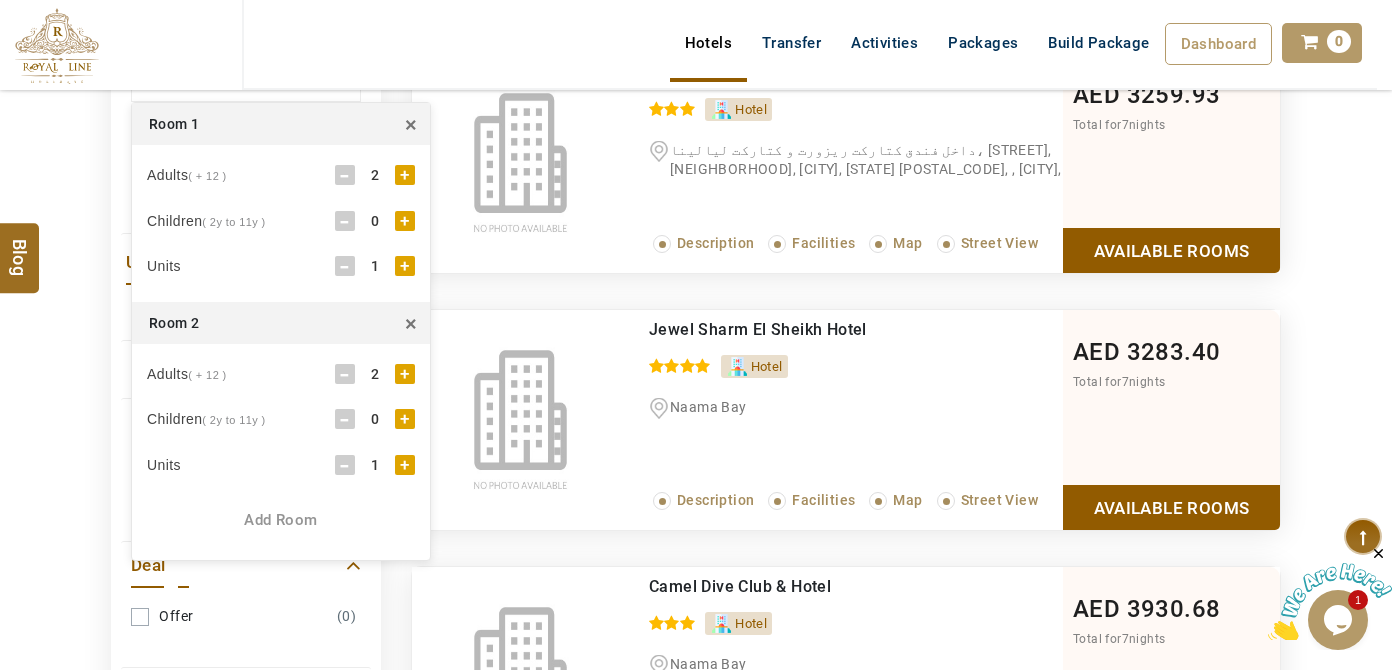 click on "×" at bounding box center (411, 323) 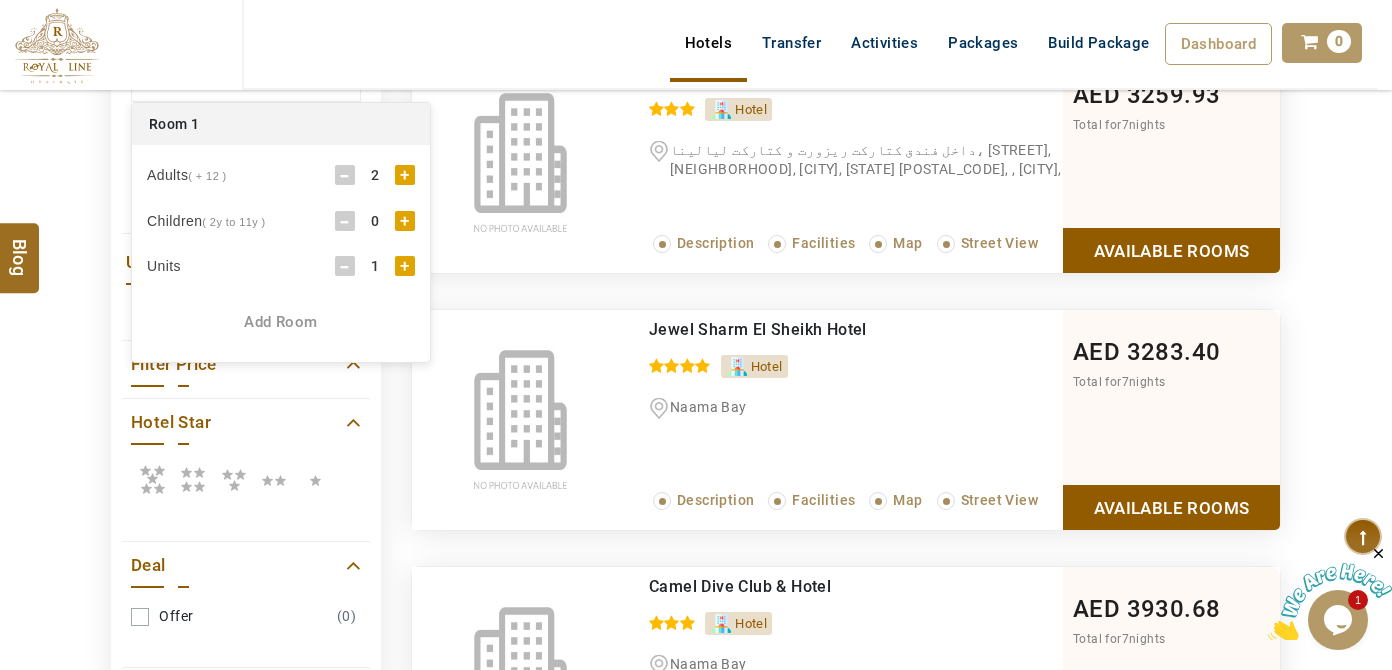 click on "DESTINATION + Add Destination  Nationality Afghanistan Albania Algeria American Samoa Andorra Angola Anguilla Antigua And Barbuda Argentina Armenia Aruba Australia Austria Azerbaijan Bahamas Bahrain Bangladesh Barbados Belarus Belgium Belize Benin Bermuda Bhutan Bolivia Bosnia Herzegovina Botswana Brazil British Indian Ocean Territory British Virgin Islands Brunei Darussalam Bulgaria Burkina Faso Burundi Cambodia Cameroon Canada Cape Verde Caribbean Cayman Islands Central African Republic Chad Chile China Christmas Island Cocos (Keeling) Islands Colombia Comoros Congo (Democratic Republic) Congo (Republic Of) Cook Islands Costa Rica Croatia Cuba Cyprus Czech Republic Denmark Djibouti Dominica Dominican Republic East Timor Ecuador Egypt El Salvador Equatorial Guinea Eritrea Estonia Ethiopia Falkland Islands(Malvinas) Faroe Islands Fiji Finland France French Guiana French Polynesia French Southern Territories Gabon Gambia Georgia Germany Ghana Gibraltar Greece Greenland Grenada Guadeloupe Guam Guatemala Guinea" at bounding box center [696, 302] 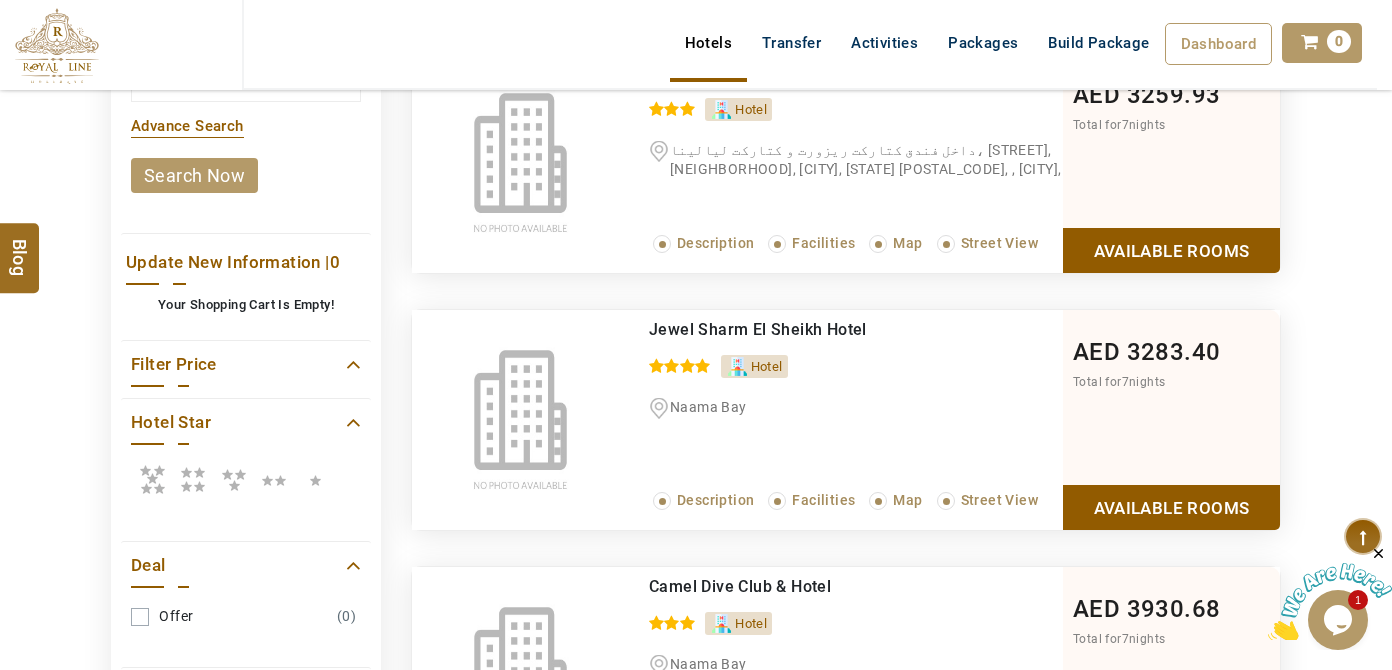 click on "Hotels  Transfer Activities Packages Build Package Dashboard My Profile My Booking My Reports My Quotation Sign Out 0" at bounding box center [810, 44] 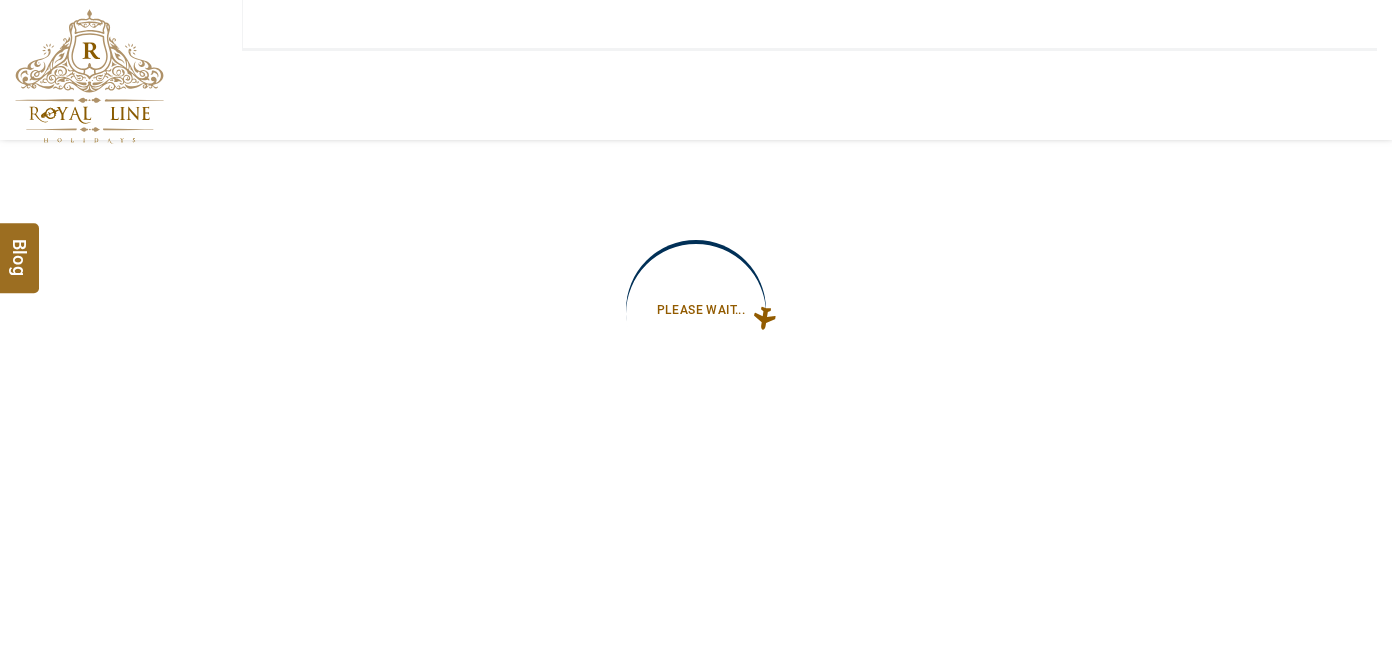 type on "**********" 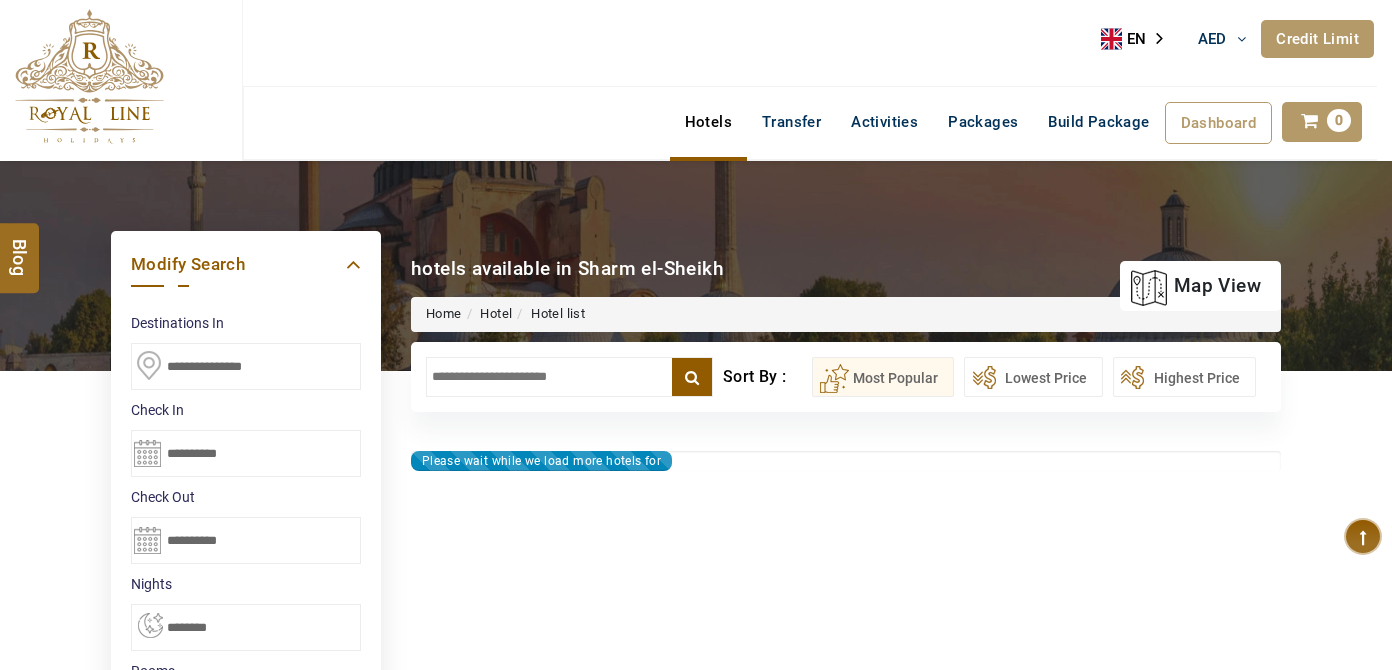 type on "**********" 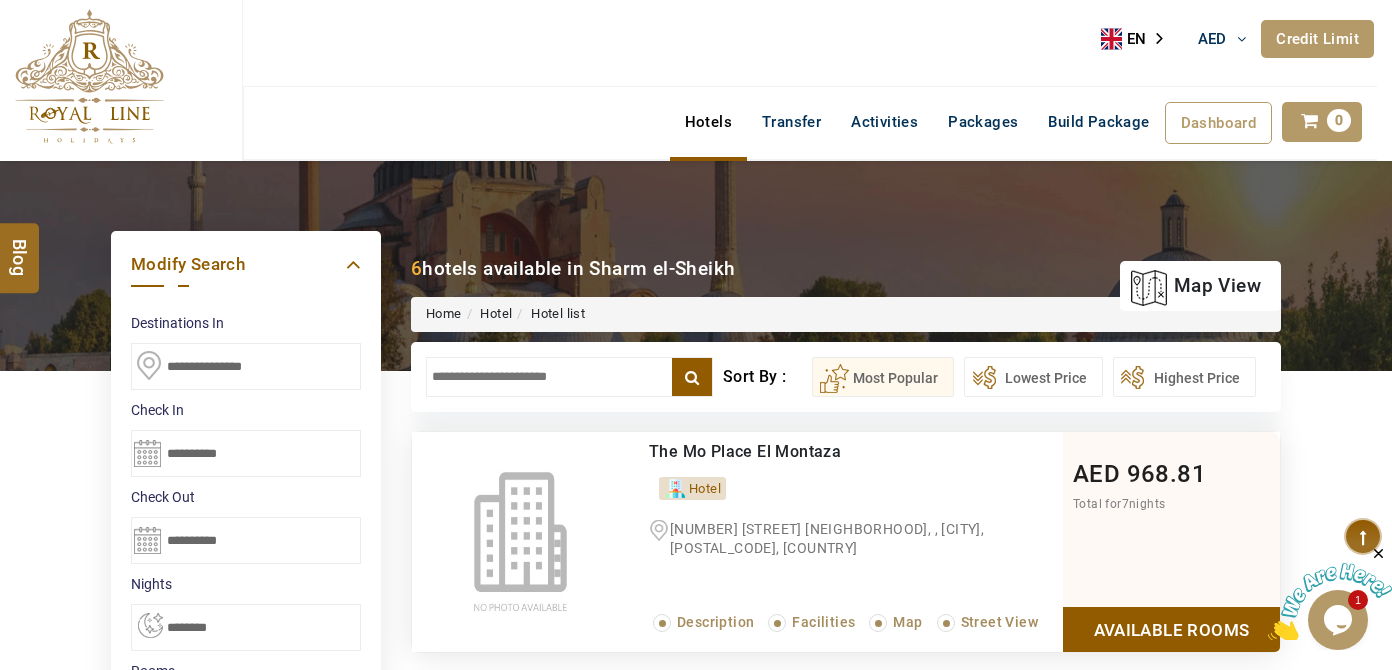 scroll, scrollTop: 0, scrollLeft: 0, axis: both 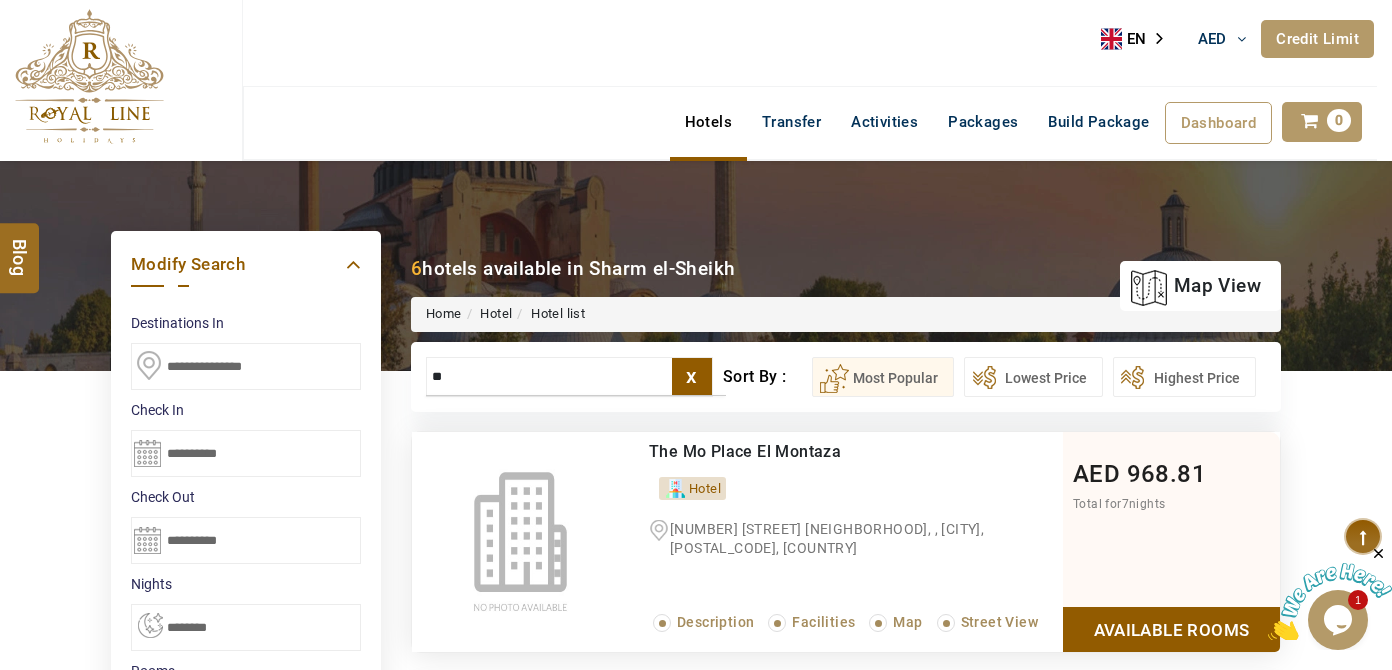 type on "**" 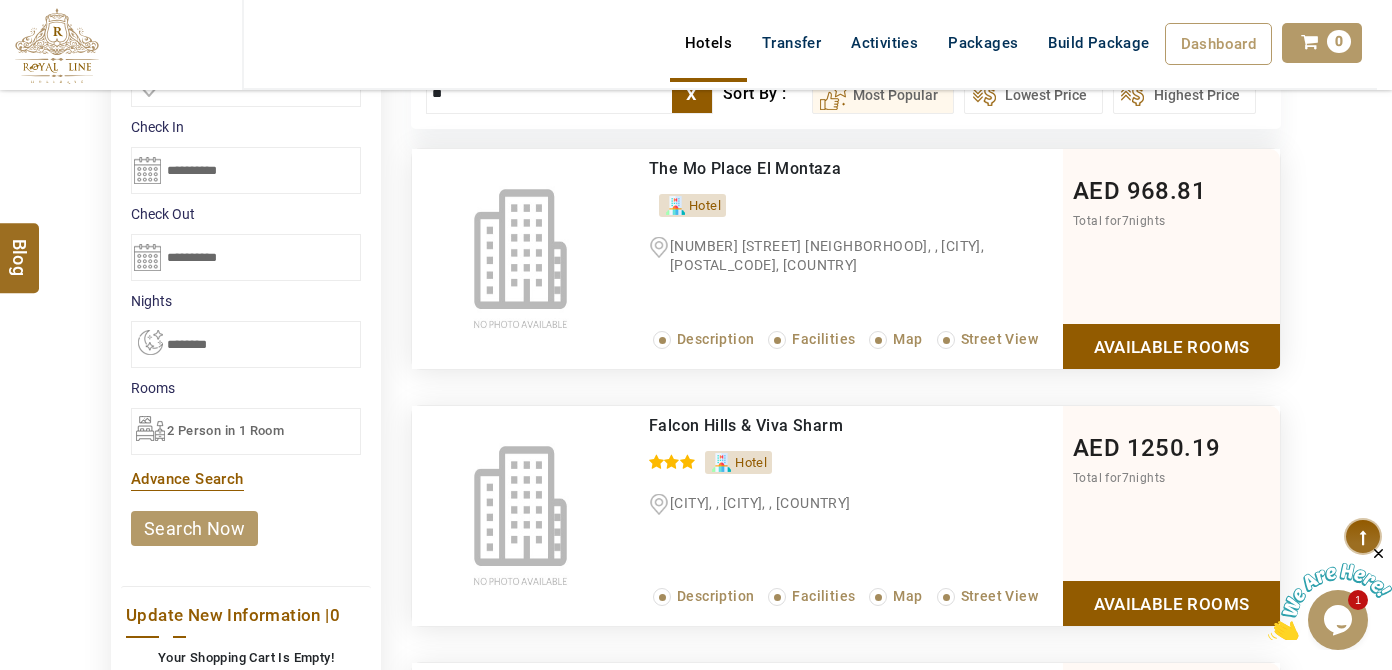 scroll, scrollTop: 181, scrollLeft: 0, axis: vertical 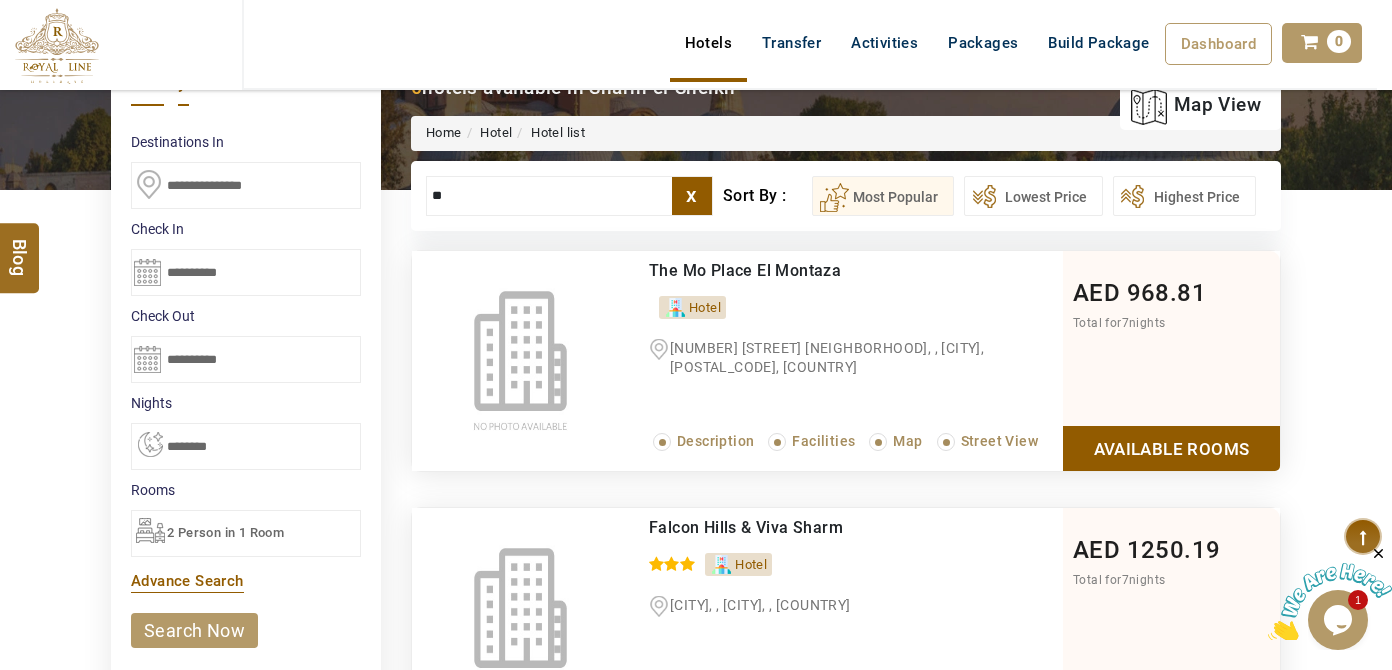 click on "**********" at bounding box center (246, 272) 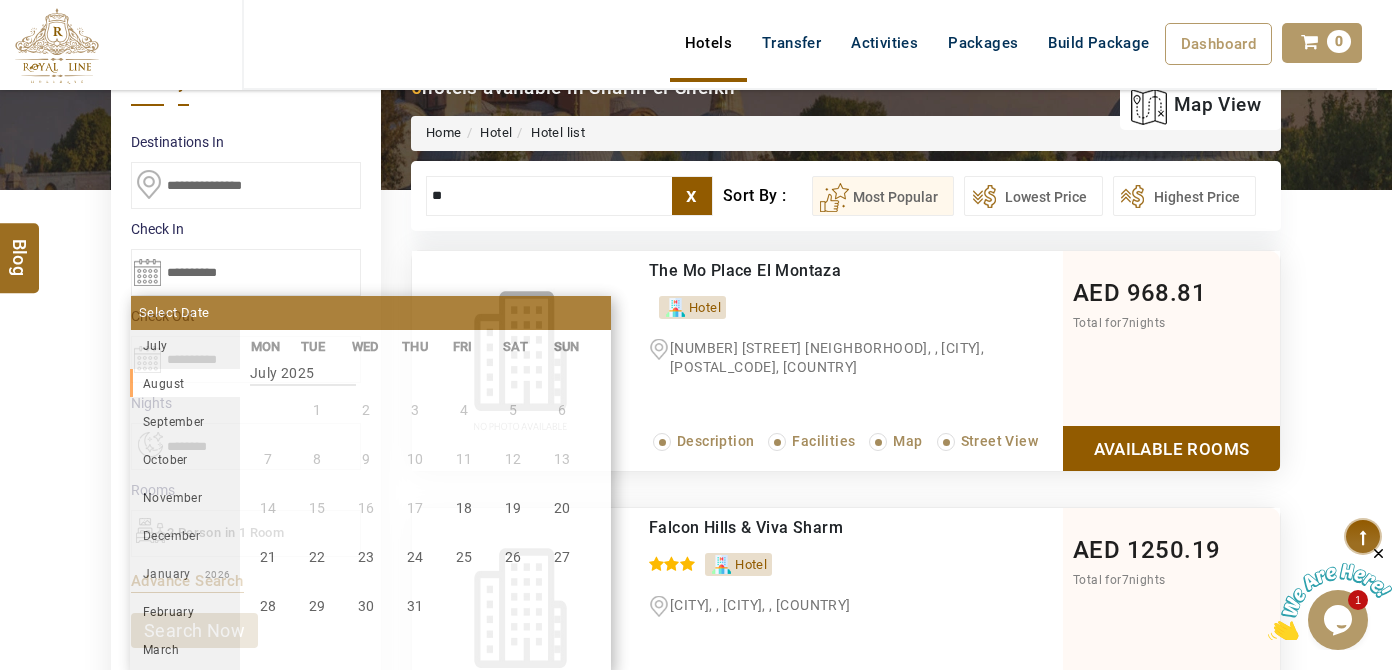 scroll, scrollTop: 370, scrollLeft: 0, axis: vertical 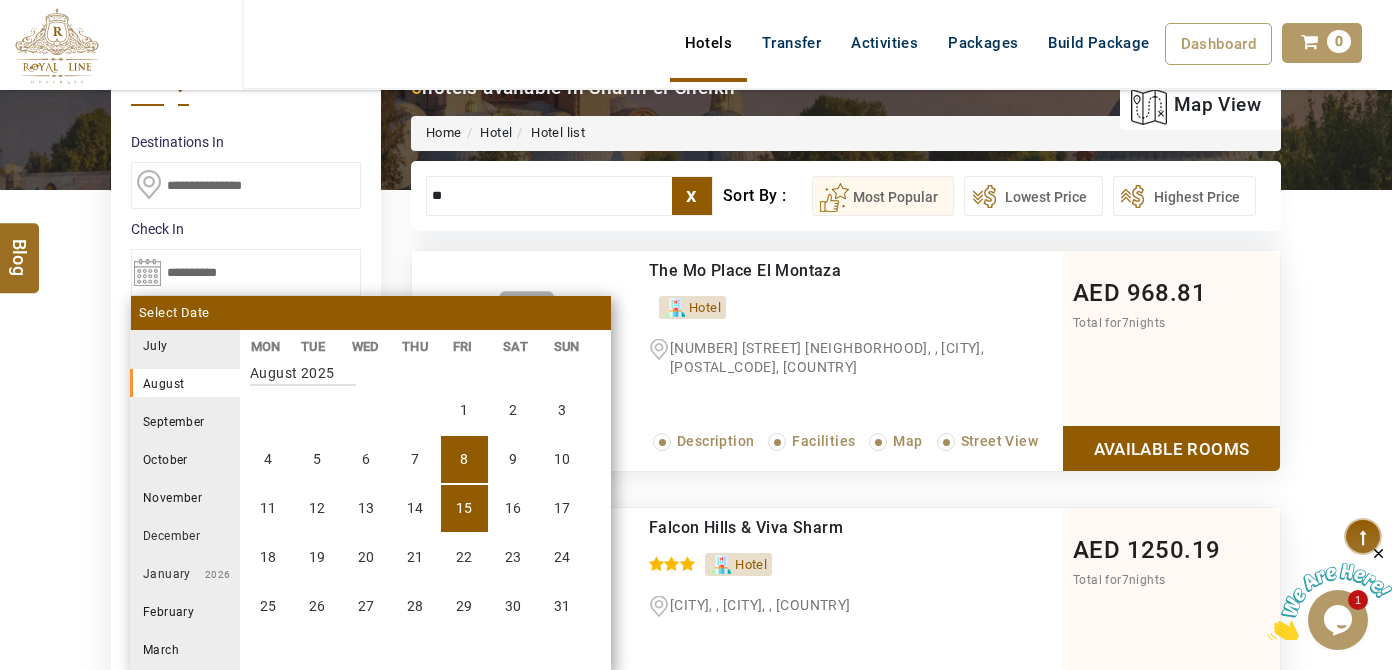 click on "15" at bounding box center [464, 508] 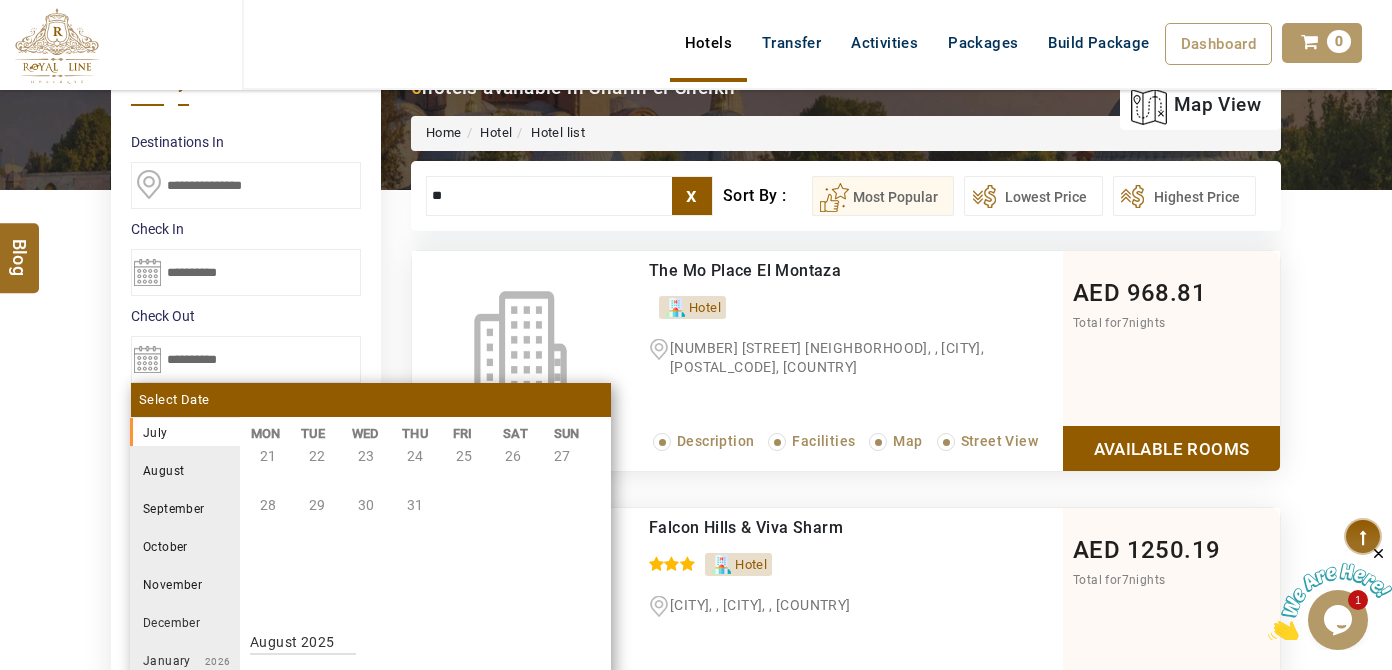 scroll, scrollTop: 461, scrollLeft: 0, axis: vertical 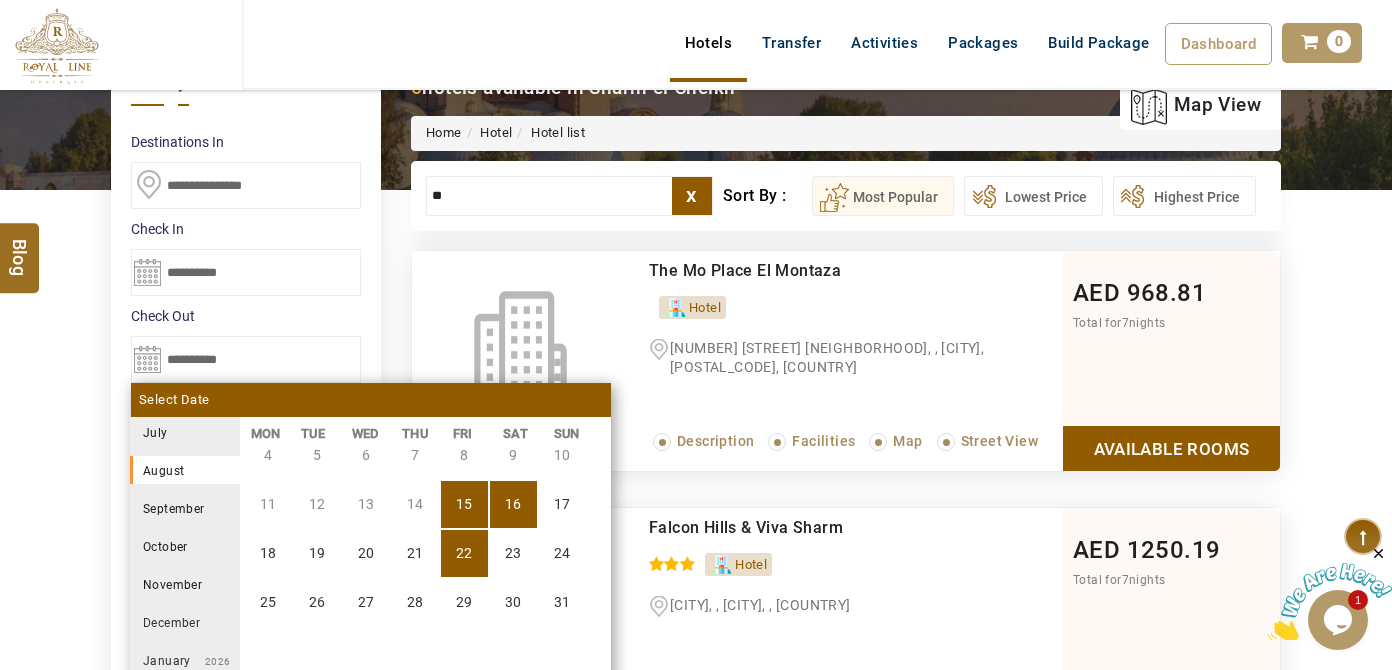 click on "22" at bounding box center [464, 553] 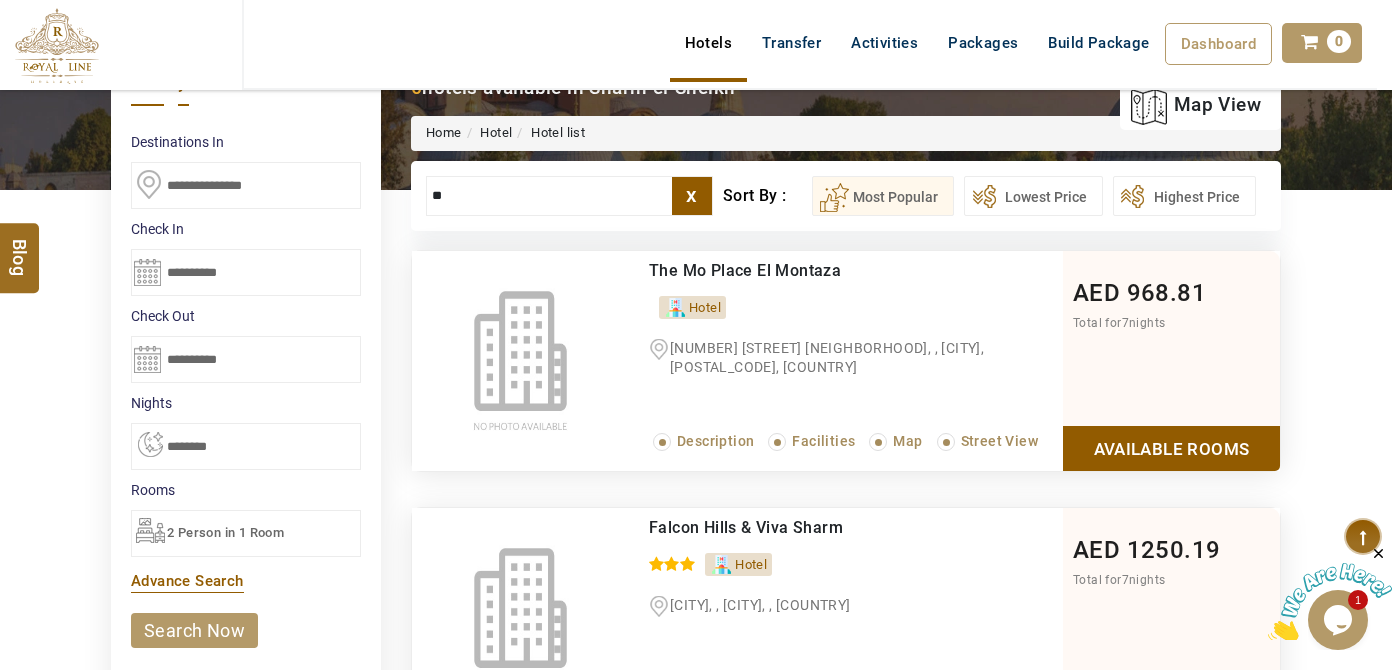 click on "2 Person in    1 Room" at bounding box center (225, 532) 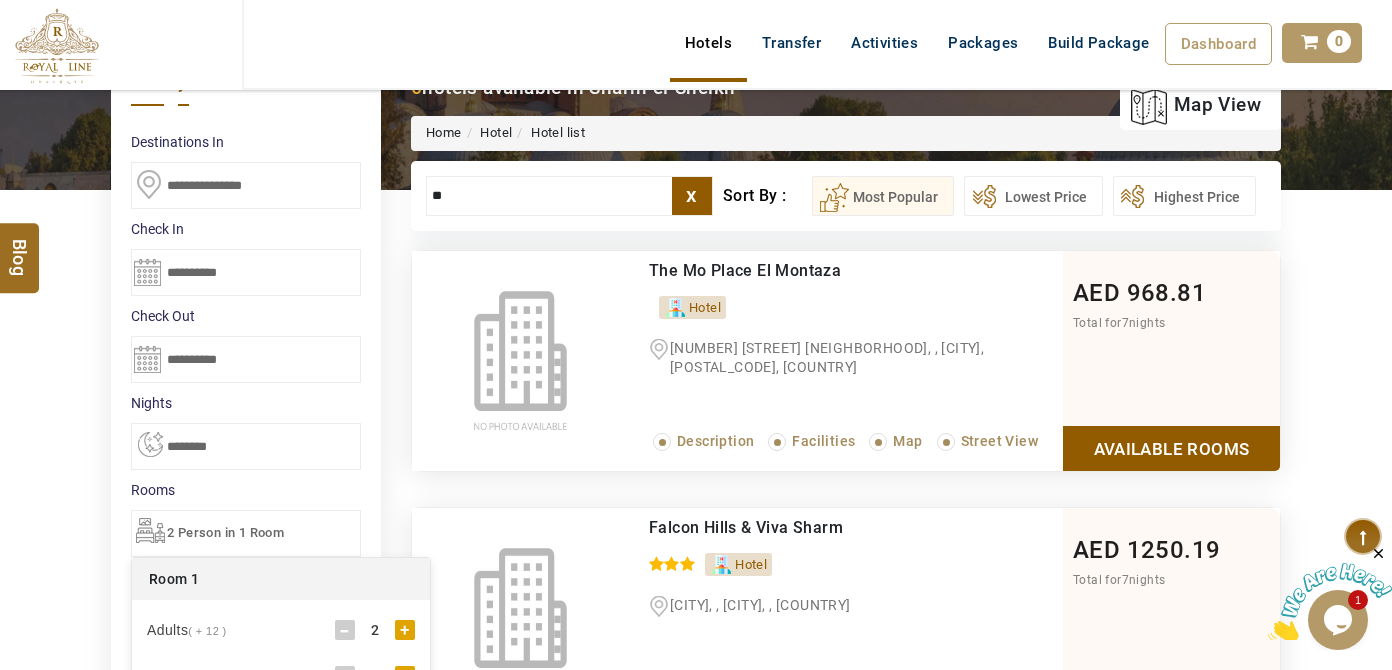 scroll, scrollTop: 454, scrollLeft: 0, axis: vertical 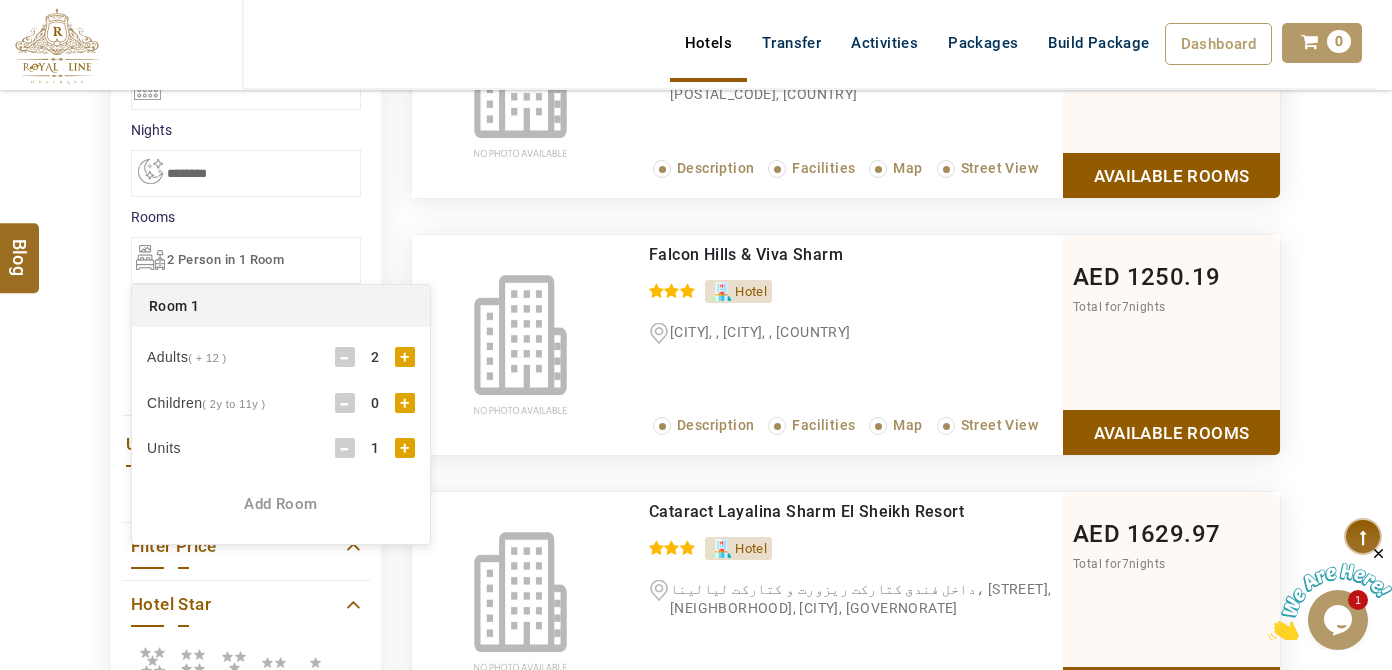 click on "+" at bounding box center (405, 403) 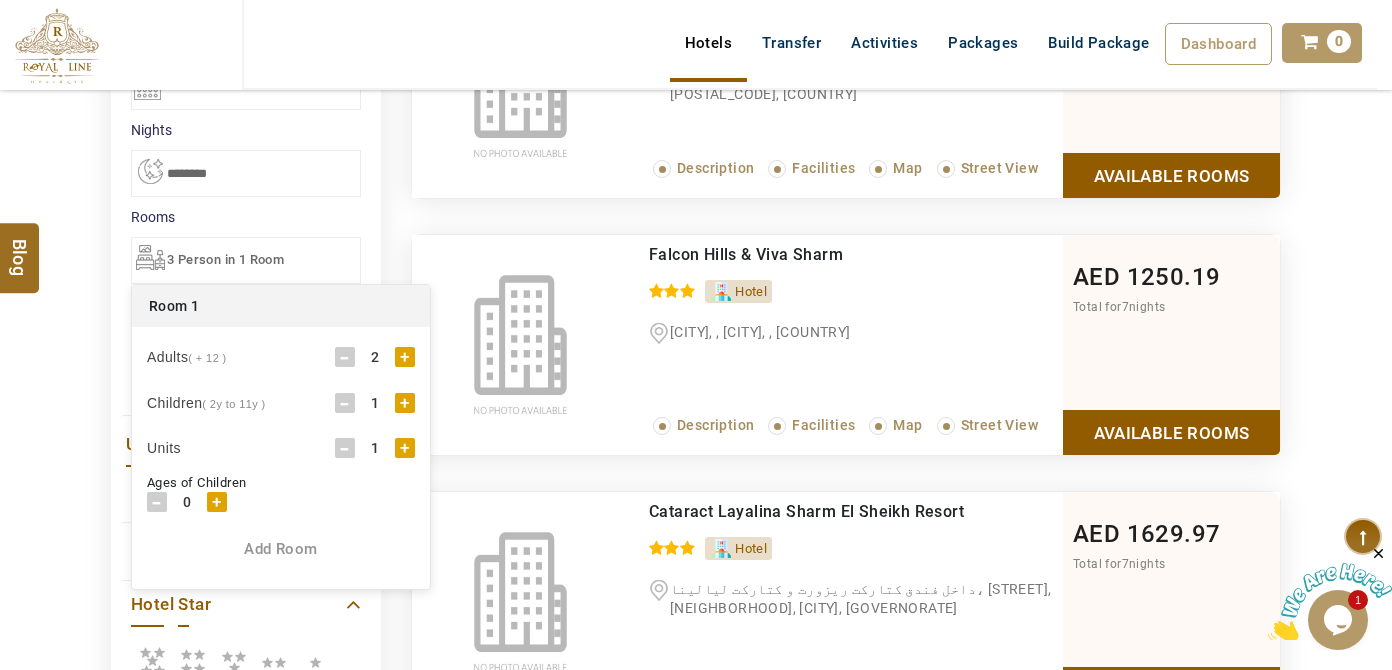 click on "0" at bounding box center [187, 502] 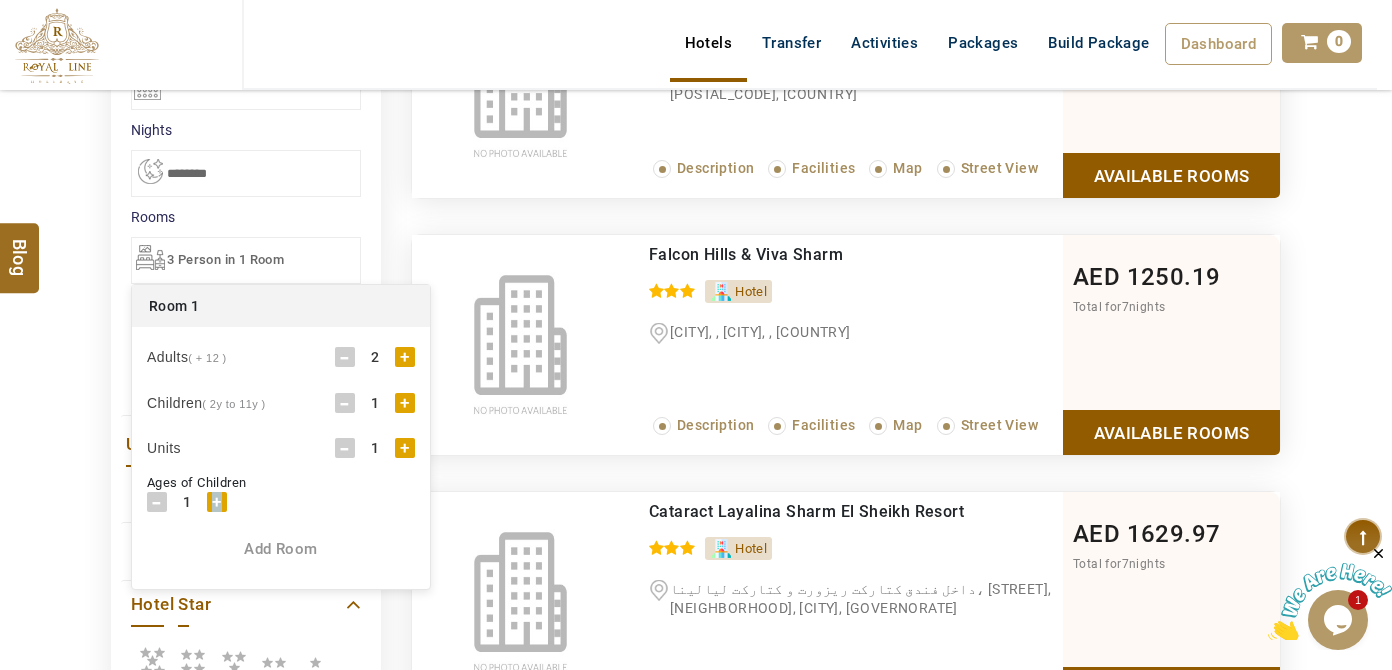 click on "+" at bounding box center [217, 502] 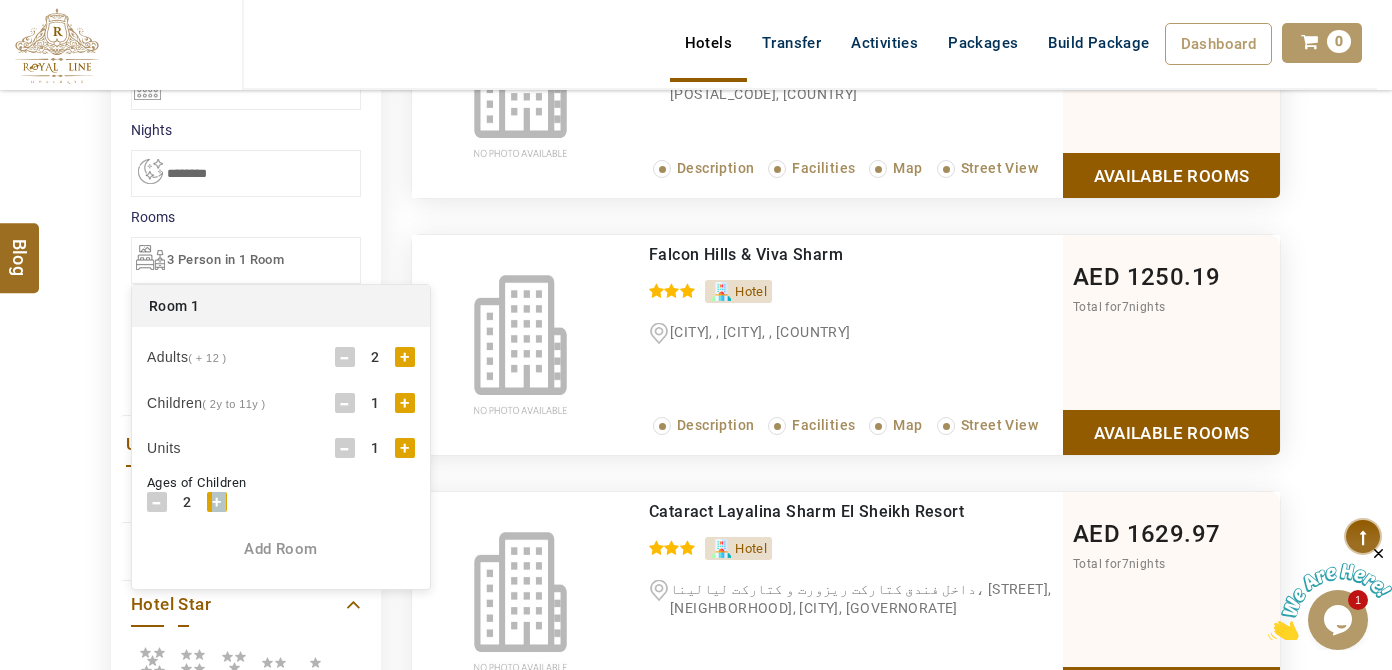 click on "+" at bounding box center (217, 502) 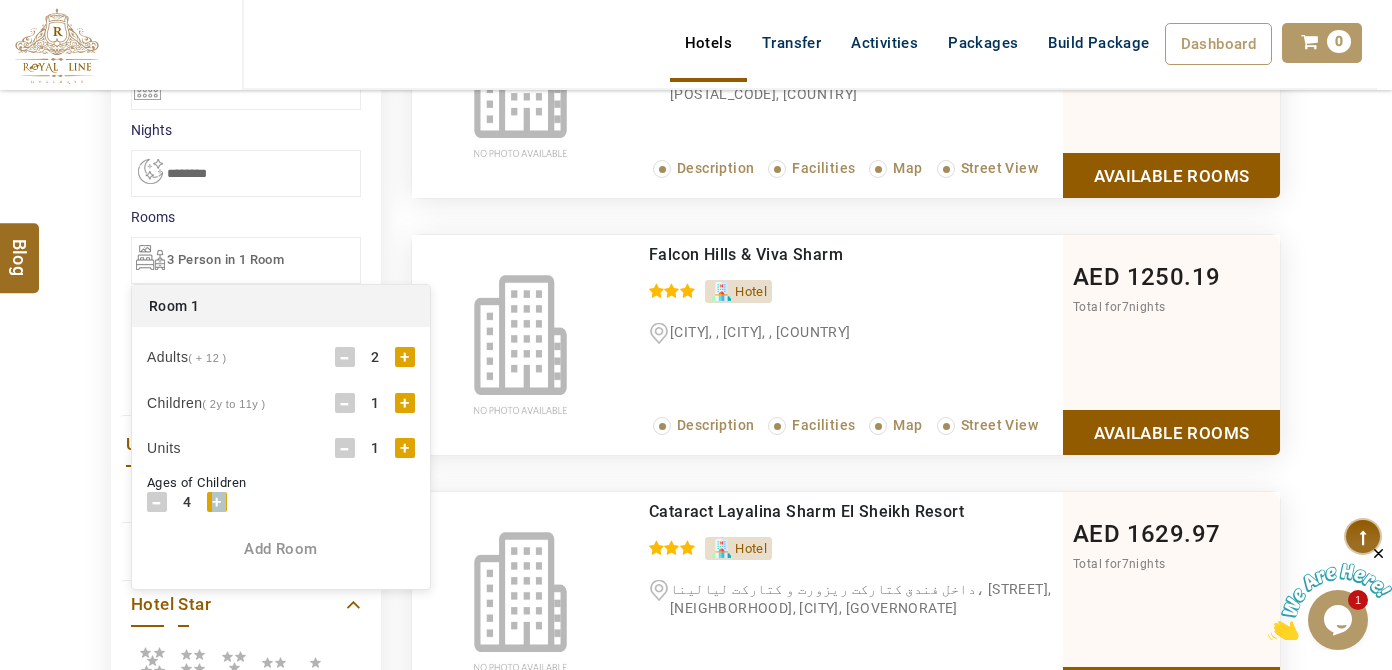 click on "+" at bounding box center (217, 502) 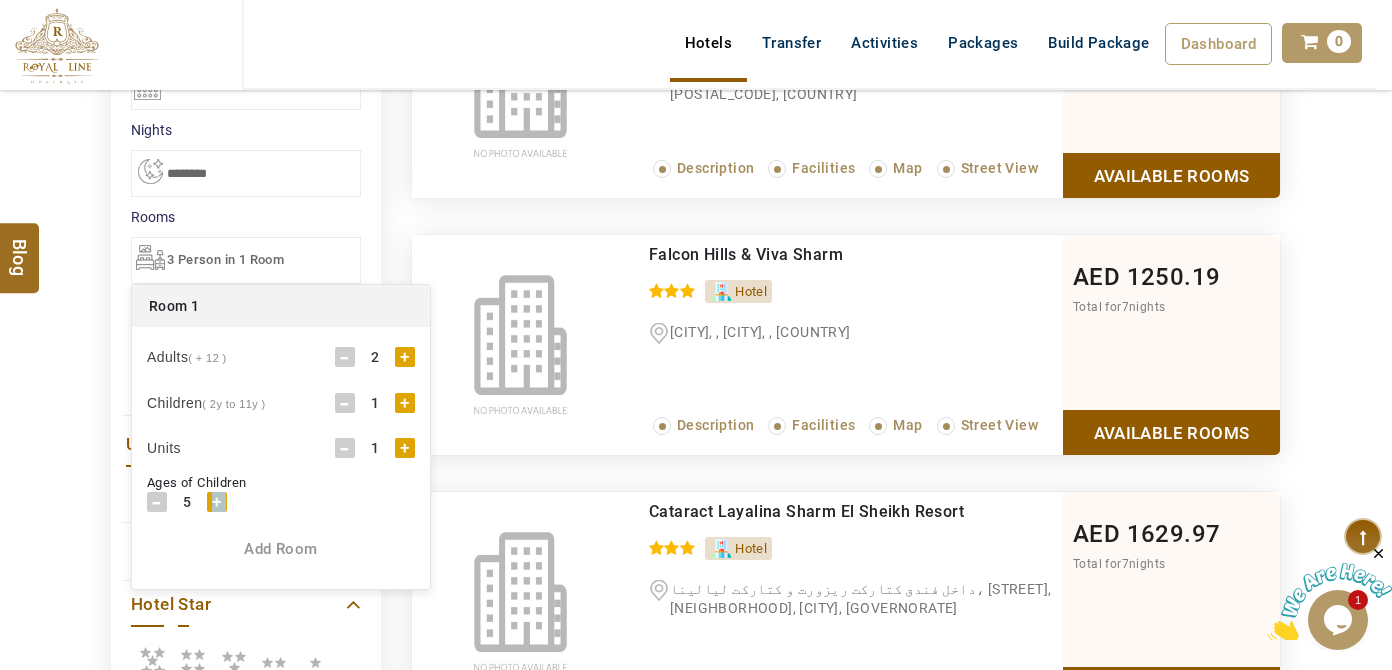 click on "+" at bounding box center (217, 502) 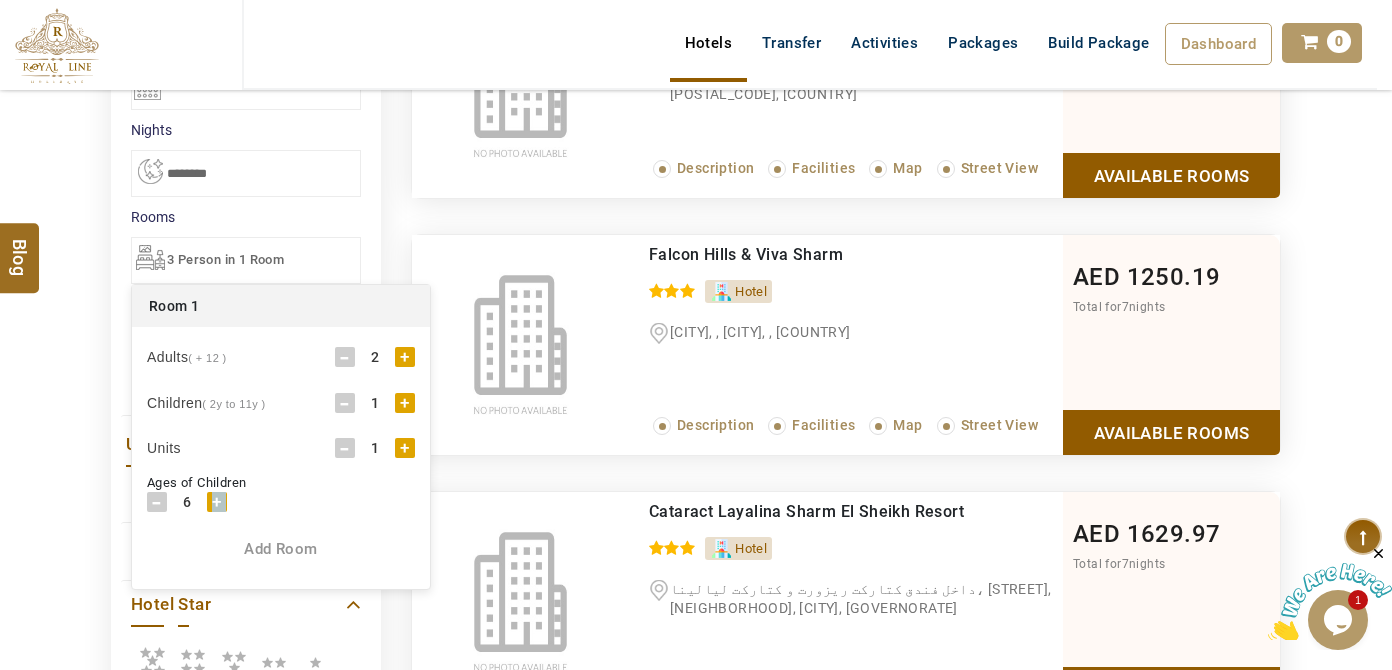 click on "+" at bounding box center (217, 502) 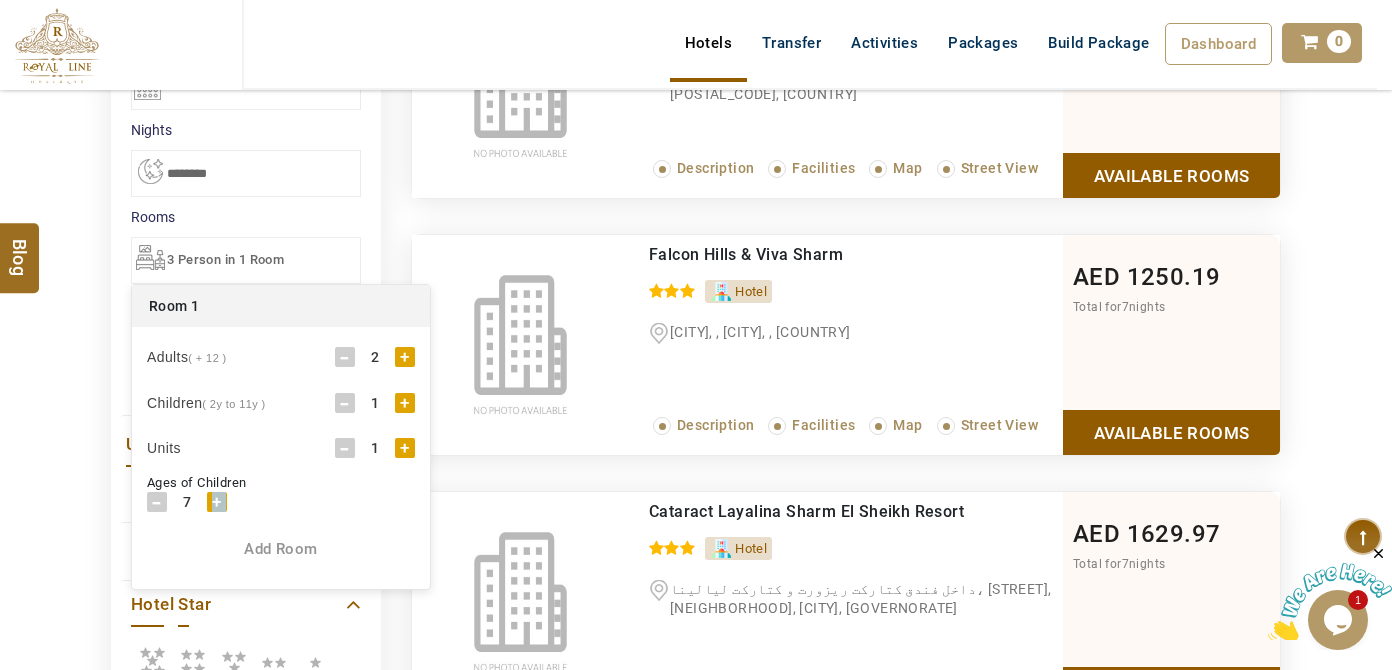 click on "+" at bounding box center (217, 502) 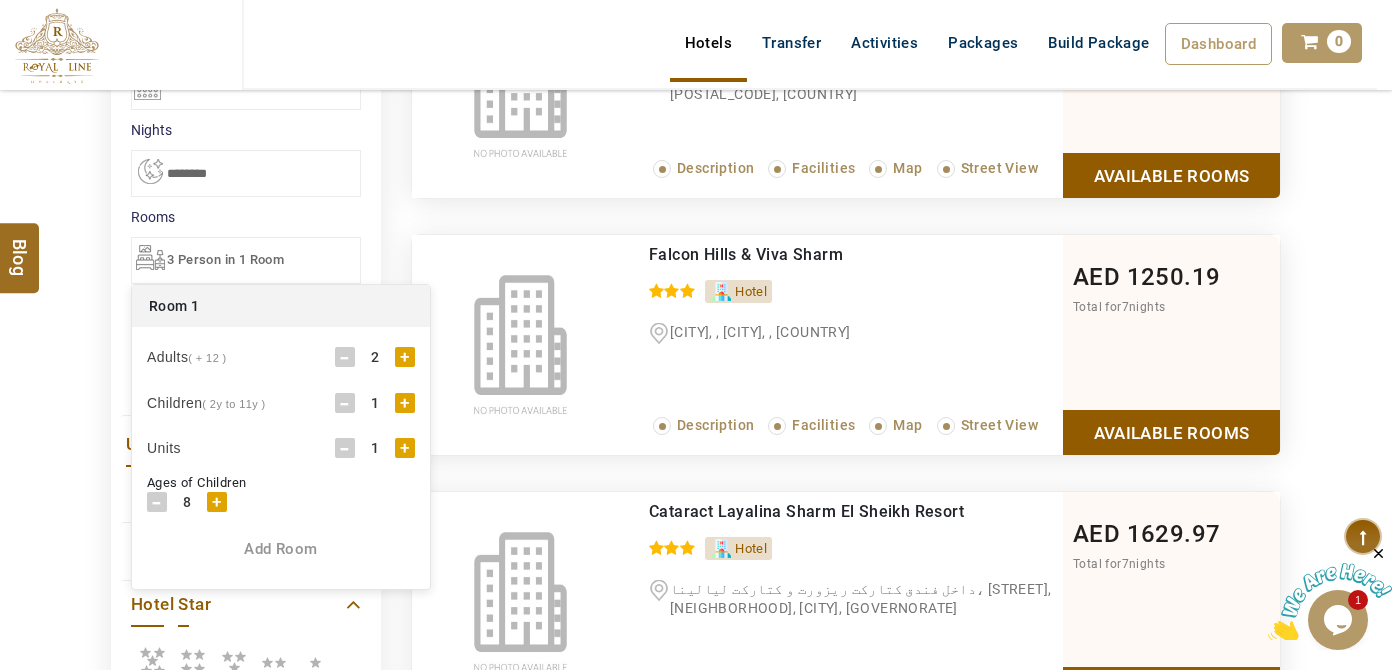 click on "**********" at bounding box center [246, 380] 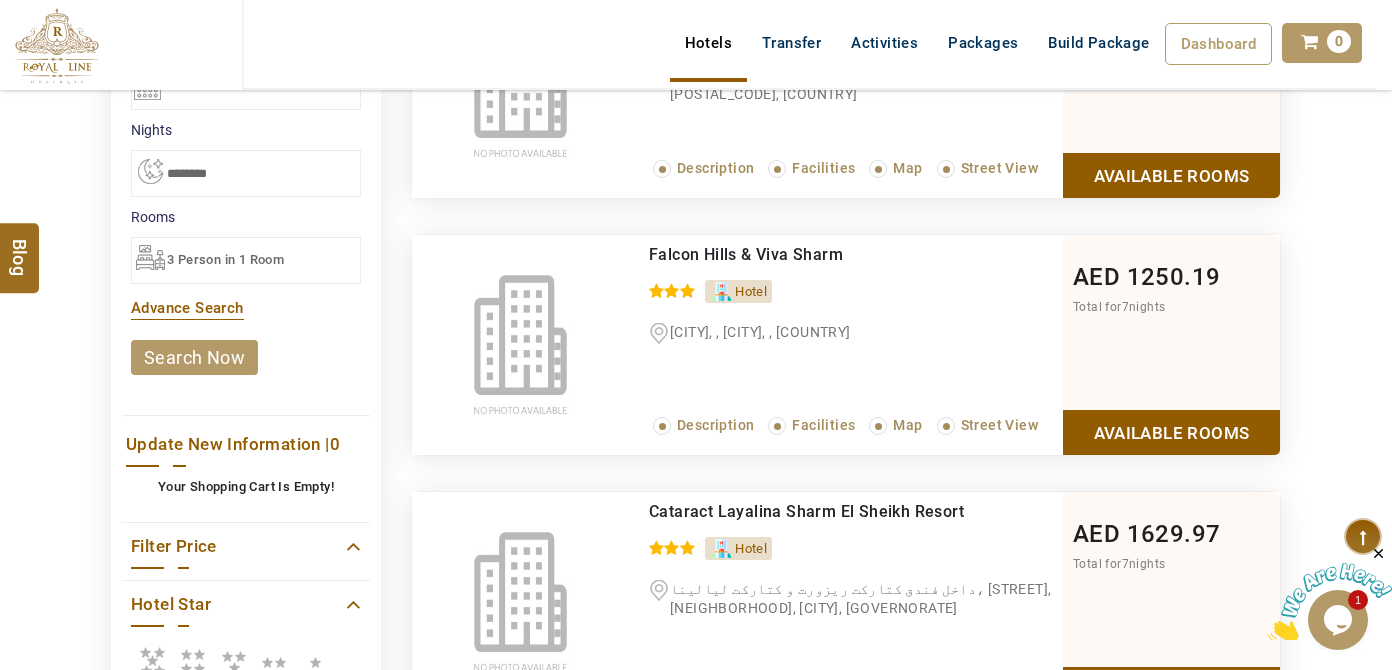 click on "search now" at bounding box center [194, 357] 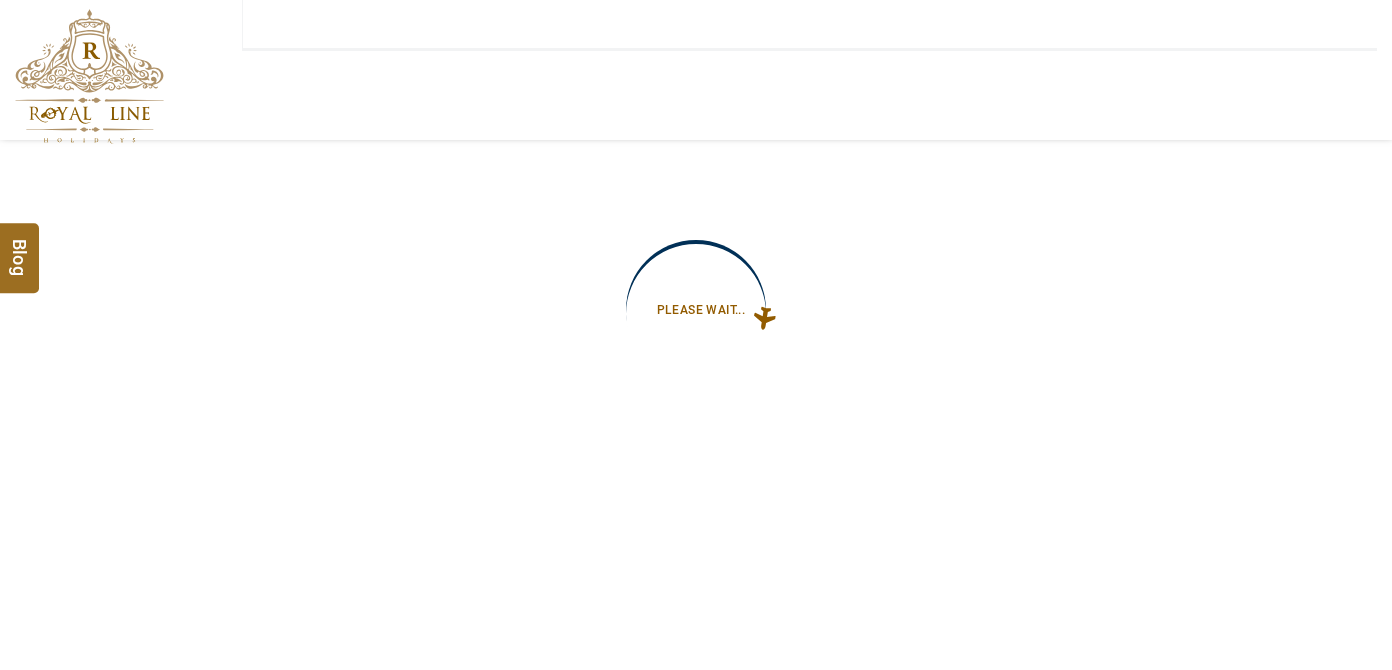 type on "**********" 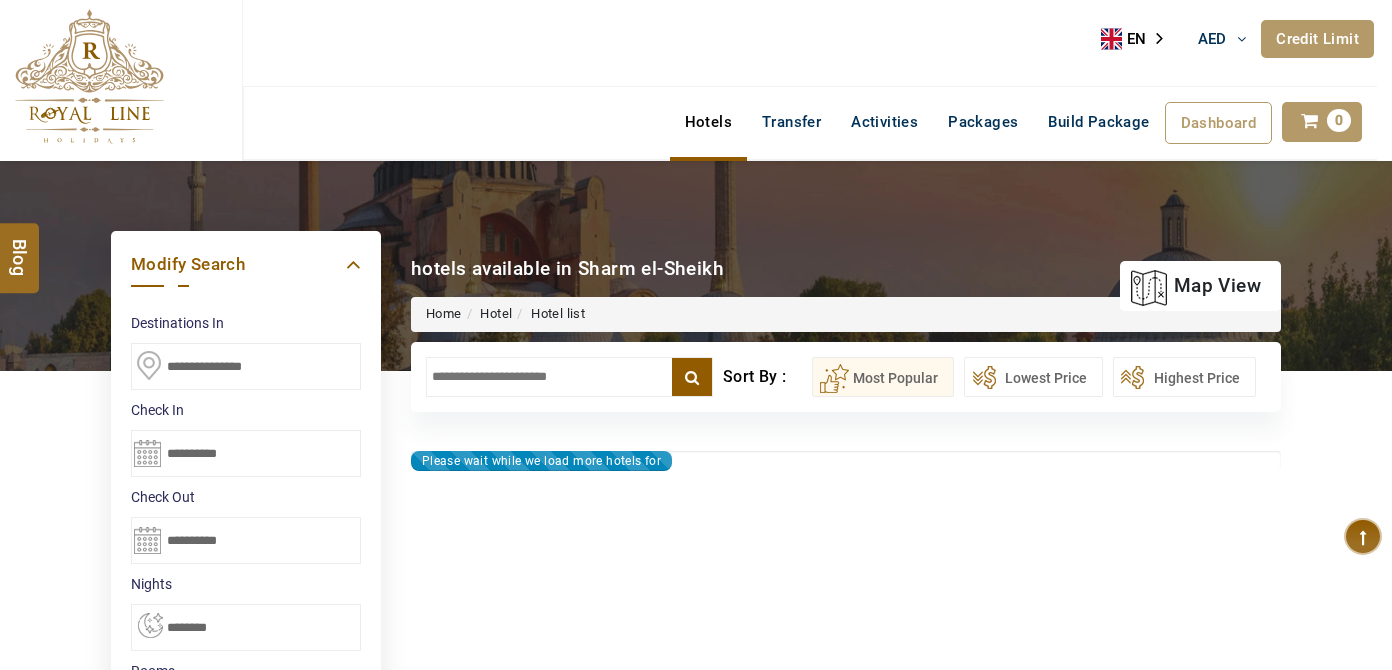 type on "**********" 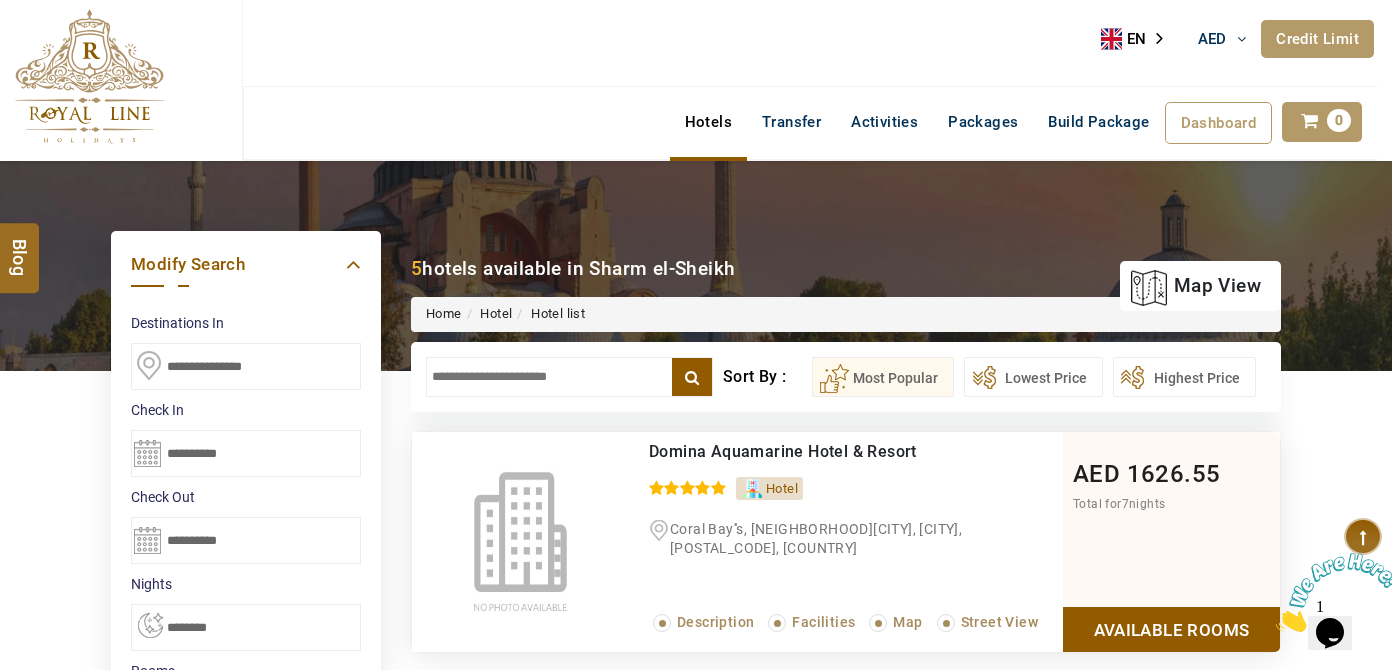 scroll, scrollTop: 0, scrollLeft: 0, axis: both 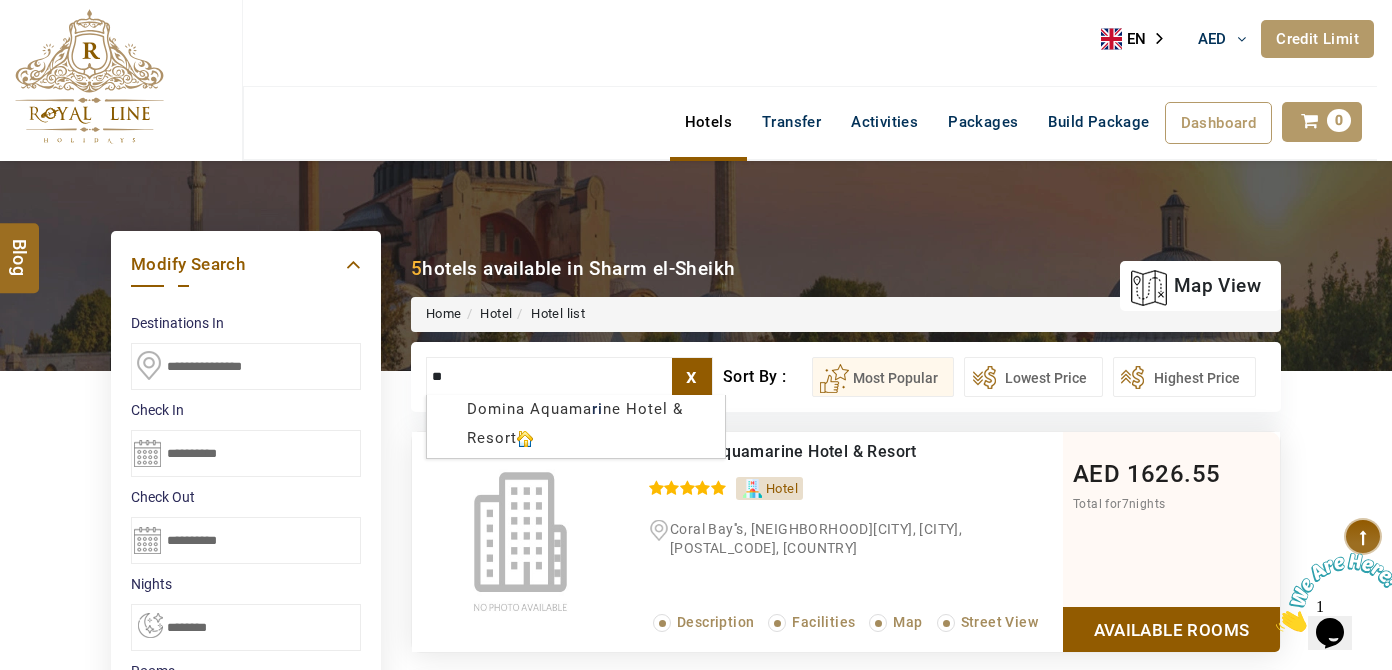 type on "*" 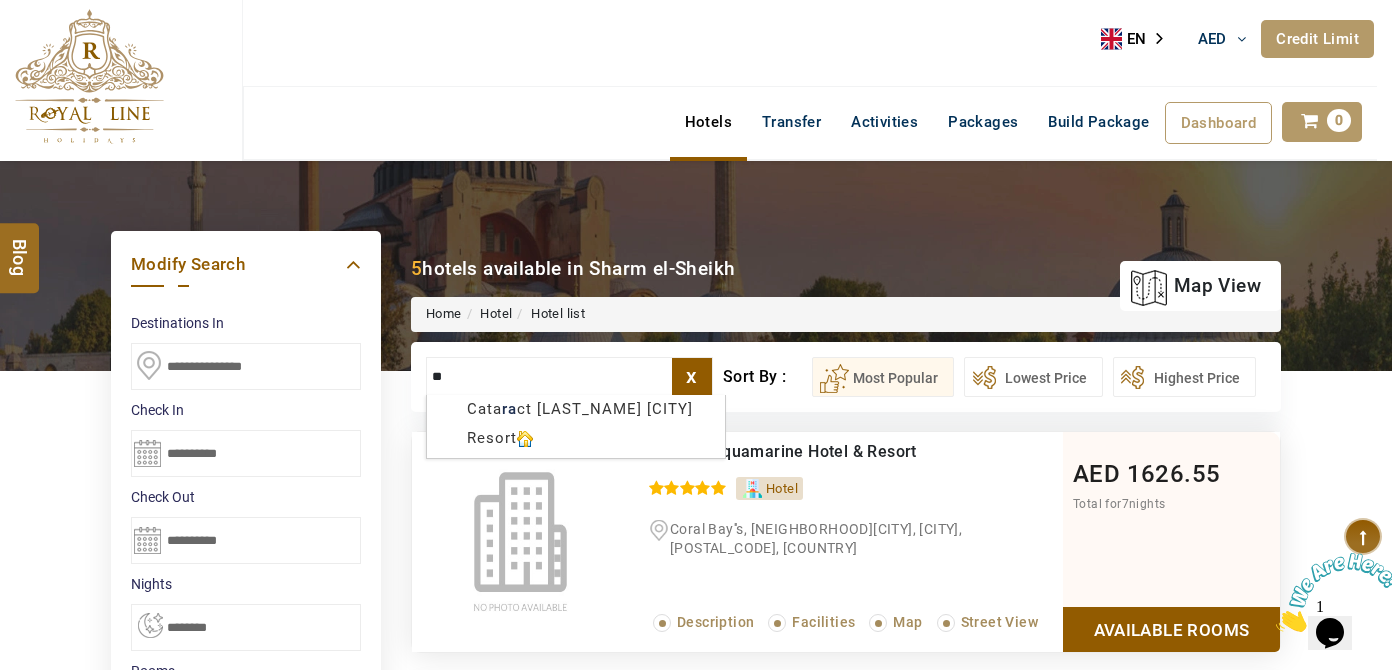 type on "*" 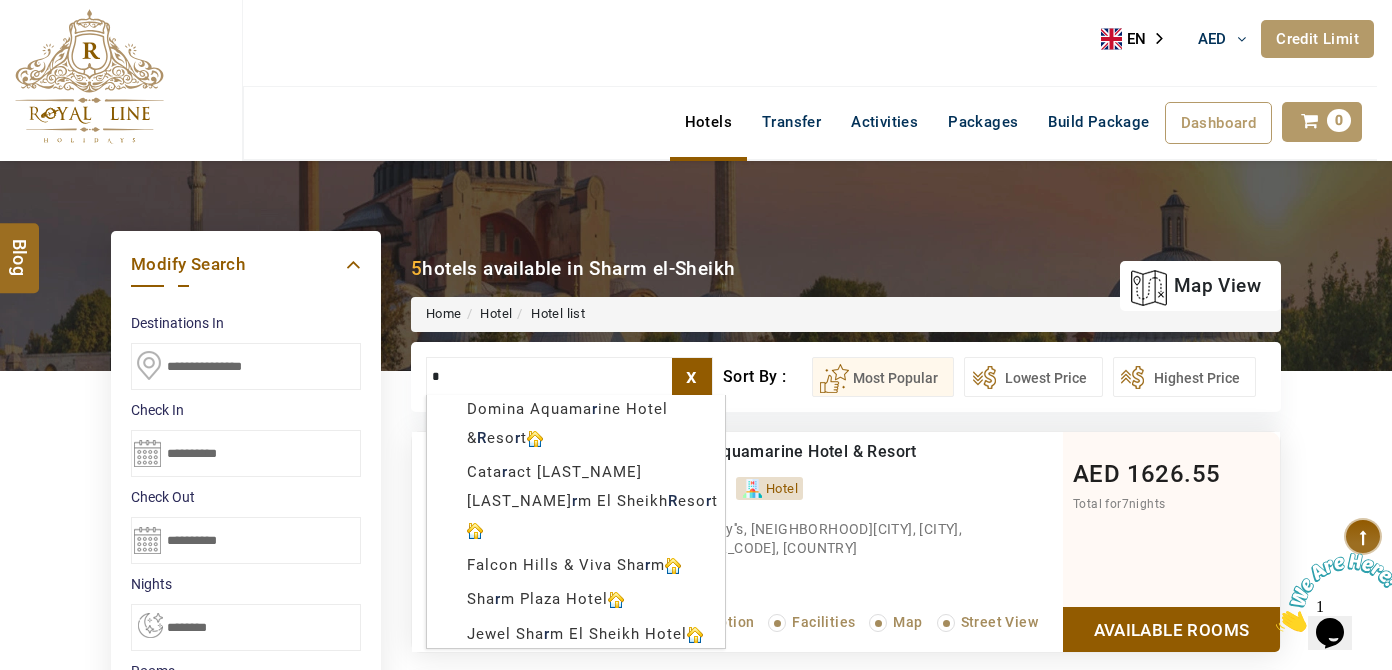 type 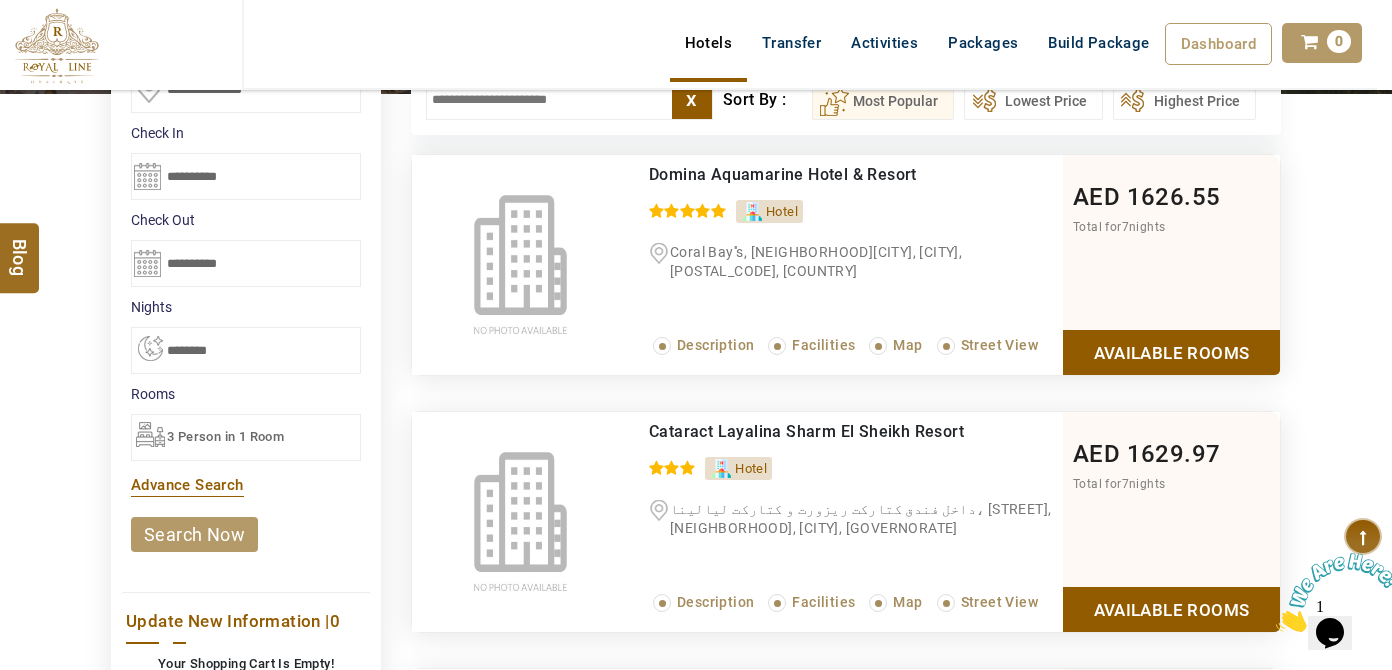 scroll, scrollTop: 181, scrollLeft: 0, axis: vertical 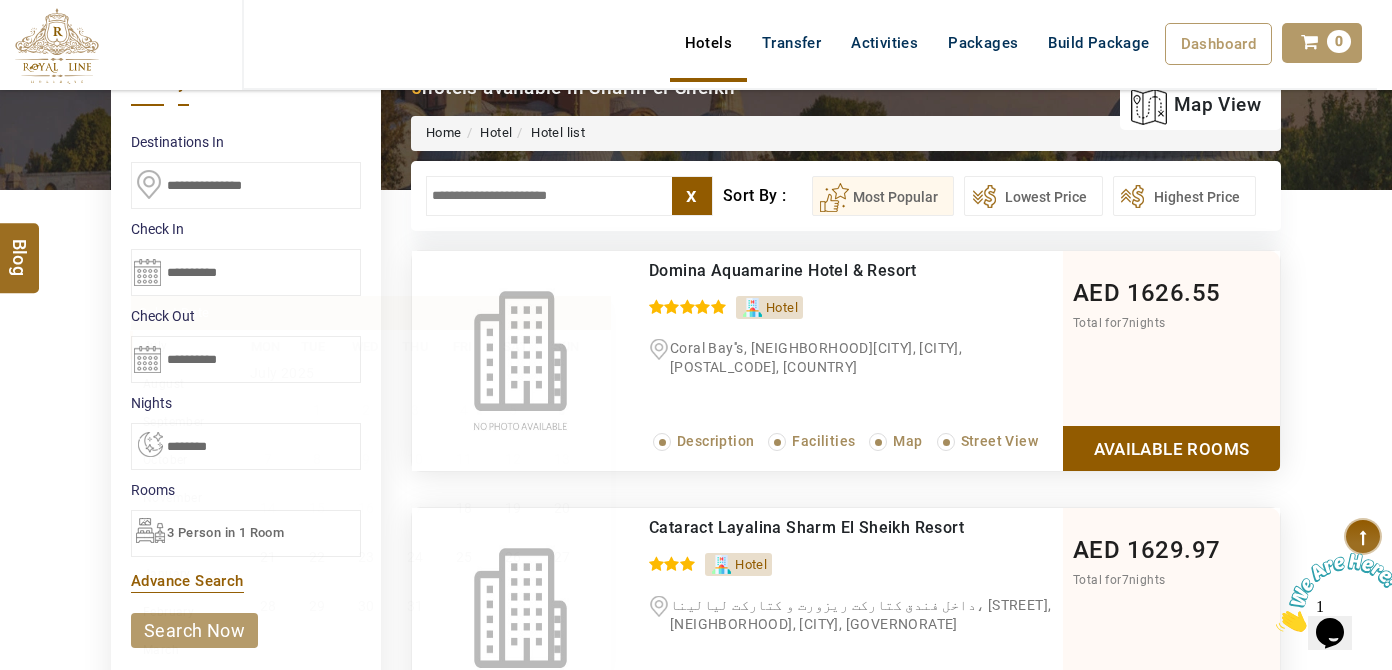 click on "**********" at bounding box center [246, 272] 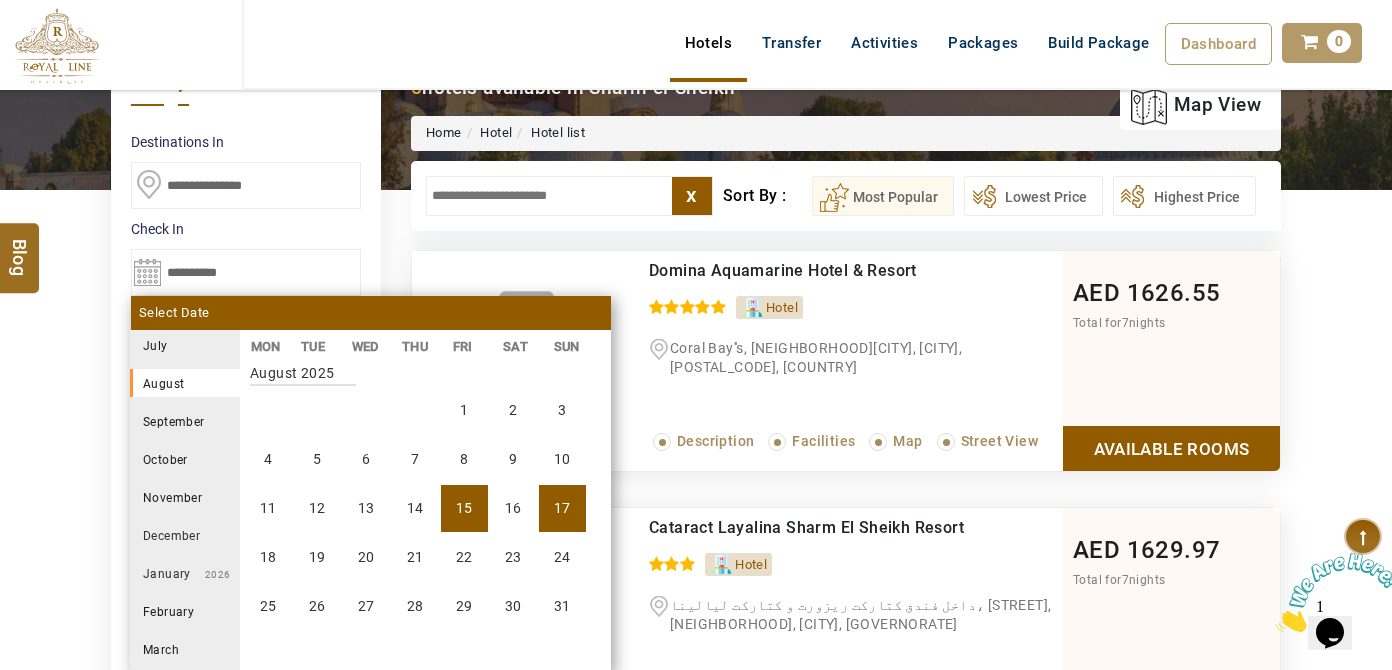 click on "17" at bounding box center (562, 508) 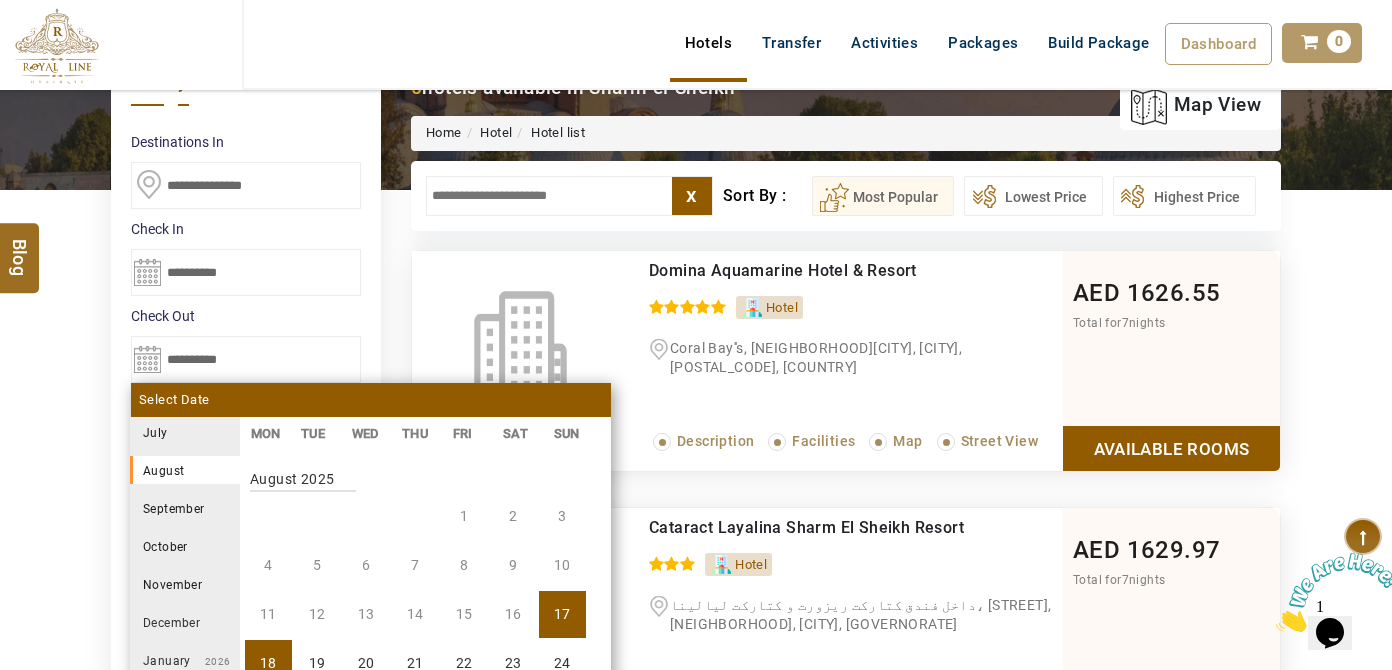 scroll, scrollTop: 370, scrollLeft: 0, axis: vertical 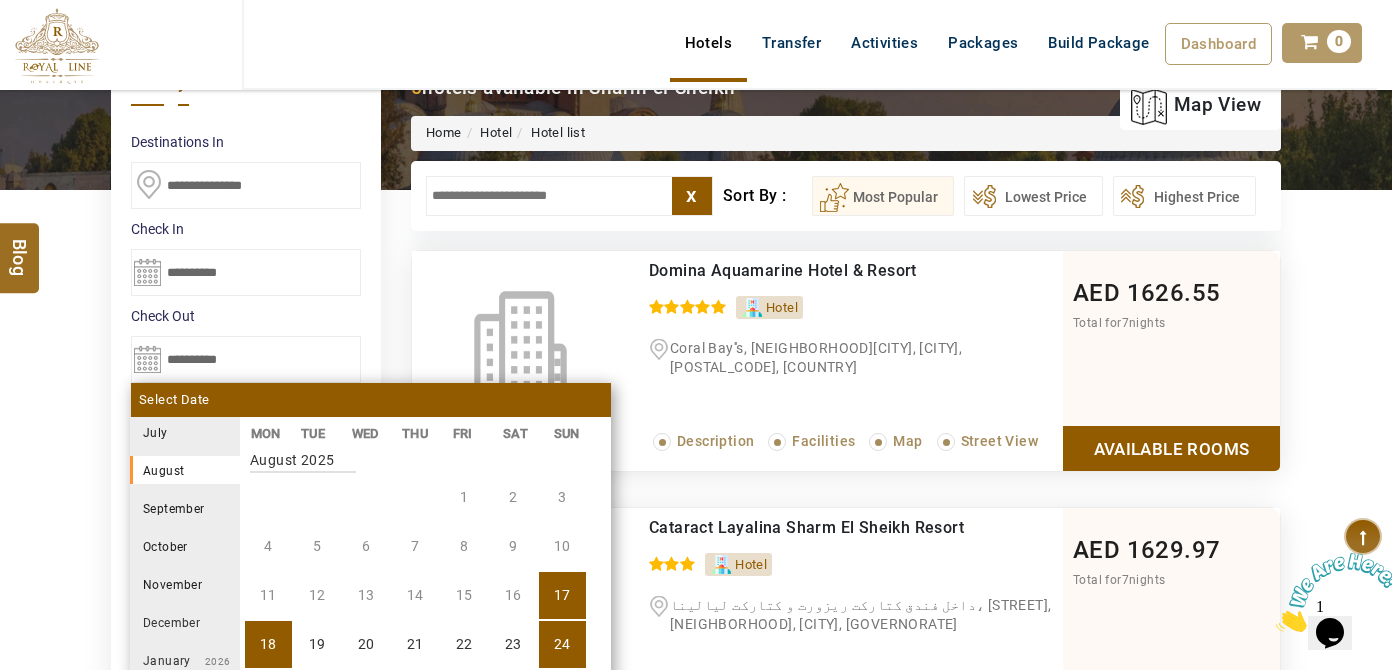click on "24" at bounding box center (562, 644) 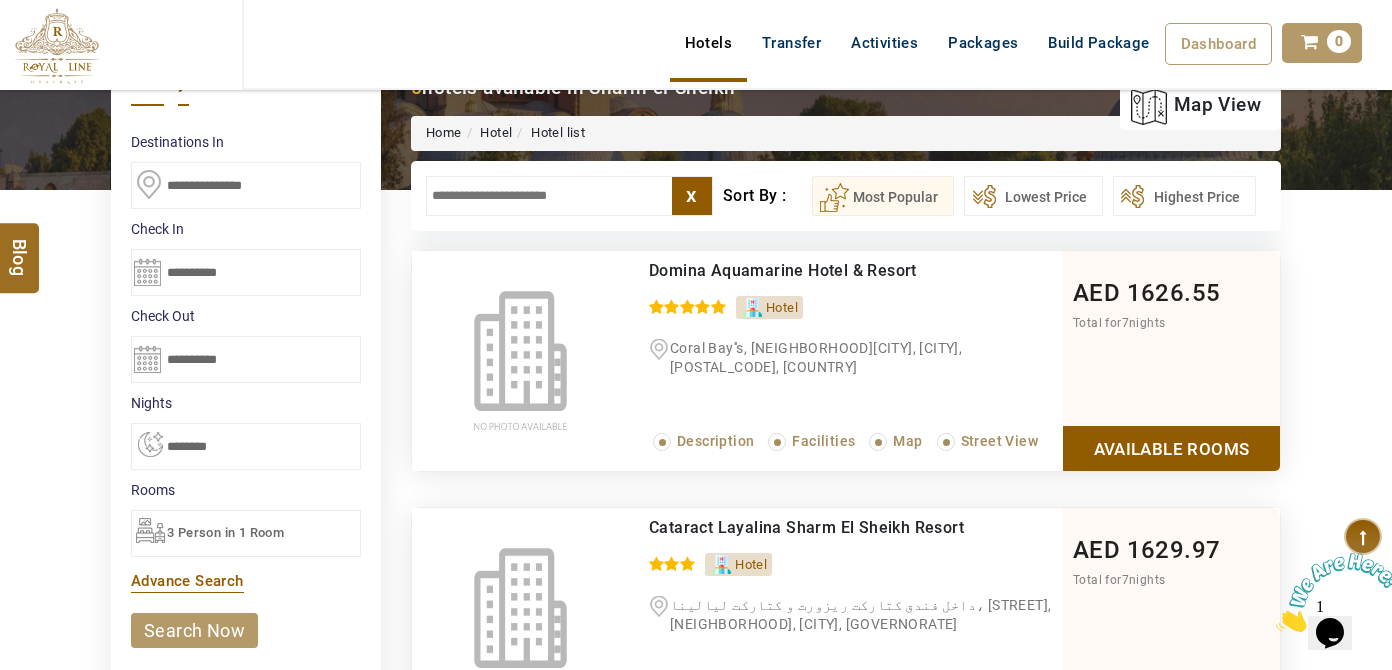 click on "search now" at bounding box center [194, 630] 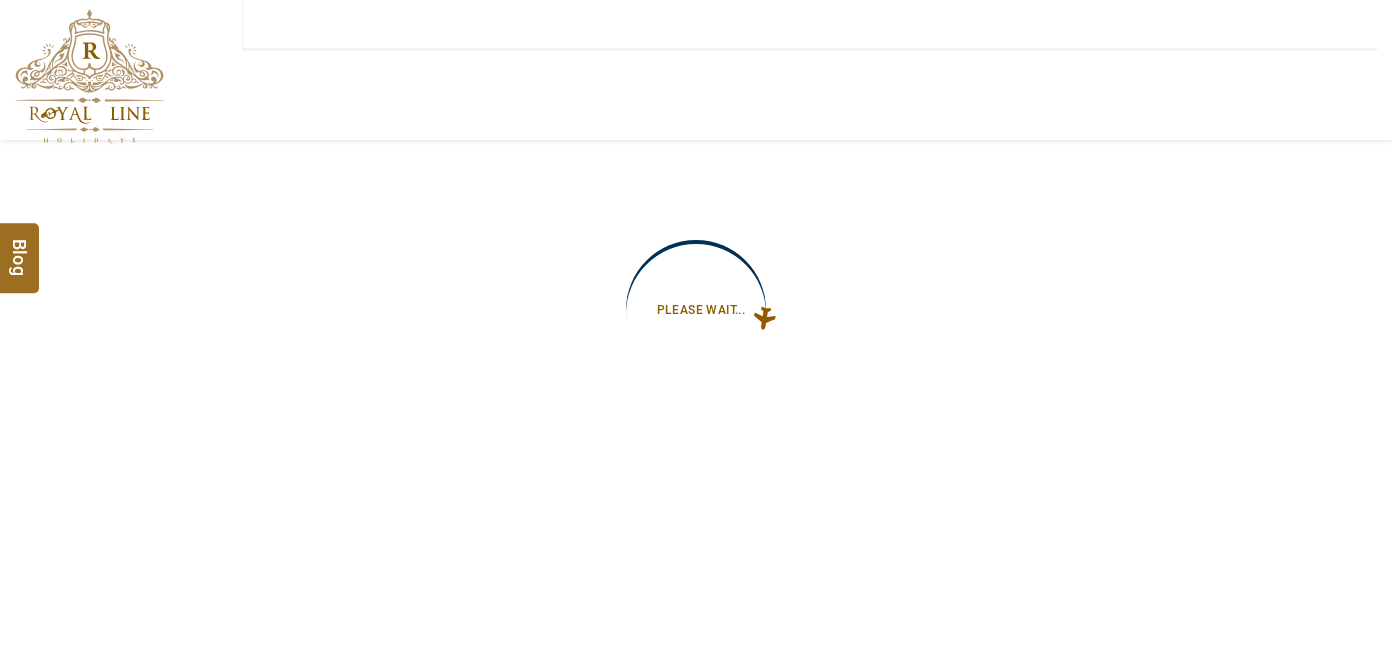 type on "**********" 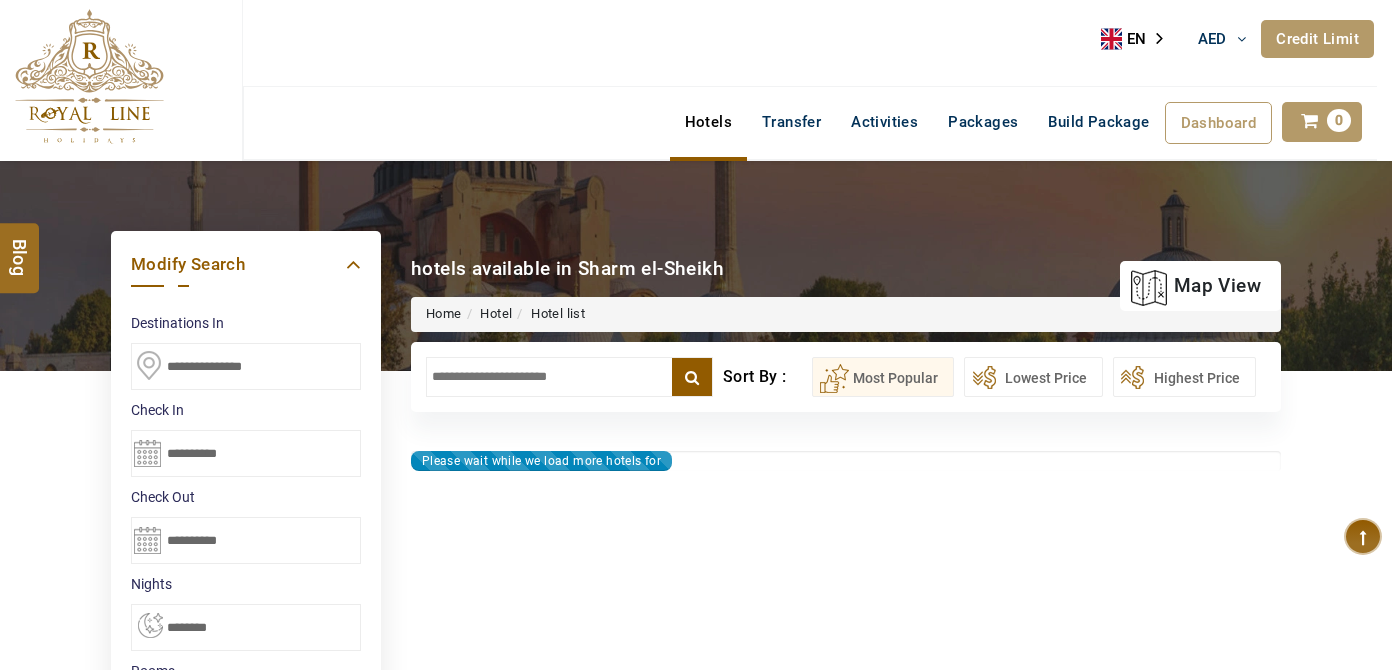 type on "**********" 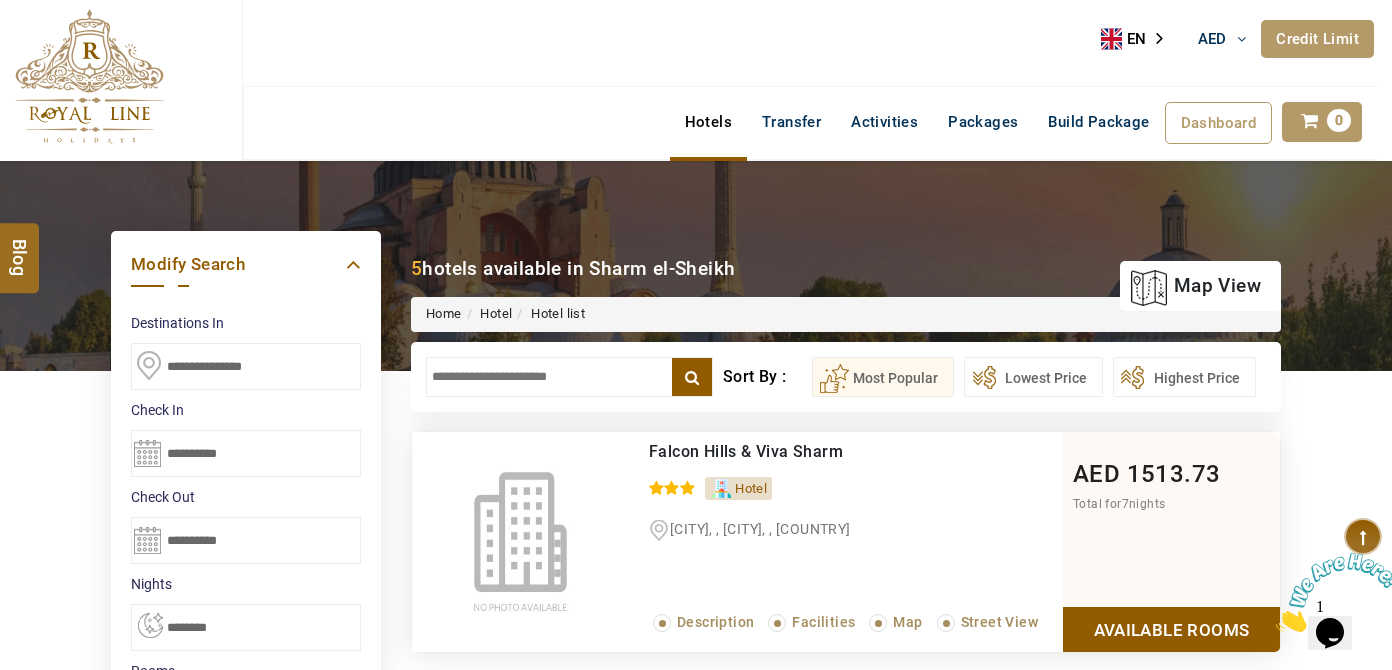 scroll, scrollTop: 0, scrollLeft: 0, axis: both 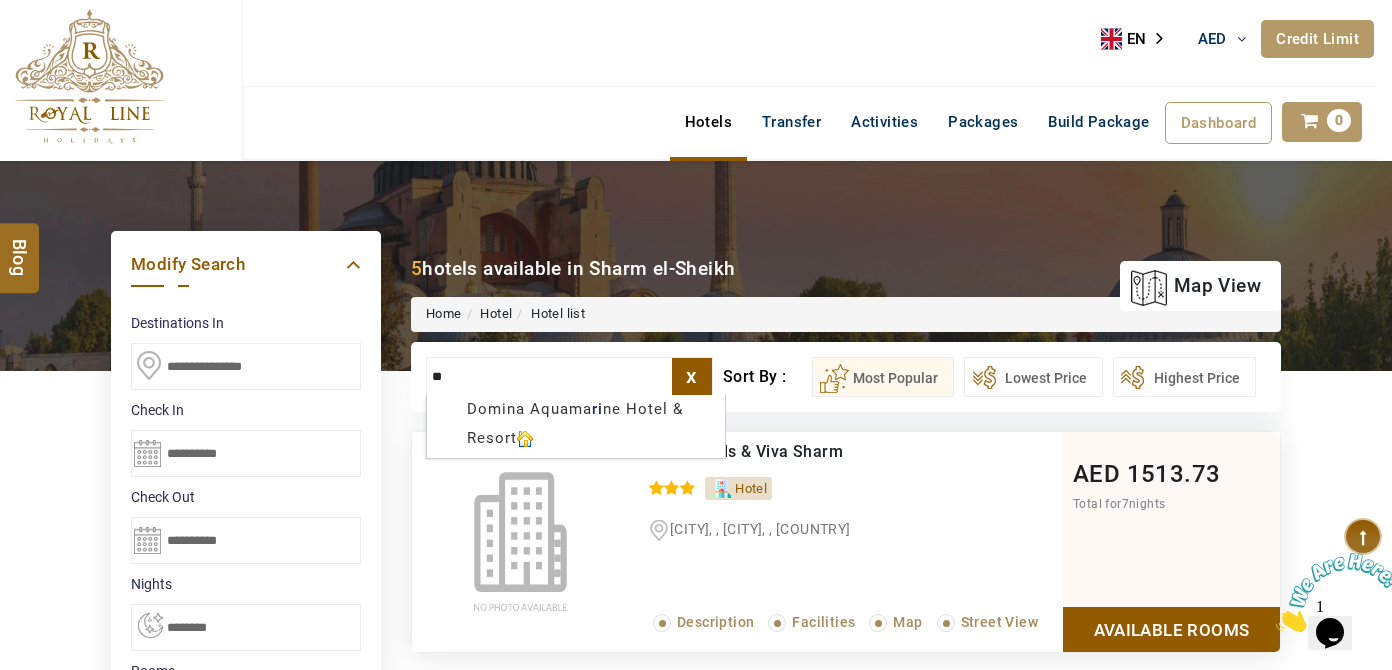 type on "**" 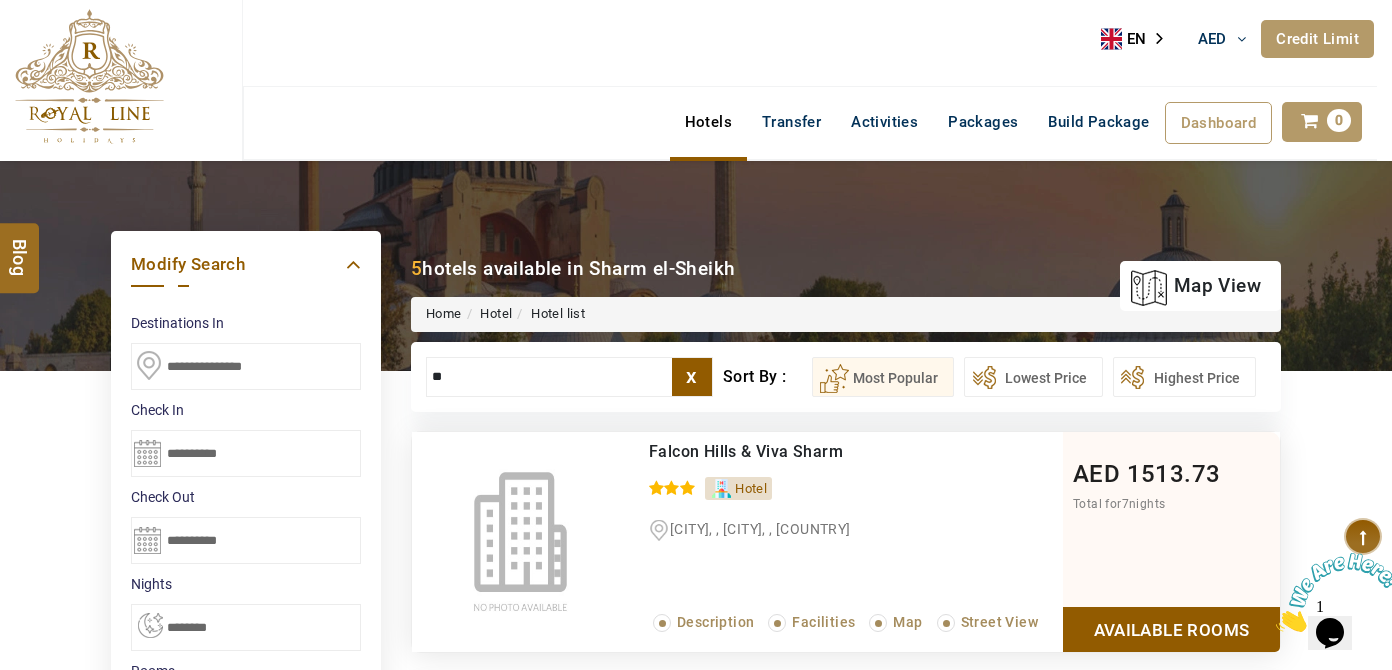 click on "**********" at bounding box center (246, 366) 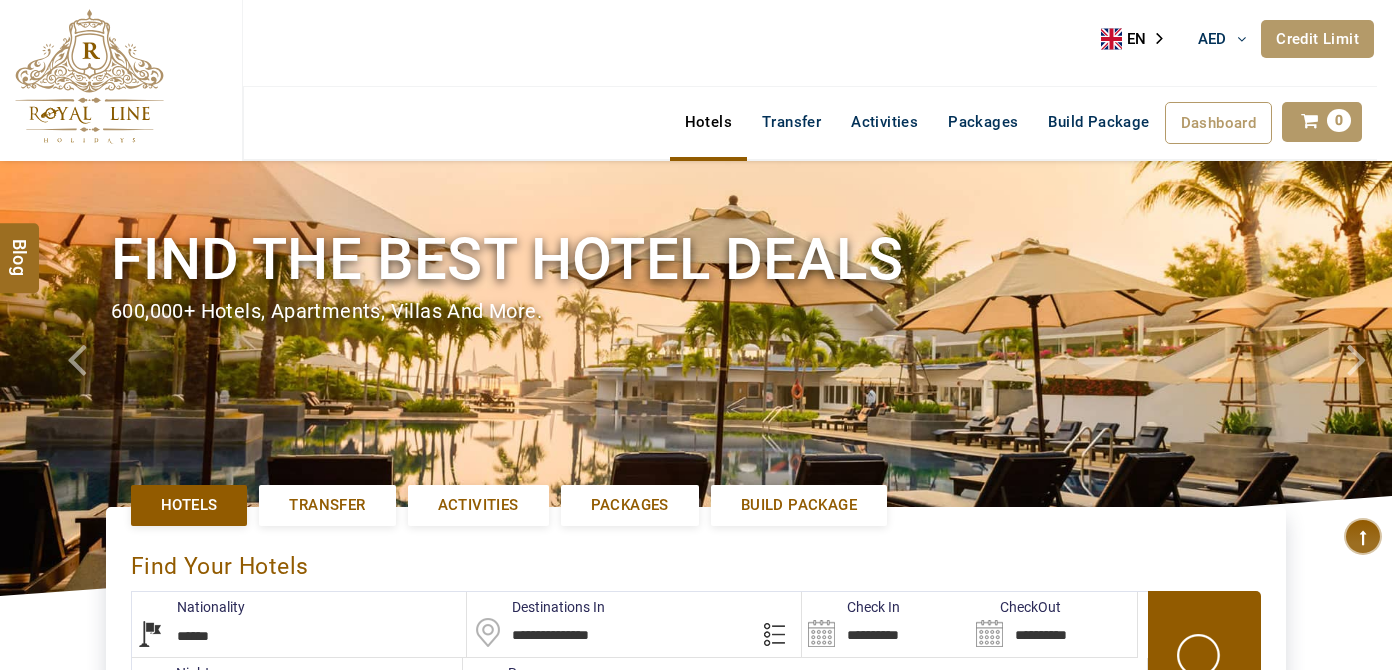select on "******" 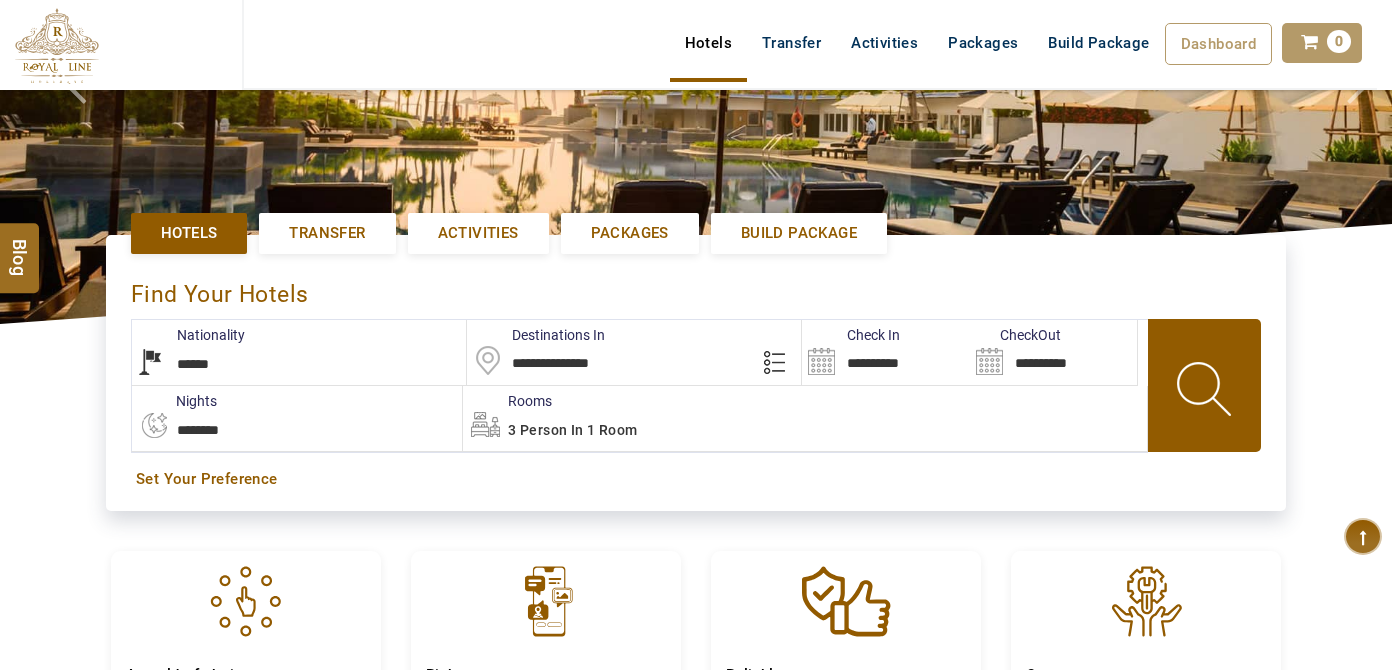 click on "**********" at bounding box center (634, 352) 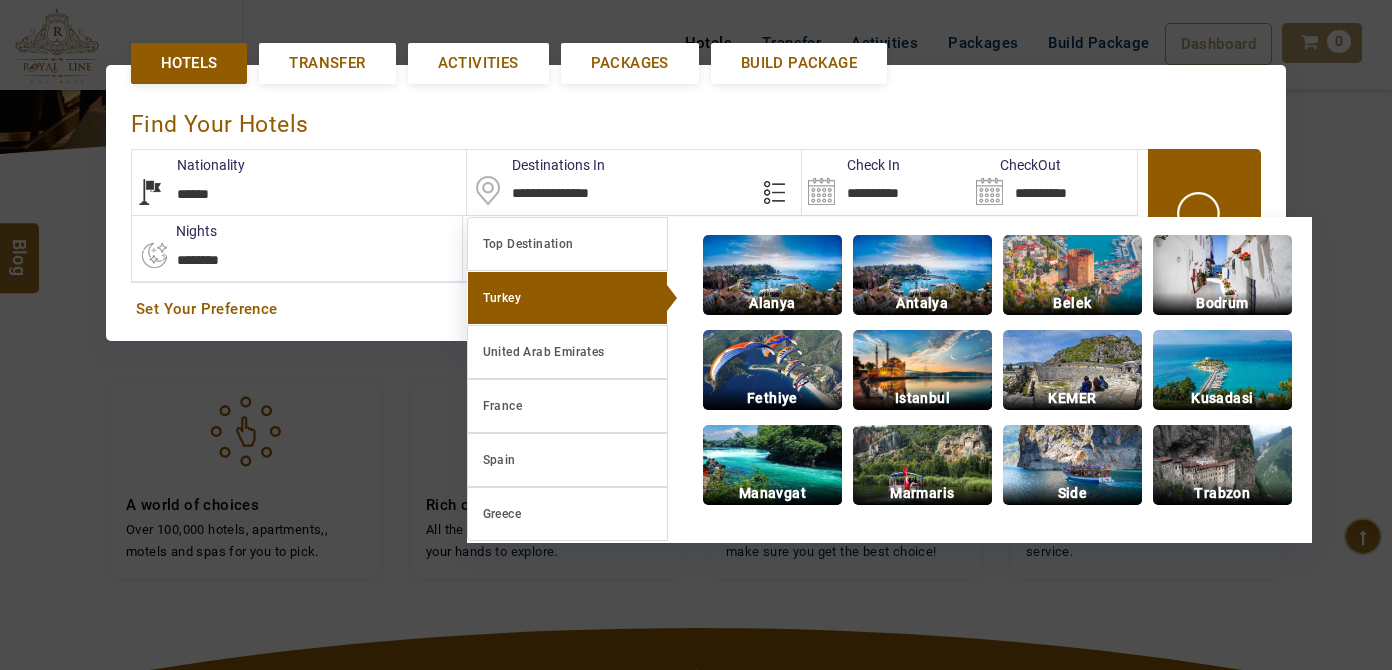 scroll, scrollTop: 458, scrollLeft: 0, axis: vertical 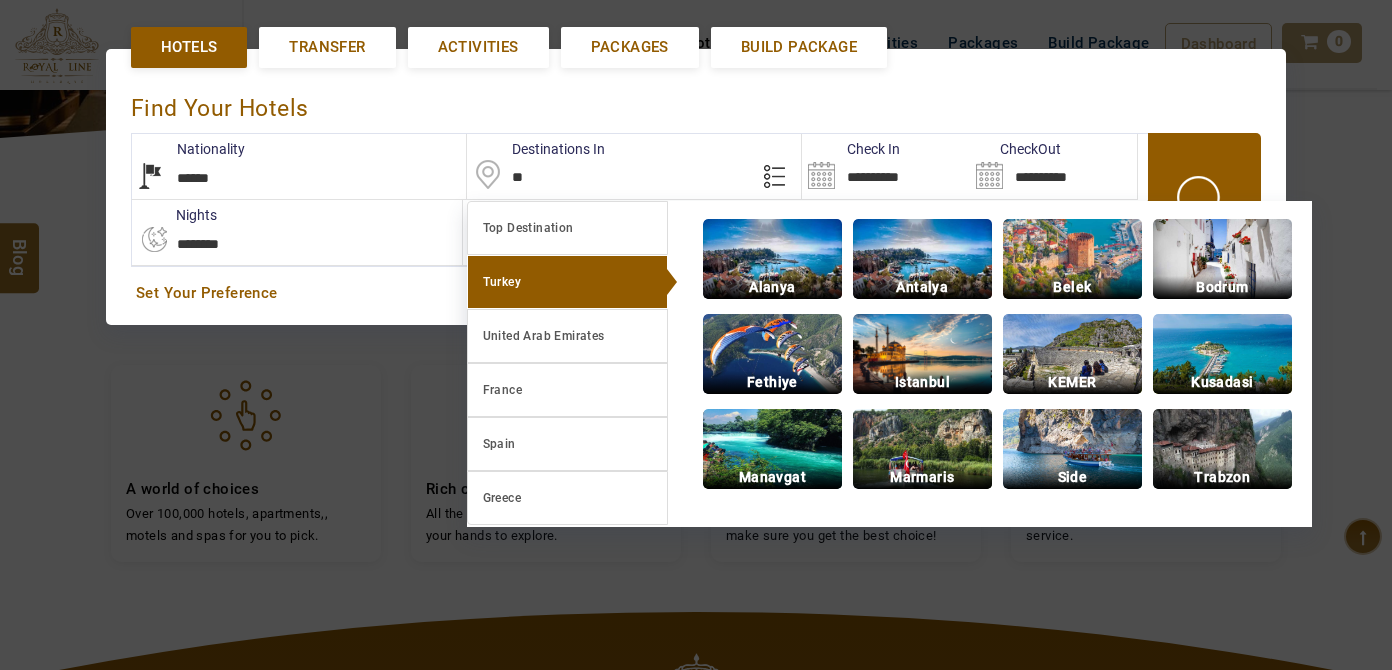 type on "*" 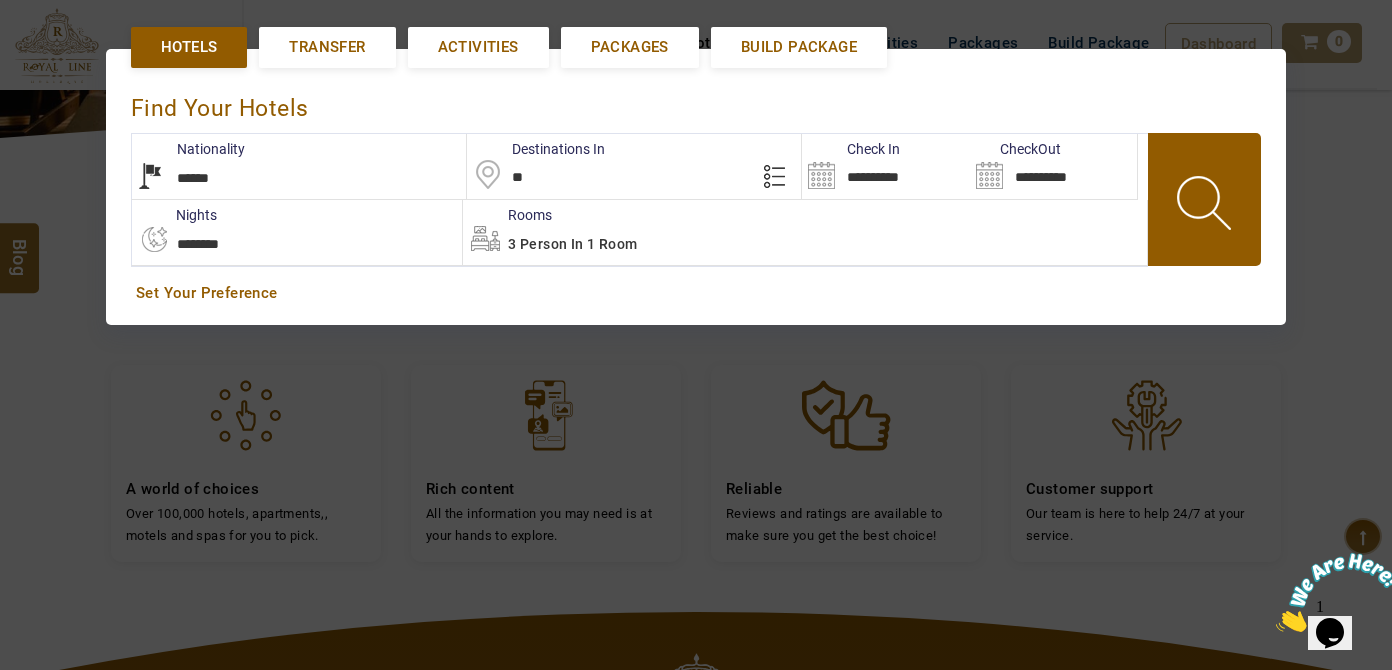 scroll, scrollTop: 0, scrollLeft: 0, axis: both 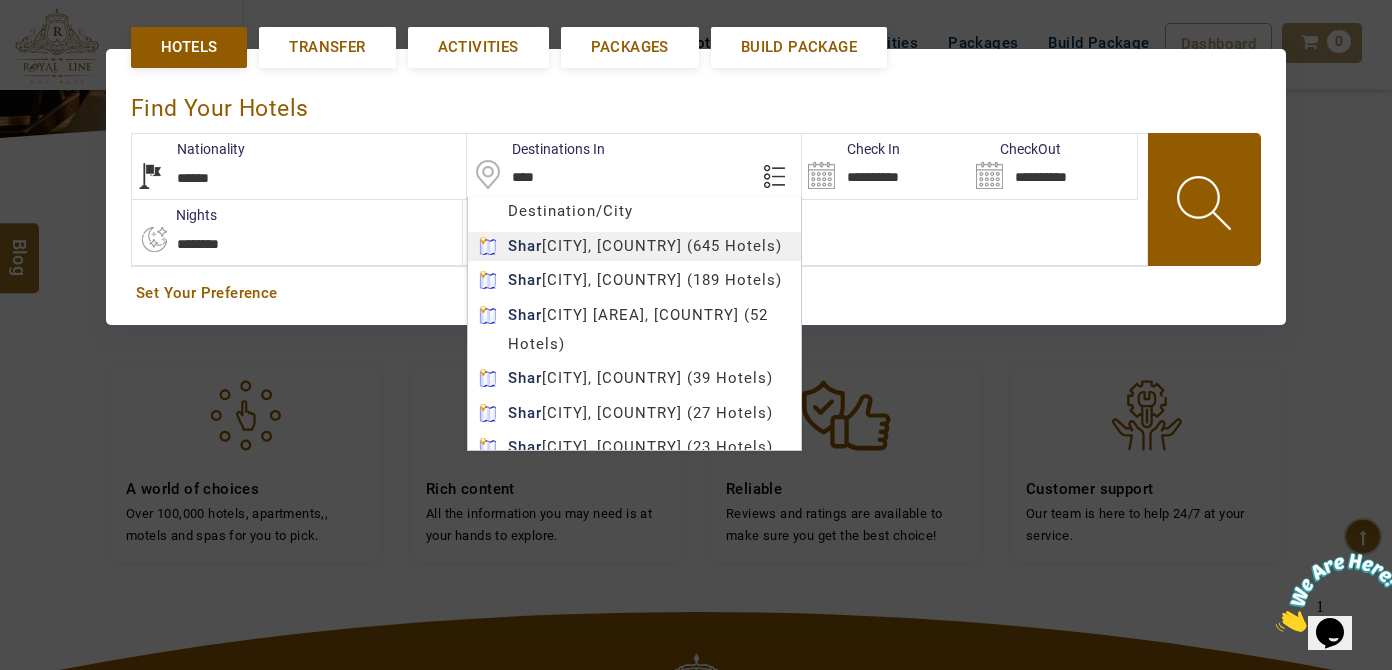 type on "**********" 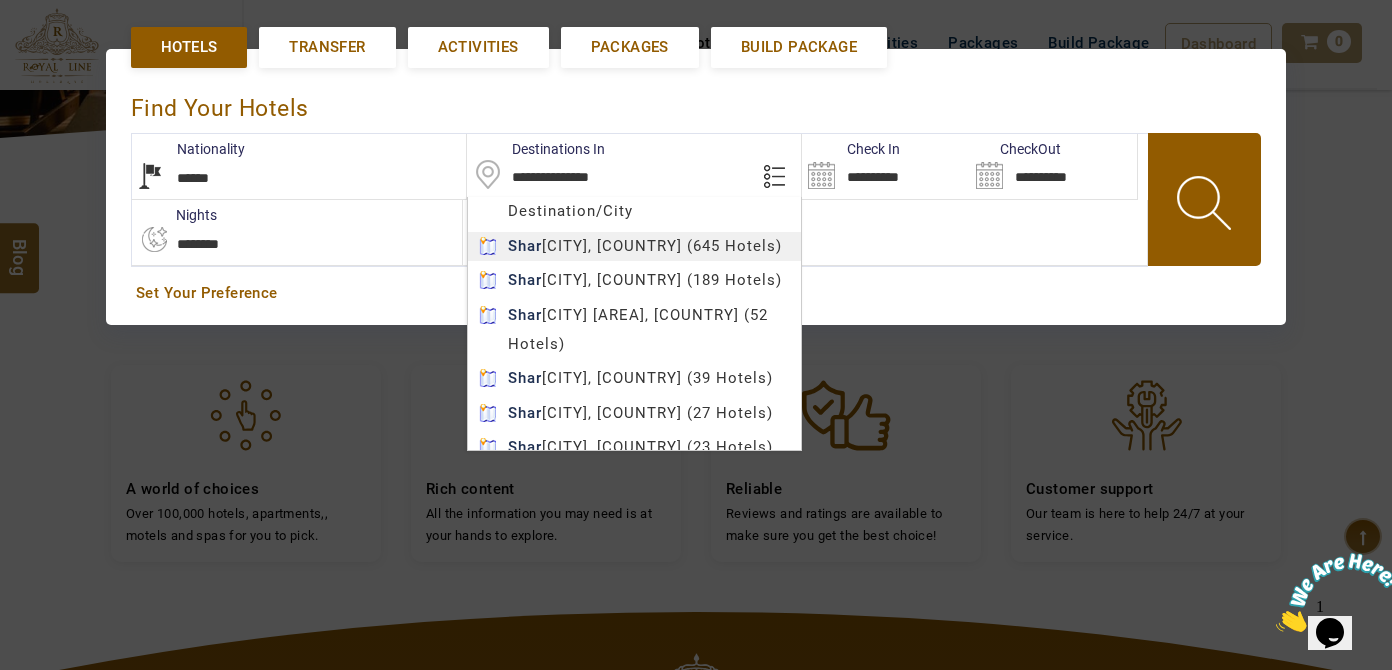 click on "LARISA HAWWARI AED AED  AED EUR  € USD  $ INR  ₹ THB  ฿ IDR  Rp BHD  BHD TRY  ₺ Credit Limit EN HE AR ES PT ZH Helpline
+971 55 344 0168 Register Now +971 55 344 0168 info@royallineholidays.com About Us What we Offer Blog Why Us Contact Hotels  Transfer Activities Packages Build Package Dashboard My Profile My Booking My Reports My Quotation Sign Out 0 Points Redeem Now To Redeem 8664  Points Future Points  4348   Points Credit Limit Credit Limit USD 25000.00 70% Complete Used USD 17410.22 Available USD 7589.78 Setting  Looks like you haven't added anything to your cart yet Countinue Shopping ****** ****** Please Wait.. Blog demo
Remember me Forgot
password? LOG IN Don't have an account?   Register Now My Booking View/ Print/Cancel Your Booking without Signing in Submit demo
In A Few Moment, You Will Be Celebrating Best Hotel options galore ! Check In   CheckOut Rooms Rooms Please Wait Find the best hotel deals 600,000+ hotels, apartments, villas and more. *****" at bounding box center (696, 339) 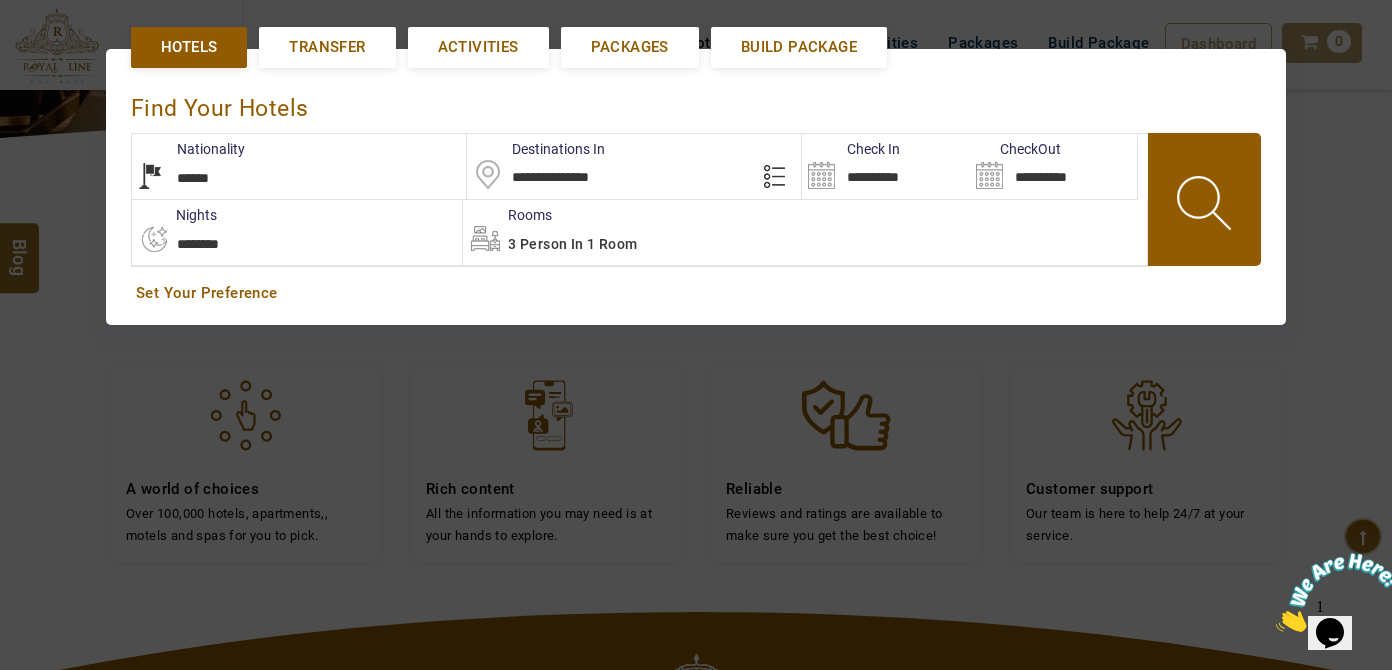 click on "**********" at bounding box center (885, 166) 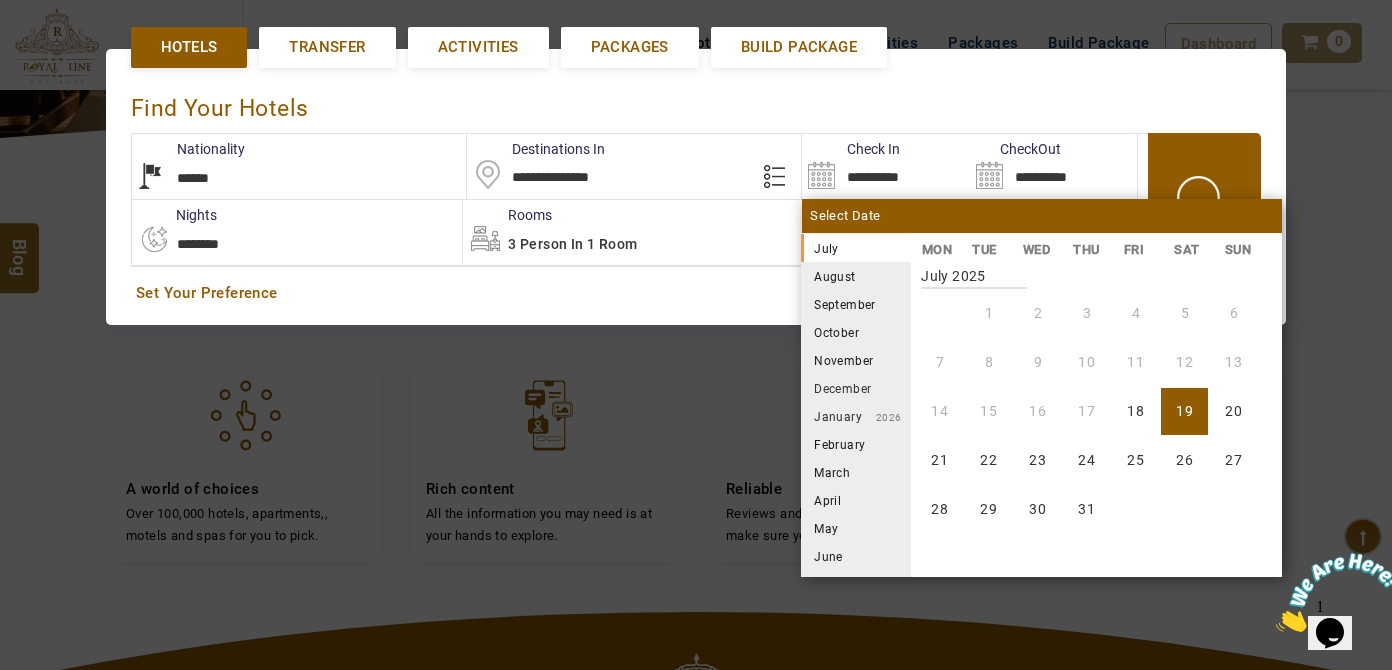 click on "August" at bounding box center [856, 276] 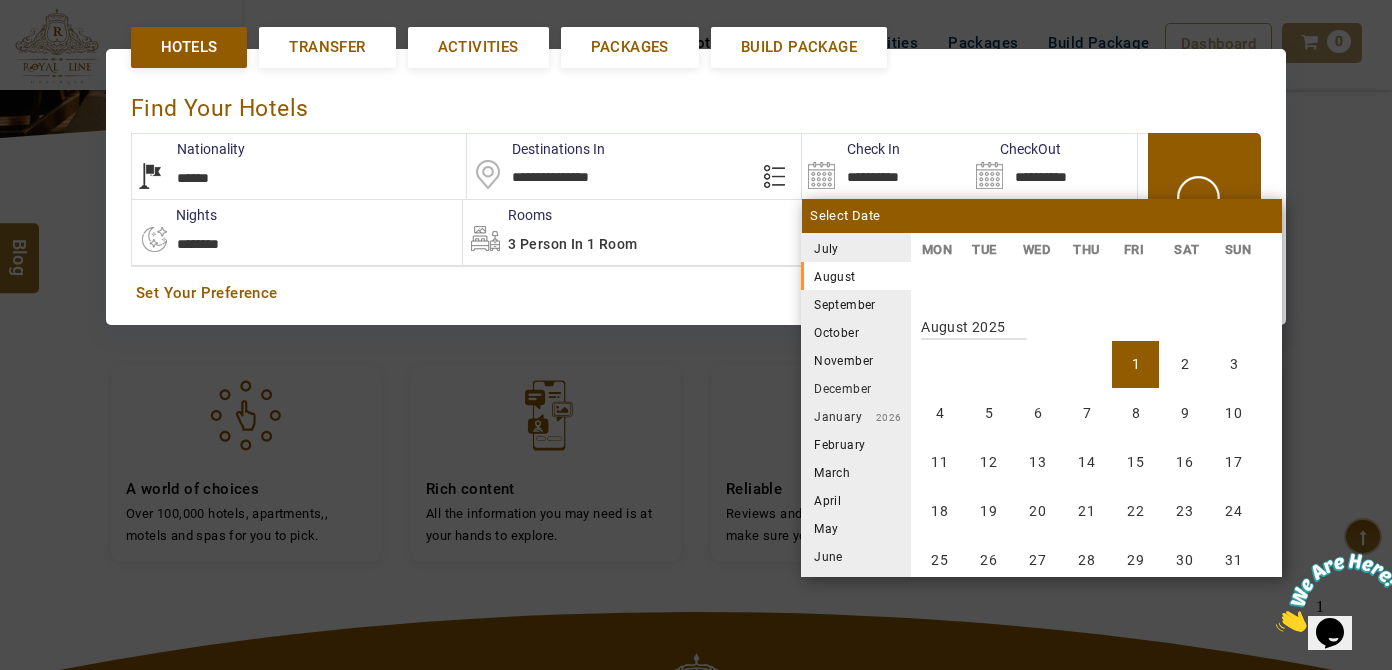 scroll, scrollTop: 370, scrollLeft: 0, axis: vertical 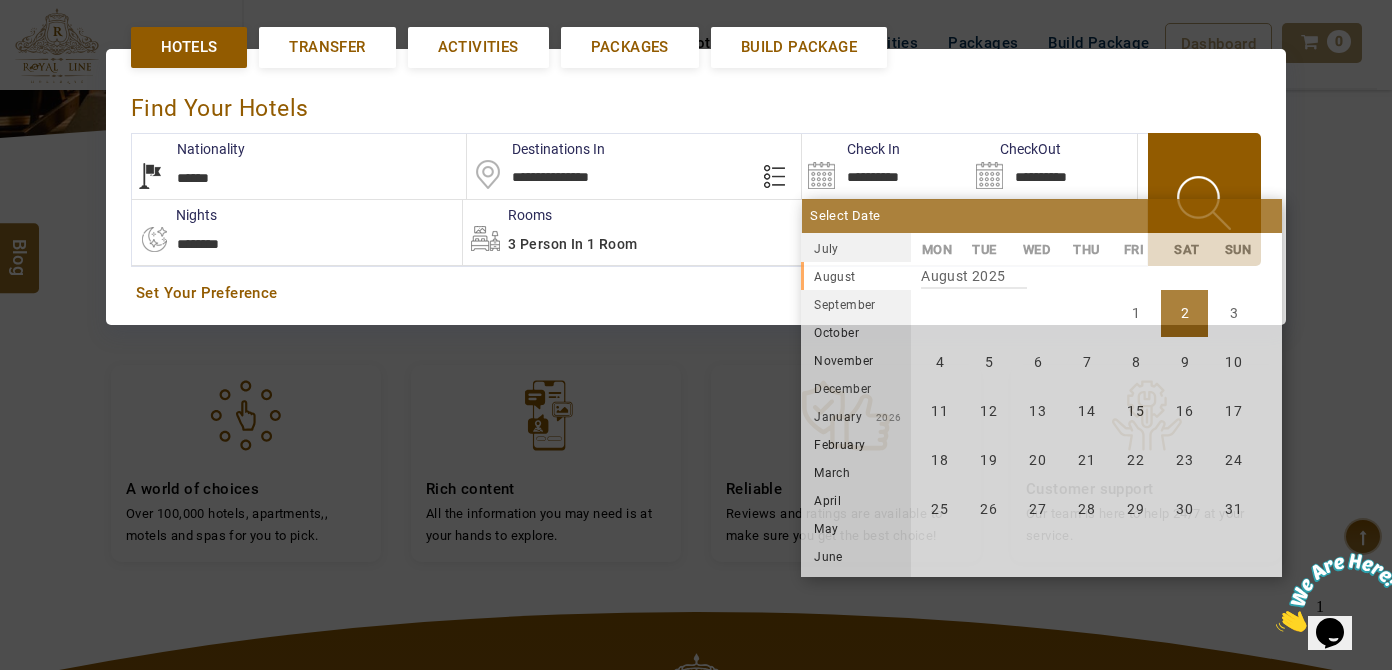 click on "1 2 3 4 5 6 7 8 9 10 11 12 13 14 15 16 17 18 19 20 21 22 23 24 25 26 27 28 29 30 31" at bounding box center [1096, 446] 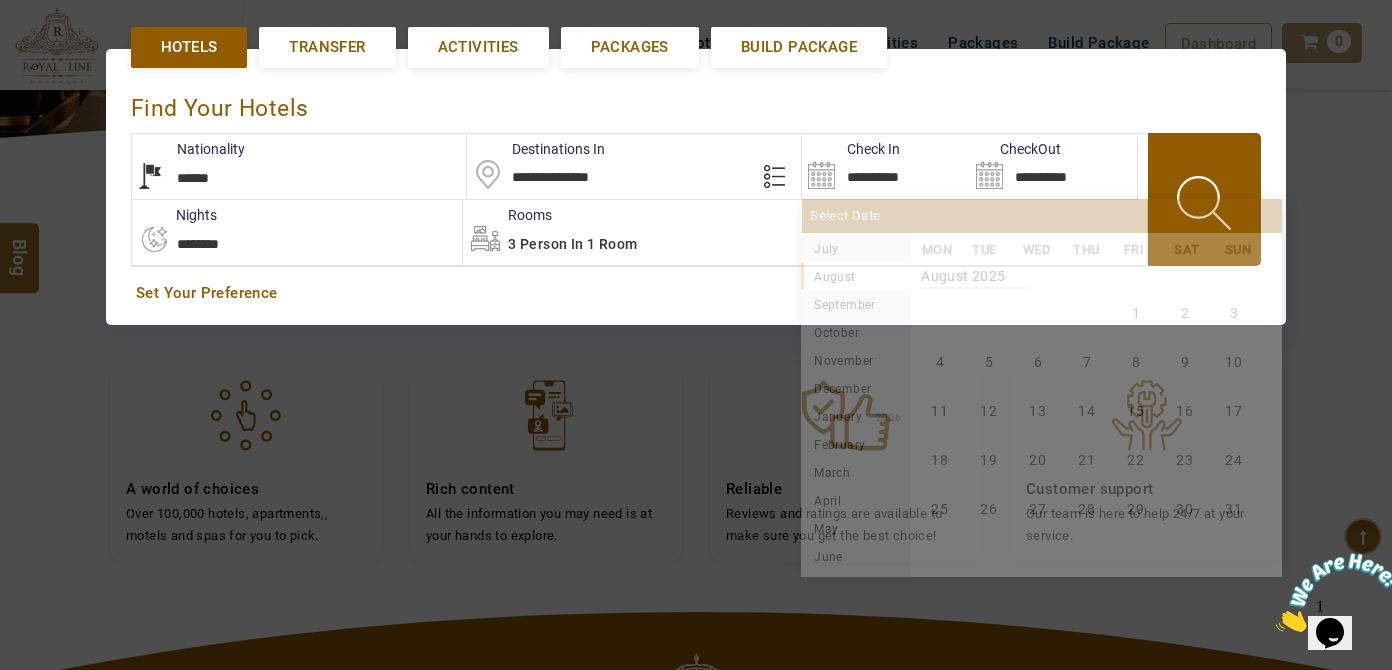 click on "**********" at bounding box center (885, 166) 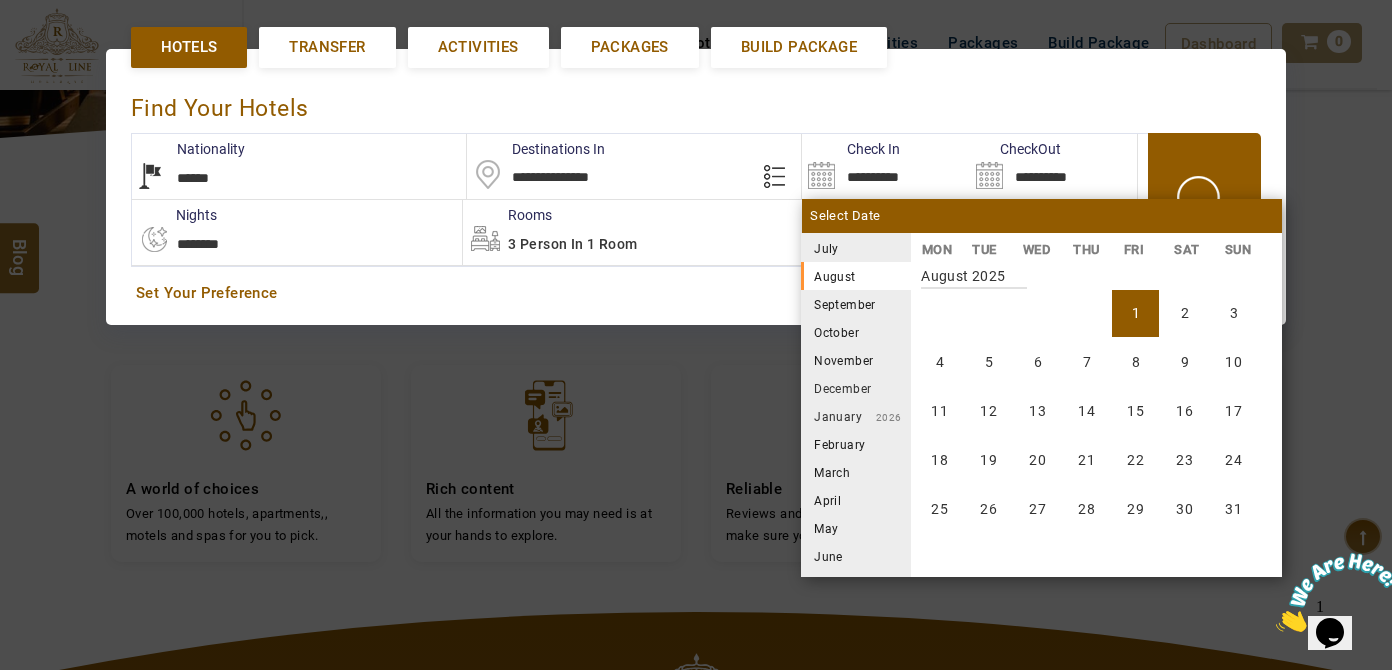 click on "1" at bounding box center (1135, 313) 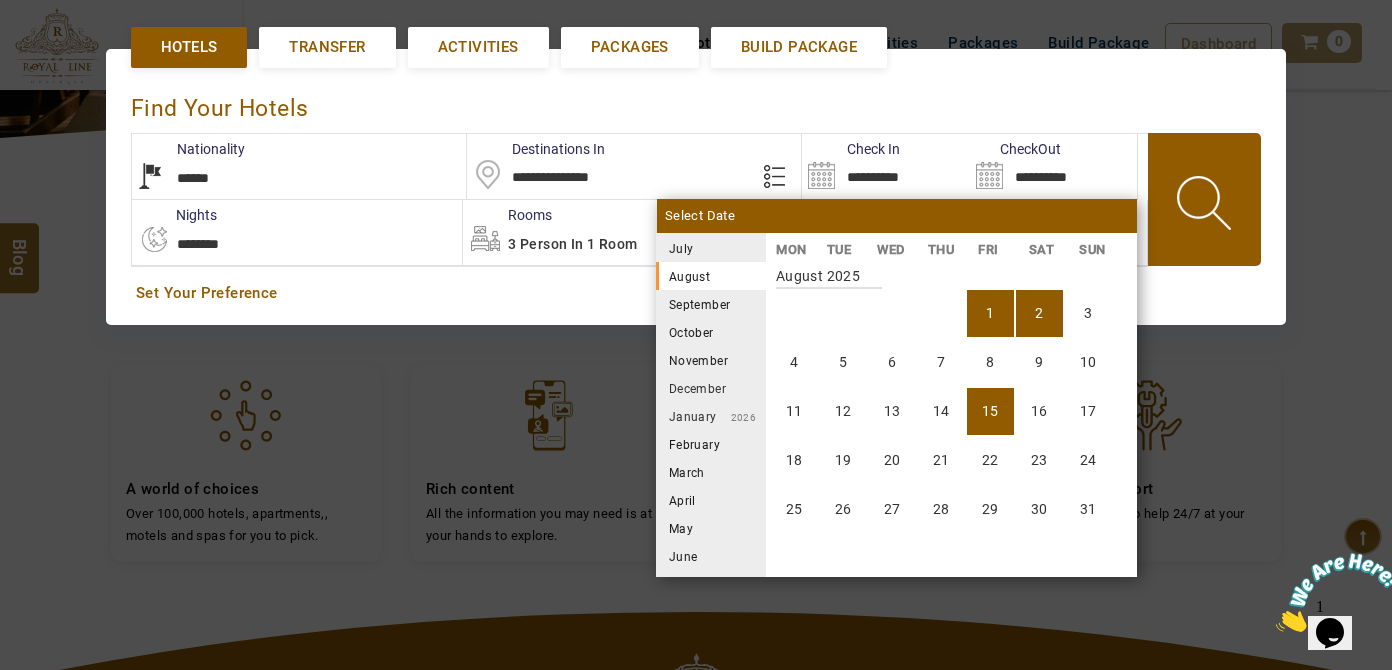scroll, scrollTop: 370, scrollLeft: 0, axis: vertical 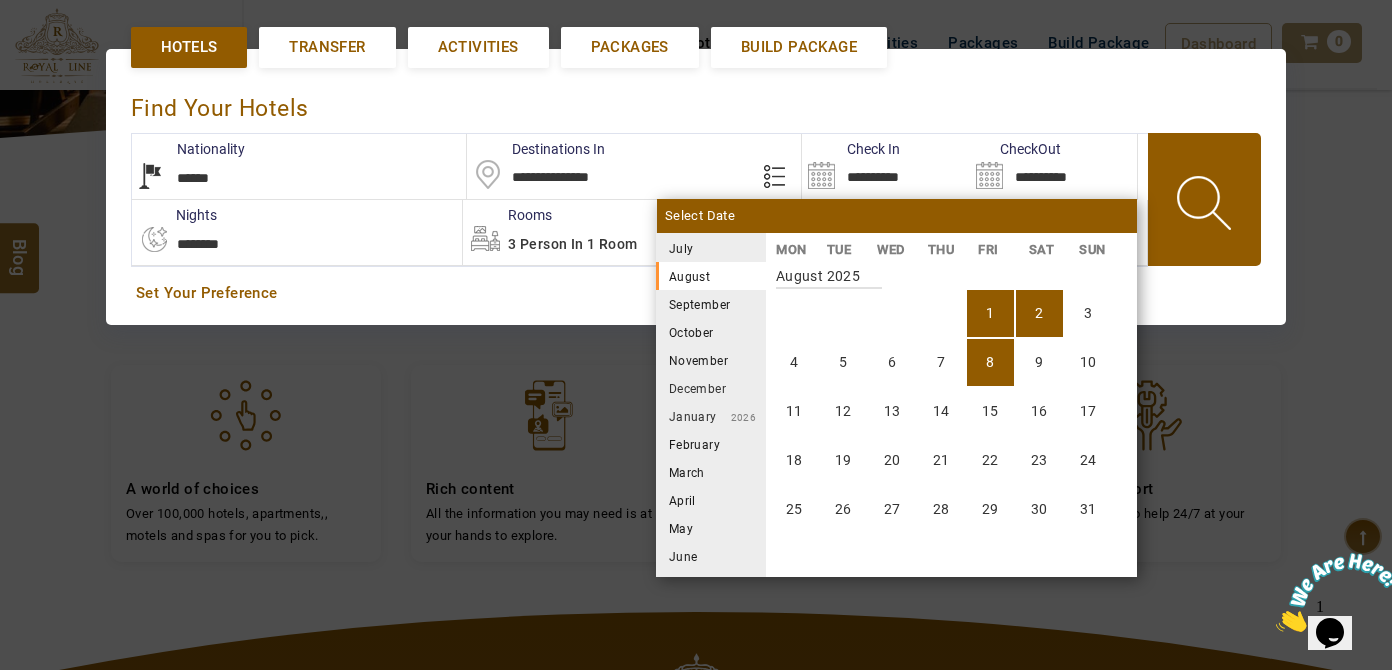 click on "8" at bounding box center [990, 362] 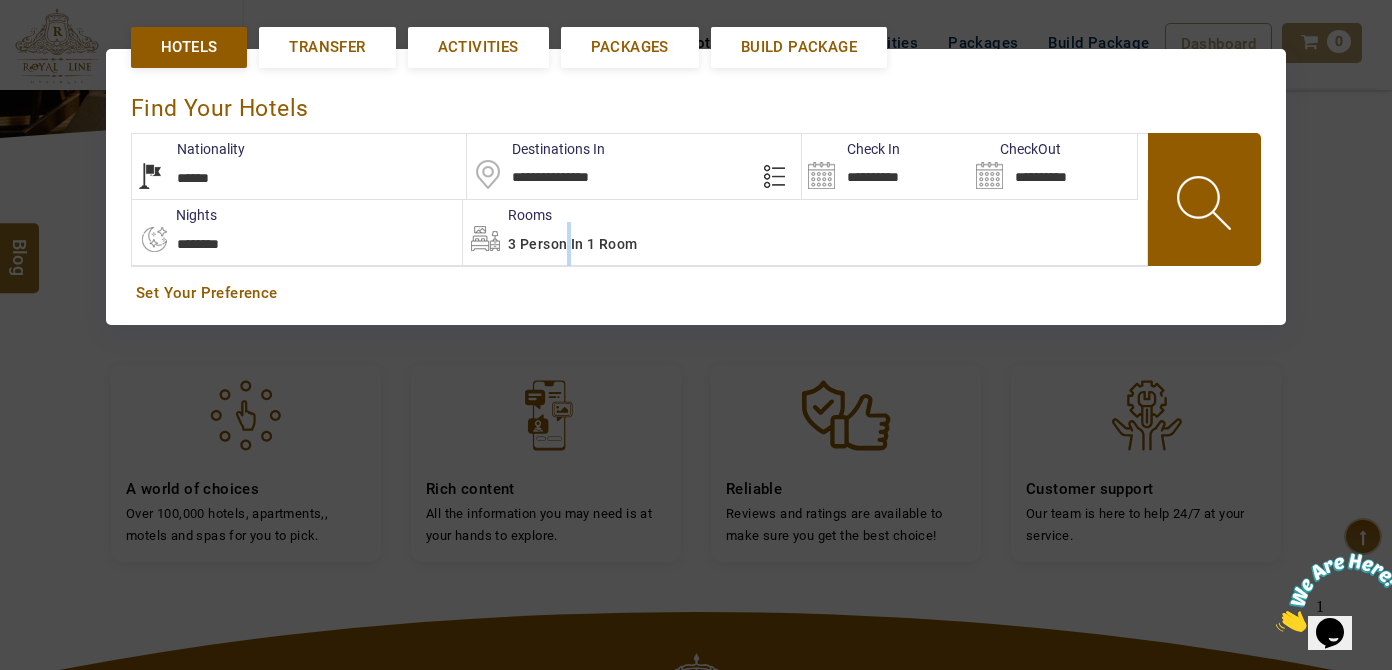 click on "3 Person in    1 Room" at bounding box center (805, 232) 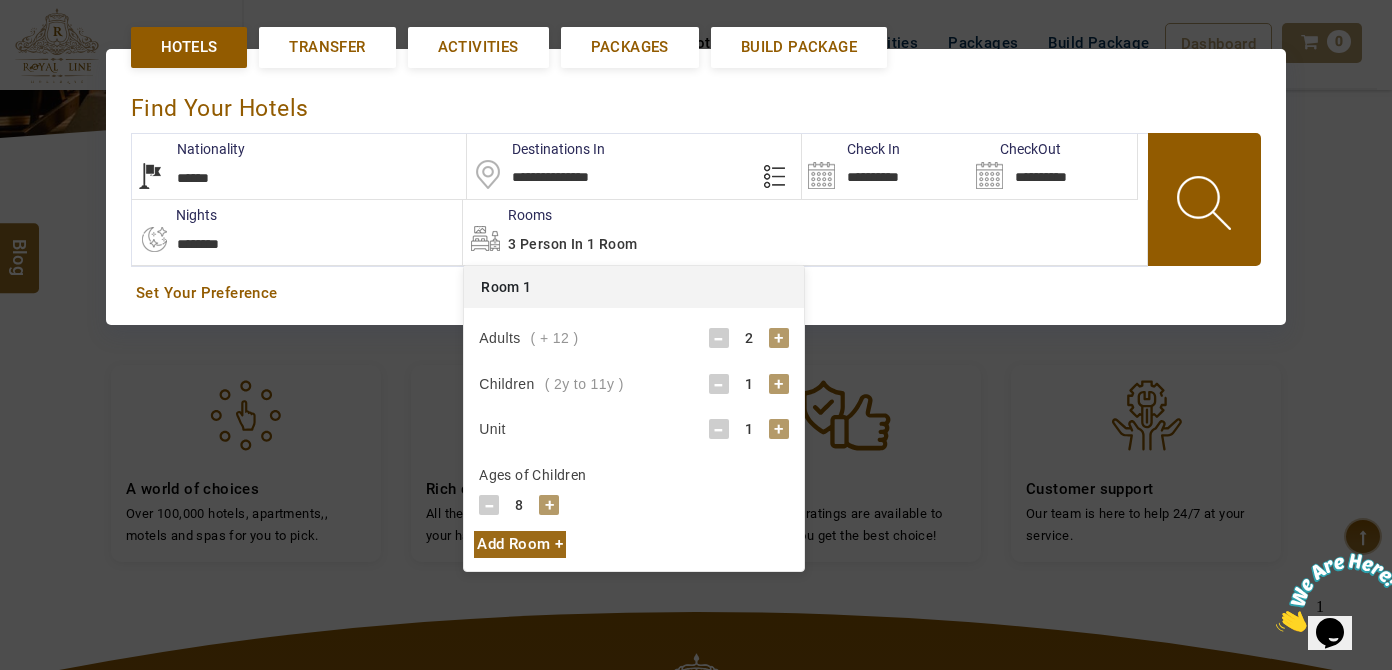 click on "Add Room +" at bounding box center (520, 544) 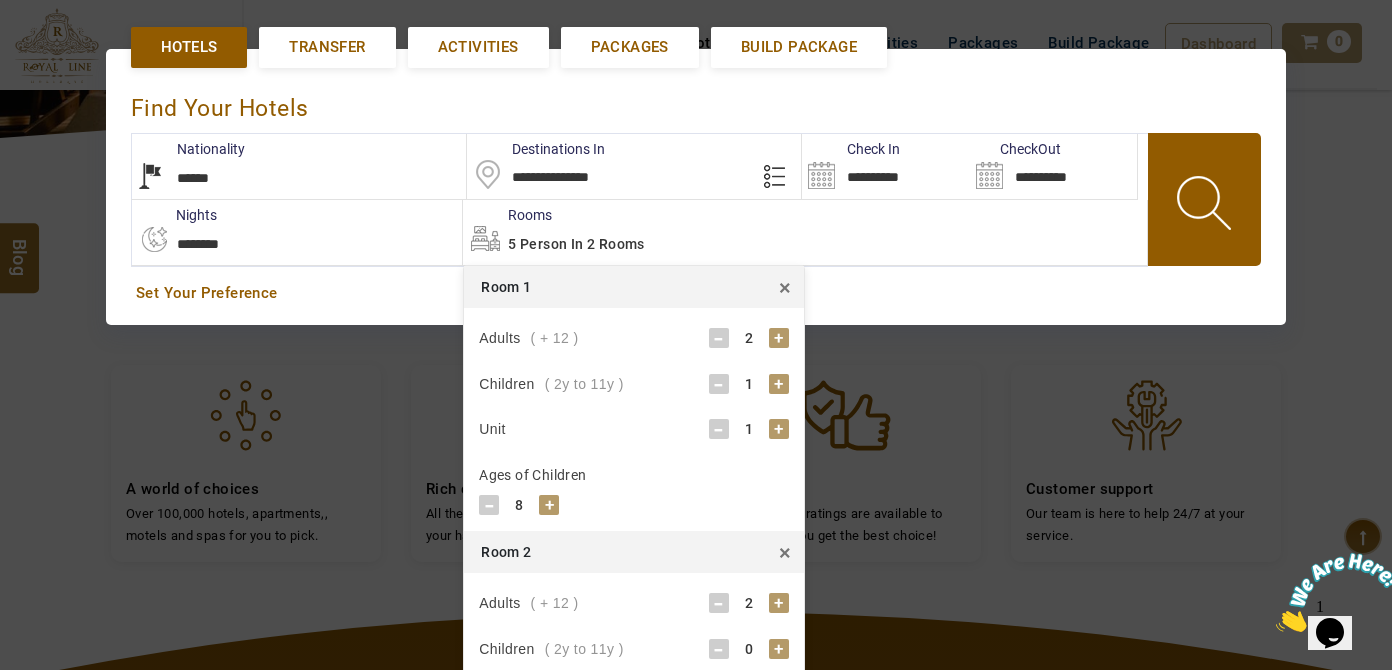 click at bounding box center [1206, 206] 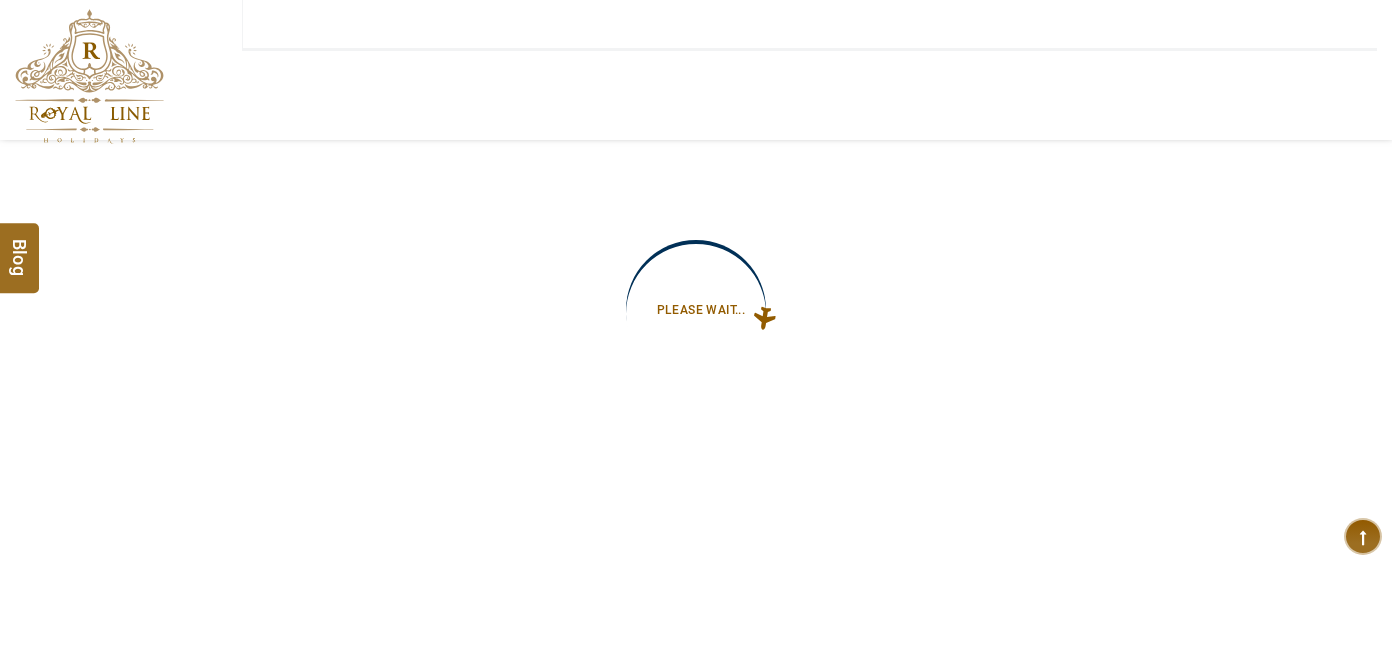 type on "**********" 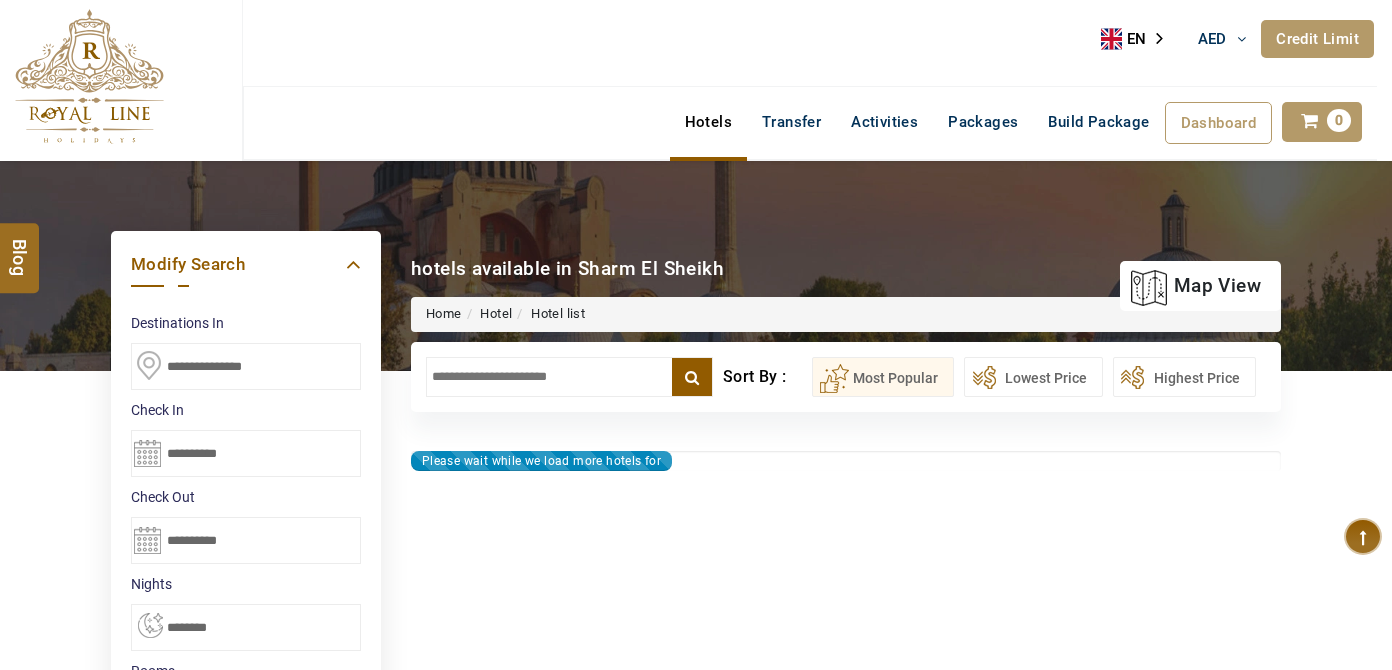 type on "**********" 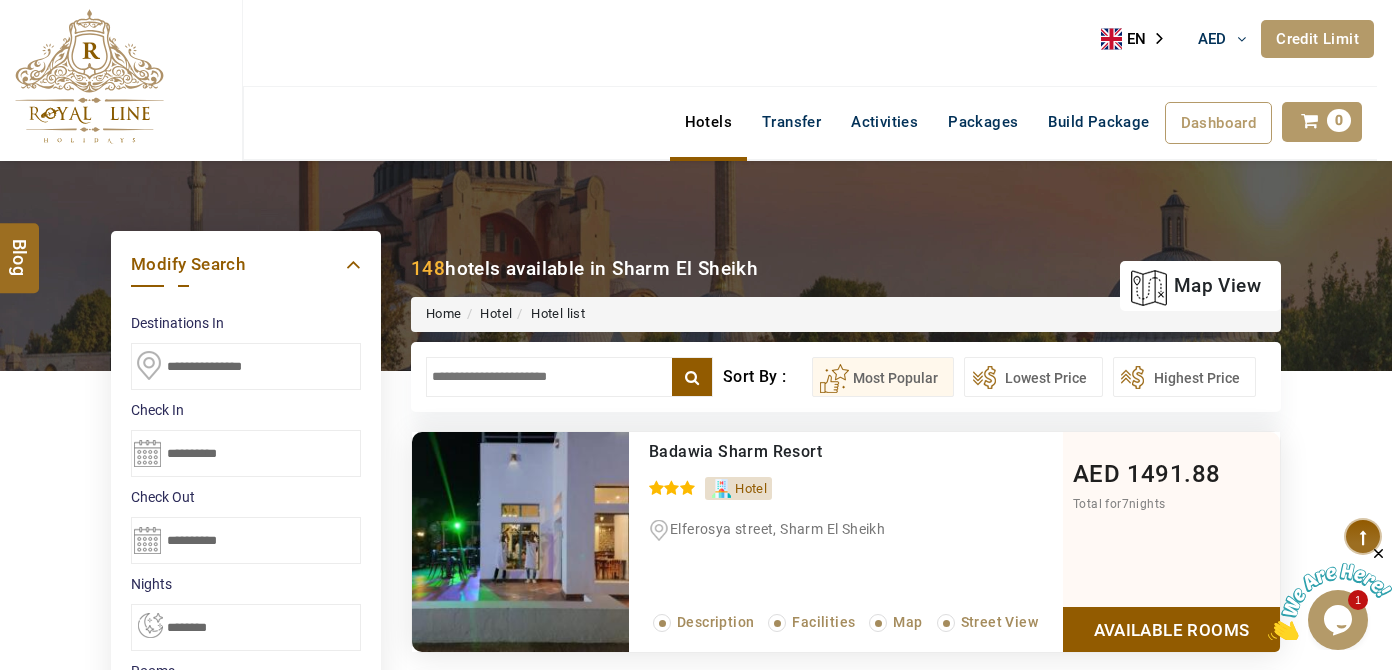 scroll, scrollTop: 0, scrollLeft: 0, axis: both 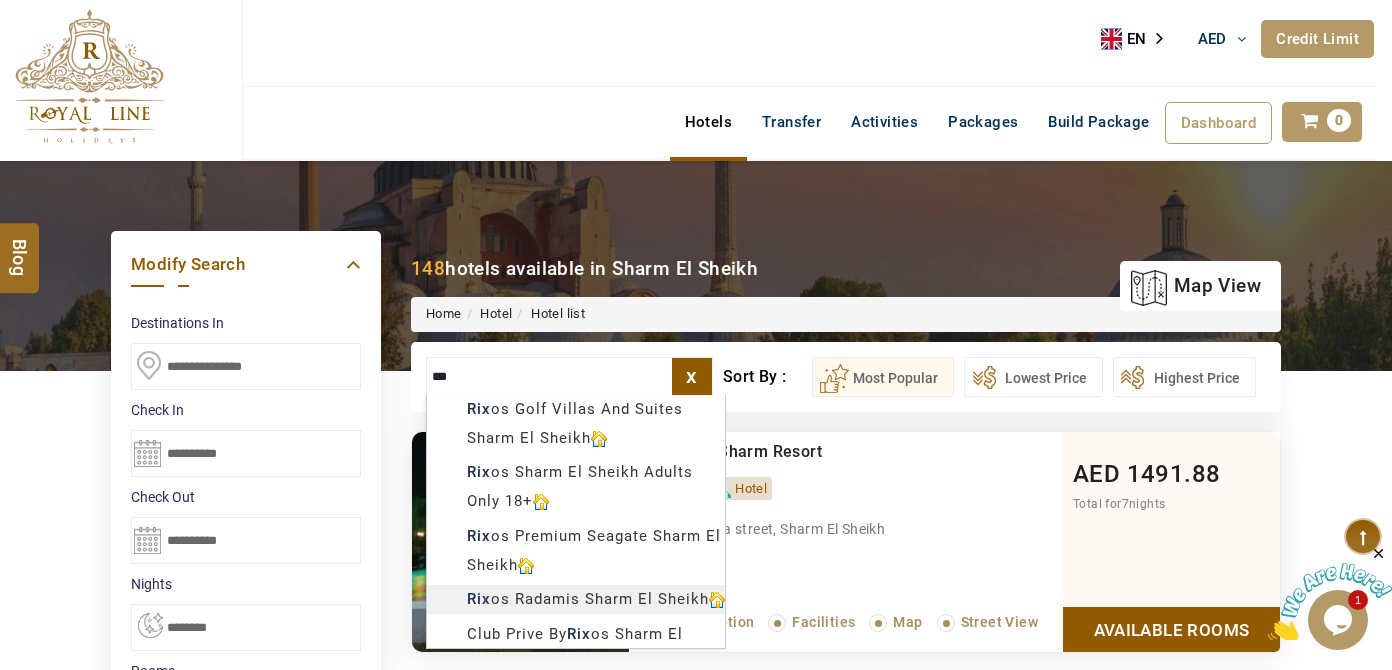 click on "LARISA HAWWARI AED AED  AED EUR  € USD  $ INR  ₹ THB  ฿ IDR  Rp BHD  BHD TRY  ₺ Credit Limit EN HE AR ES PT ZH Helpline
+971 55 344 0168 Register Now +971 55 344 0168 info@royallineholidays.com About Us What we Offer Blog Why Us Contact Hotels  Transfer Activities Packages Build Package Dashboard My Profile My Booking My Reports My Quotation Sign Out 0 Points Redeem Now To Redeem 8664  Points Future Points  4348   Points Credit Limit Credit Limit USD 25000.00 70% Complete Used USD 17410.22 Available USD 7589.78 Setting  Looks like you haven't added anything to your cart yet Countinue Shopping ****** ****** Please Wait.. Blog demo
Remember me Forgot
password? LOG IN Don't have an account?   Register Now My Booking View/ Print/Cancel Your Booking without Signing in Submit Applying Filters...... Hotels For You Will Be Loading Soon demo
In A Few Moment, You Will Be Celebrating Best Hotel options galore ! Check In   CheckOut Rooms Rooms Please Wait Please Wait ... X" at bounding box center (696, 1137) 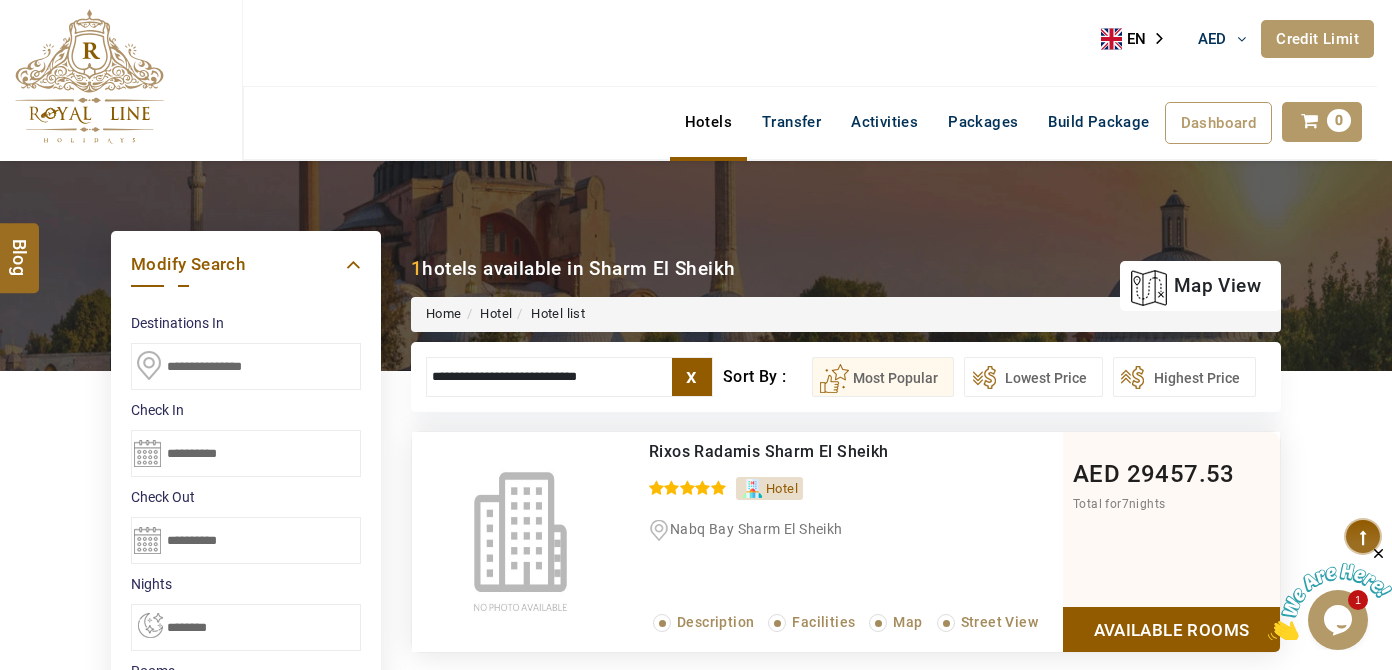 scroll, scrollTop: 0, scrollLeft: 0, axis: both 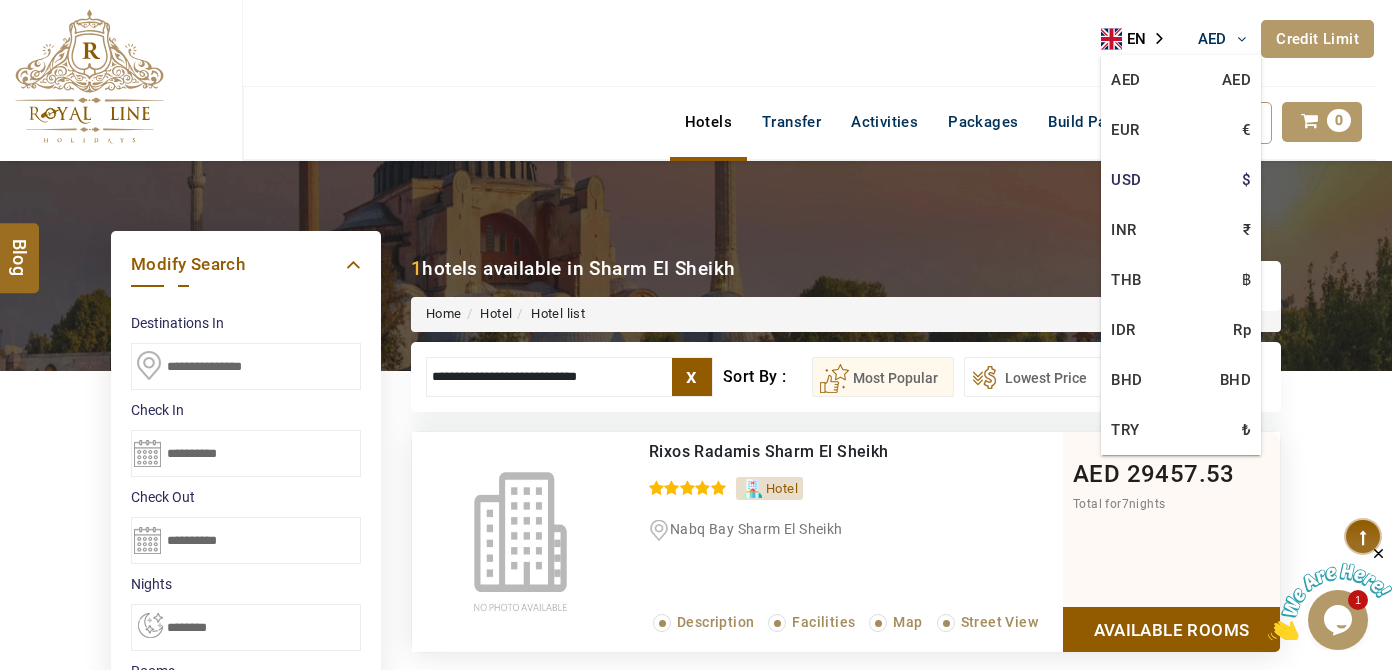 type on "**********" 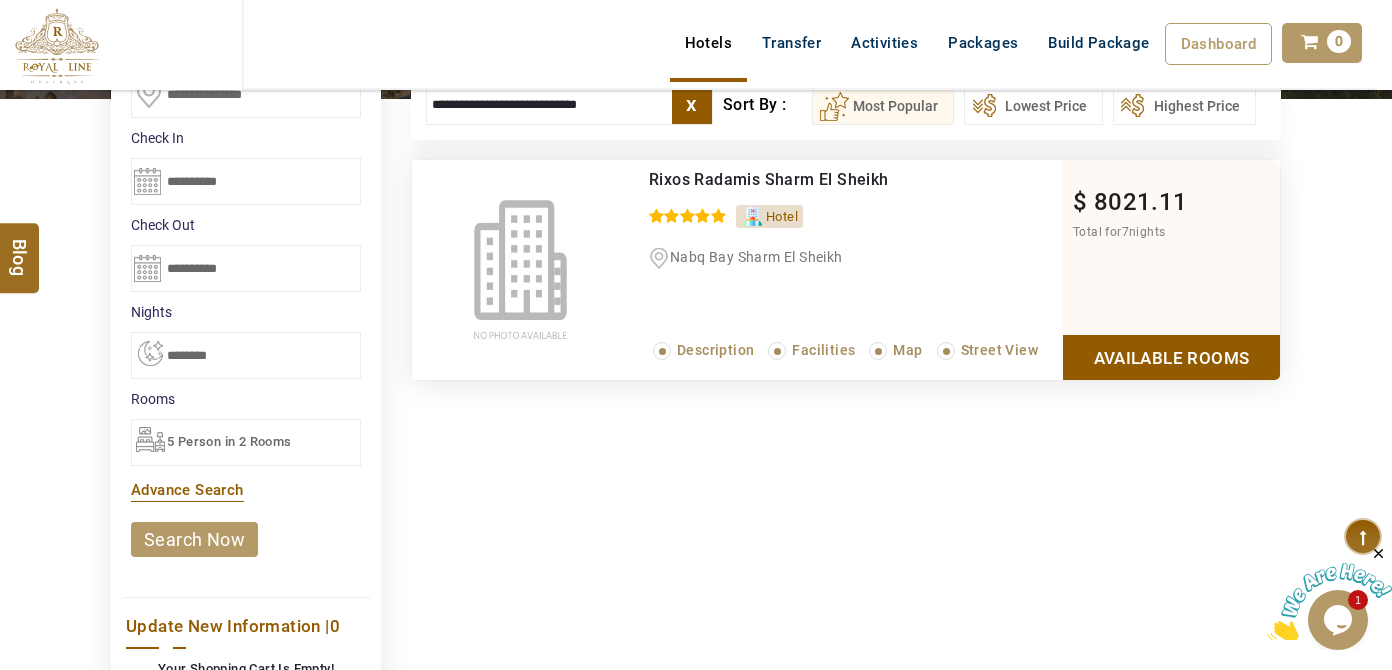 click on "Available Rooms" at bounding box center (1171, 357) 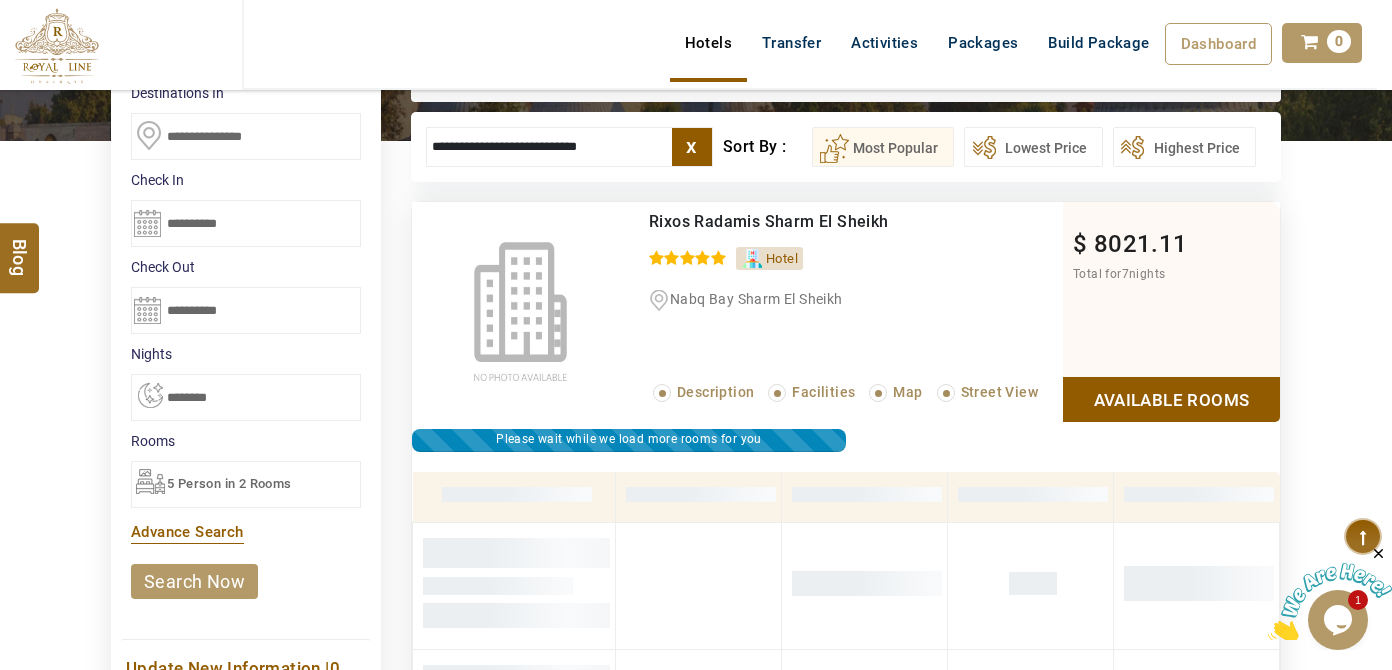 scroll, scrollTop: 197, scrollLeft: 0, axis: vertical 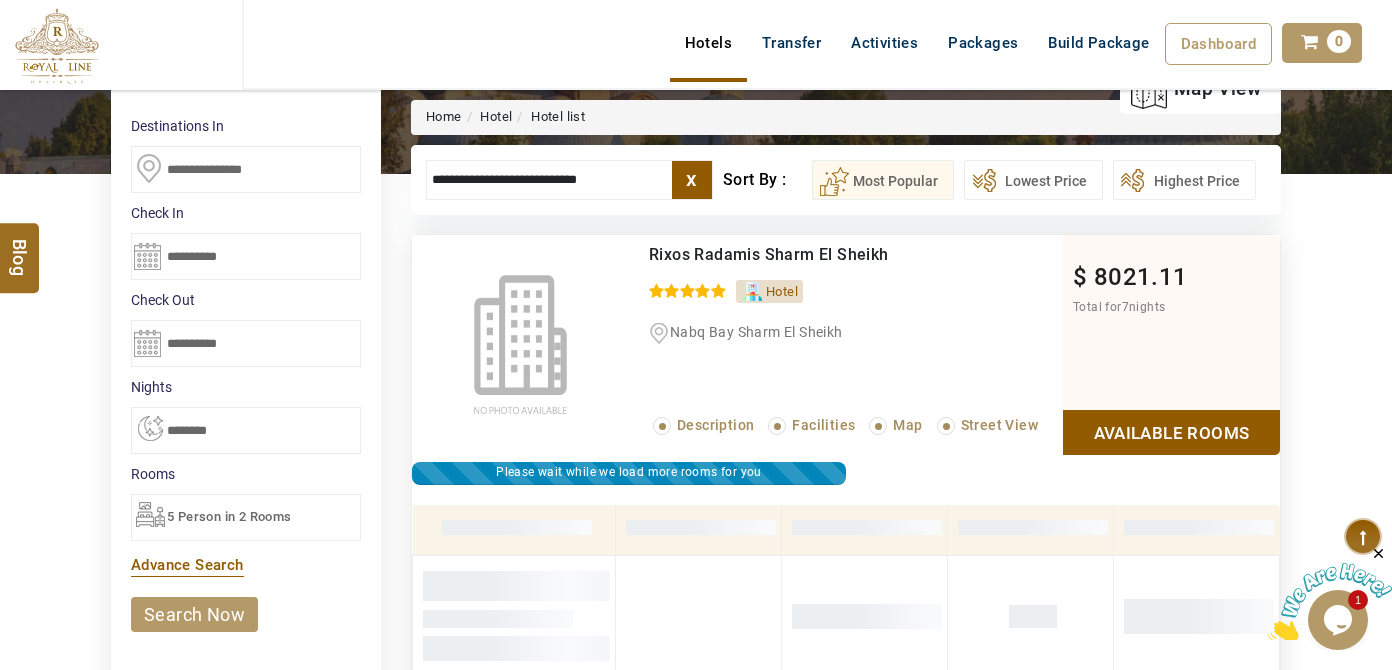 click on "5 Person in    2 Rooms" at bounding box center [229, 516] 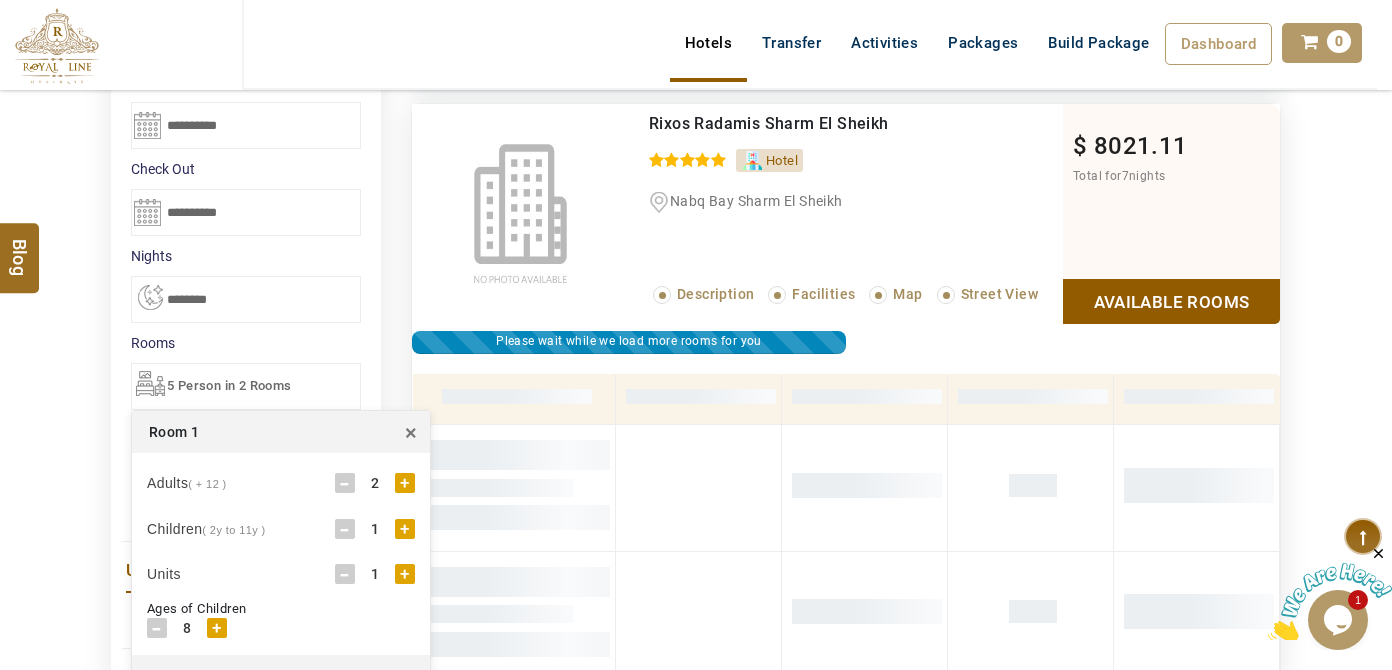 scroll, scrollTop: 379, scrollLeft: 0, axis: vertical 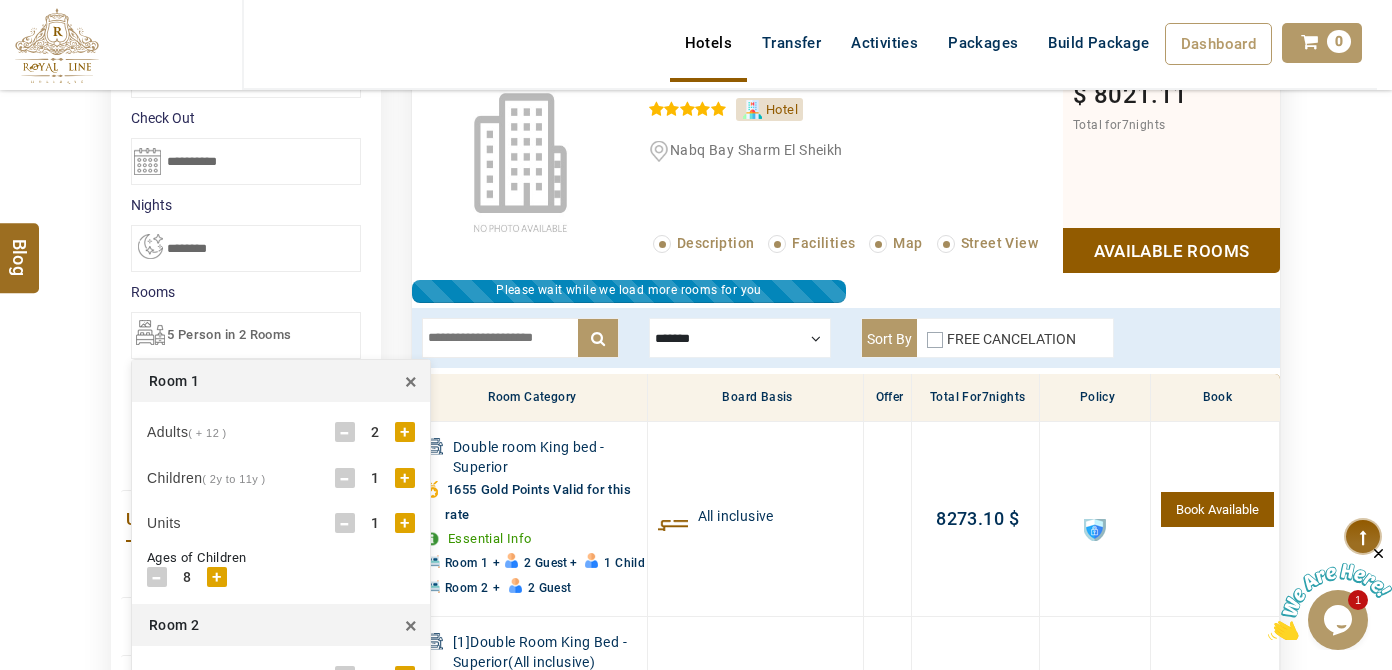 click on "Adults ( + 12 ) - 2 +" at bounding box center [281, 432] 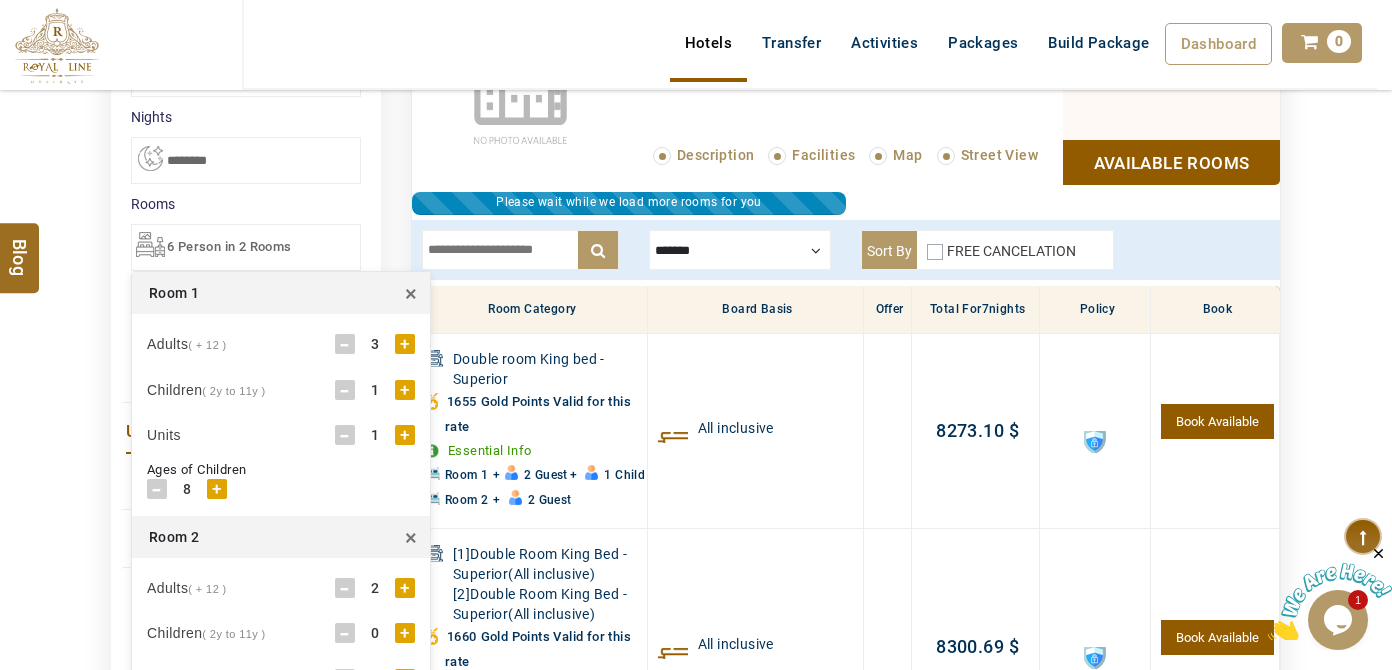 scroll, scrollTop: 561, scrollLeft: 0, axis: vertical 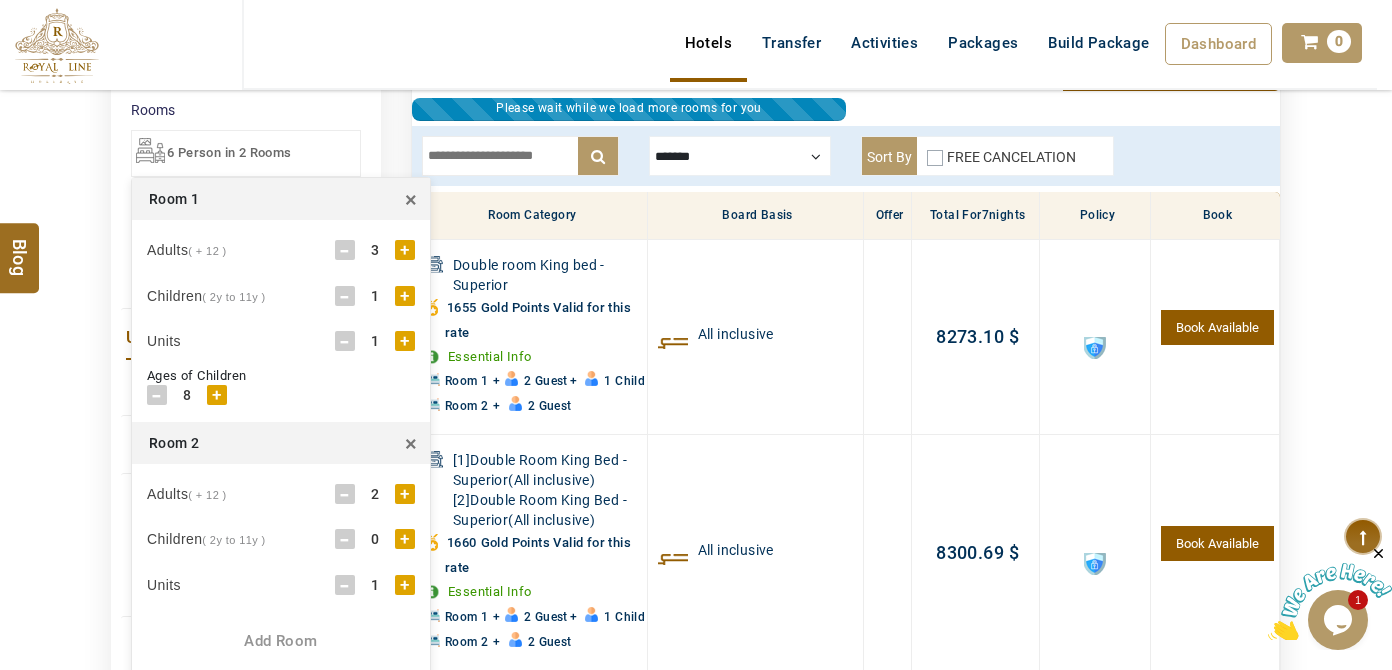 click on "×" at bounding box center [411, 443] 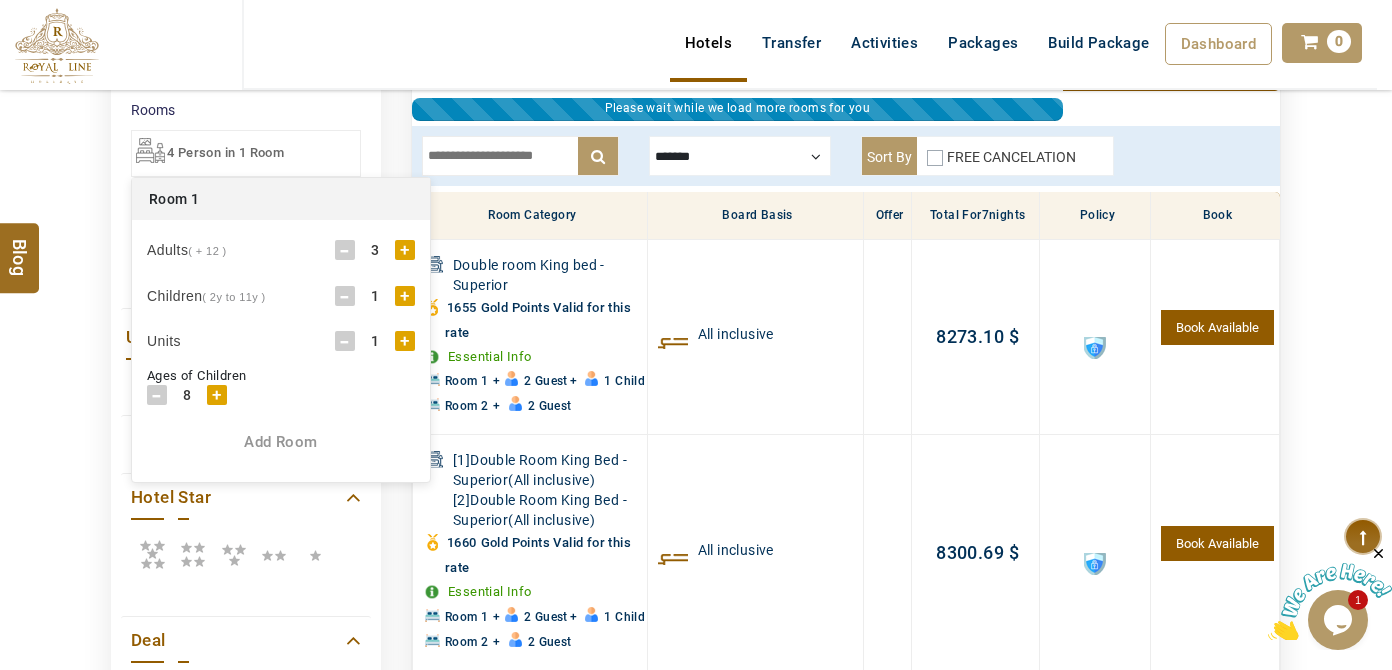 click on "+" at bounding box center (405, 296) 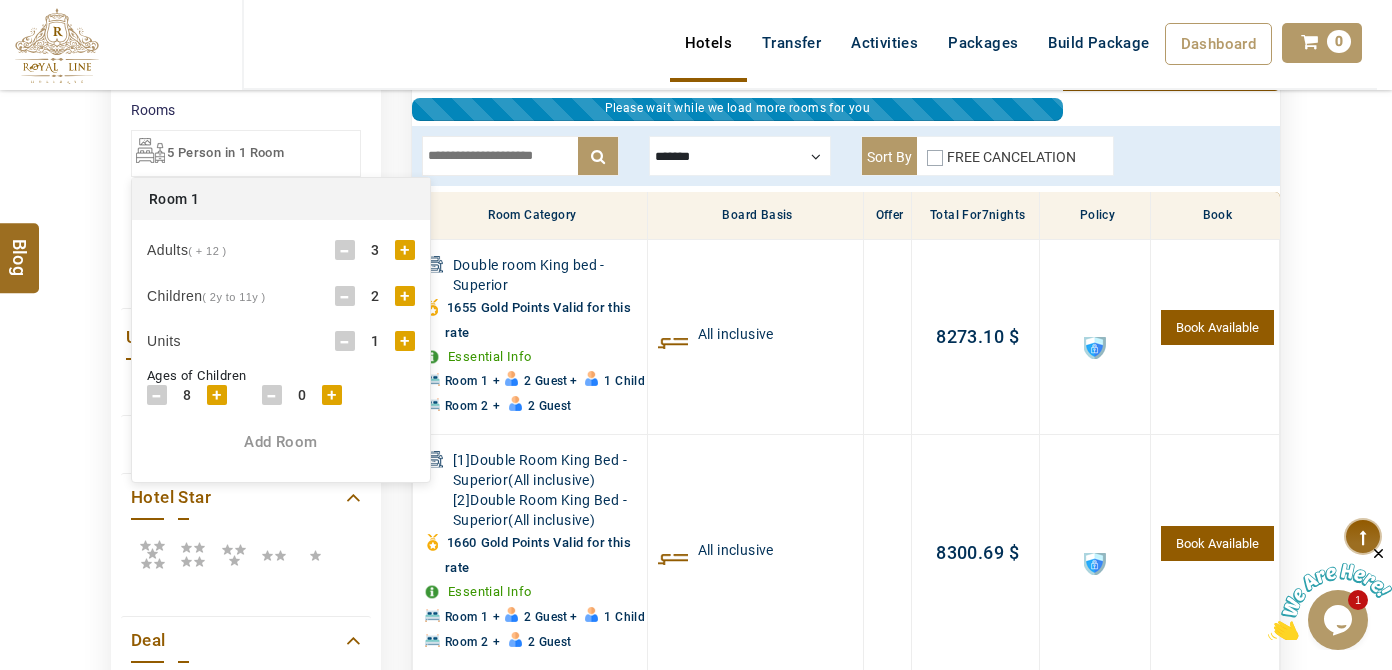 click on "+" at bounding box center [332, 395] 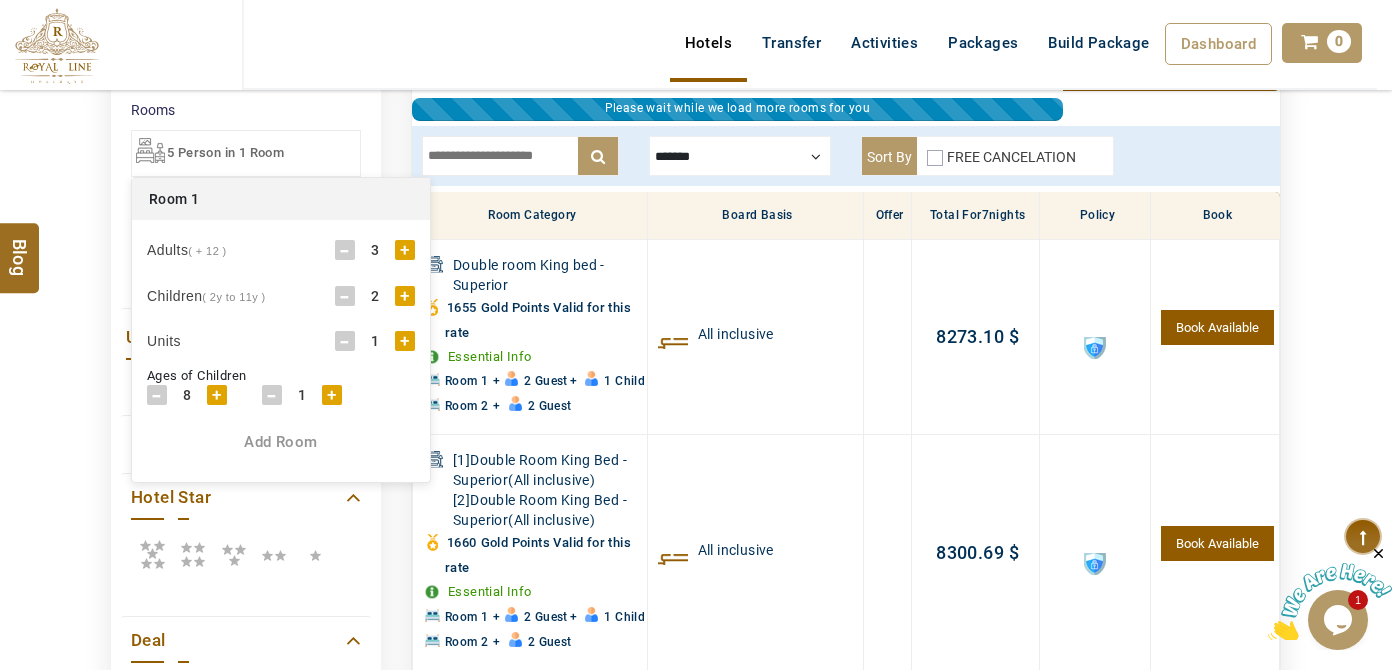 click on "+" at bounding box center (332, 395) 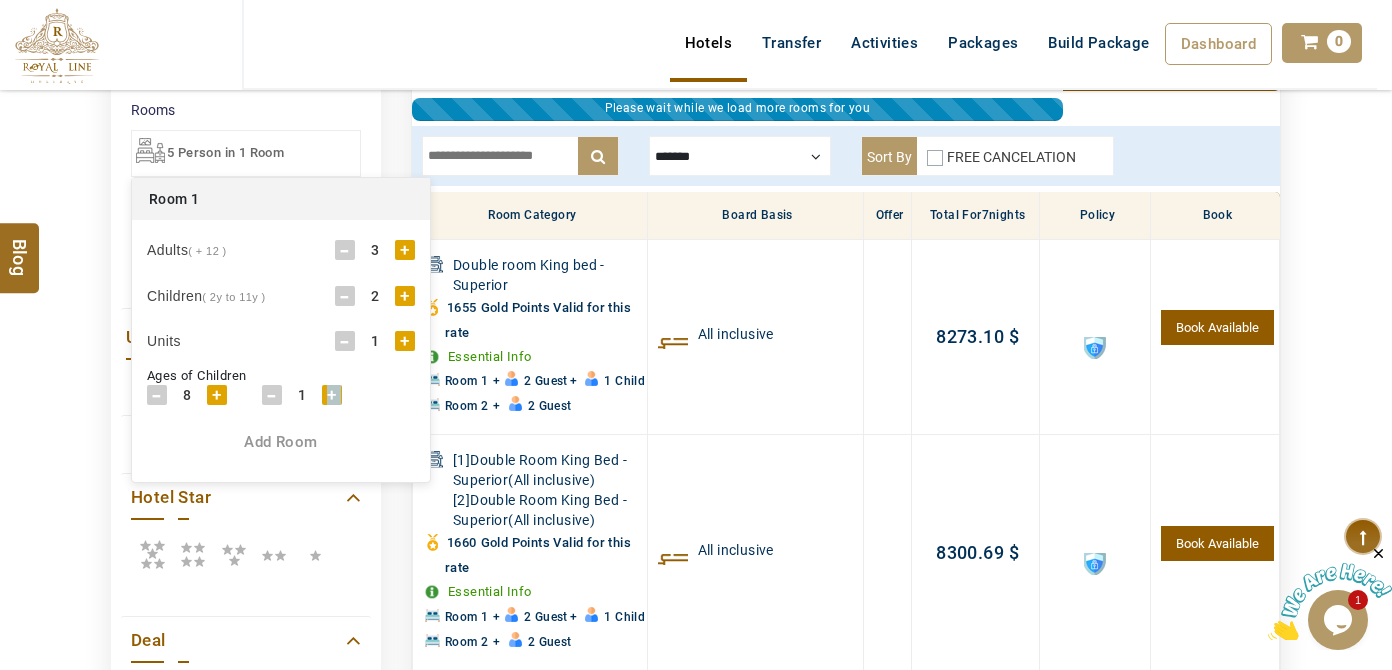 click on "+" at bounding box center [332, 395] 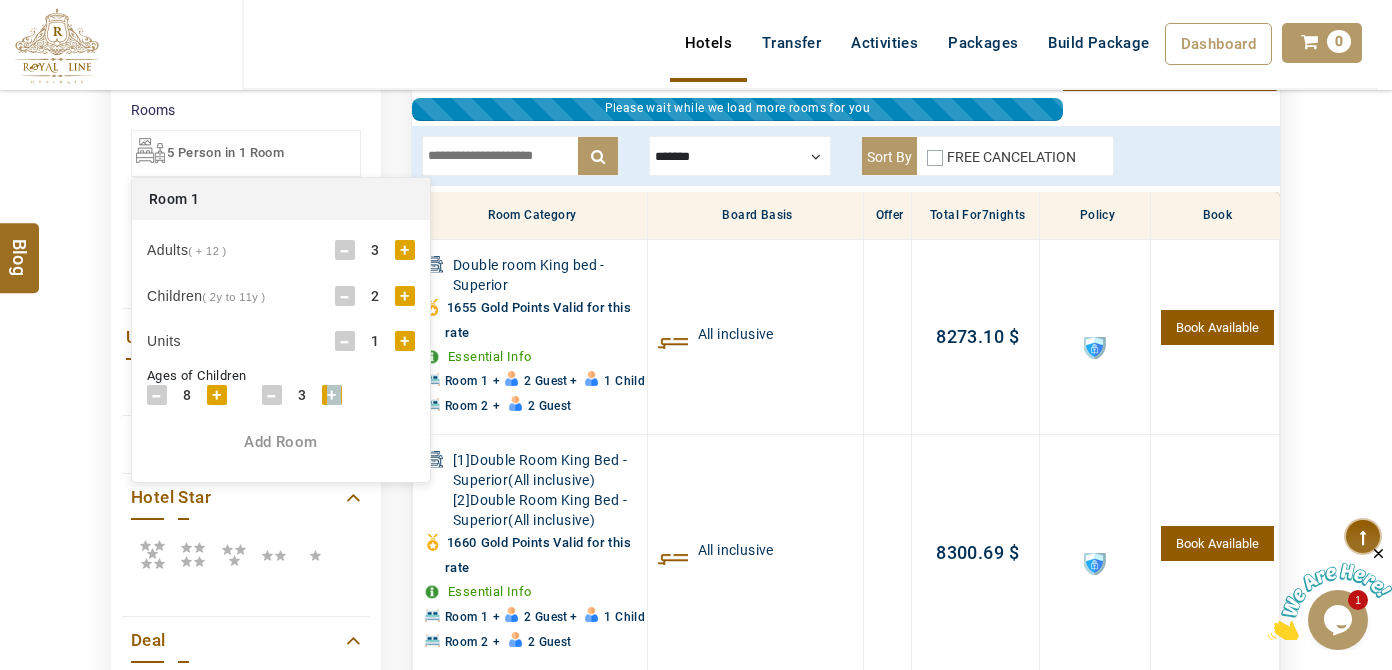 click on "+" at bounding box center (332, 395) 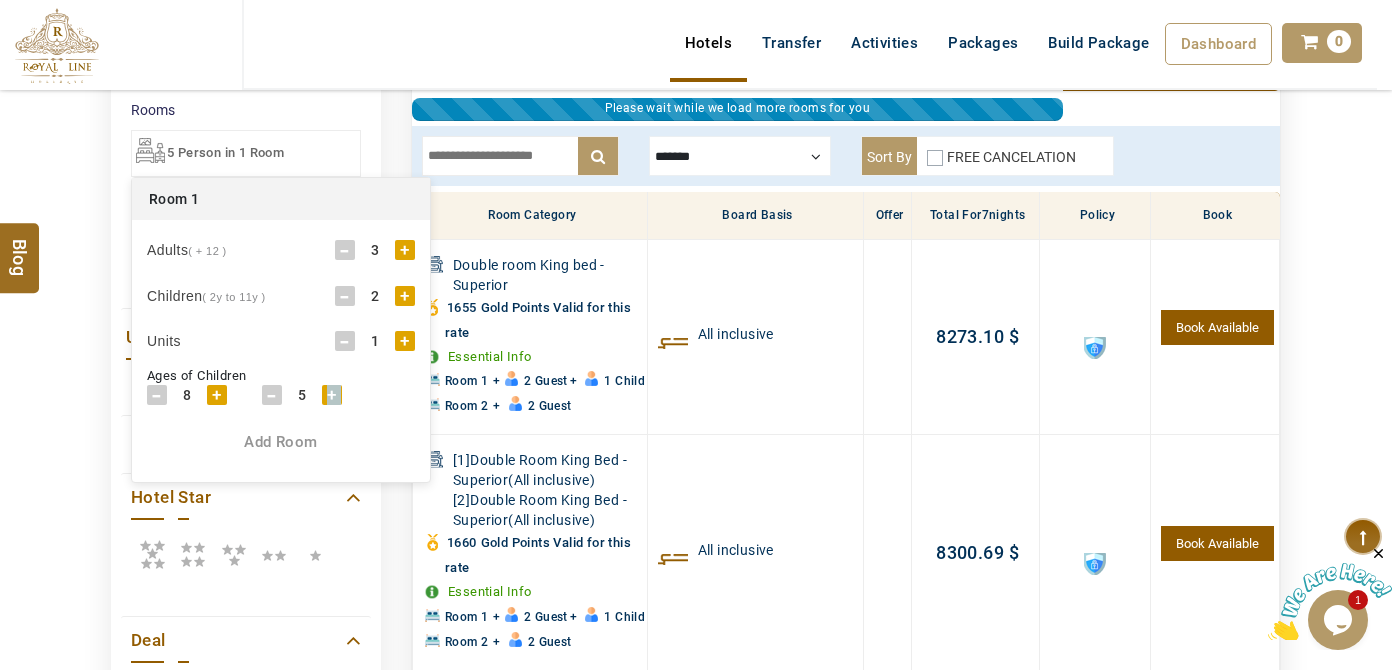 click on "+" at bounding box center (332, 395) 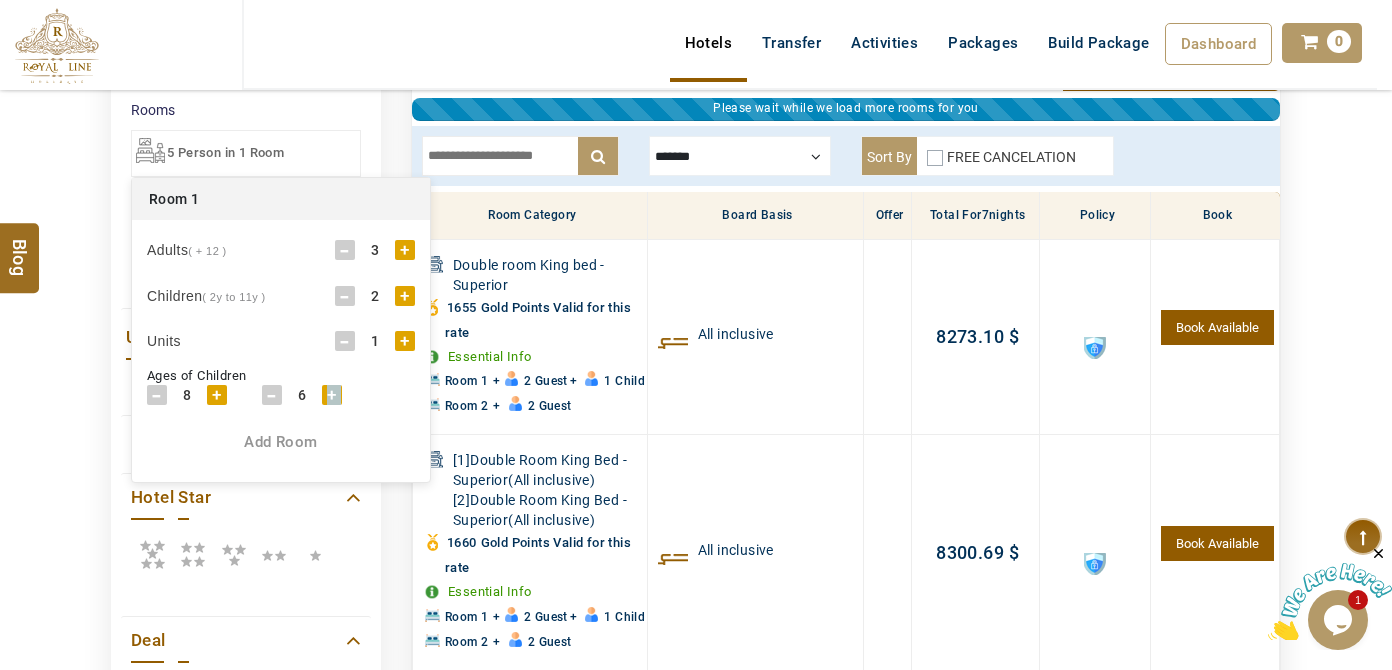 click on "+" at bounding box center (332, 395) 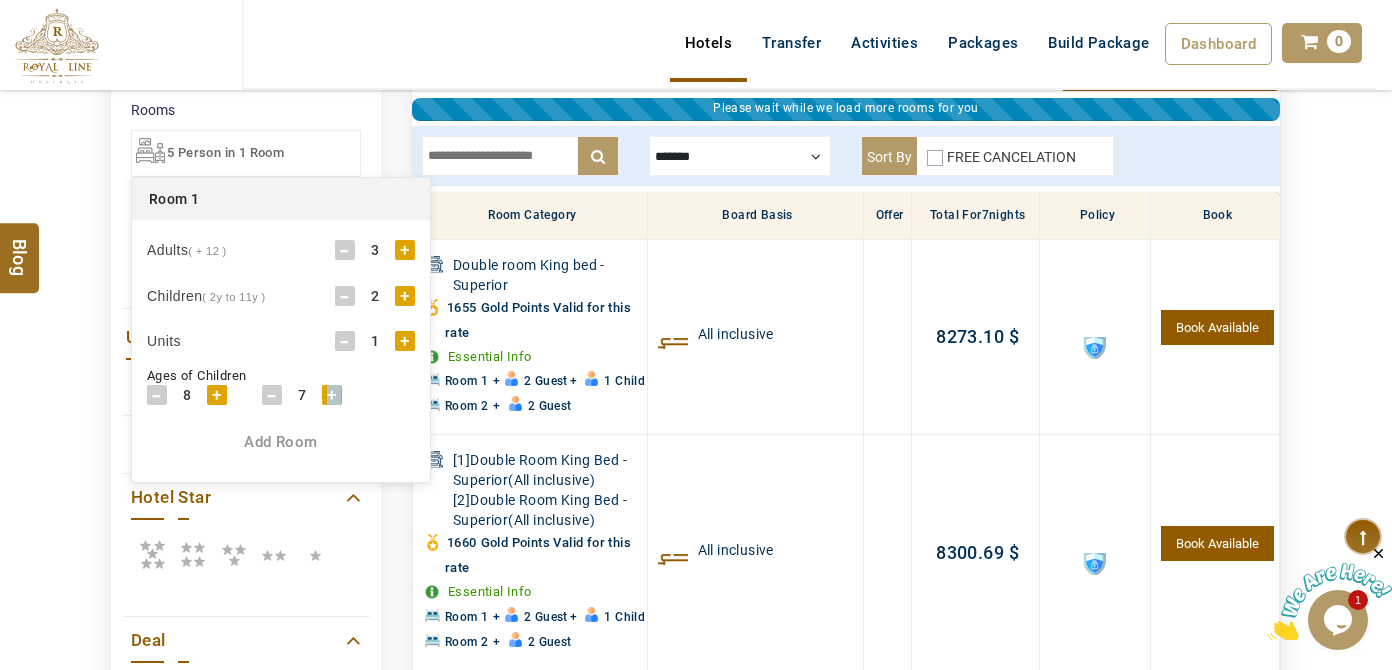 click on "+" at bounding box center [332, 395] 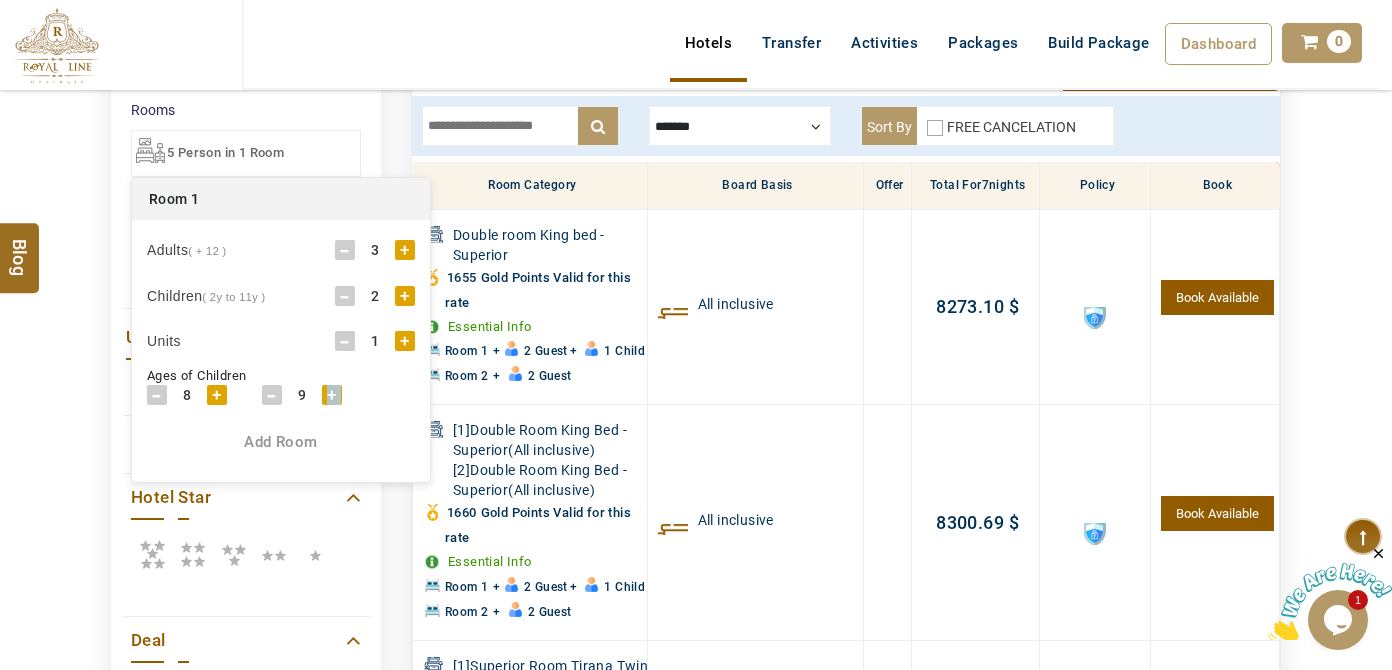 click on "+" at bounding box center [332, 395] 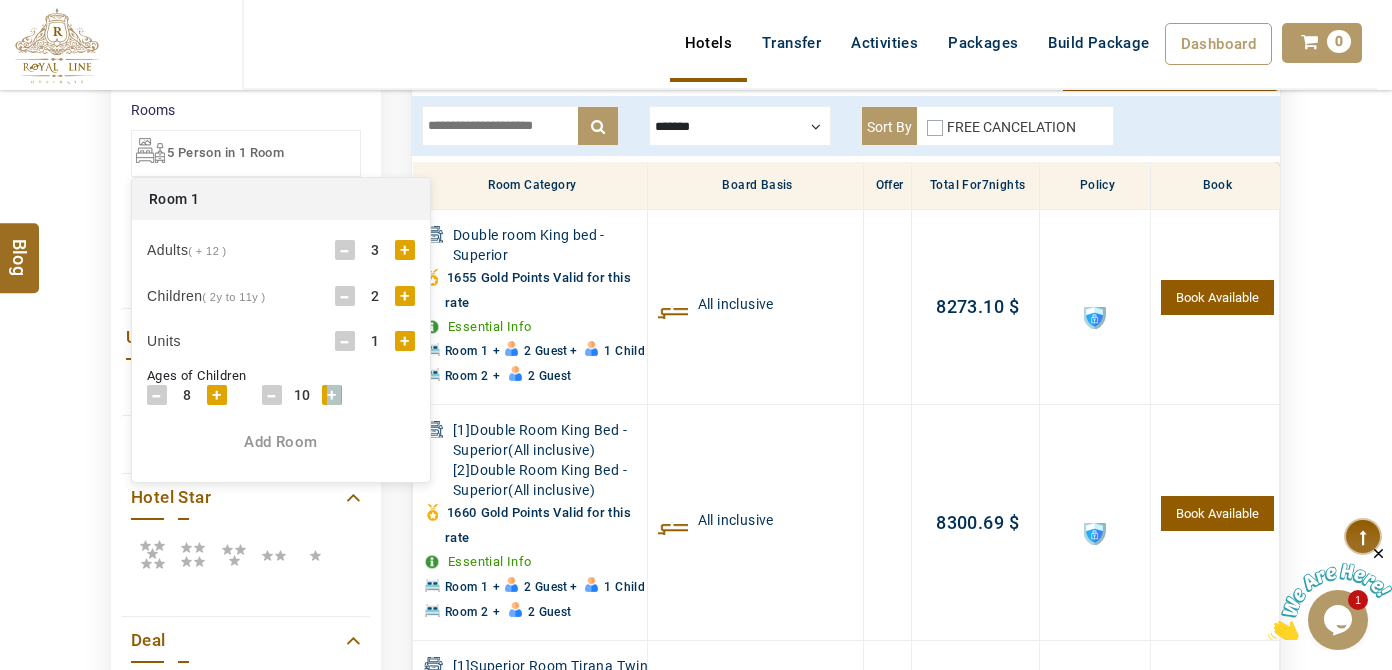 click on "+" at bounding box center [332, 395] 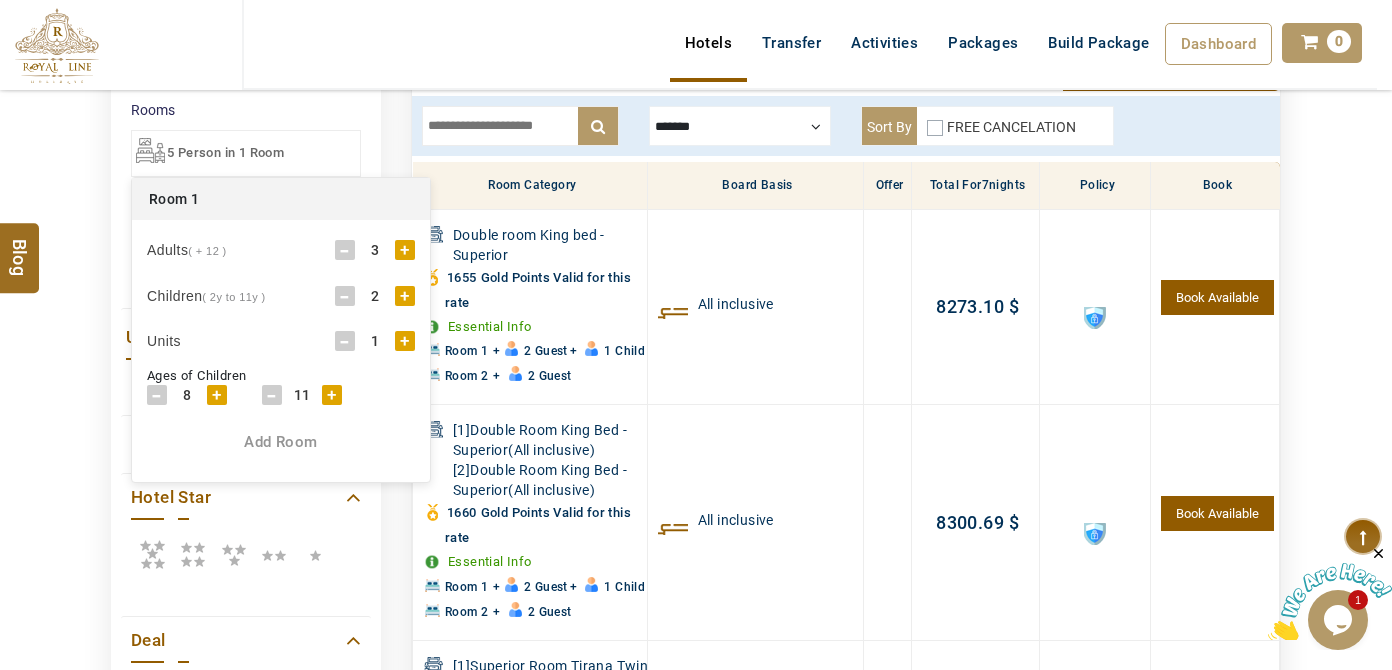 click on "DESTINATION + Add Destination  Nationality Afghanistan Albania Algeria American Samoa Andorra Angola Anguilla Antigua And Barbuda Argentina Armenia Aruba Australia Austria Azerbaijan Bahamas Bahrain Bangladesh Barbados Belarus Belgium Belize Benin Bermuda Bhutan Bolivia Bosnia Herzegovina Botswana Brazil British Indian Ocean Territory British Virgin Islands Brunei Darussalam Bulgaria Burkina Faso Burundi Cambodia Cameroon Canada Cape Verde Caribbean Cayman Islands Central African Republic Chad Chile China Christmas Island Cocos (Keeling) Islands Colombia Comoros Congo (Democratic Republic) Congo (Republic Of) Cook Islands Costa Rica Croatia Cuba Cyprus Czech Republic Denmark Djibouti Dominica Dominican Republic East Timor Ecuador Egypt El Salvador Equatorial Guinea Eritrea Estonia Ethiopia Falkland Islands(Malvinas) Faroe Islands Fiji Finland France French Guiana French Polynesia French Southern Territories Gabon Gambia Georgia Germany Ghana Gibraltar Greece Greenland Grenada Guadeloupe Guam Guatemala Guinea" at bounding box center (696, 689) 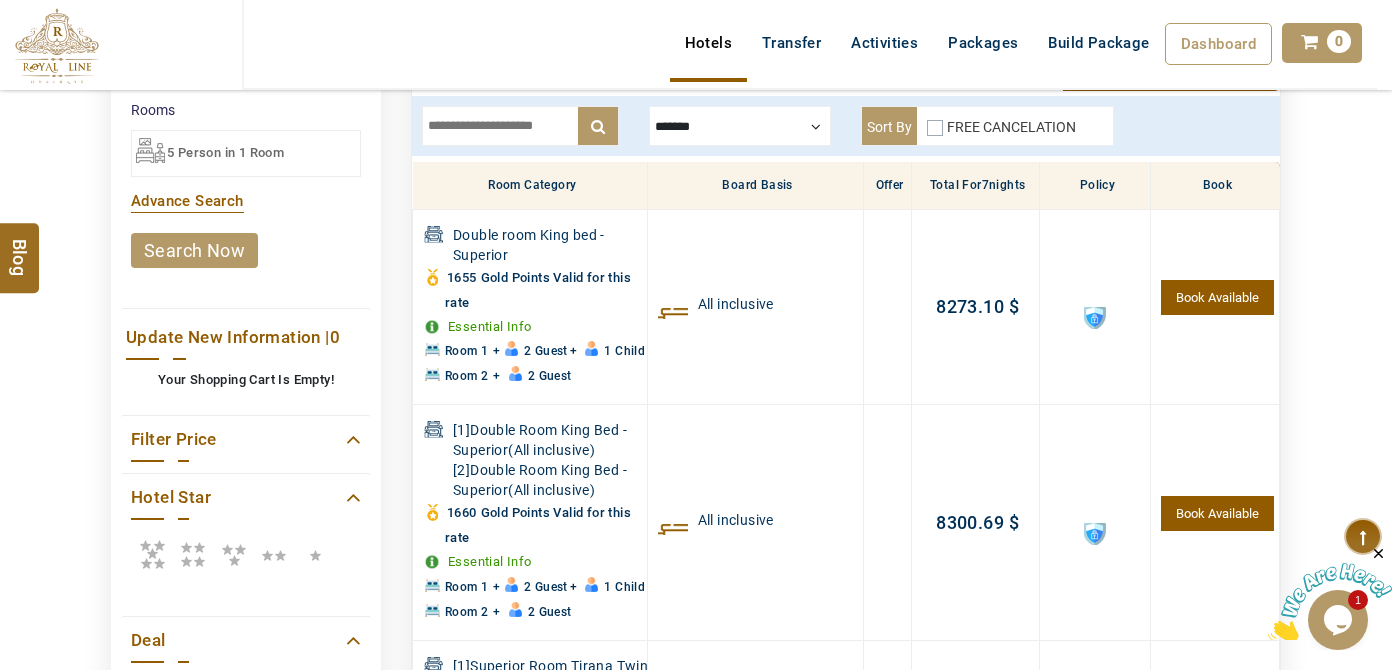 click on "search now" at bounding box center [246, 250] 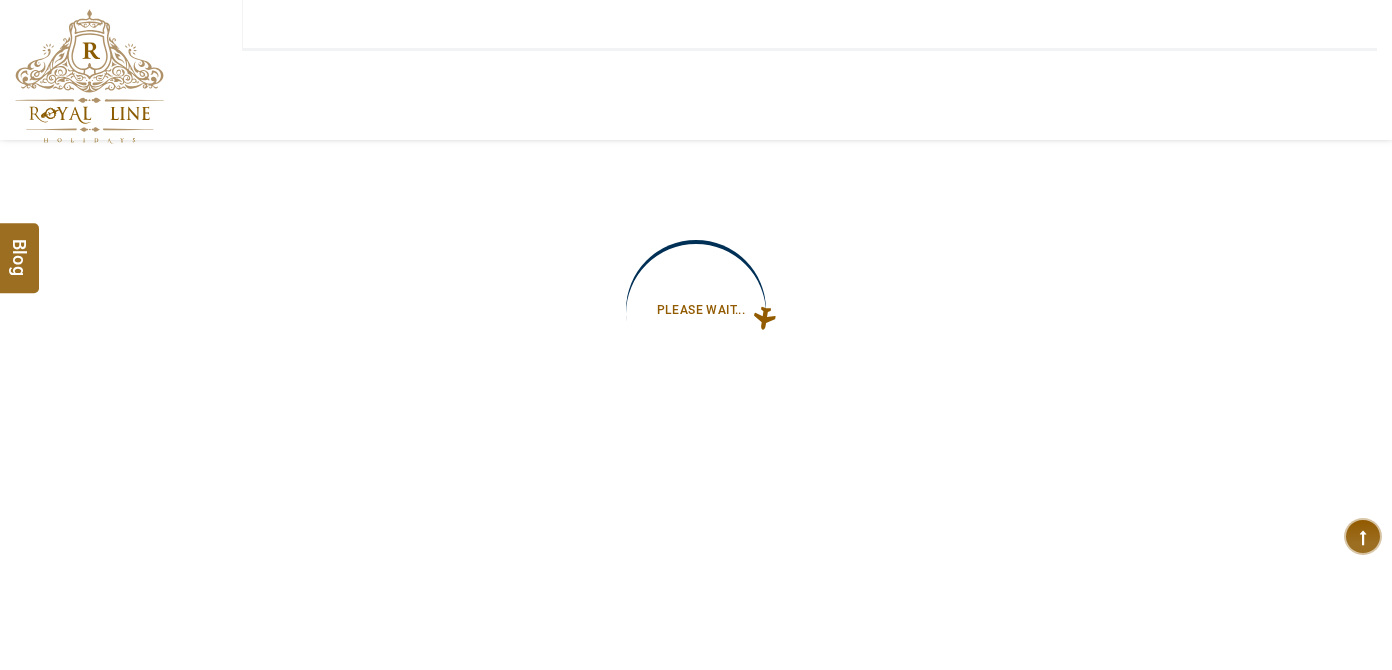 type on "**********" 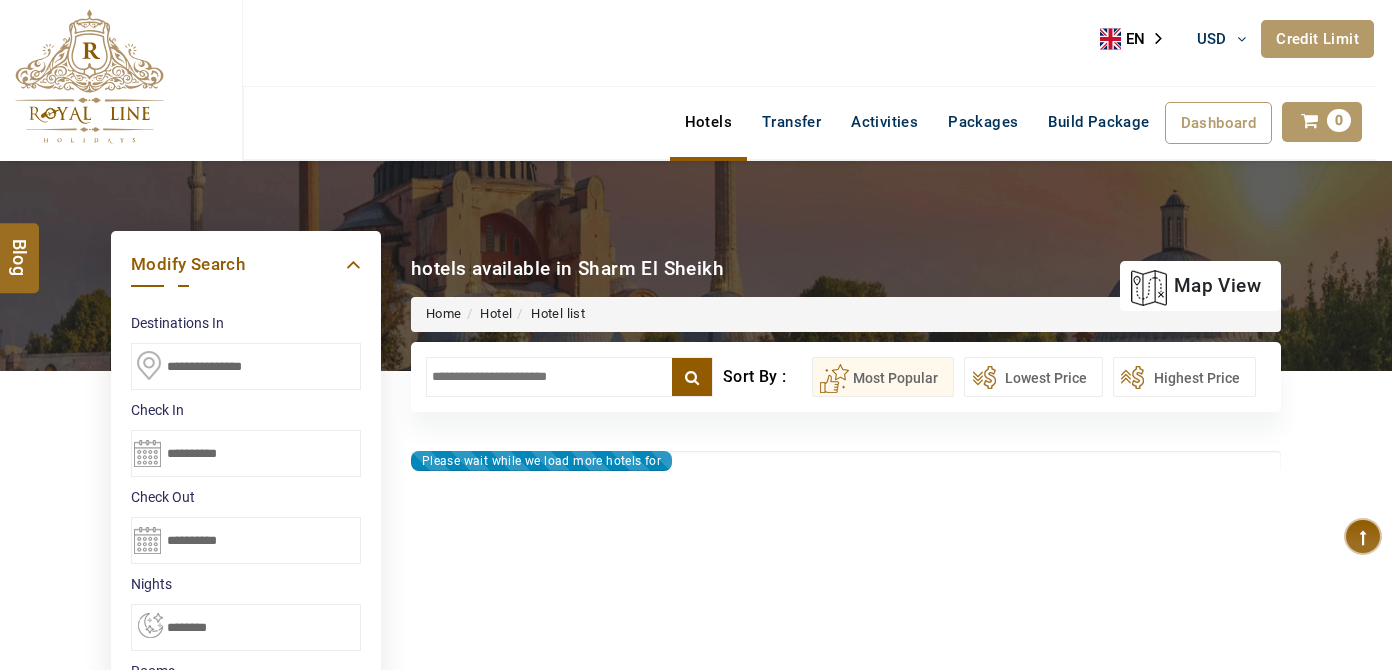 type on "**********" 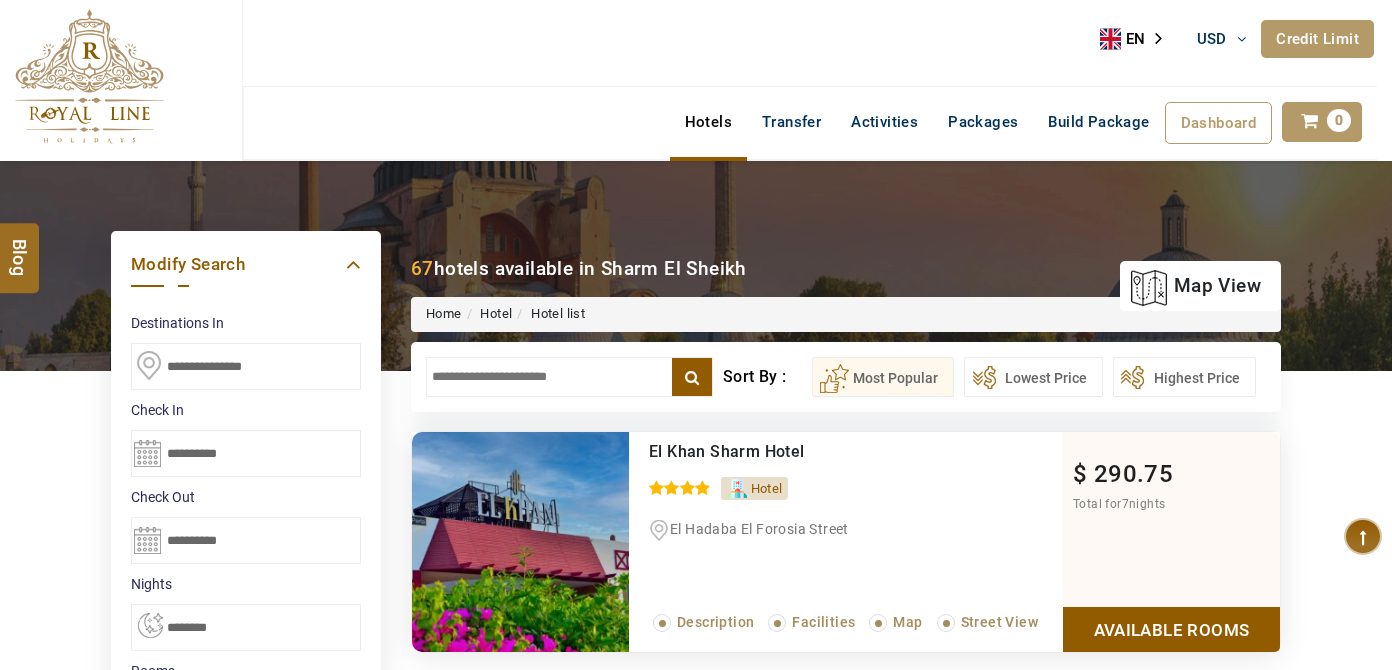 click on "**********" at bounding box center [846, 341] 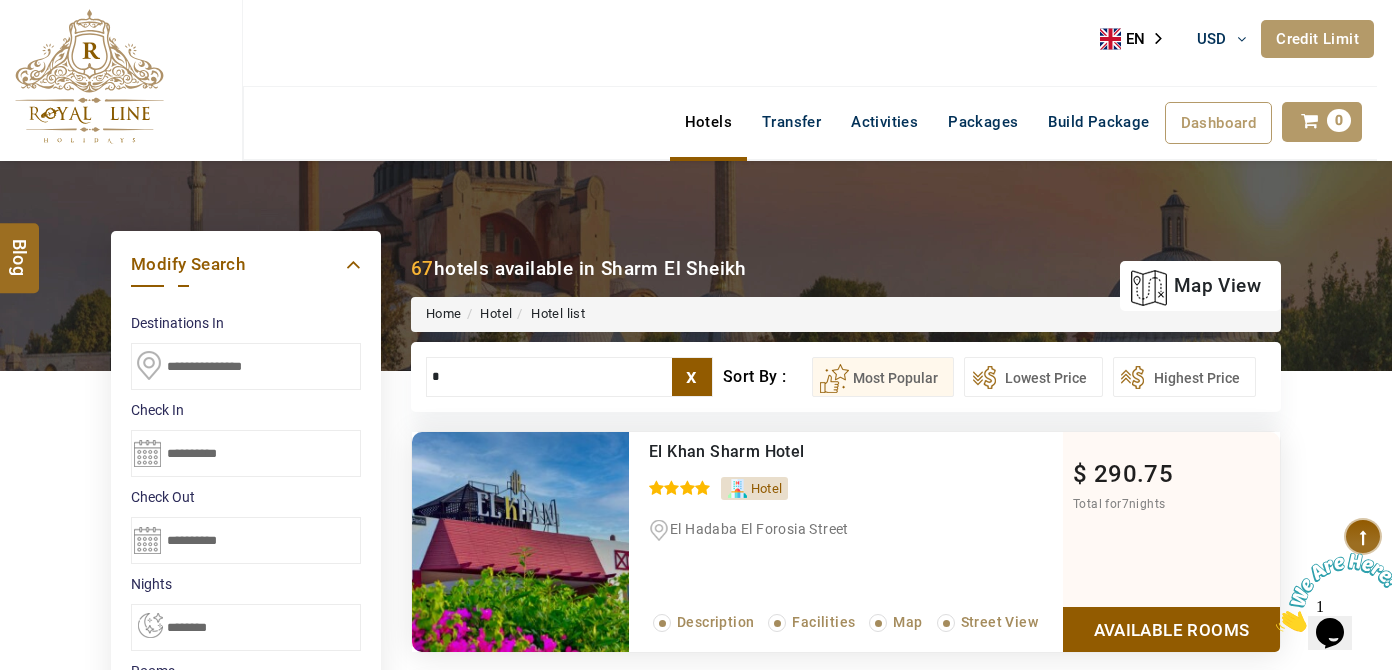 scroll, scrollTop: 0, scrollLeft: 0, axis: both 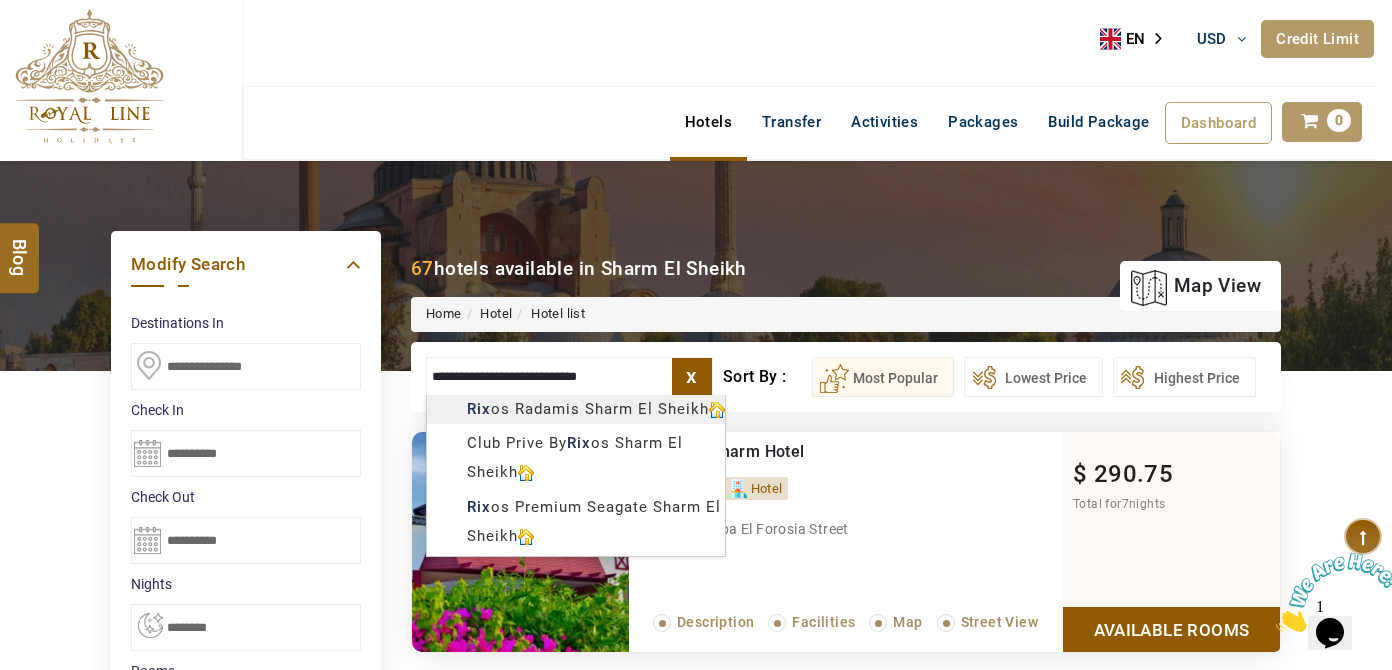 click on "LARISA HAWWARI USD AED  AED EUR  € USD  $ INR  ₹ THB  ฿ IDR  Rp BHD  BHD TRY  ₺ Credit Limit EN HE AR ES PT ZH Helpline
+[PHONE] Register Now +[PHONE] [EMAIL] About Us What we Offer Blog Why Us Contact Hotels  Transfer Activities Packages Build Package Dashboard My Profile My Booking My Reports My Quotation Sign Out 0 Points Redeem Now To Redeem 8664  Points Future Points  4348   Points Credit Limit Credit Limit USD 25000.00 70% Complete Used USD 17410.22 Available USD 7589.78 Setting  Looks like you haven't added anything to your cart yet Countinue Shopping ****** ****** Please Wait.. Blog demo
Remember me Forgot
password? LOG IN Don't have an account?   Register Now My Booking View/ Print/Cancel Your Booking without Signing in Submit Applying Filters...... Hotels For You Will Be Loading Soon demo
In A Few Moment, You Will Be Celebrating Best Hotel options galore ! Check In   CheckOut Rooms Rooms Please Wait Please Wait ... X" at bounding box center [696, 1137] 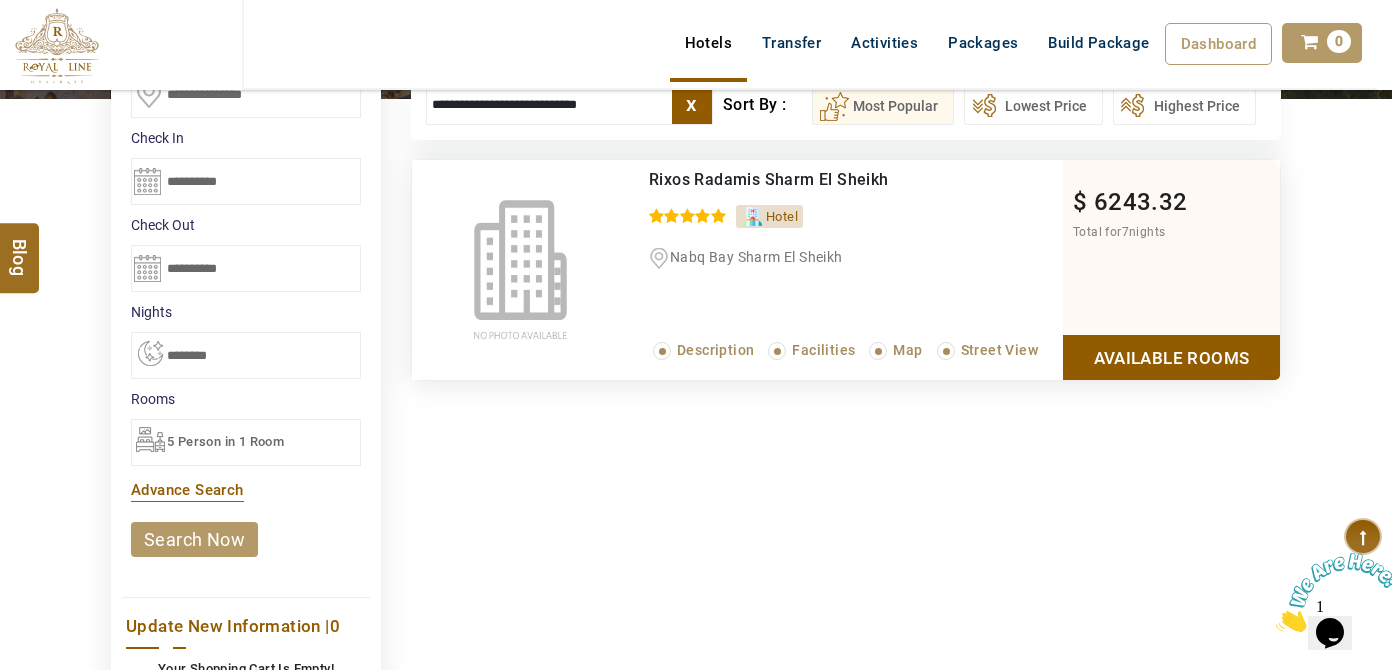 type on "**********" 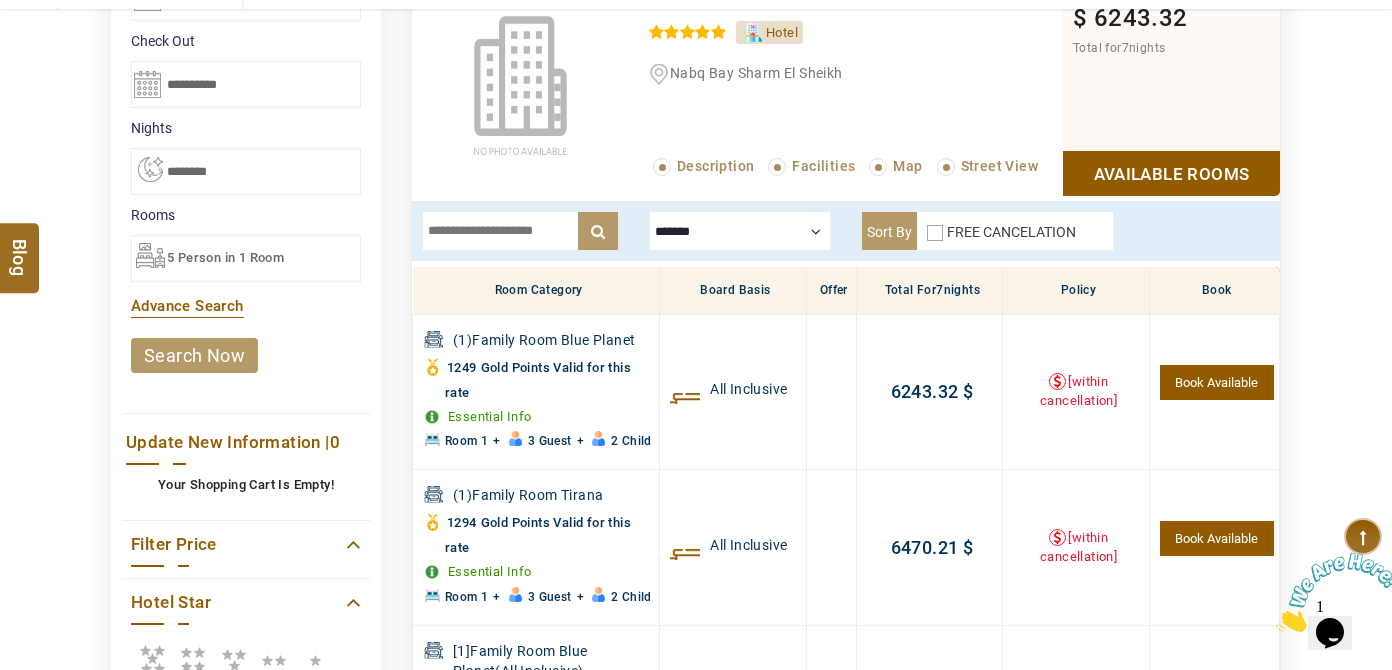 scroll, scrollTop: 470, scrollLeft: 0, axis: vertical 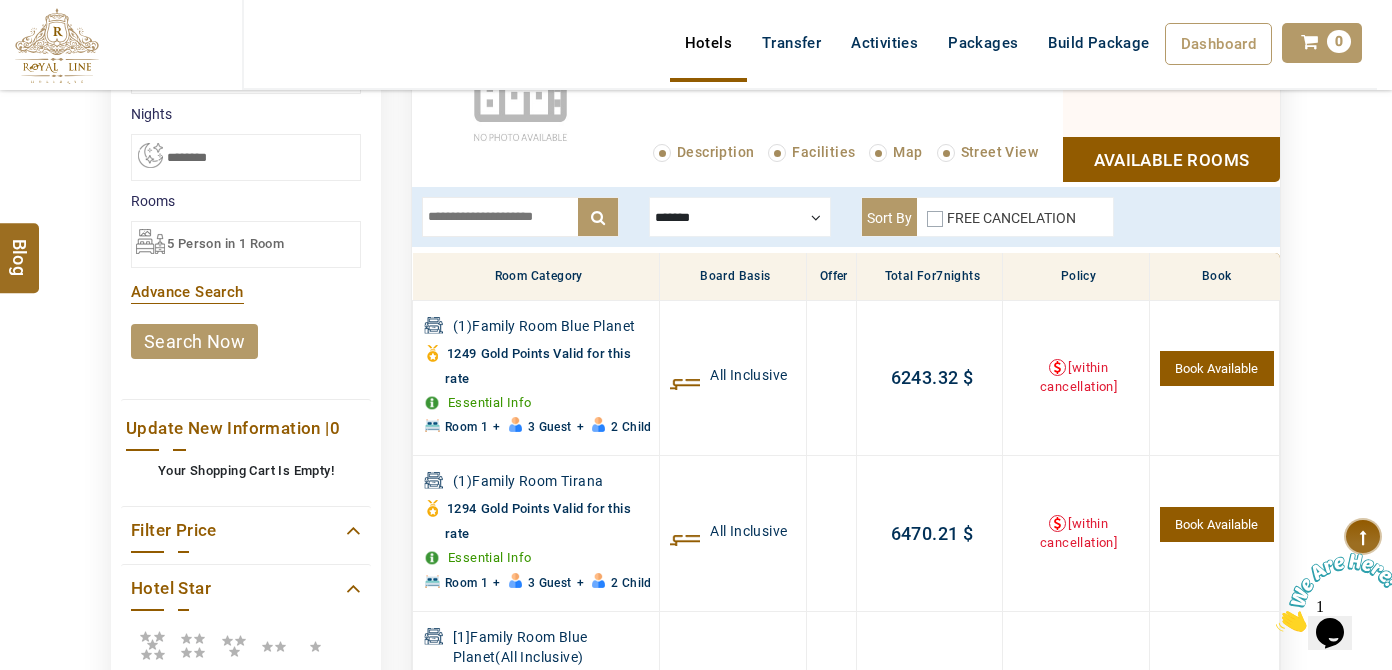 click on "5 Person in    1 Room" at bounding box center (246, 244) 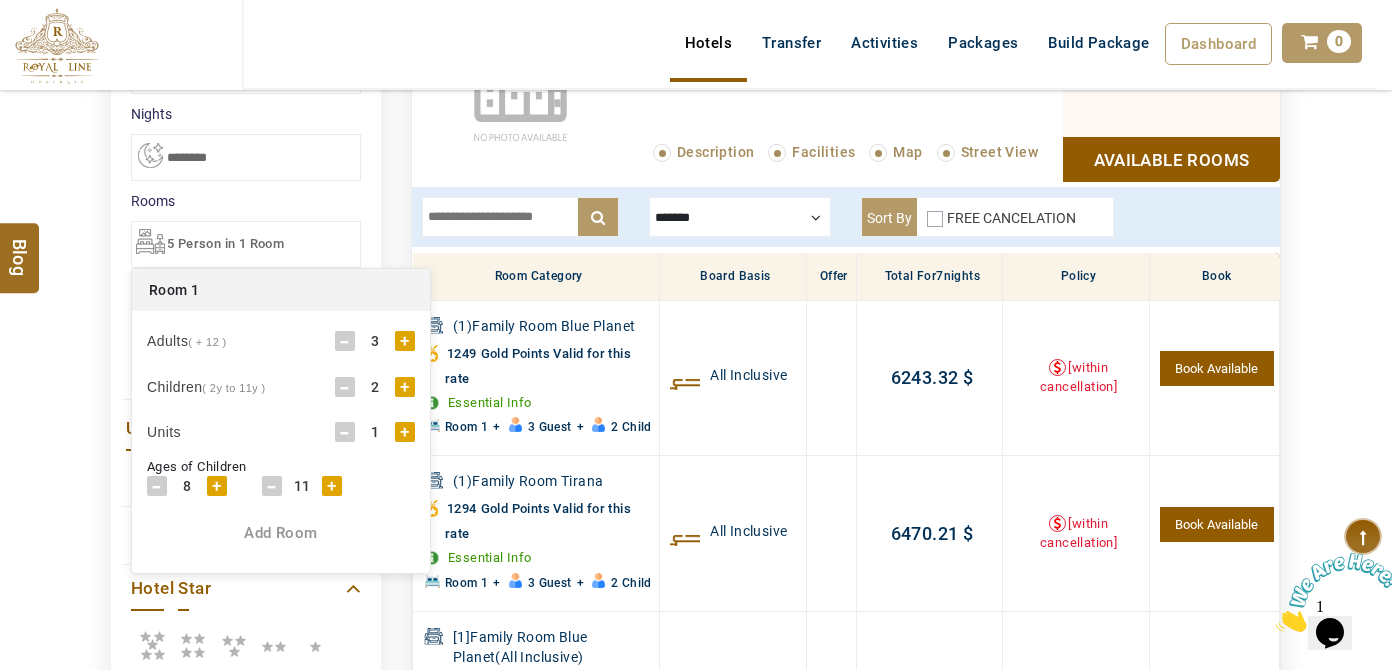 click on "-" at bounding box center (345, 387) 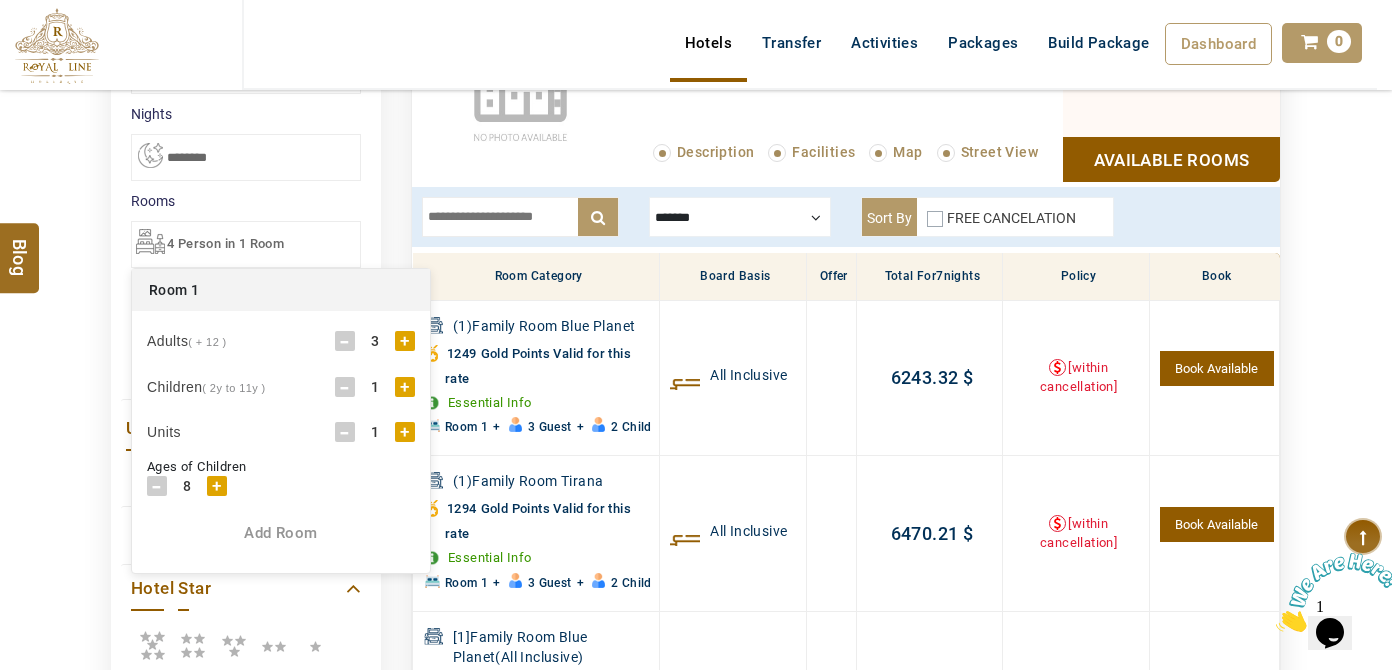 click on "-" at bounding box center [157, 486] 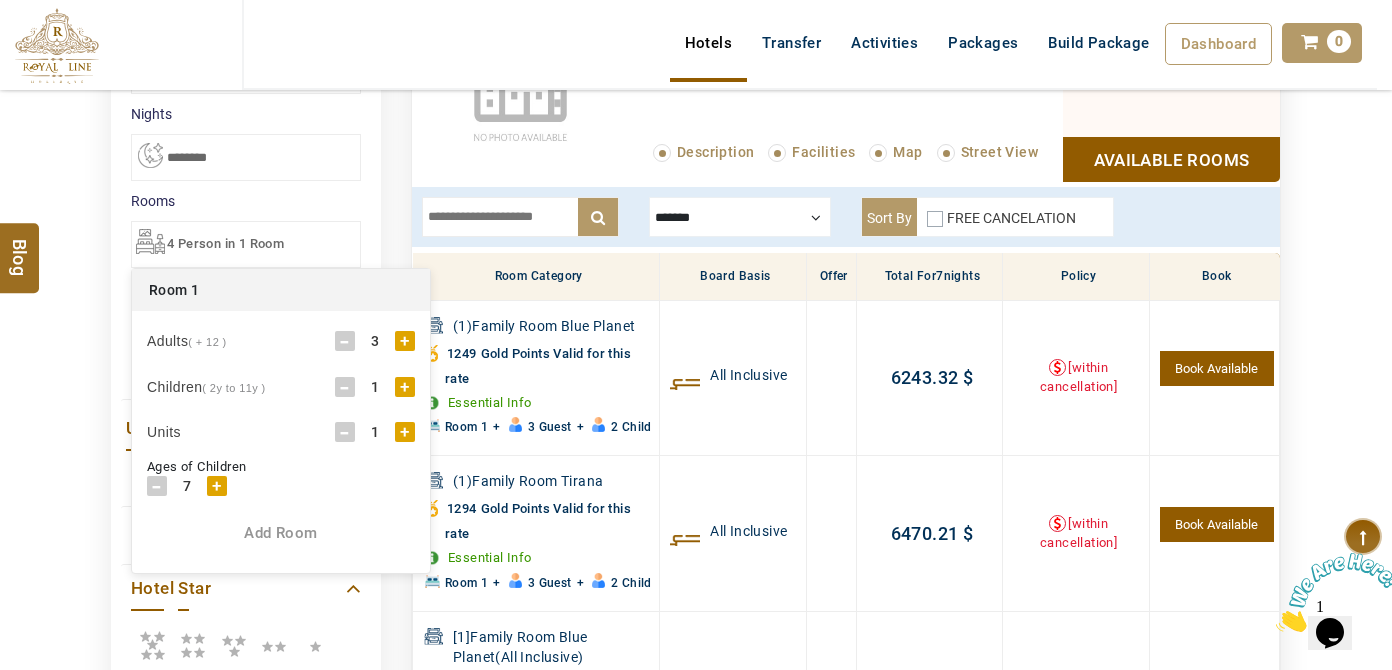 click on "Add Room" at bounding box center [281, 533] 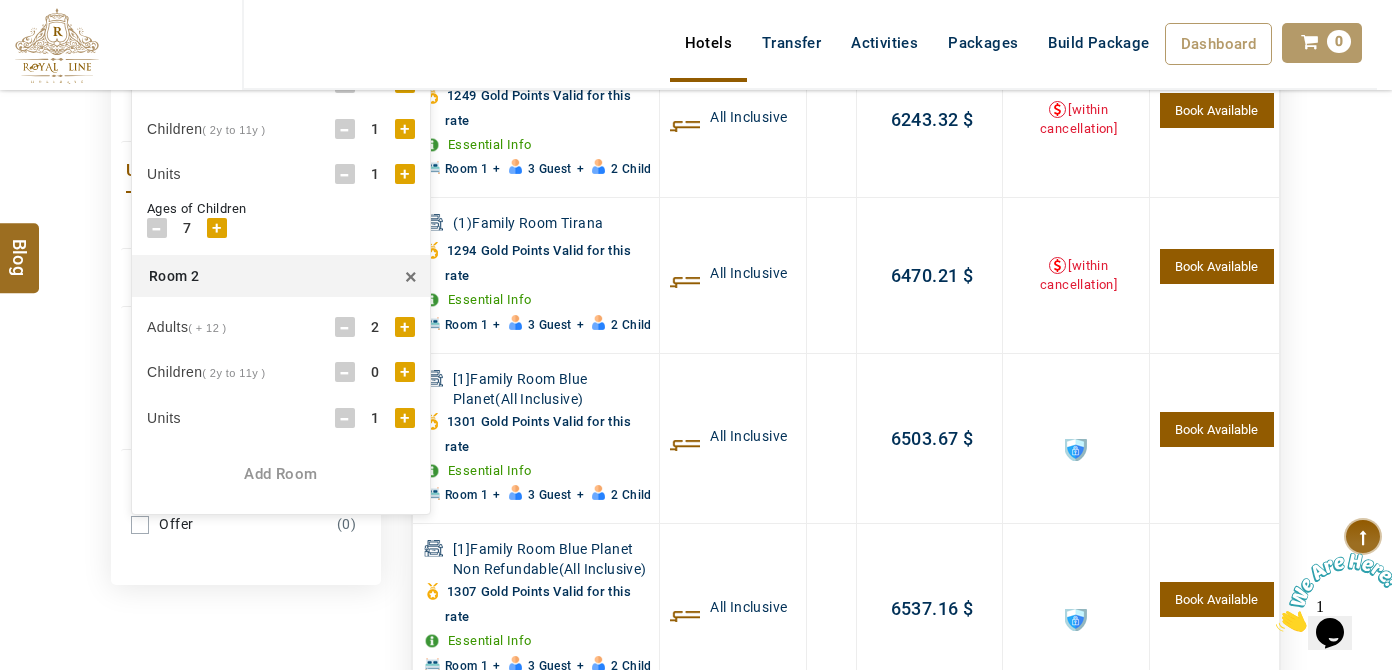 scroll, scrollTop: 743, scrollLeft: 0, axis: vertical 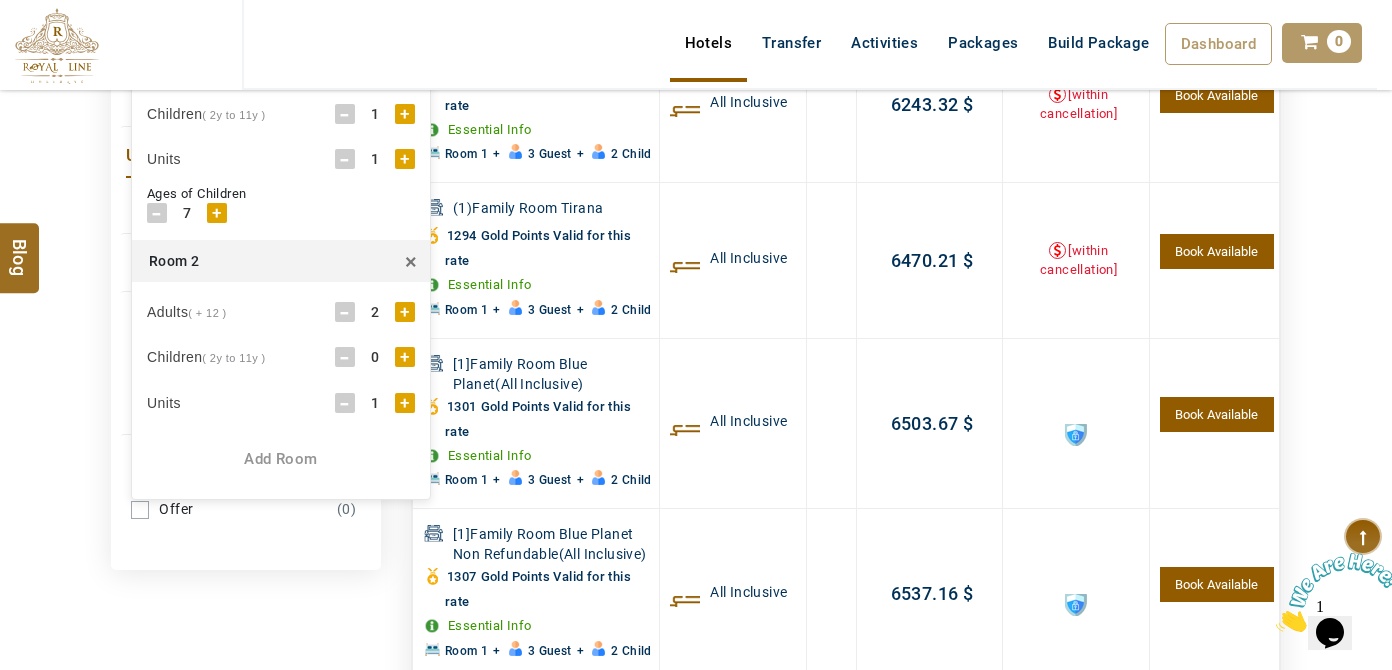 click on "0" at bounding box center [375, 357] 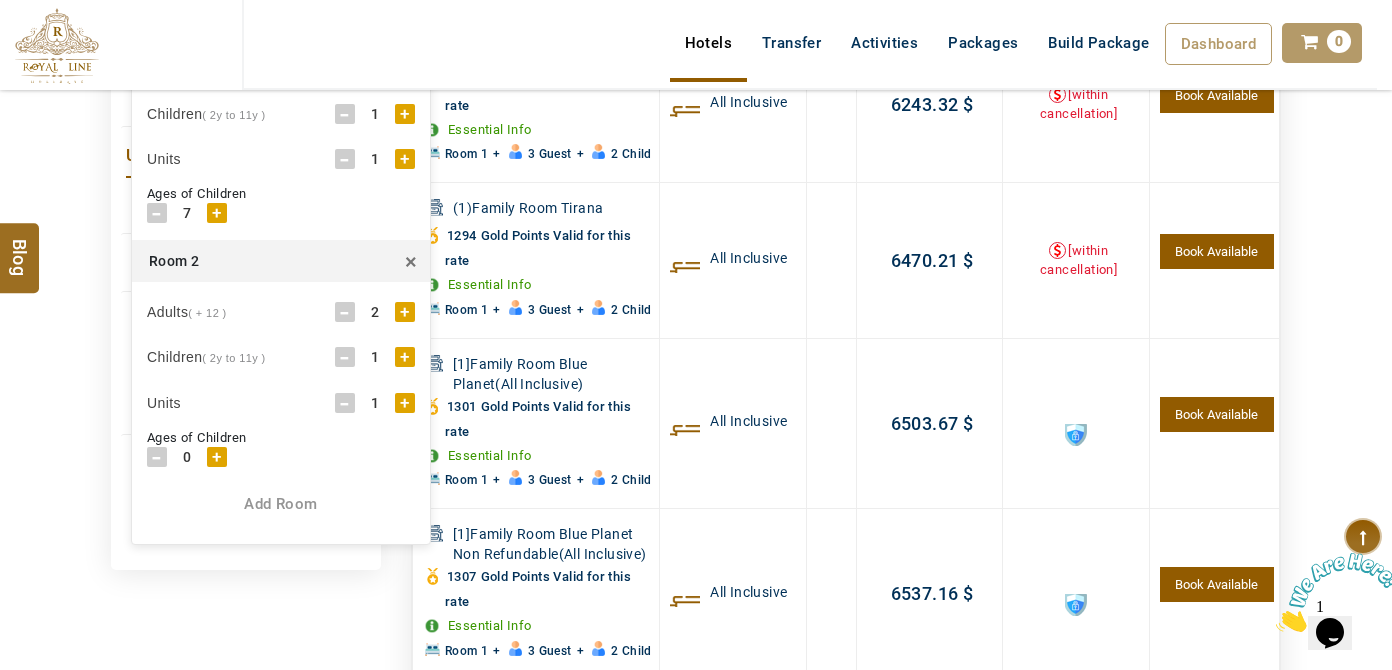 click on "+" at bounding box center (217, 457) 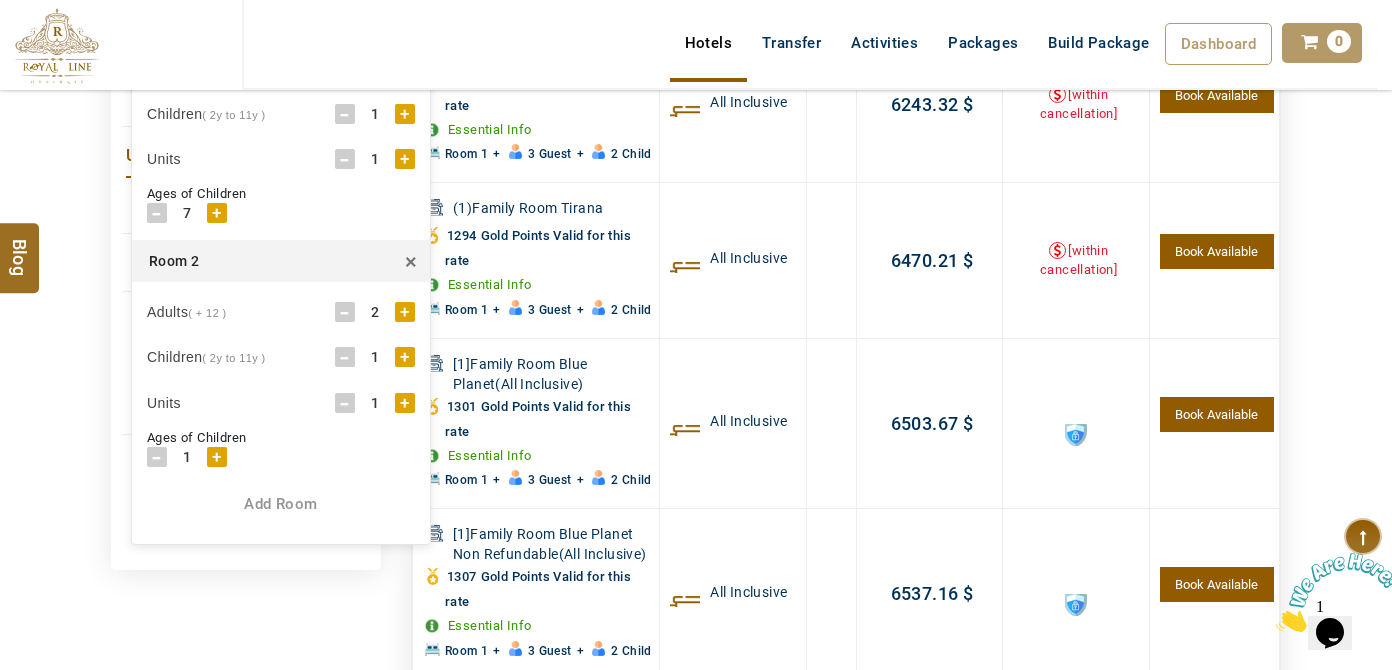 click on "+" at bounding box center [217, 457] 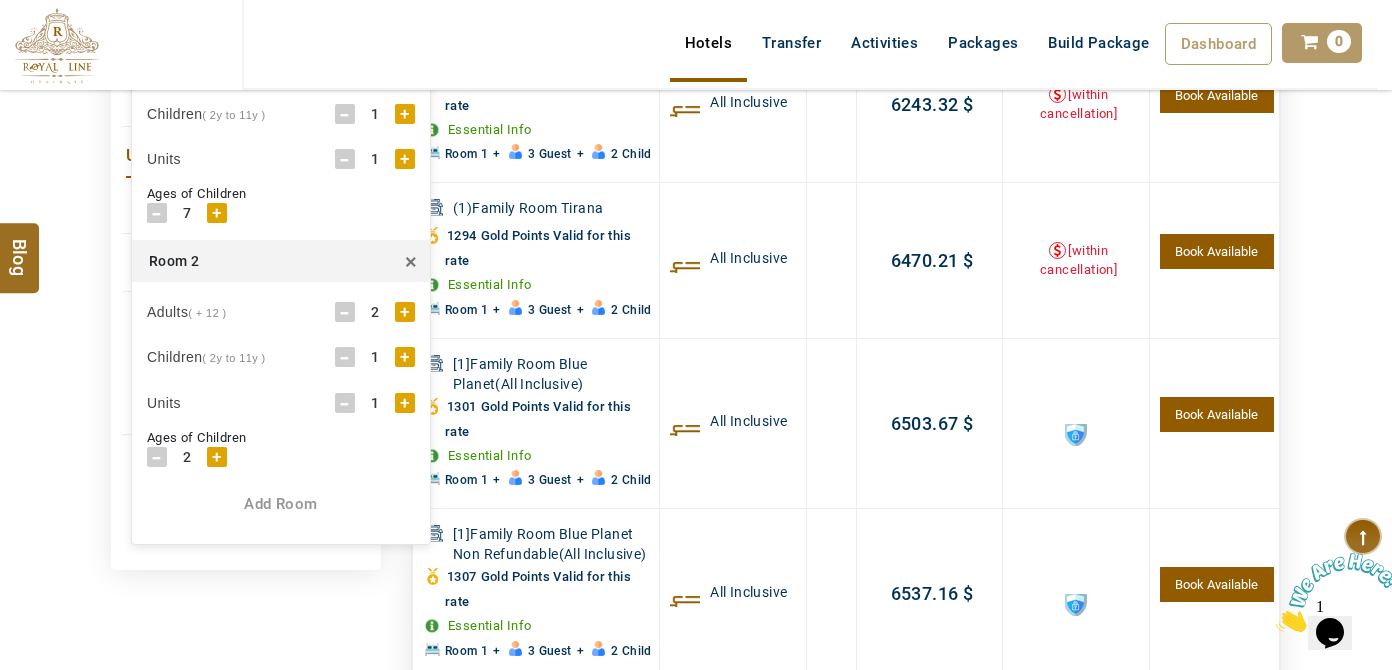 click on "+" at bounding box center (217, 457) 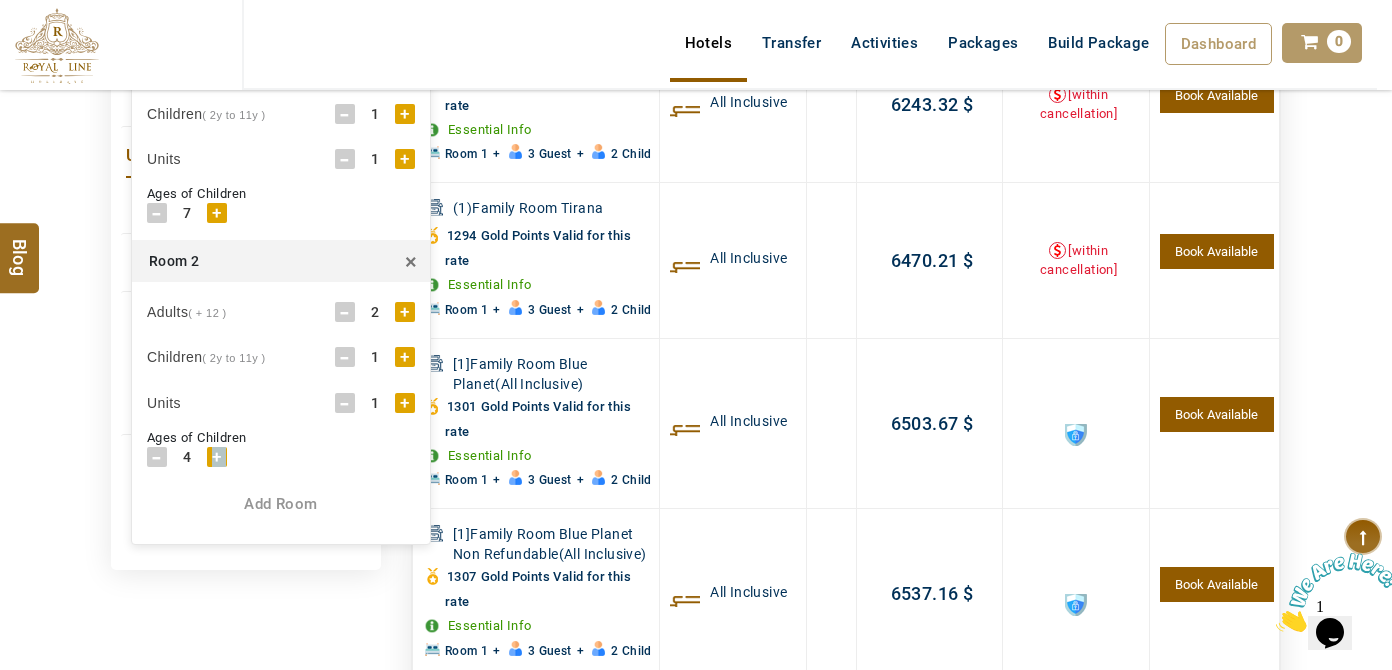 click on "+" at bounding box center (217, 457) 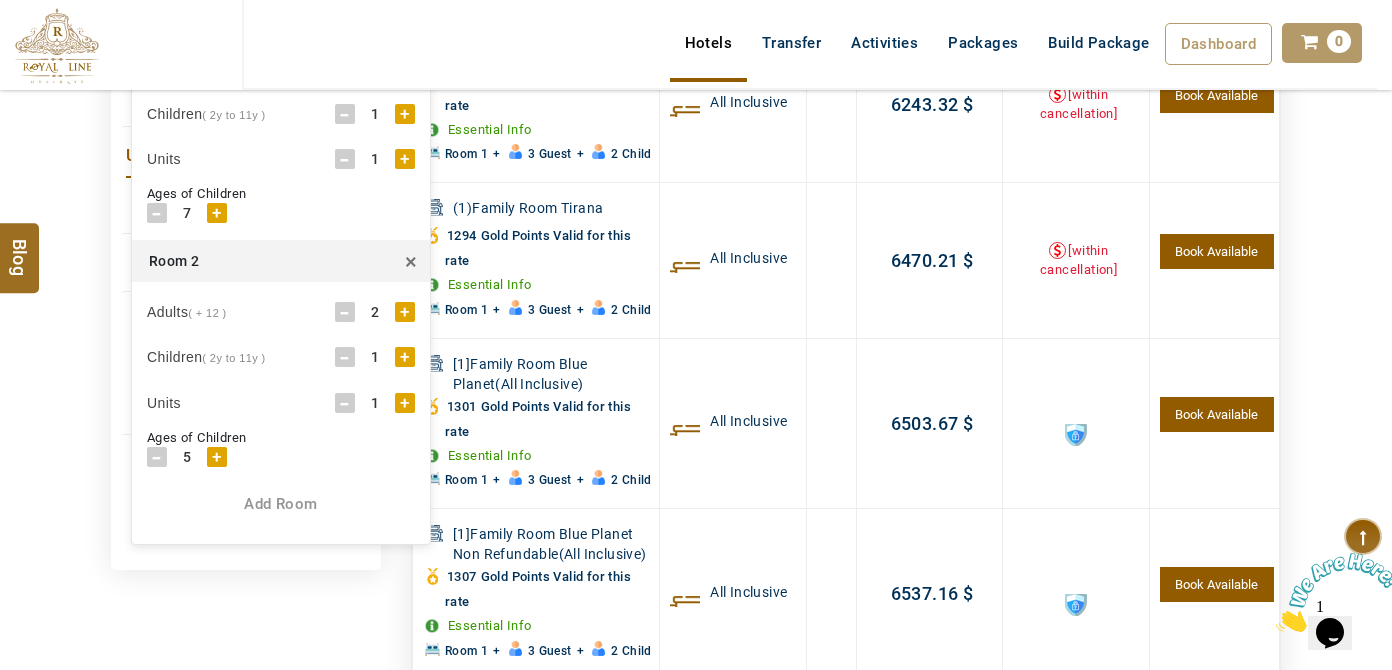 click on "-" at bounding box center [157, 457] 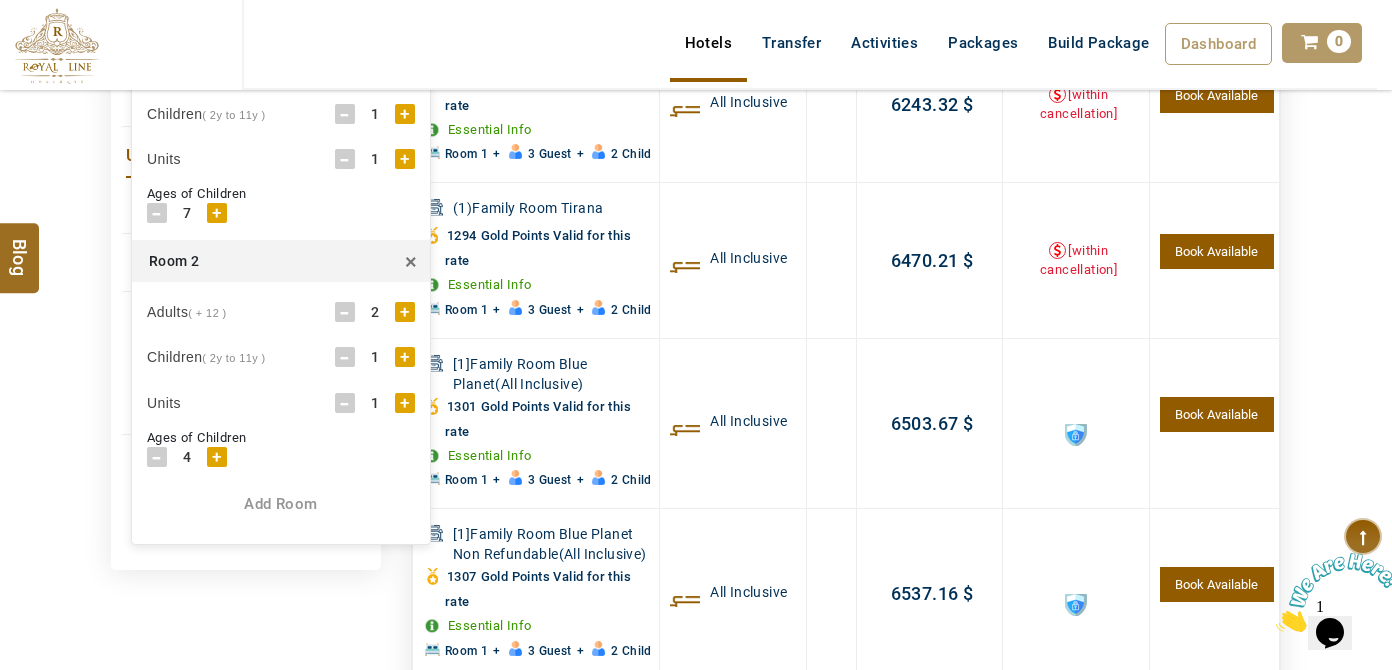 click on "DESTINATION + Add Destination  Nationality Afghanistan Albania Algeria American Samoa Andorra Angola Anguilla Antigua And Barbuda Argentina Armenia Aruba Australia Austria Azerbaijan Bahamas Bahrain Bangladesh Barbados Belarus Belgium Belize Benin Bermuda Bhutan Bolivia Bosnia Herzegovina Botswana Brazil British Indian Ocean Territory British Virgin Islands Brunei Darussalam Bulgaria Burkina Faso Burundi Cambodia Cameroon Canada Cape Verde Caribbean Cayman Islands Central African Republic Chad Chile China Christmas Island Cocos (Keeling) Islands Colombia Comoros Congo (Democratic Republic) Congo (Republic Of) Cook Islands Costa Rica Croatia Cuba Cyprus Czech Republic Denmark Djibouti Dominica Dominican Republic East Timor Ecuador Egypt El Salvador Equatorial Guinea Eritrea Estonia Ethiopia Falkland Islands(Malvinas) Faroe Islands Fiji Finland France French Guiana French Polynesia French Southern Territories Gabon Gambia Georgia Germany Ghana Gibraltar Greece Greenland Grenada Guadeloupe Guam Guatemala Guinea" at bounding box center [696, 182] 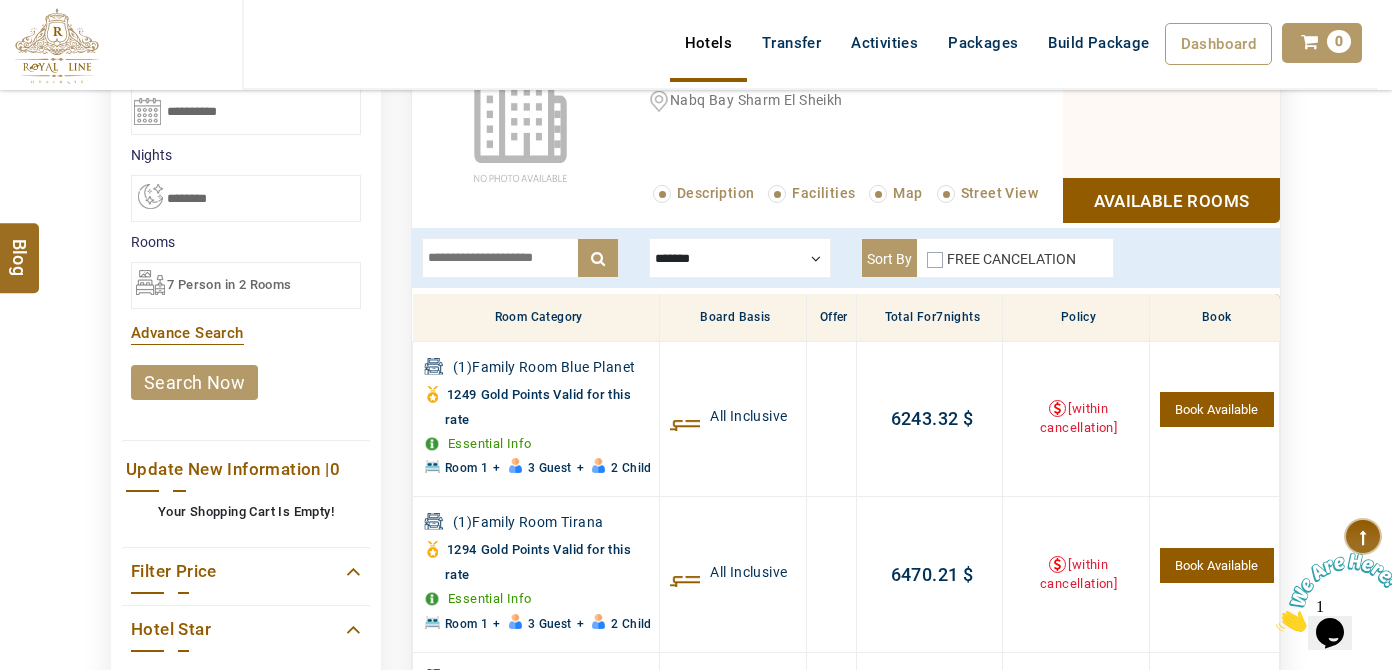 scroll, scrollTop: 288, scrollLeft: 0, axis: vertical 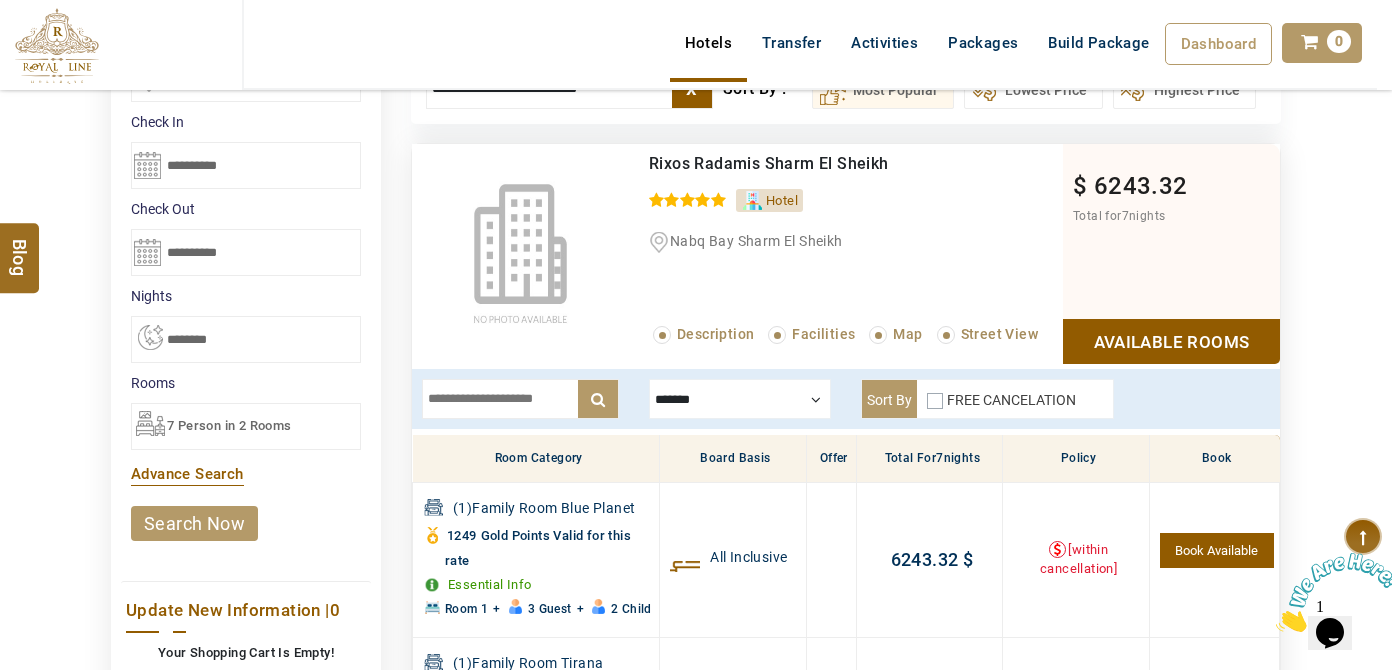 click on "**********" at bounding box center (246, 165) 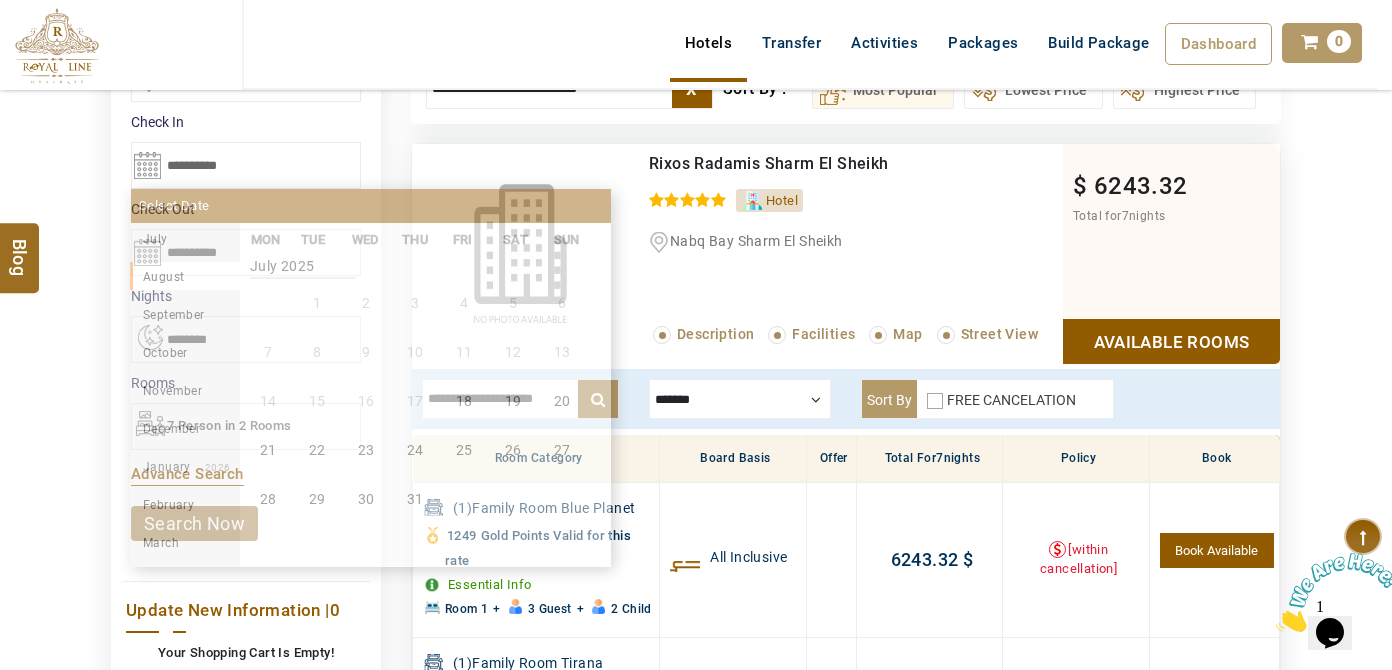 scroll, scrollTop: 370, scrollLeft: 0, axis: vertical 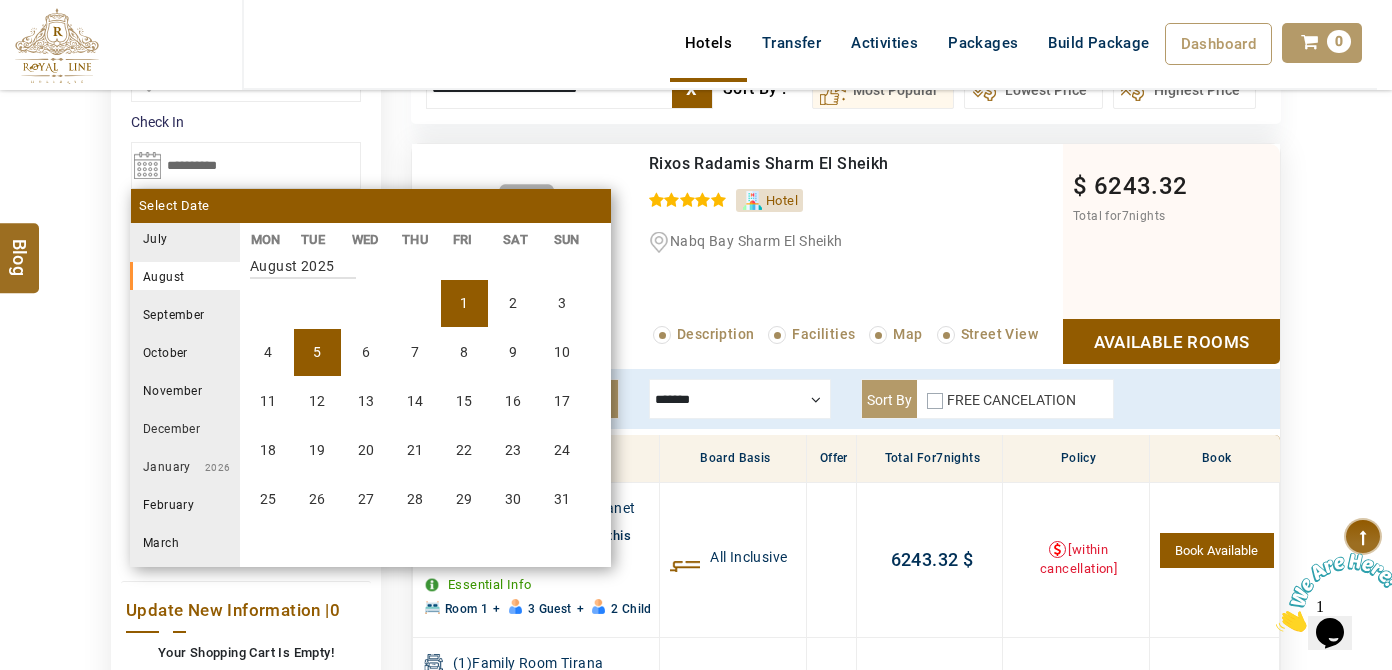 click on "5" at bounding box center (317, 352) 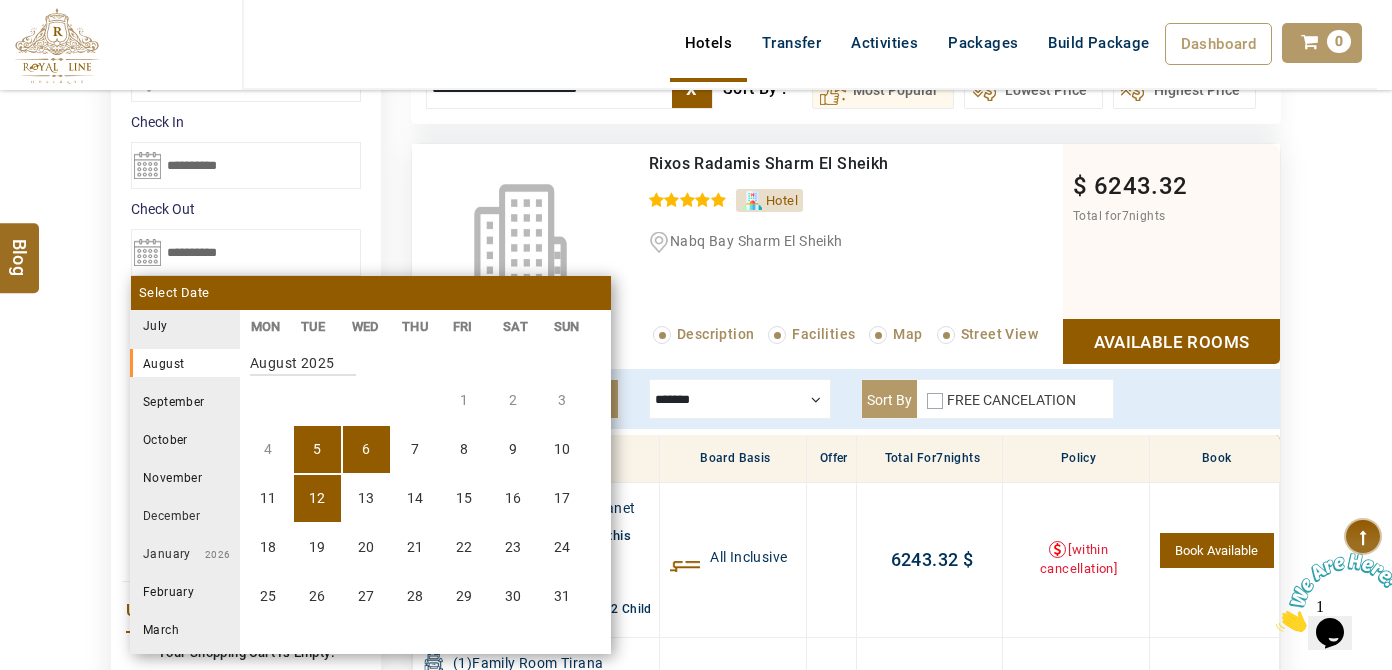 scroll, scrollTop: 370, scrollLeft: 0, axis: vertical 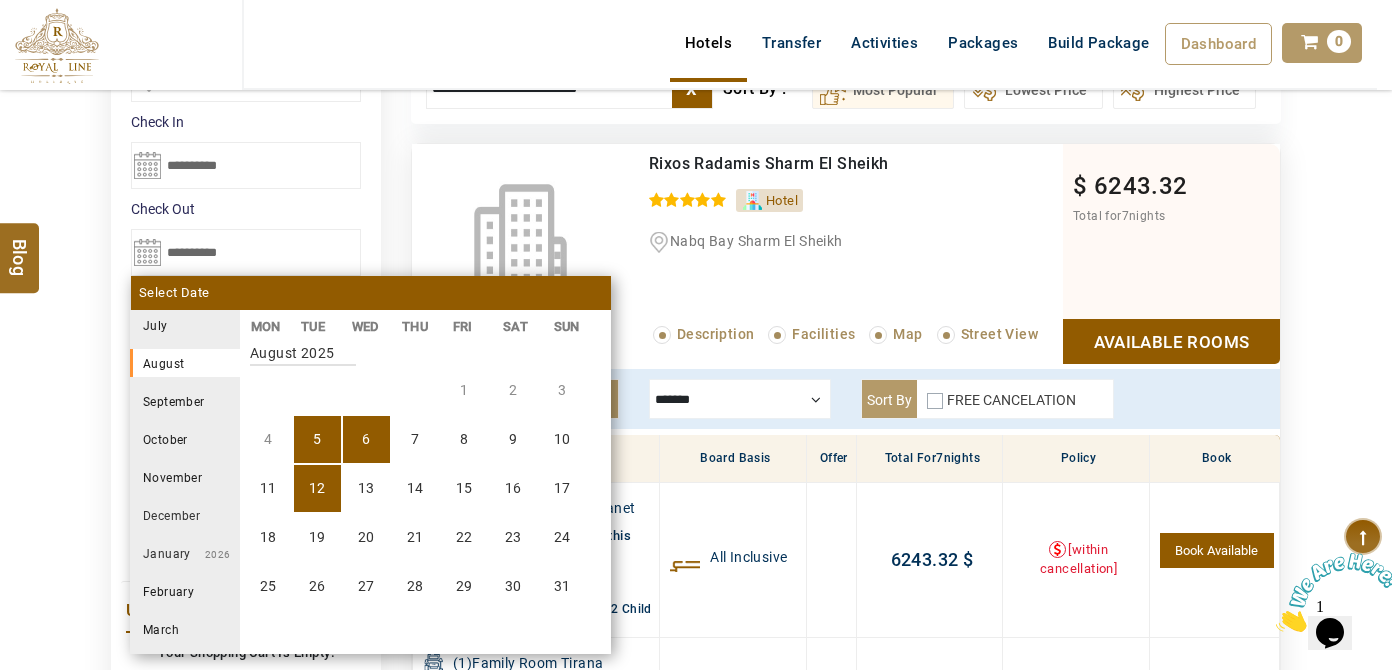 click on "12" at bounding box center (317, 488) 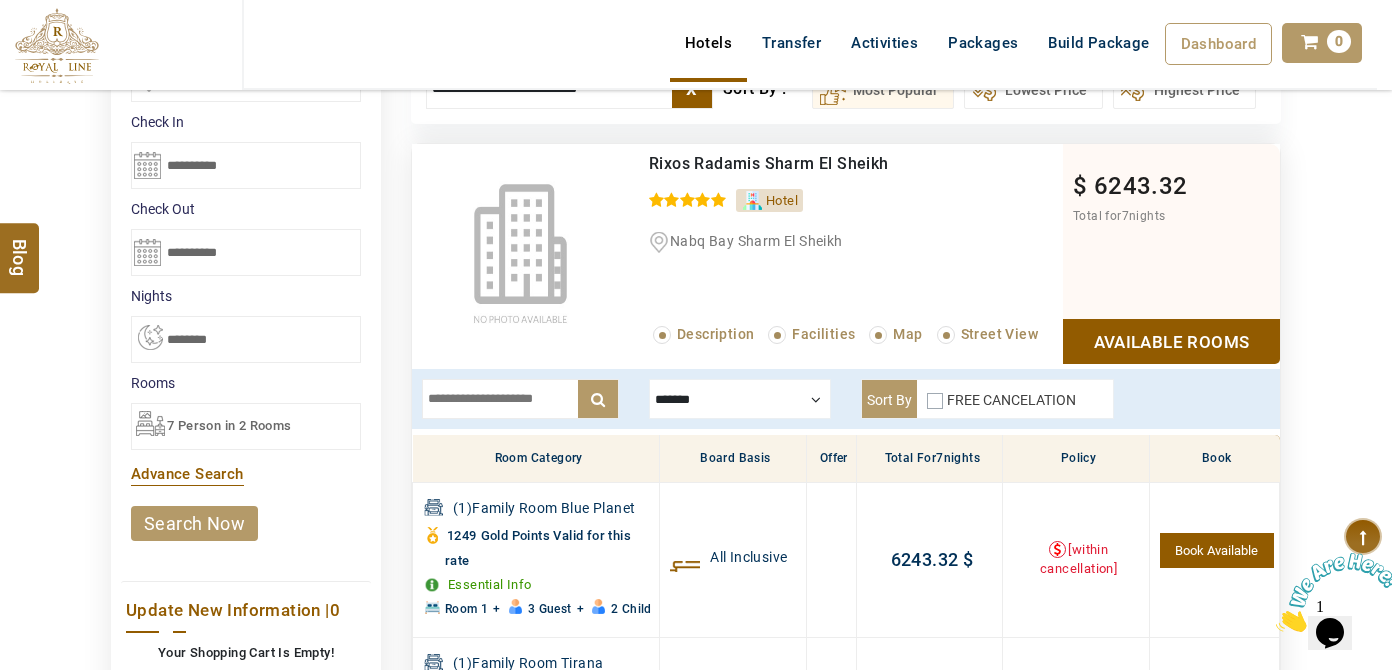 click on "search now" at bounding box center [194, 523] 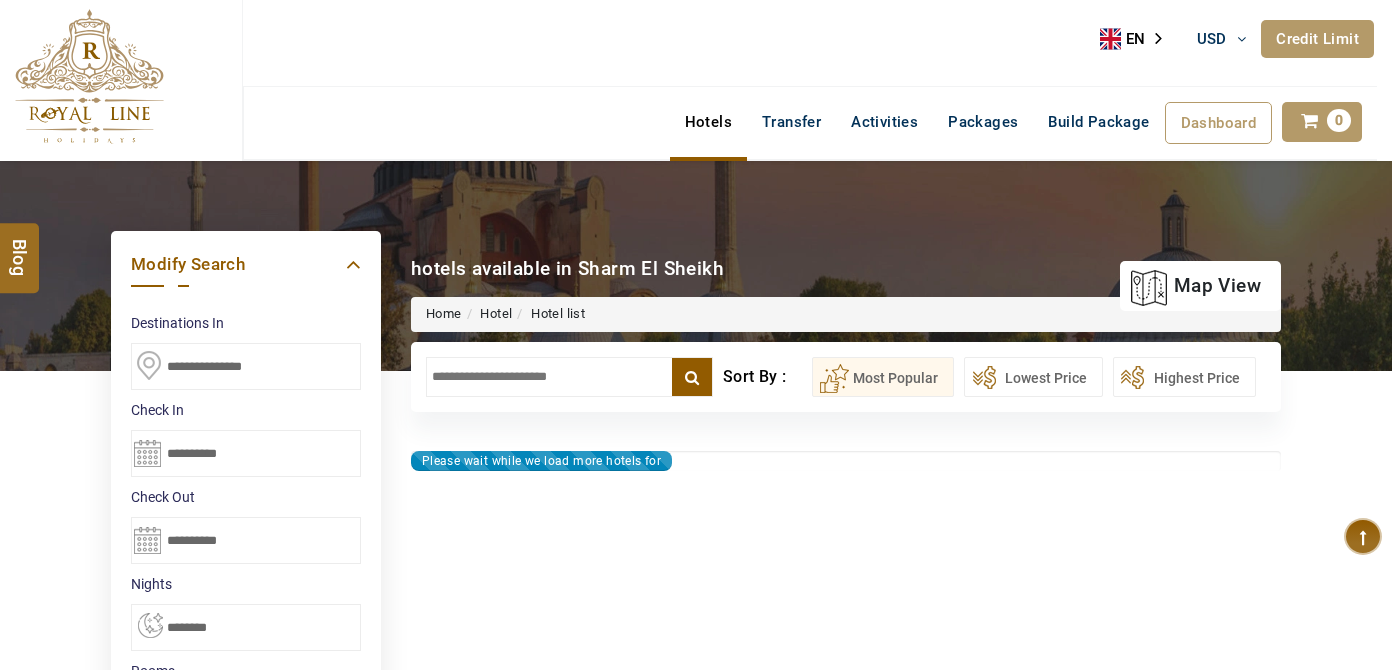 select on "*" 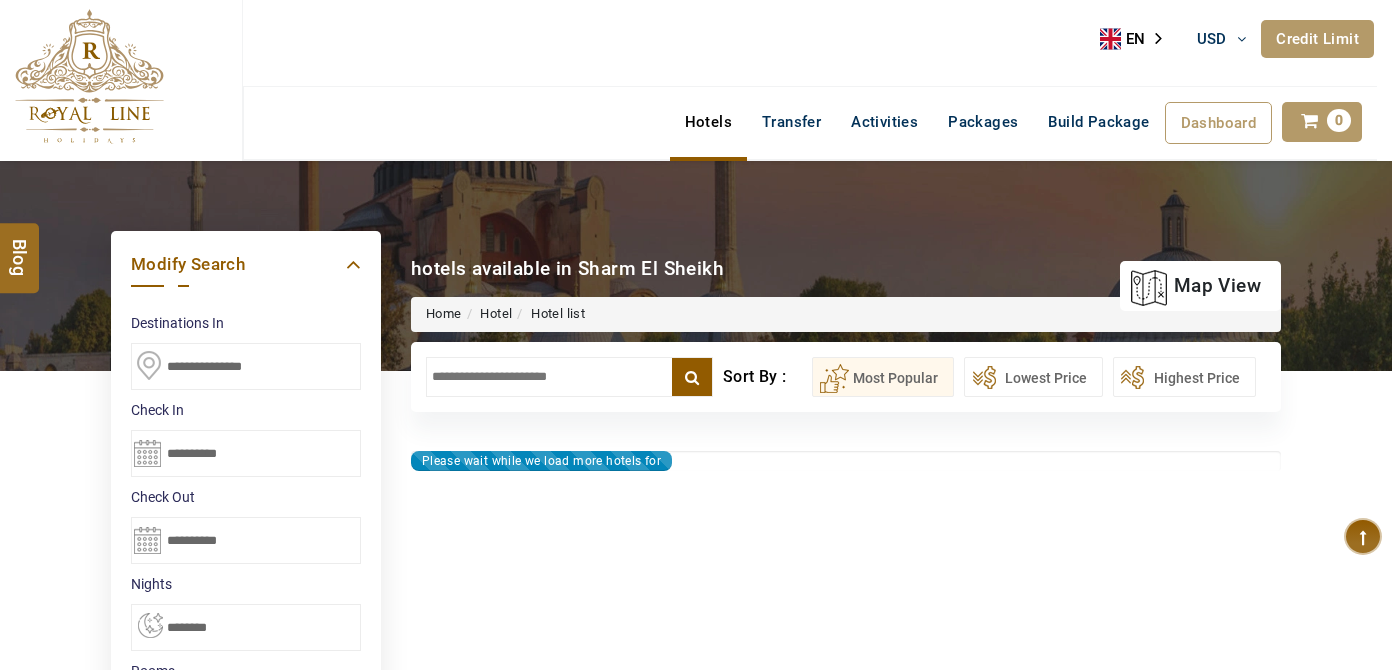 type on "**********" 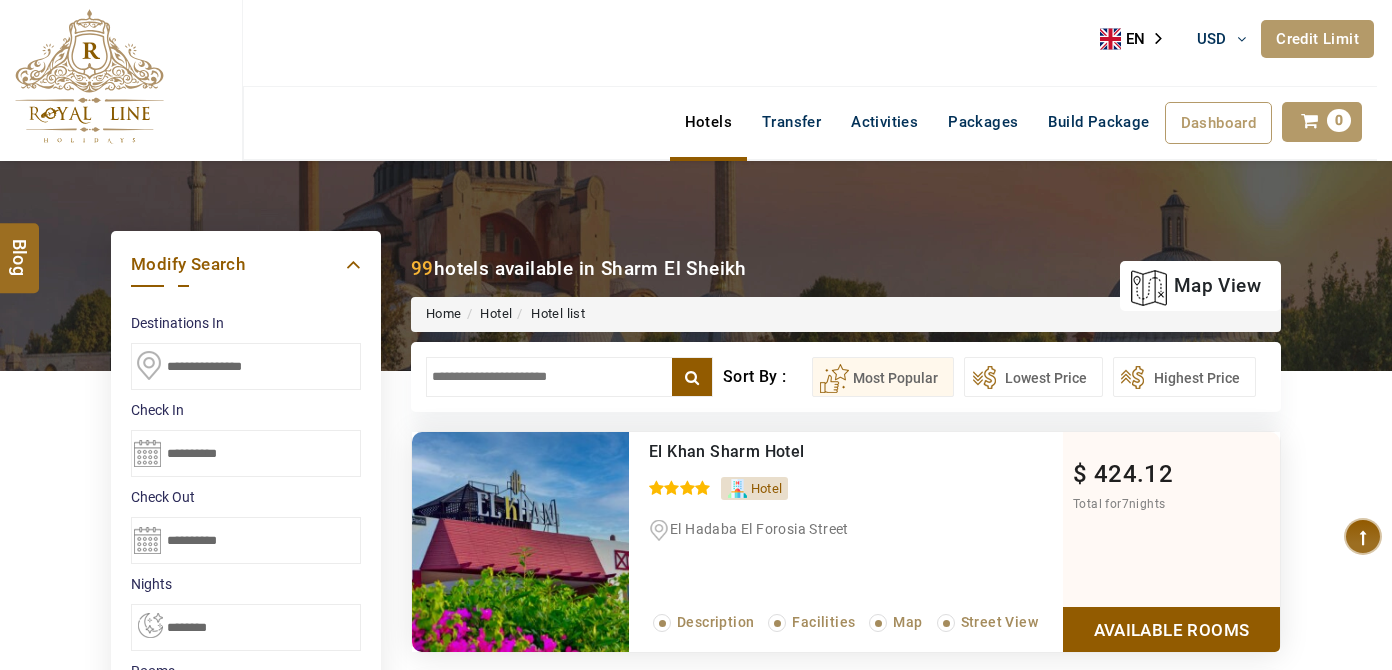 click at bounding box center [569, 377] 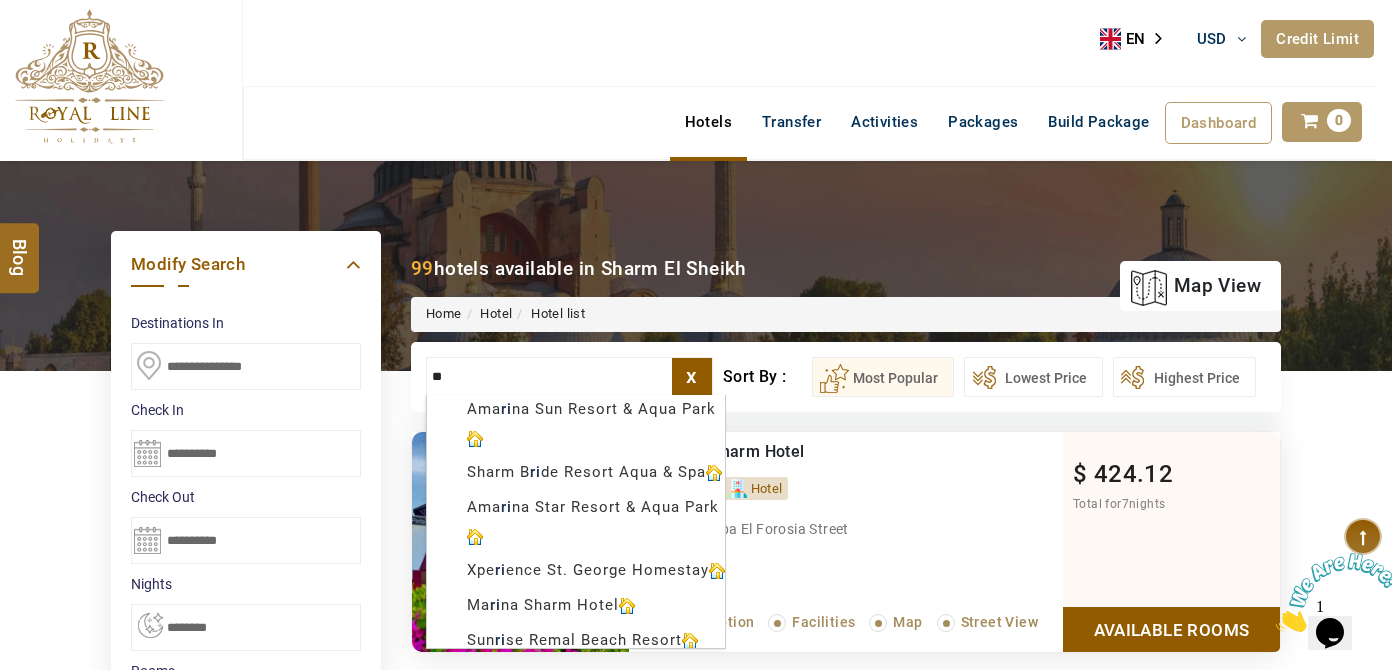 scroll, scrollTop: 0, scrollLeft: 0, axis: both 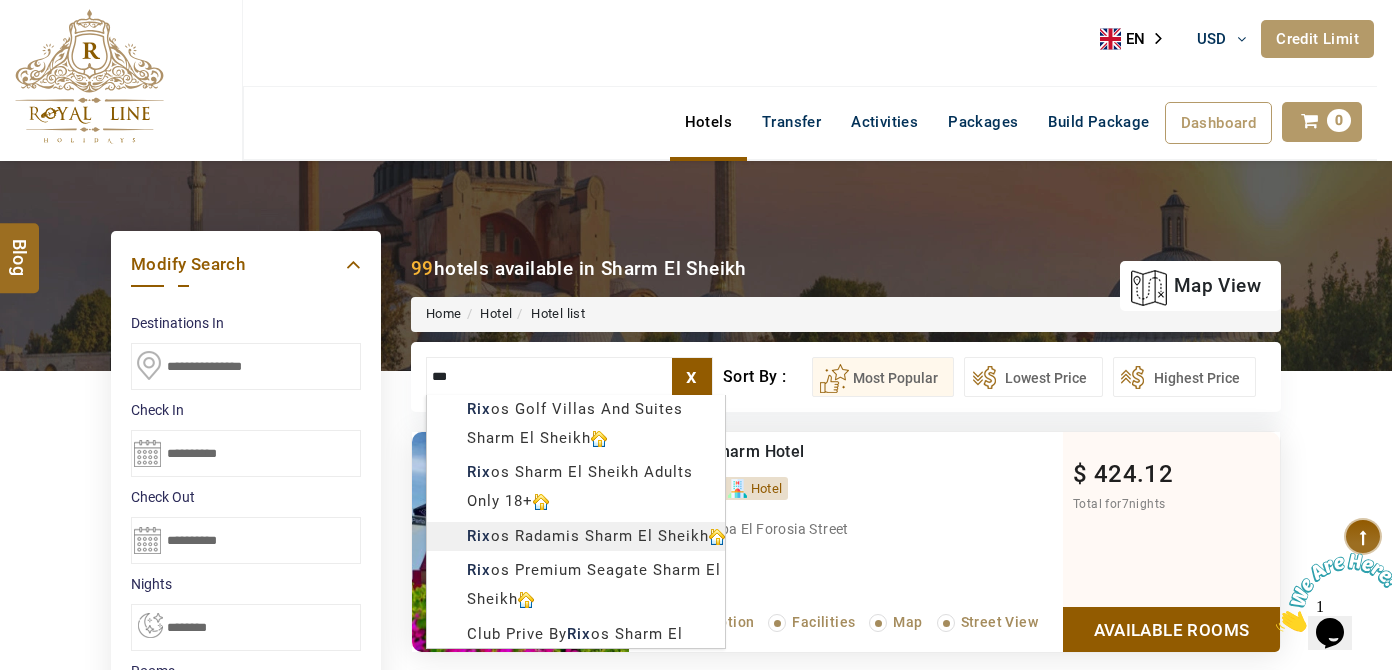 click on "LARISA HAWWARI USD AED  AED EUR  € USD  $ INR  ₹ THB  ฿ IDR  Rp BHD  BHD TRY  ₺ Credit Limit EN HE AR ES PT ZH Helpline
[PHONE] Register Now [PHONE] [EMAIL] About Us What we Offer Blog Why Us Contact Hotels  Transfer Activities Packages Build Package Dashboard My Profile My Booking My Reports My Quotation Sign Out 0 Points Redeem Now To Redeem 8664  Points Future Points  4348   Points Credit Limit Credit Limit USD 25000.00 70% Complete Used USD 17410.22 Available USD 7589.78 Setting  Looks like you haven't added anything to your cart yet Countinue Shopping ****** ****** Please Wait.. Blog demo
Remember me Forgot
password? LOG IN Don't have an account?   Register Now My Booking View/ Print/Cancel Your Booking without Signing in Submit Applying Filters...... Hotels For You Will Be Loading Soon demo
In A Few Moment, You Will Be Celebrating Best Hotel options galore ! Check In   CheckOut Rooms Rooms Please Wait Please Wait ... X" at bounding box center [696, 1137] 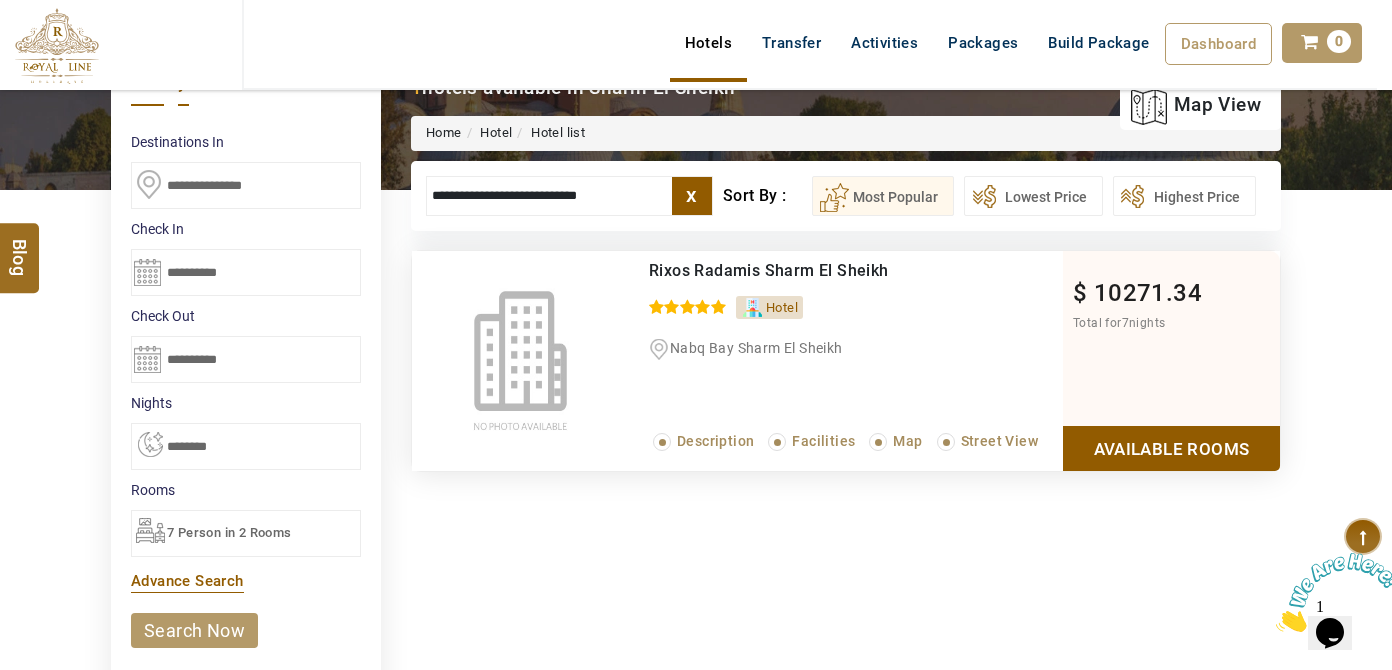 type on "**********" 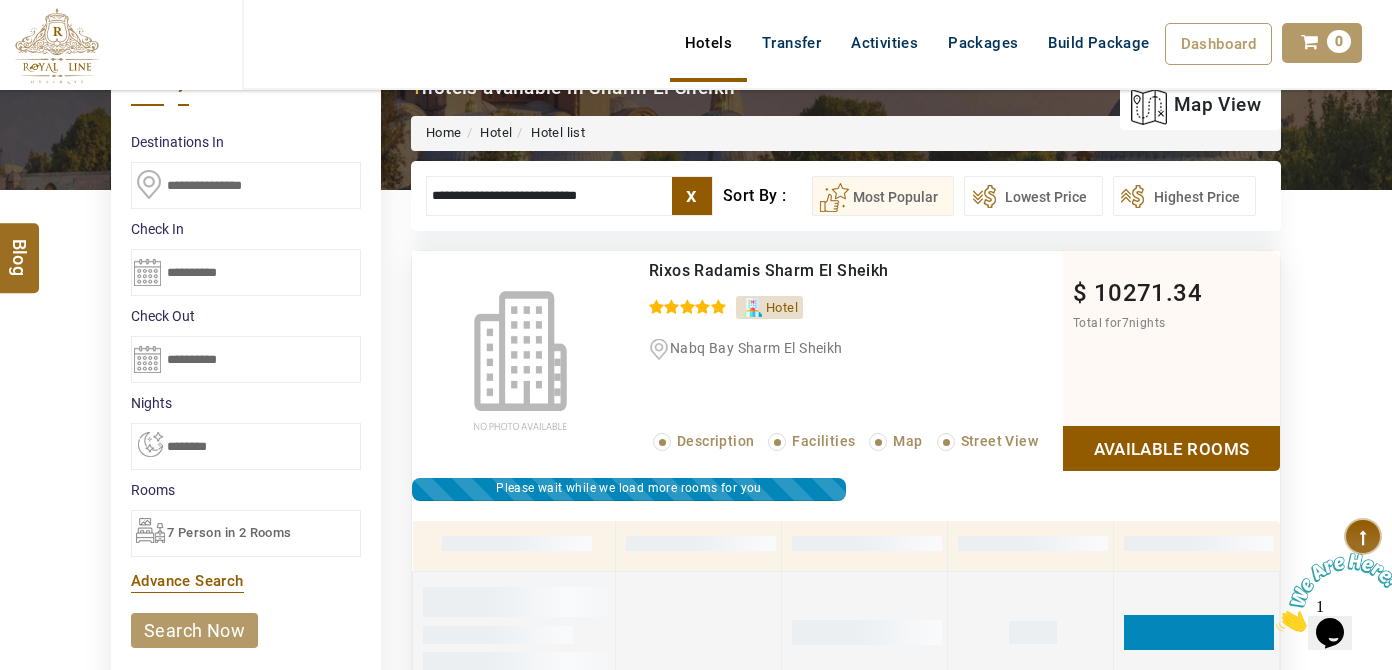 scroll, scrollTop: 379, scrollLeft: 0, axis: vertical 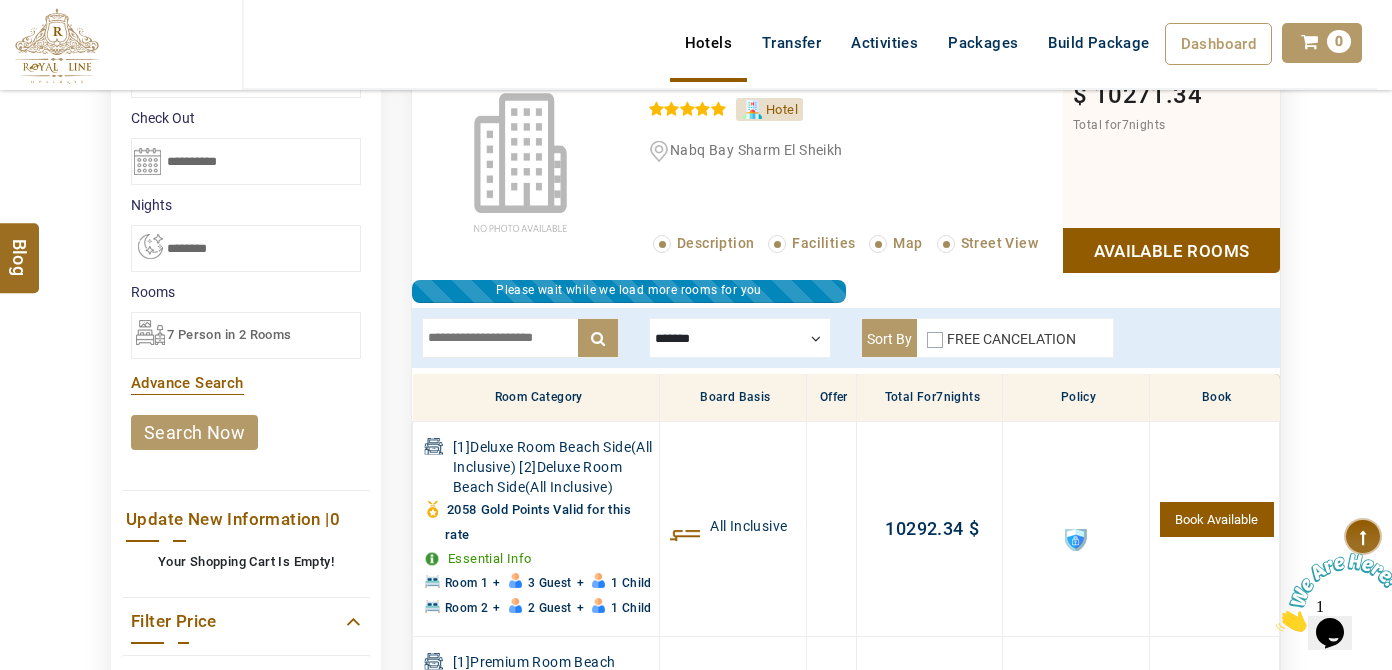 click on "7 Person in    2 Rooms" at bounding box center [246, 335] 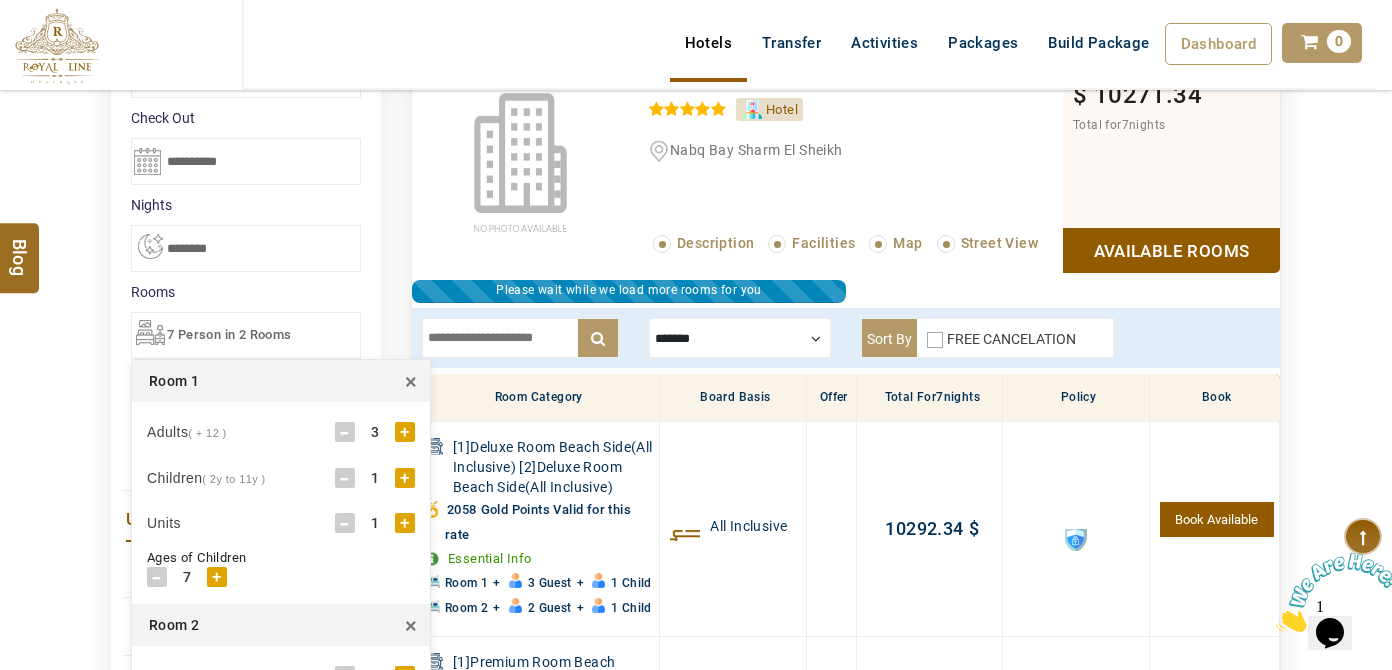 click on "Room    2 ×" at bounding box center (281, 625) 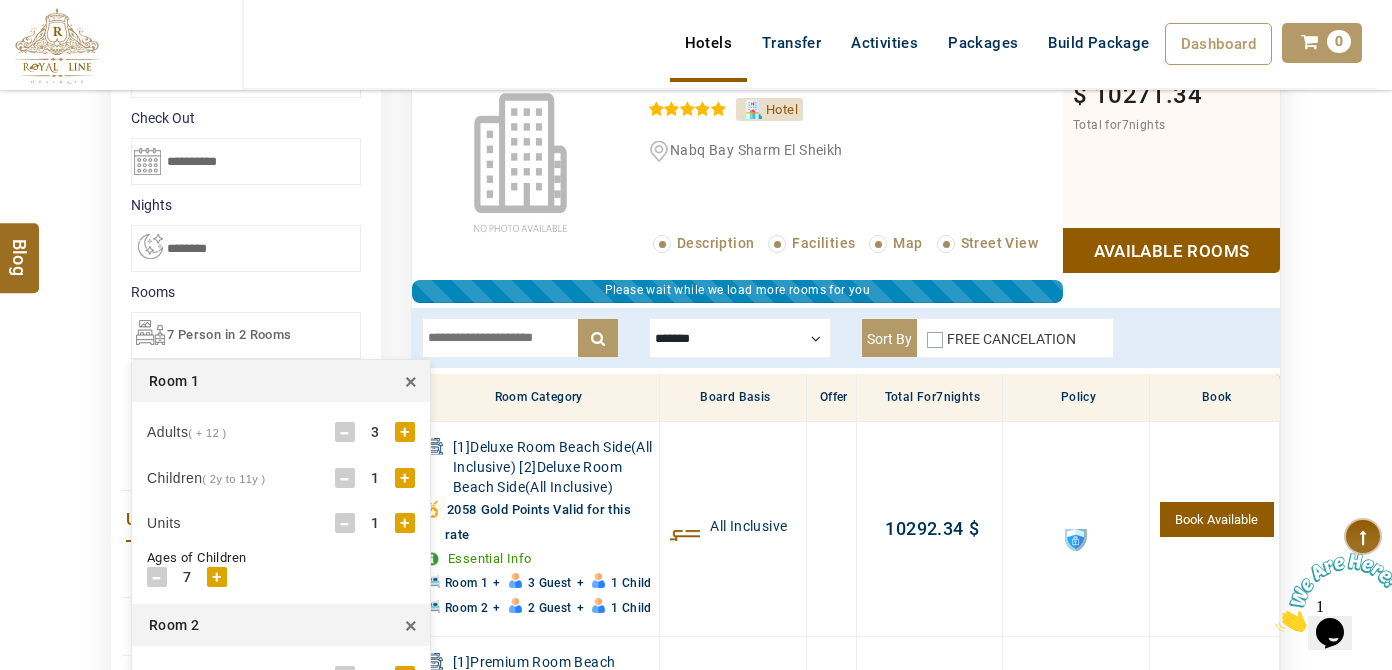click on "Room    2 ×" at bounding box center [281, 625] 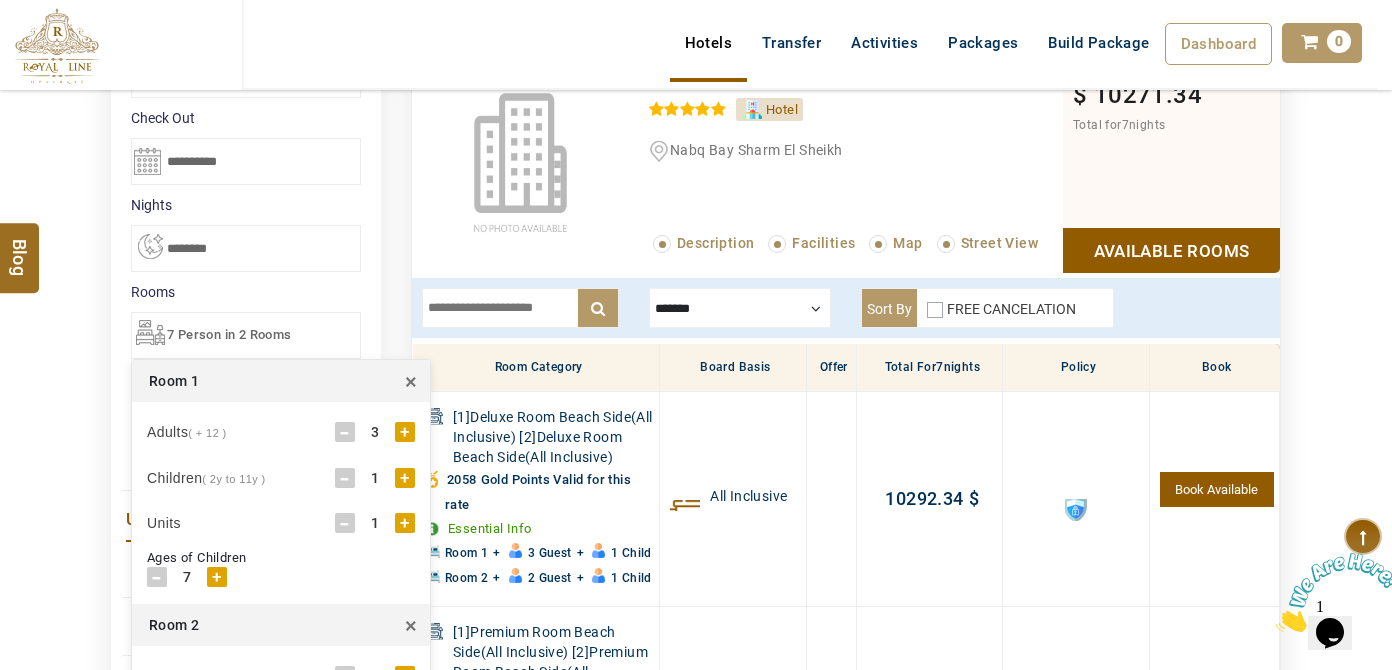click on "×" at bounding box center [411, 625] 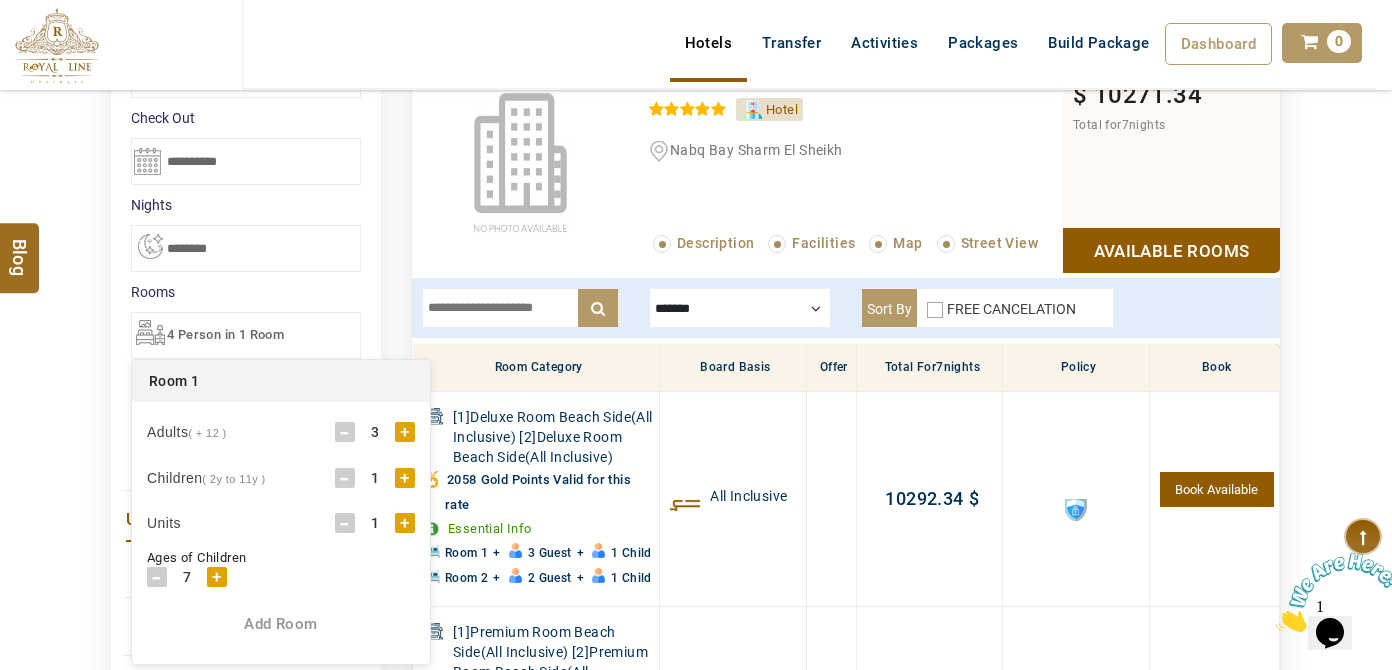 click on "DESTINATION + Add Destination  Nationality Afghanistan Albania Algeria American Samoa Andorra Angola Anguilla Antigua And Barbuda Argentina Armenia Aruba Australia Austria Azerbaijan Bahamas Bahrain Bangladesh Barbados Belarus Belgium Belize Benin Bermuda Bhutan Bolivia Bosnia Herzegovina Botswana Brazil British Indian Ocean Territory British Virgin Islands Brunei Darussalam Bulgaria Burkina Faso Burundi Cambodia Cameroon Canada Cape Verde Caribbean Cayman Islands Central African Republic Chad Chile China Christmas Island Cocos (Keeling) Islands Colombia Comoros Congo (Democratic Republic) Congo (Republic Of) Cook Islands Costa Rica Croatia Cuba Cyprus Czech Republic Denmark Djibouti Dominica Dominican Republic East Timor Ecuador Egypt El Salvador Equatorial Guinea Eritrea Estonia Ethiopia Falkland Islands(Malvinas) Faroe Islands Fiji Finland France French Guiana French Polynesia French Southern Territories Gabon Gambia Georgia Germany Ghana Gibraltar Greece Greenland Grenada Guadeloupe Guam Guatemala Guinea" at bounding box center [696, 771] 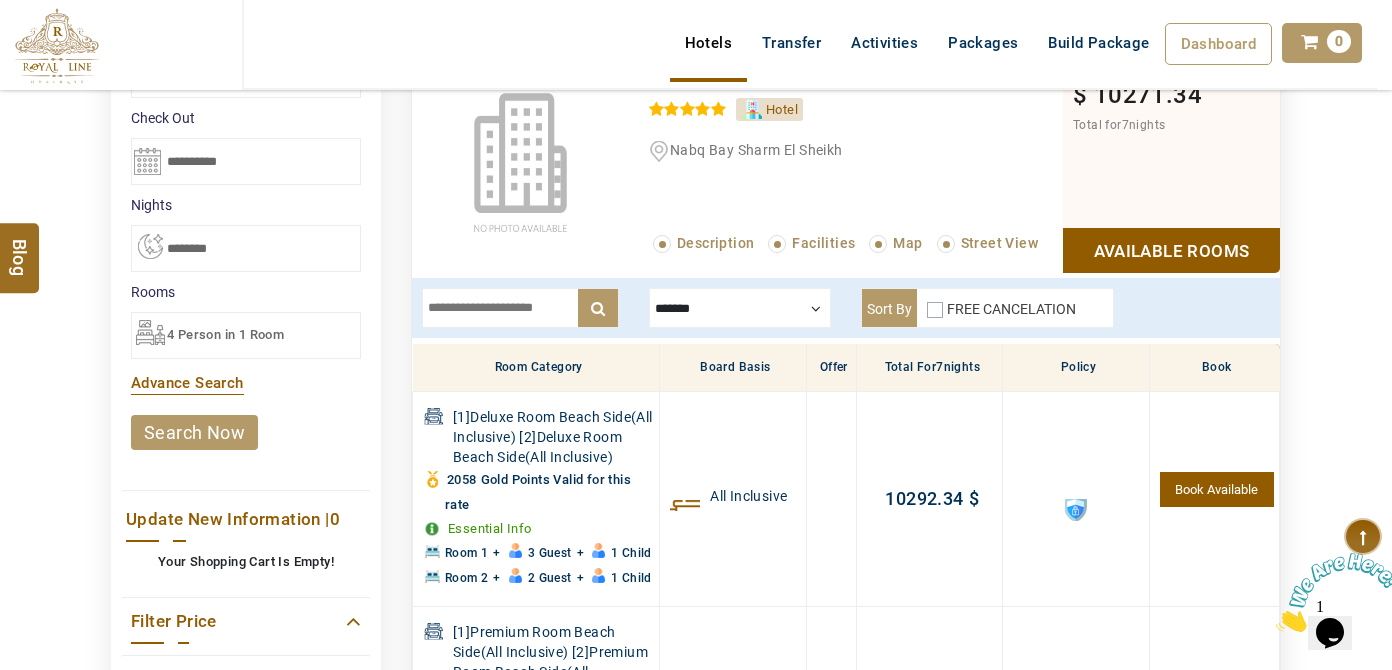 click on "search now" at bounding box center [194, 432] 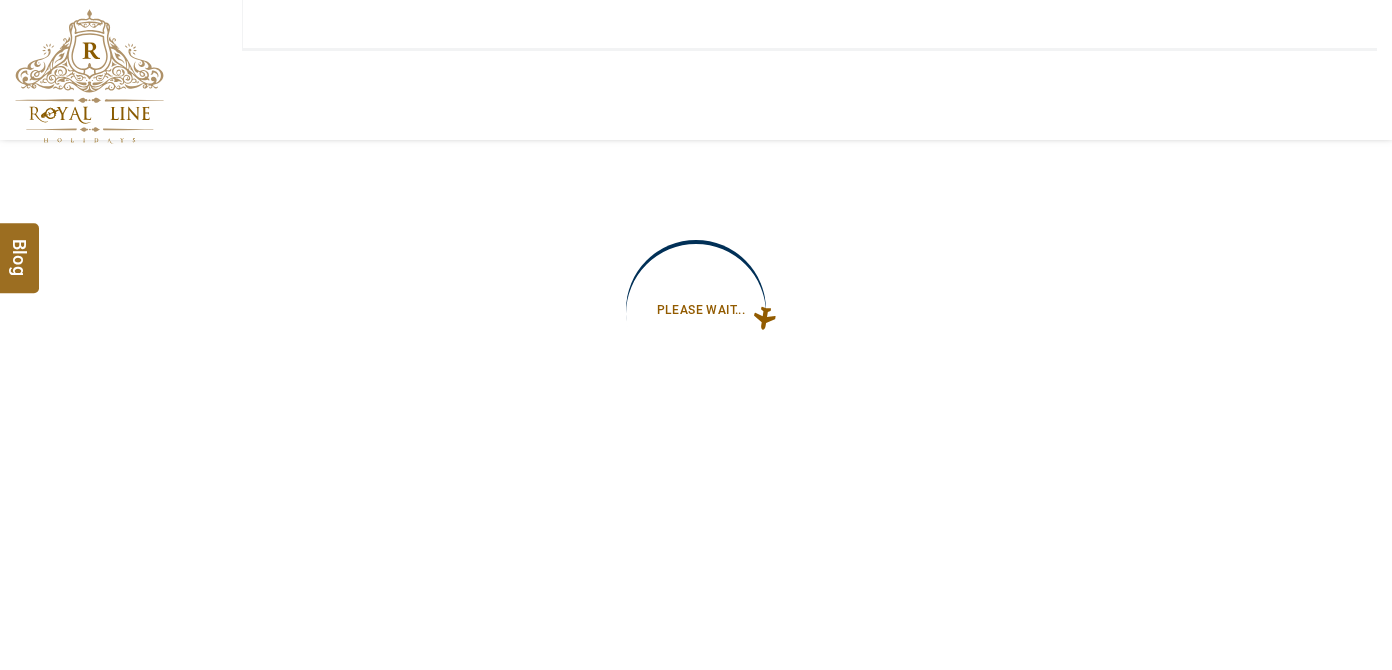 type on "**********" 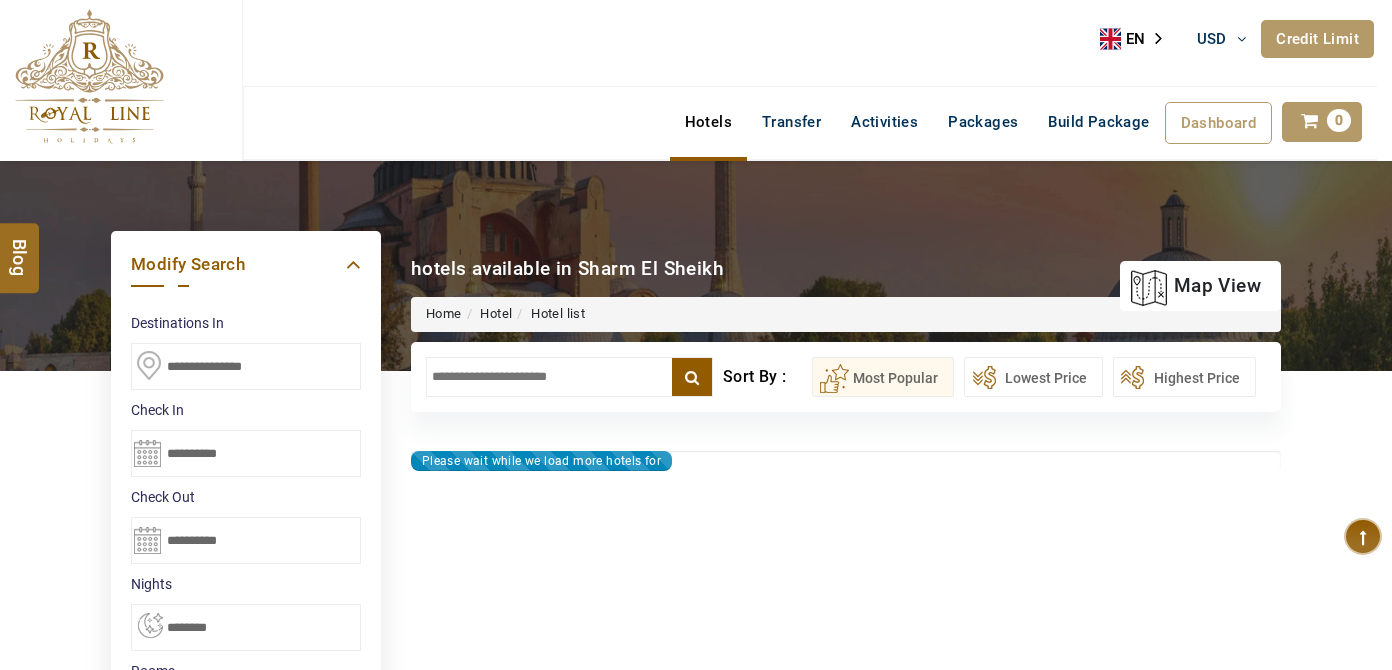 type on "**********" 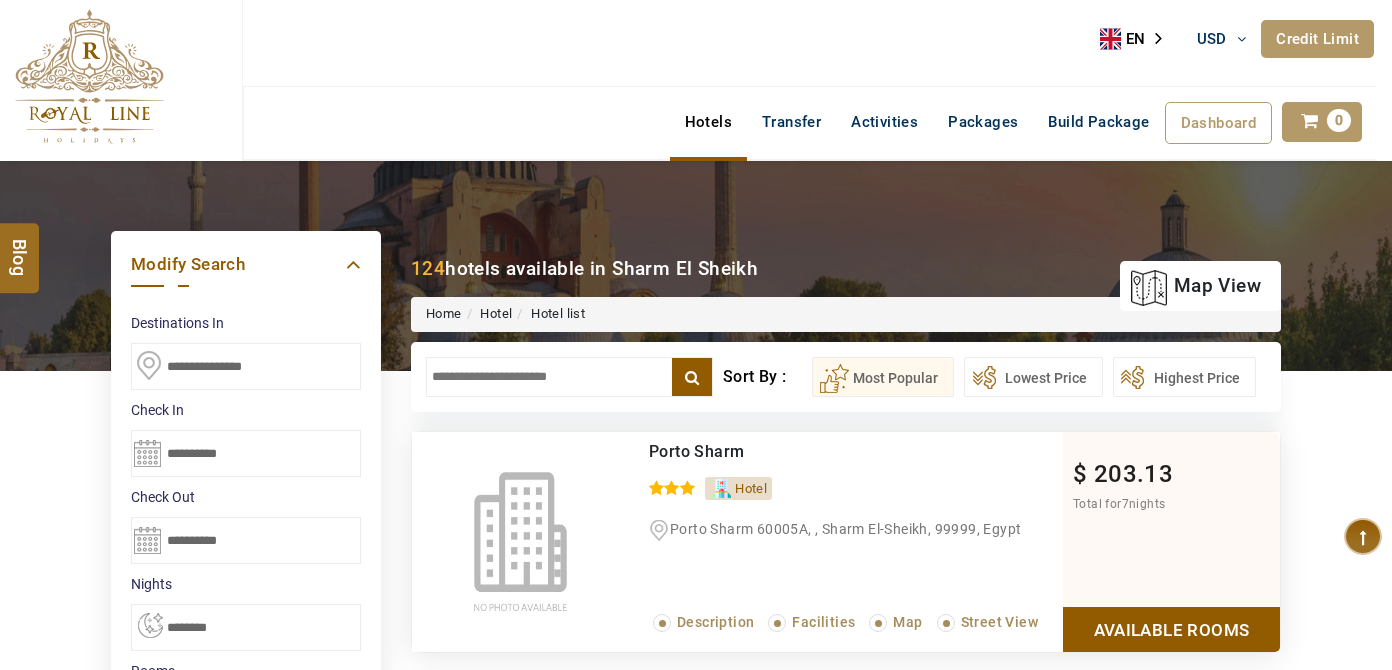 click on "DESTINATION + Add Destination  Nationality Afghanistan Albania Algeria American Samoa Andorra Angola Anguilla Antigua And Barbuda Argentina Armenia Aruba Australia Austria Azerbaijan Bahamas Bahrain Bangladesh Barbados Belarus Belgium Belize Benin Bermuda Bhutan Bolivia Bosnia Herzegovina Botswana Brazil British Indian Ocean Territory British Virgin Islands Brunei Darussalam Bulgaria Burkina Faso Burundi Cambodia Cameroon Canada Cape Verde Caribbean Cayman Islands Central African Republic Chad Chile China Christmas Island Cocos (Keeling) Islands Colombia Comoros Congo (Democratic Republic) Congo (Republic Of) Cook Islands Costa Rica Croatia Cuba Cyprus Czech Republic Denmark Djibouti Dominica Dominican Republic East Timor Ecuador Egypt El Salvador Equatorial Guinea Eritrea Estonia Ethiopia Falkland Islands(Malvinas) Faroe Islands Fiji Finland France French Guiana French Polynesia French Southern Territories Gabon Gambia Georgia Germany Ghana Gibraltar Greece Greenland Grenada Guadeloupe Guam Guatemala Guinea" at bounding box center (696, 938) 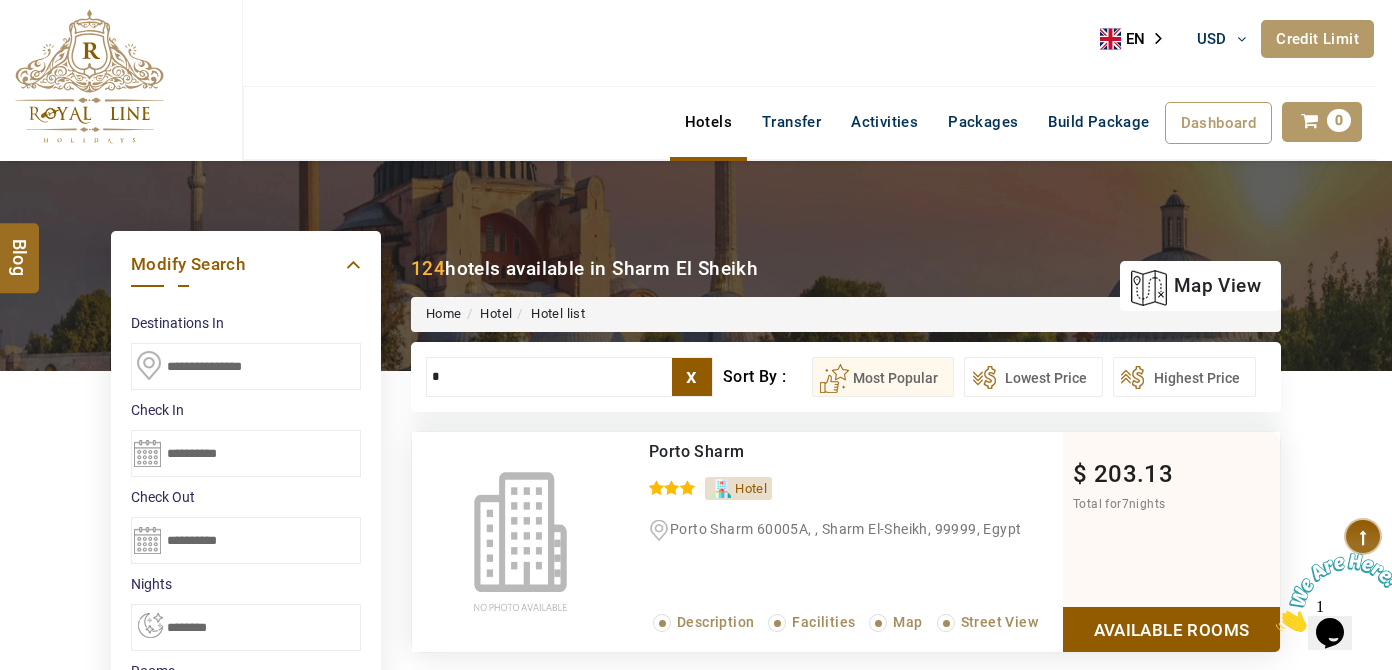 scroll, scrollTop: 0, scrollLeft: 0, axis: both 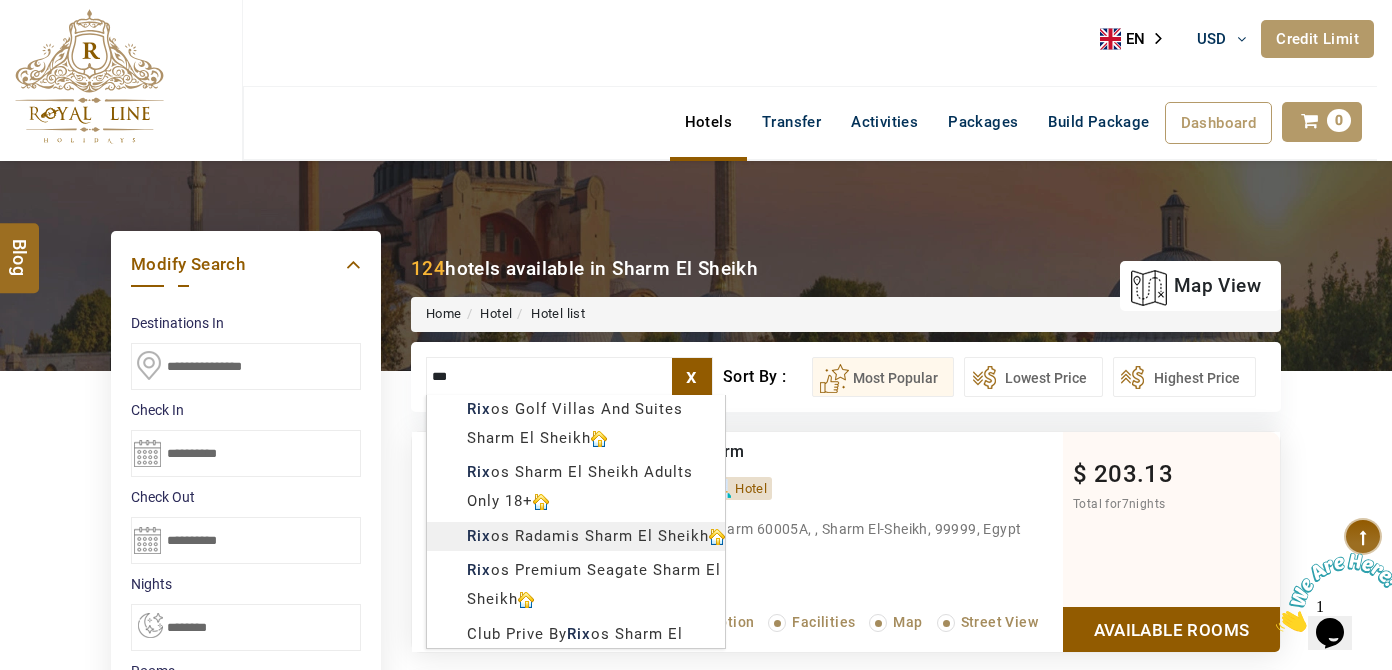 click on "LARISA HAWWARI USD AED  AED EUR  € USD  $ INR  ₹ THB  ฿ IDR  Rp BHD  BHD TRY  ₺ Credit Limit EN HE AR ES PT ZH Helpline
[PHONE] Register Now [PHONE] [EMAIL] About Us What we Offer Blog Why Us Contact Hotels  Transfer Activities Packages Build Package Dashboard My Profile My Booking My Reports My Quotation Sign Out 0 Points Redeem Now To Redeem 8664  Points Future Points  4348   Points Credit Limit Credit Limit USD 25000.00 70% Complete Used USD 17410.22 Available USD 7589.78 Setting  Looks like you haven't added anything to your cart yet Countinue Shopping ****** ****** Please Wait.. Blog demo
Remember me Forgot
password? LOG IN Don't have an account?   Register Now My Booking View/ Print/Cancel Your Booking without Signing in Submit Applying Filters...... Hotels For You Will Be Loading Soon demo
In A Few Moment, You Will Be Celebrating Best Hotel options galore ! Check In   CheckOut Rooms Rooms Please Wait Please Wait ... X" at bounding box center (696, 1137) 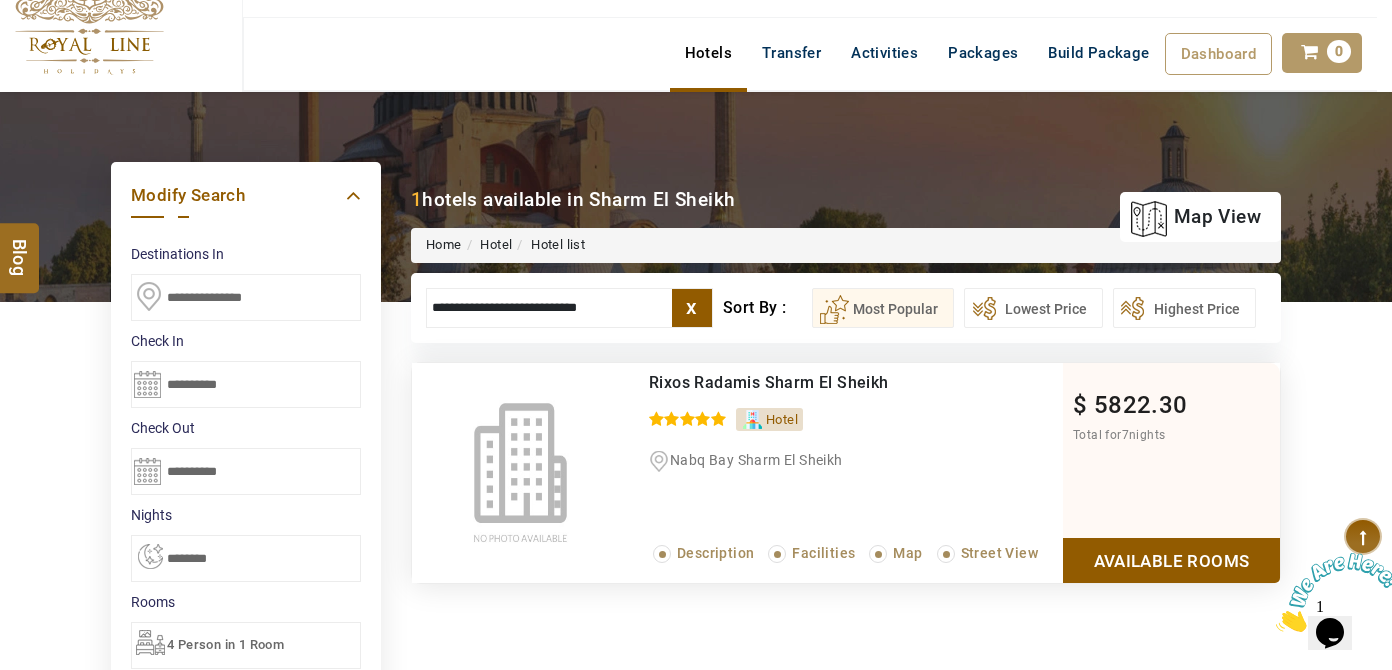 scroll, scrollTop: 181, scrollLeft: 0, axis: vertical 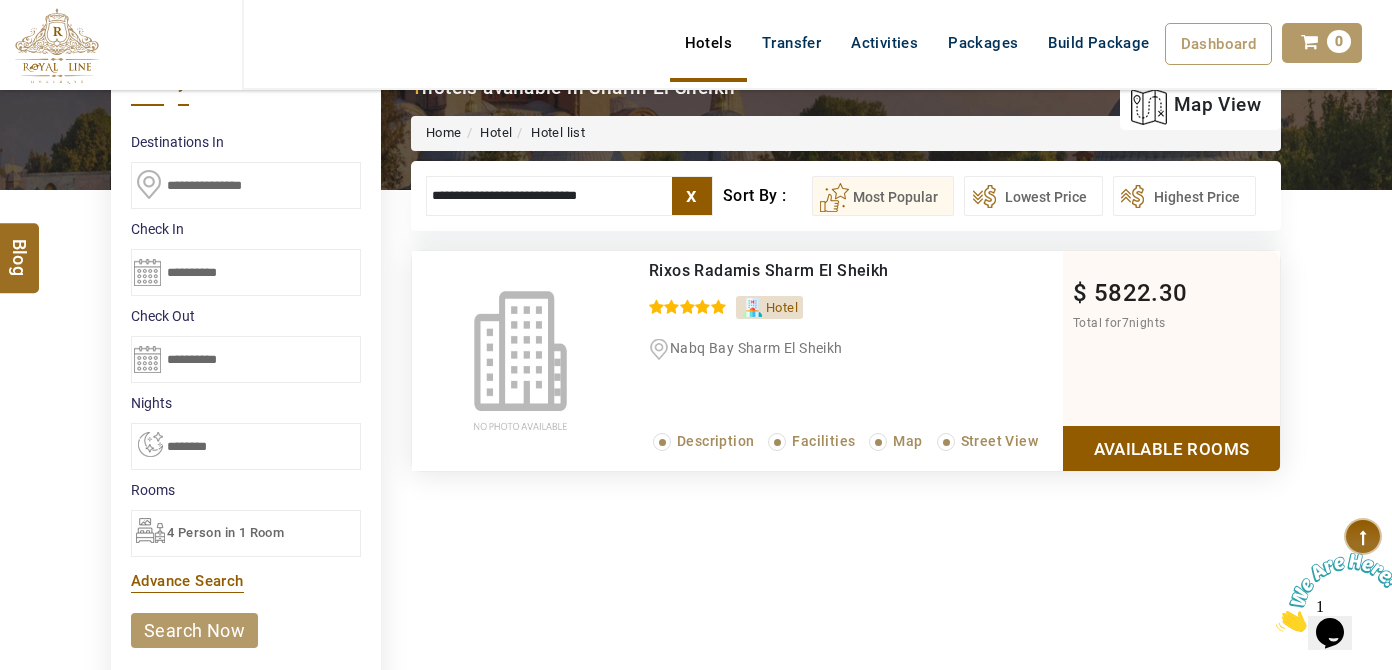 type on "**********" 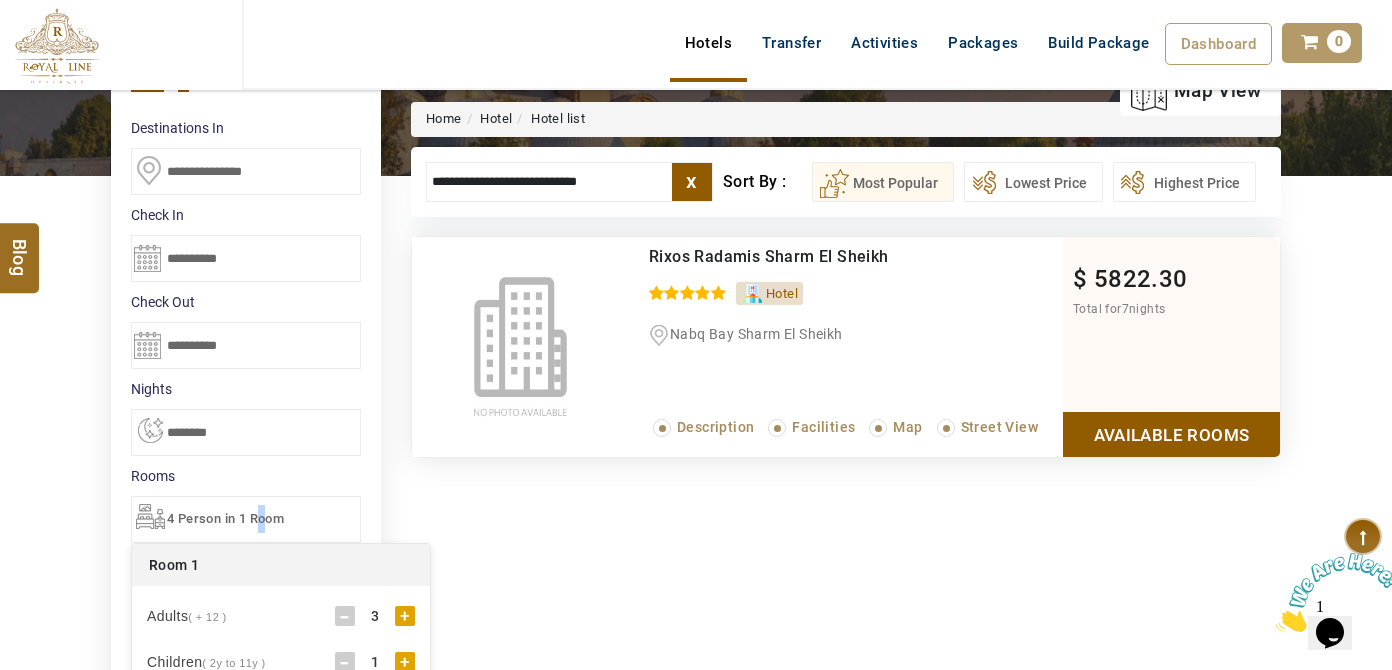 scroll, scrollTop: 454, scrollLeft: 0, axis: vertical 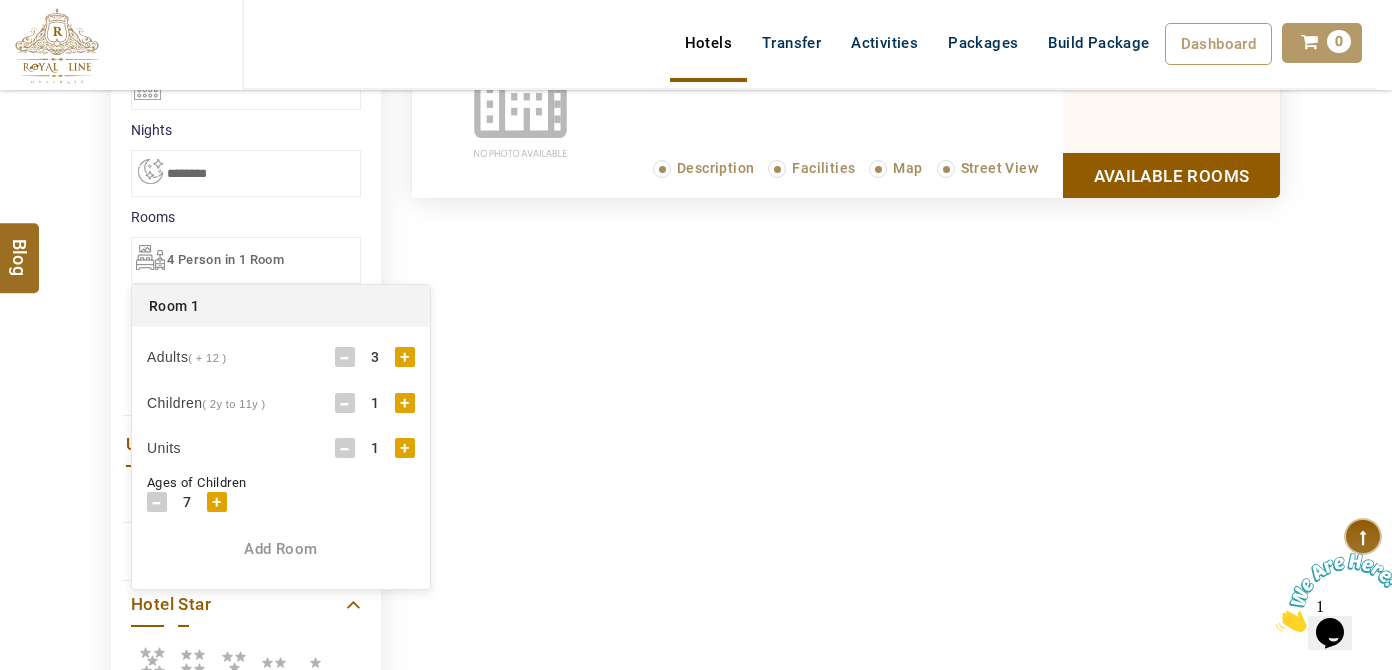 click on "Adults ( + 12 ) - 3 +" at bounding box center [281, 357] 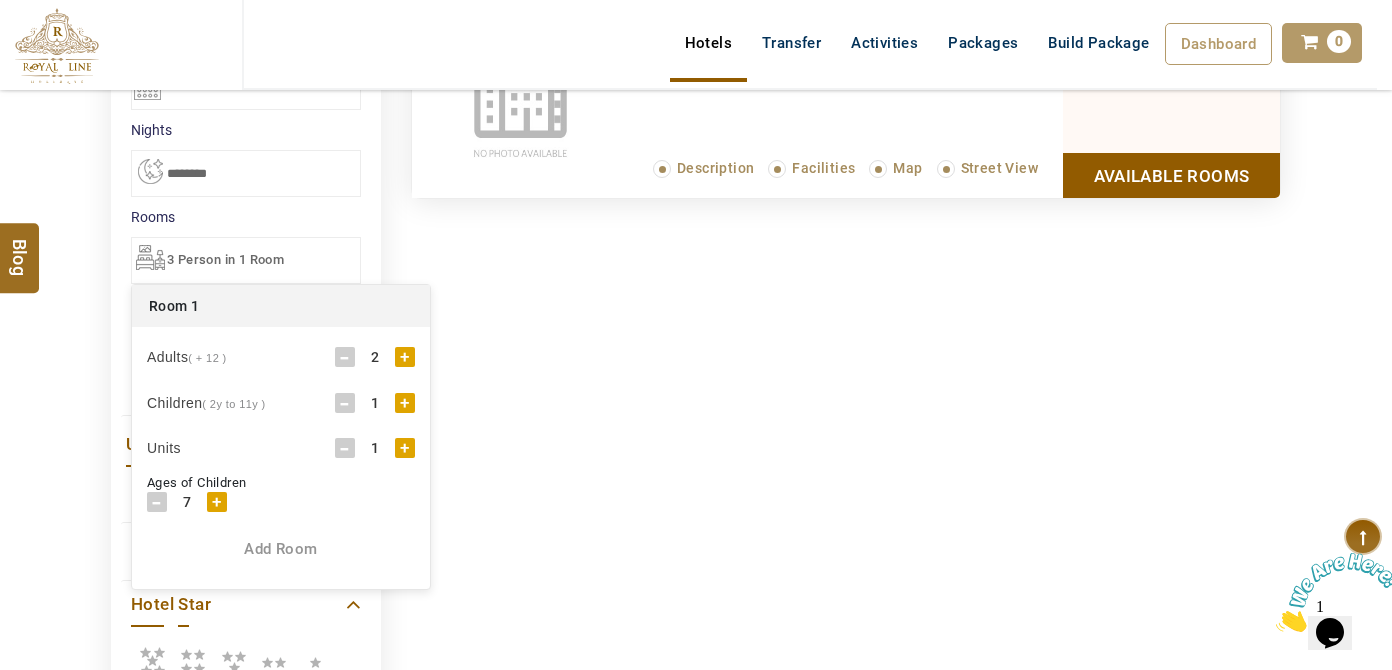click on "**********" at bounding box center (696, 418) 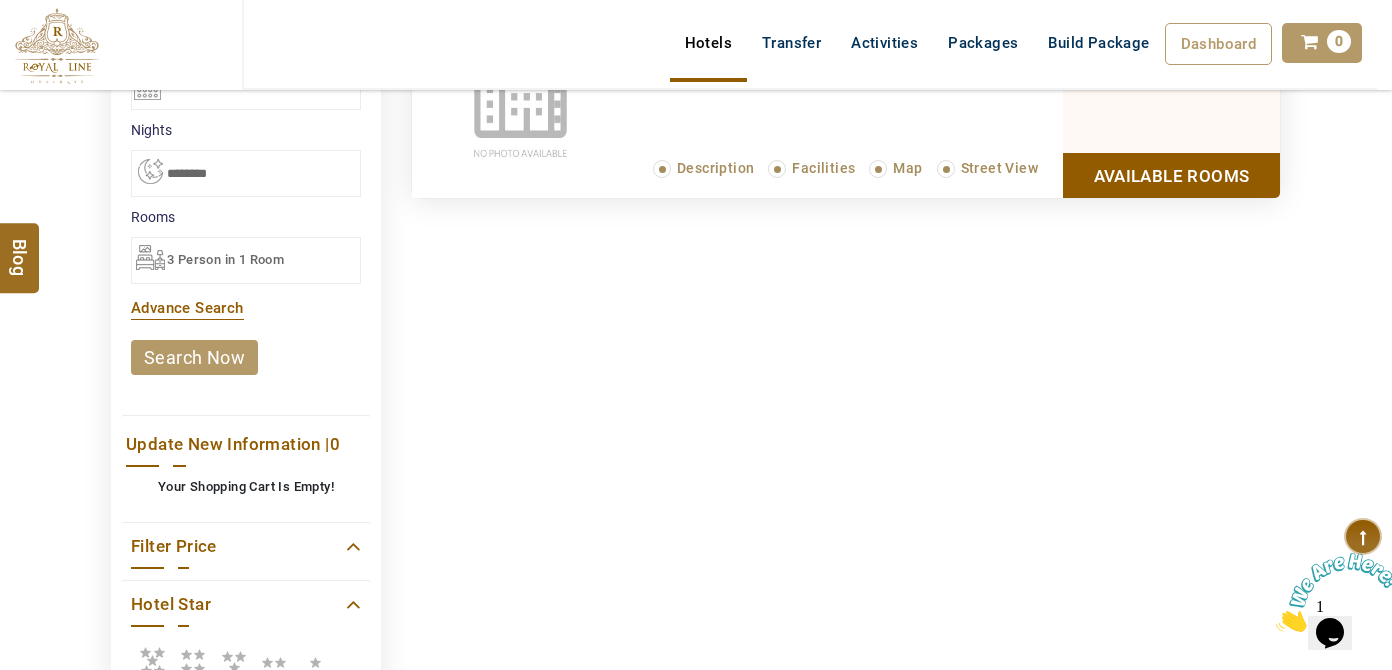 click on "search now" at bounding box center [194, 357] 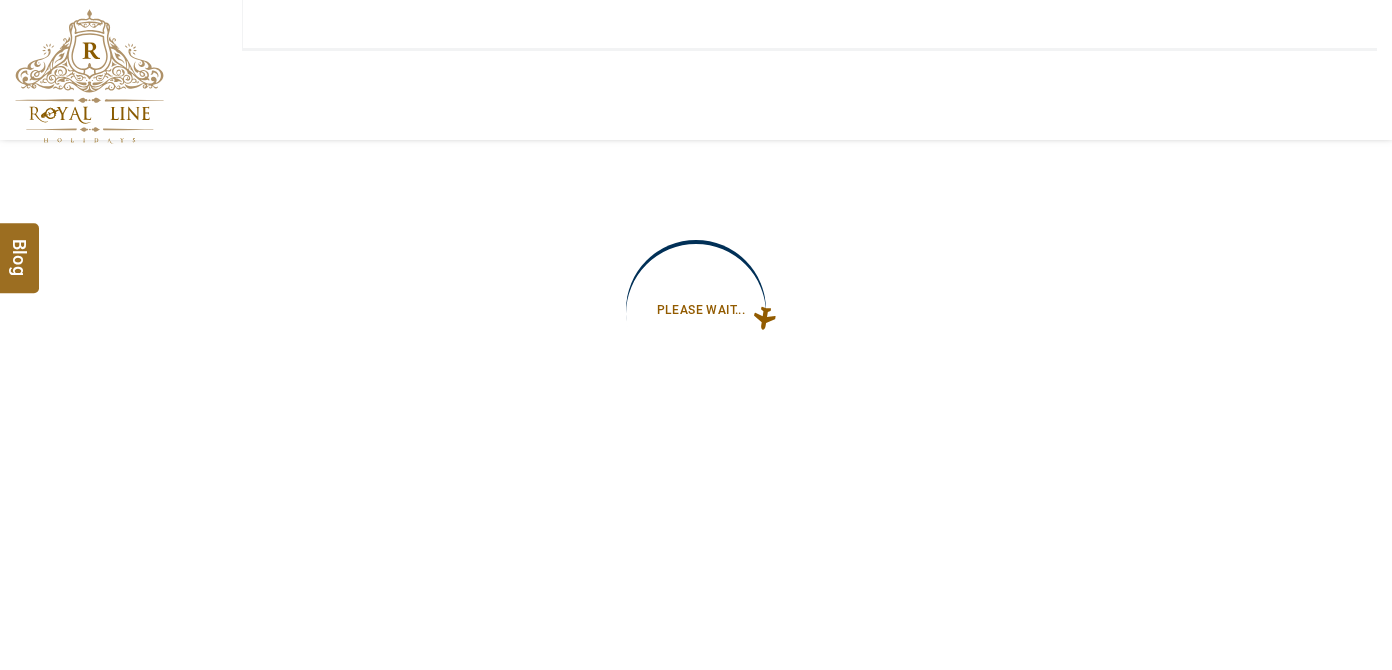 type on "**********" 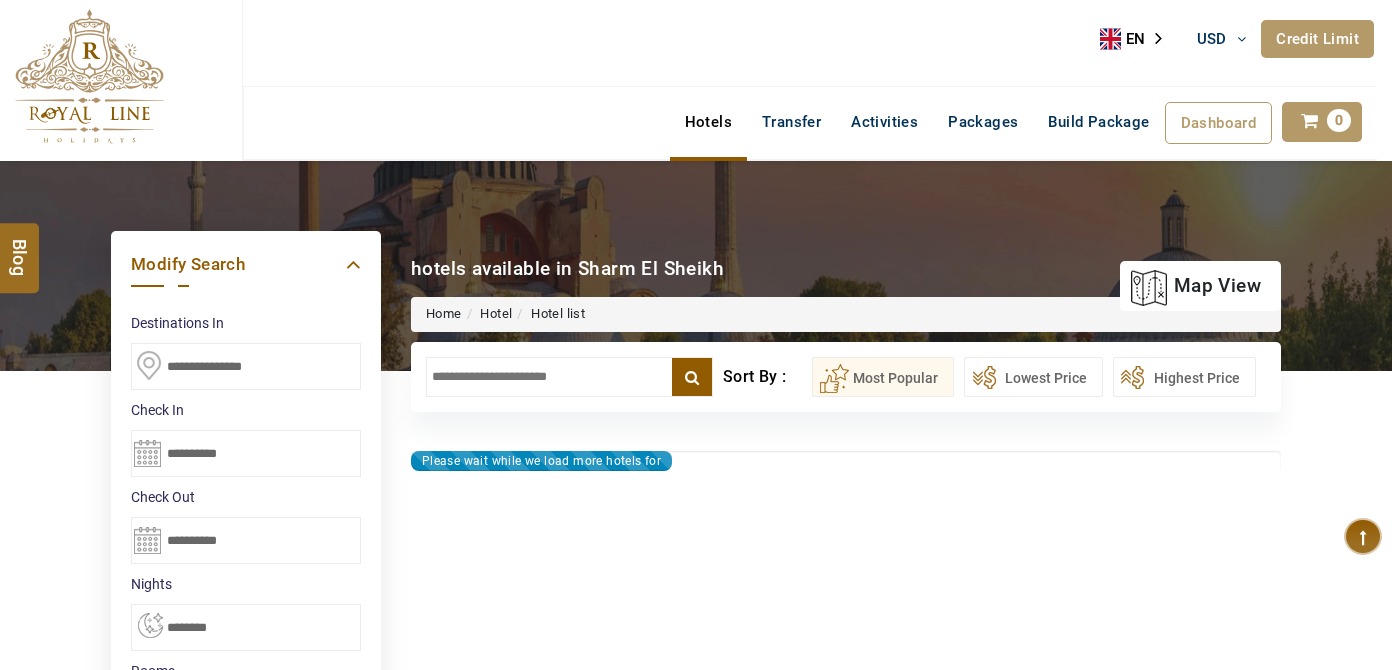 type on "**********" 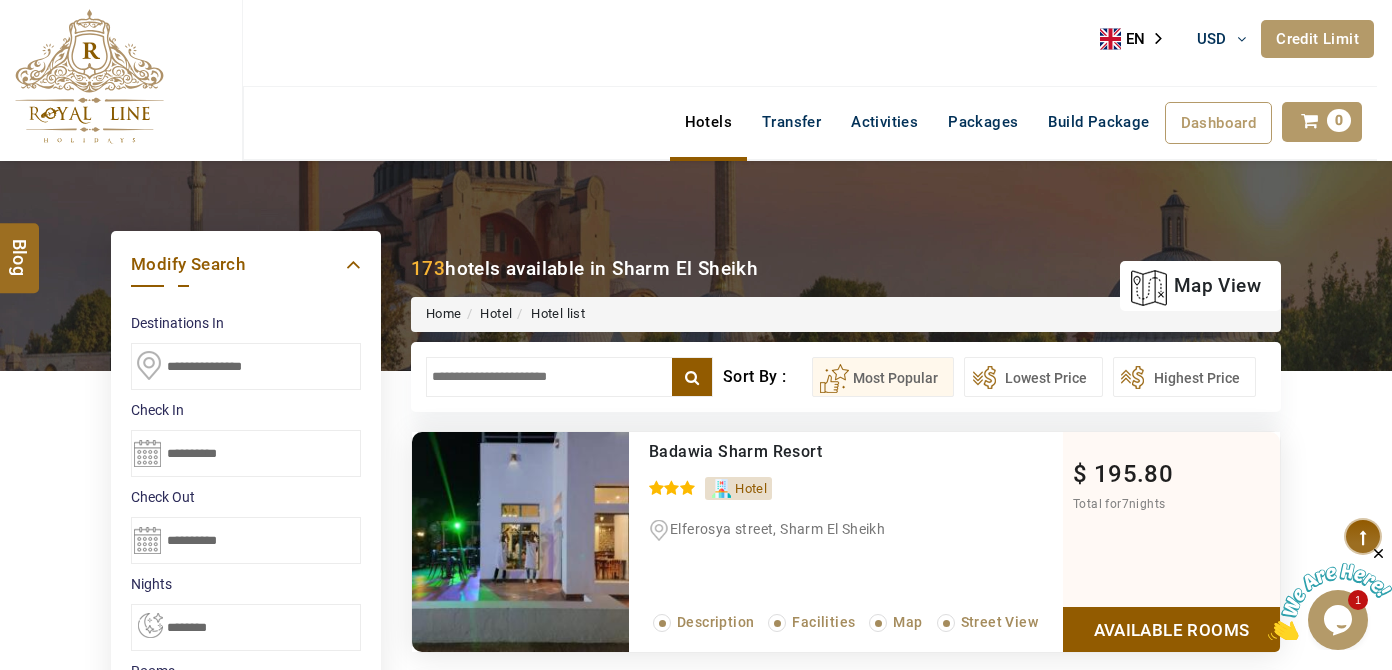 scroll, scrollTop: 0, scrollLeft: 0, axis: both 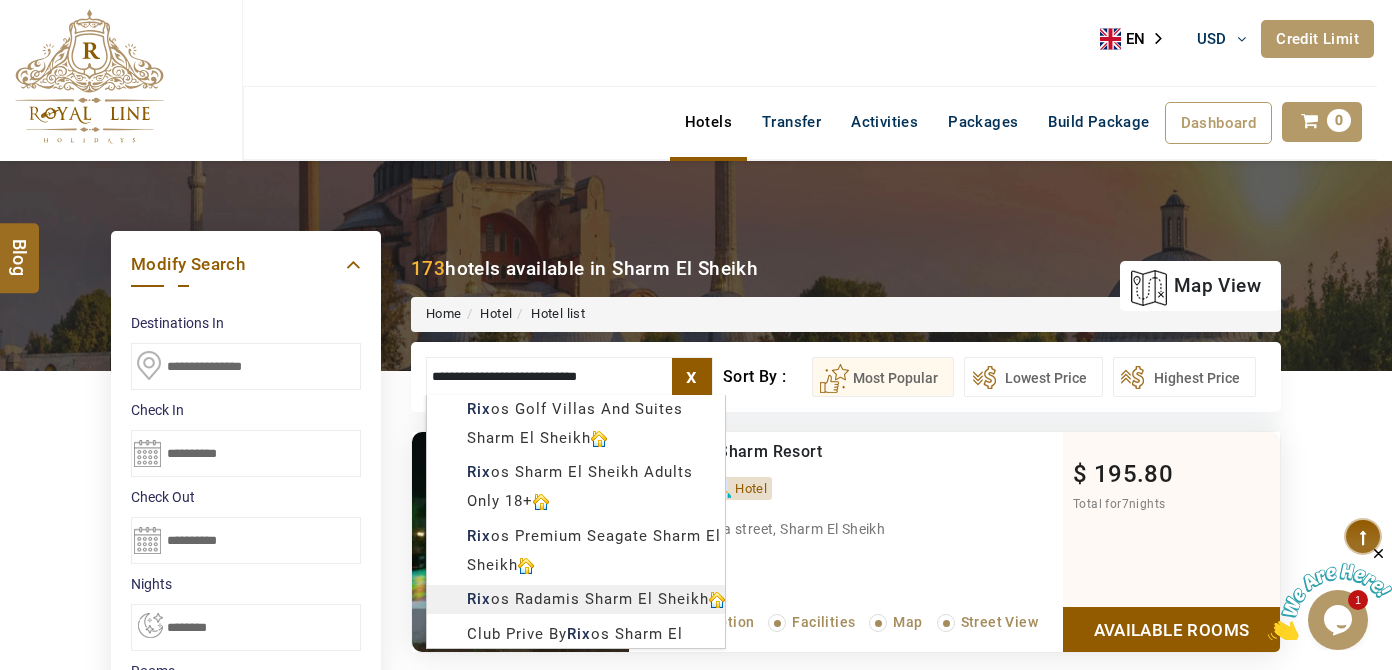 click on "LARISA HAWWARI USD AED  AED EUR  € USD  $ INR  ₹ THB  ฿ IDR  Rp BHD  BHD TRY  ₺ Credit Limit EN HE AR ES PT ZH Helpline
+[PHONE] Register Now +[PHONE] [EMAIL] About Us What we Offer Blog Why Us Contact Hotels  Transfer Activities Packages Build Package Dashboard My Profile My Booking My Reports My Quotation Sign Out 0 Points Redeem Now To Redeem 8664  Points Future Points  4348   Points Credit Limit Credit Limit USD 25000.00 70% Complete Used USD 17410.22 Available USD 7589.78 Setting  Looks like you haven't added anything to your cart yet Countinue Shopping ****** ****** Please Wait.. Blog demo
Remember me Forgot
password? LOG IN Don't have an account?   Register Now My Booking View/ Print/Cancel Your Booking without Signing in Submit Applying Filters...... Hotels For You Will Be Loading Soon demo
In A Few Moment, You Will Be Celebrating Best Hotel options galore ! Check In   CheckOut Rooms Rooms Please Wait Please Wait ... X" at bounding box center [696, 1137] 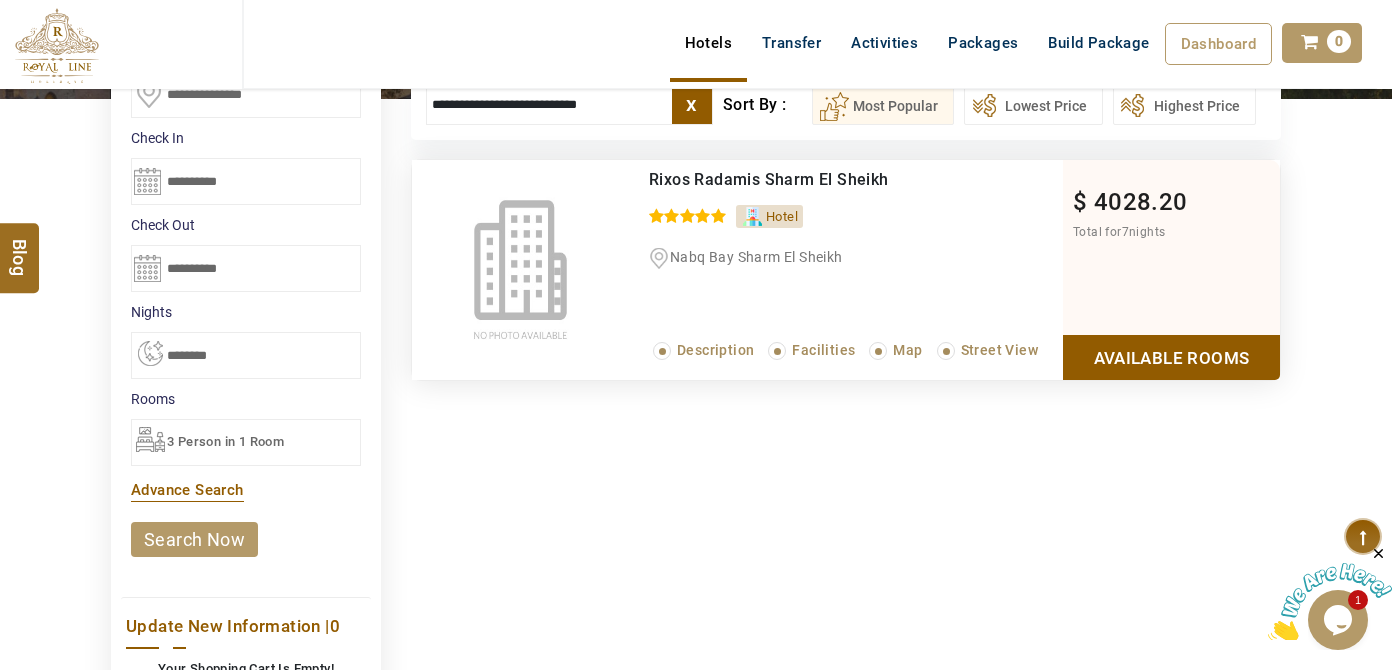 type on "**********" 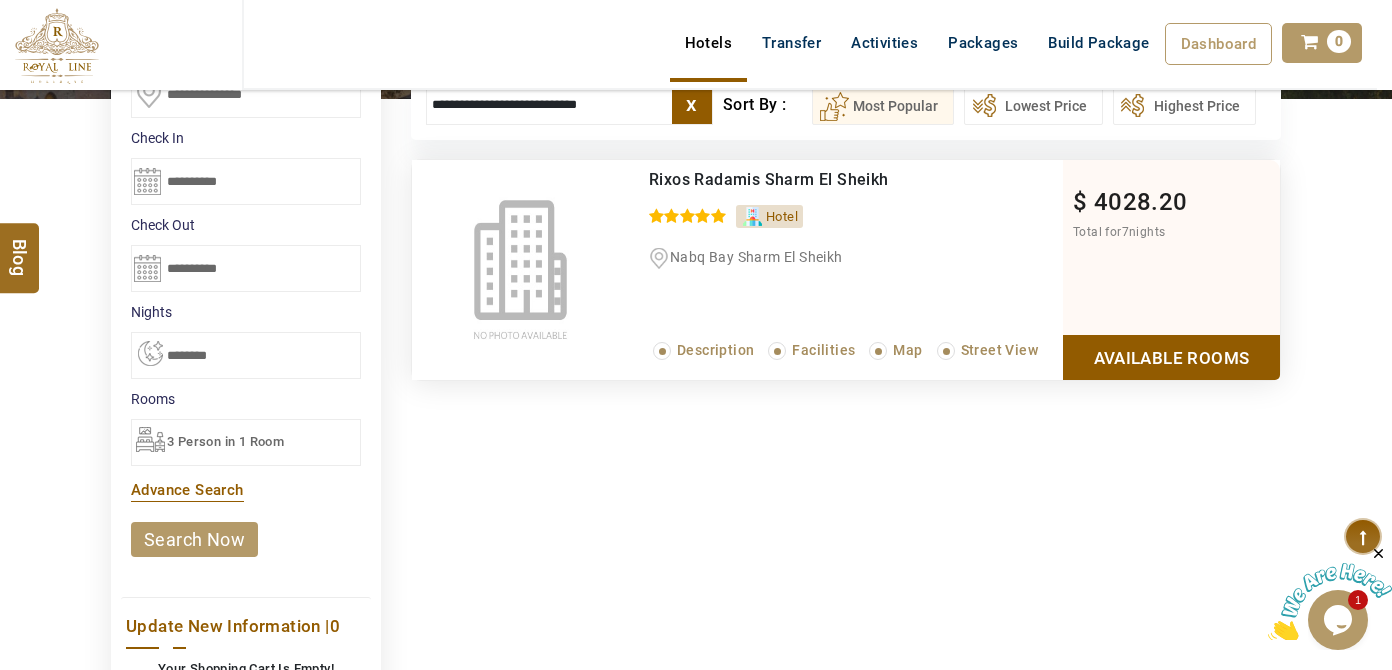 click on "Available Rooms" at bounding box center (1171, 357) 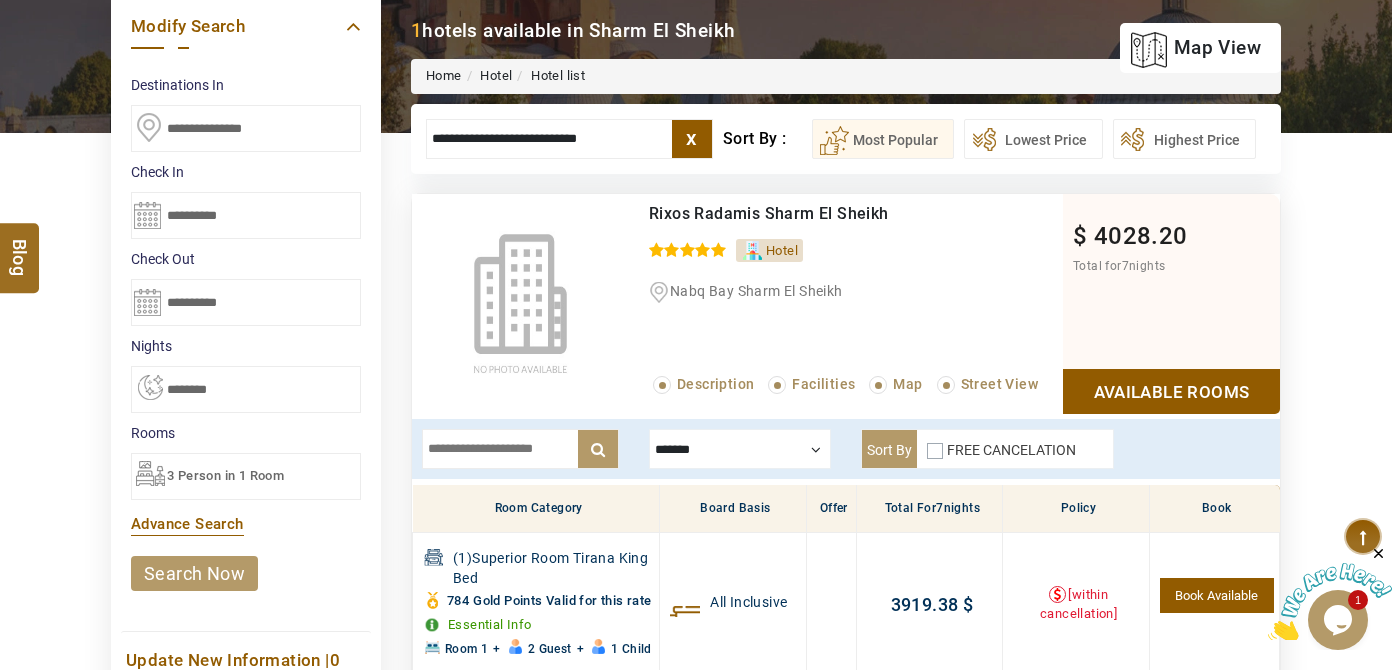 scroll, scrollTop: 272, scrollLeft: 0, axis: vertical 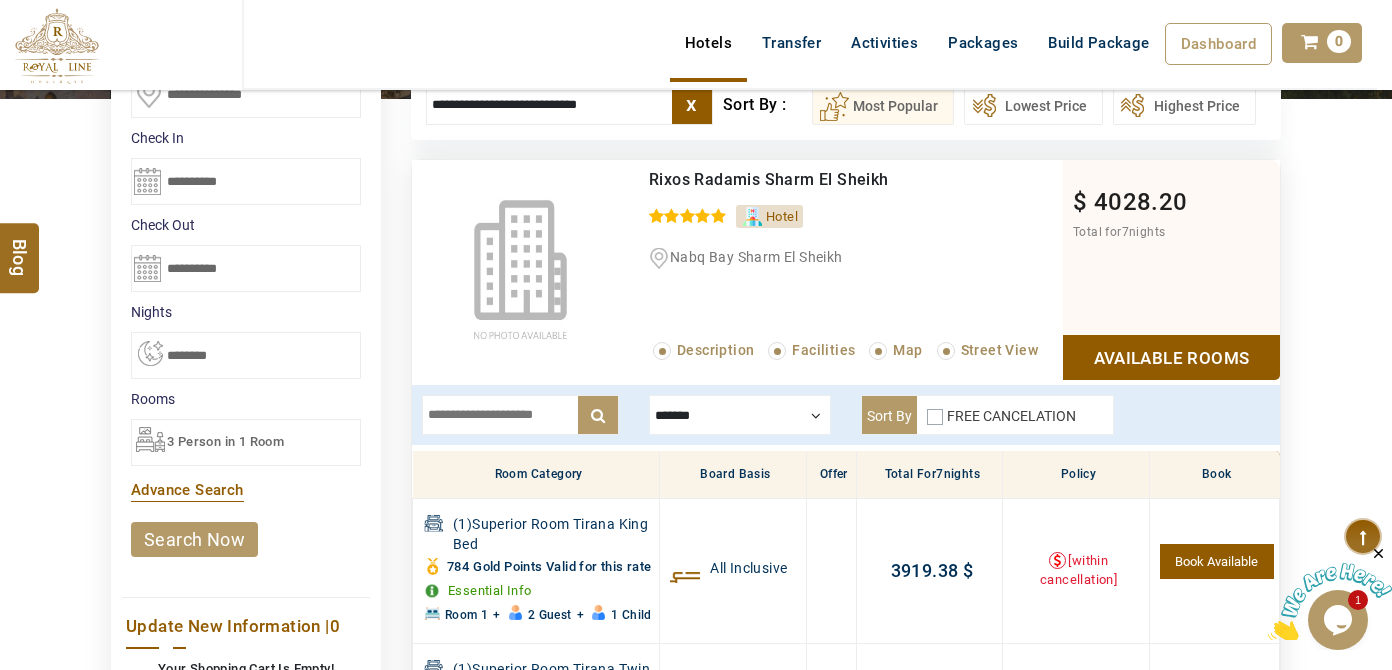 click on "**********" at bounding box center (246, 181) 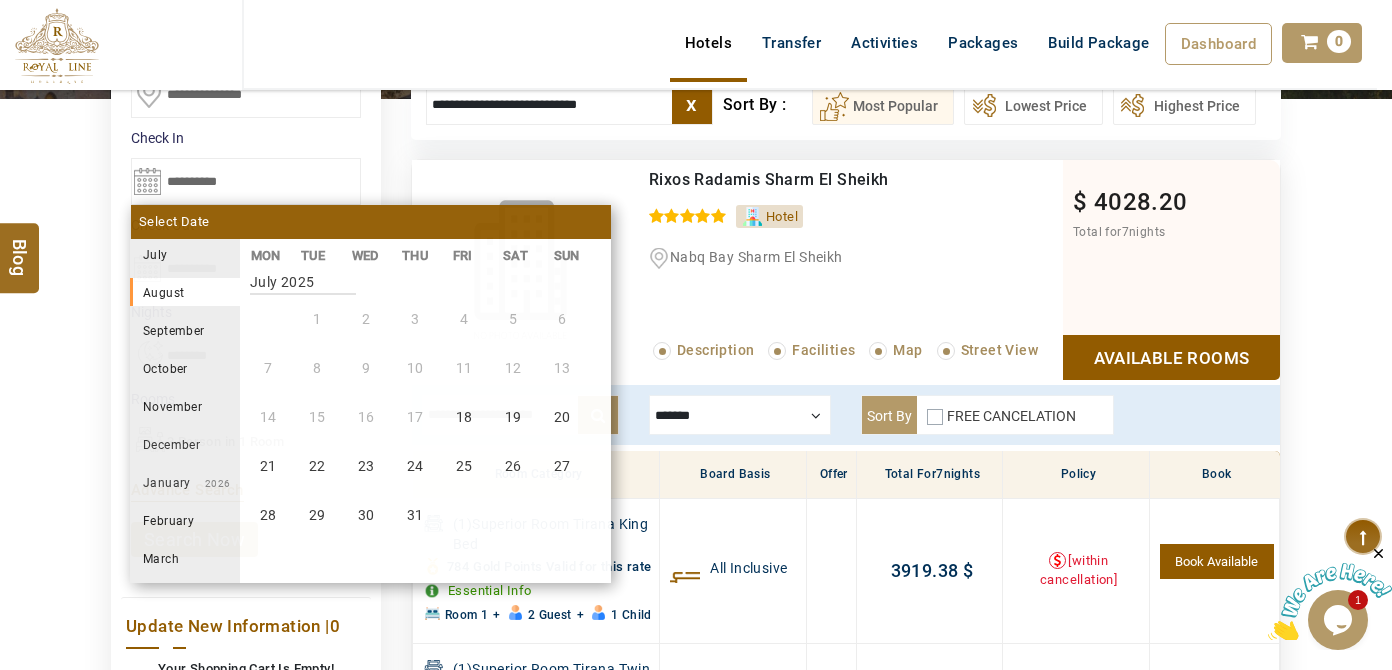 scroll, scrollTop: 370, scrollLeft: 0, axis: vertical 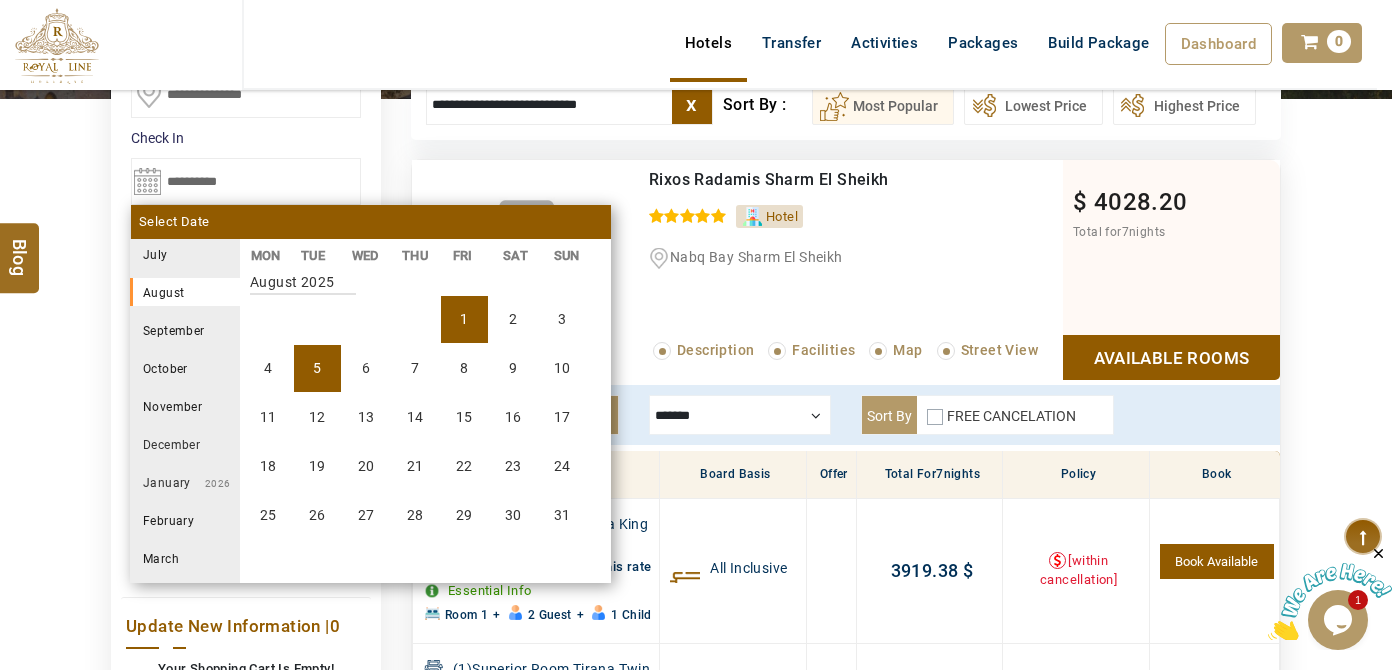 click on "1" at bounding box center [464, 319] 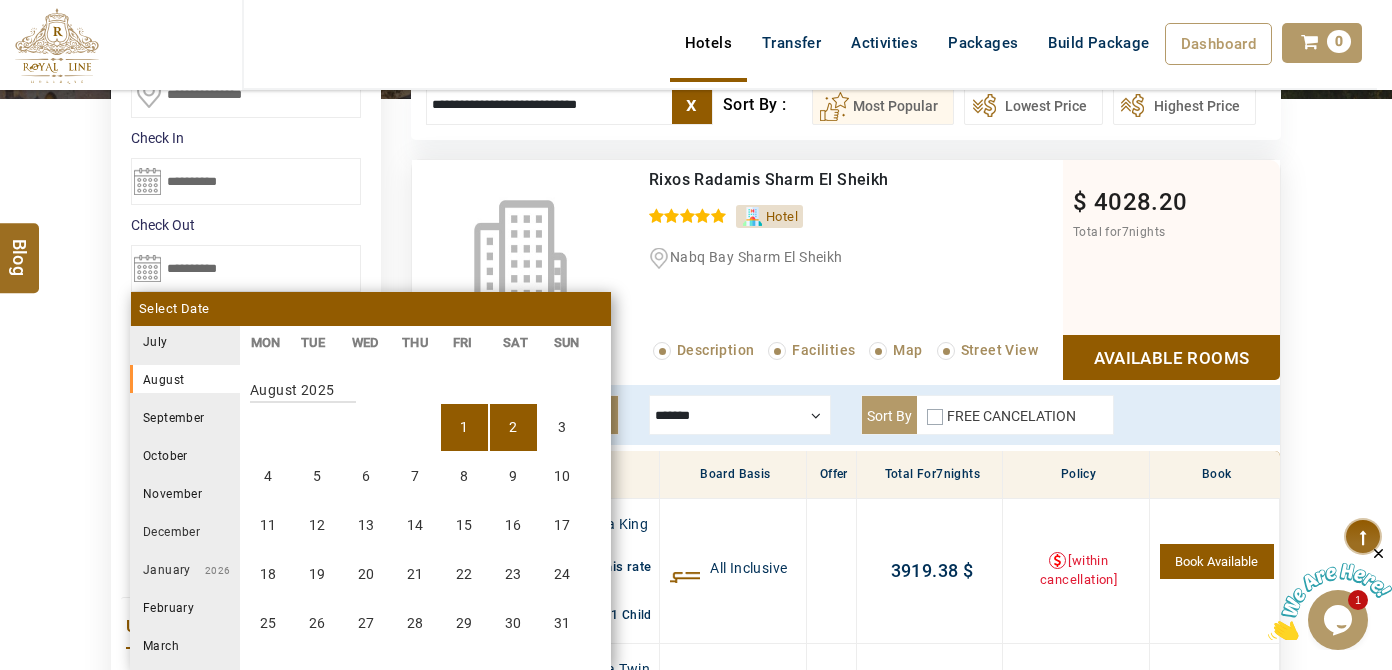 scroll, scrollTop: 370, scrollLeft: 0, axis: vertical 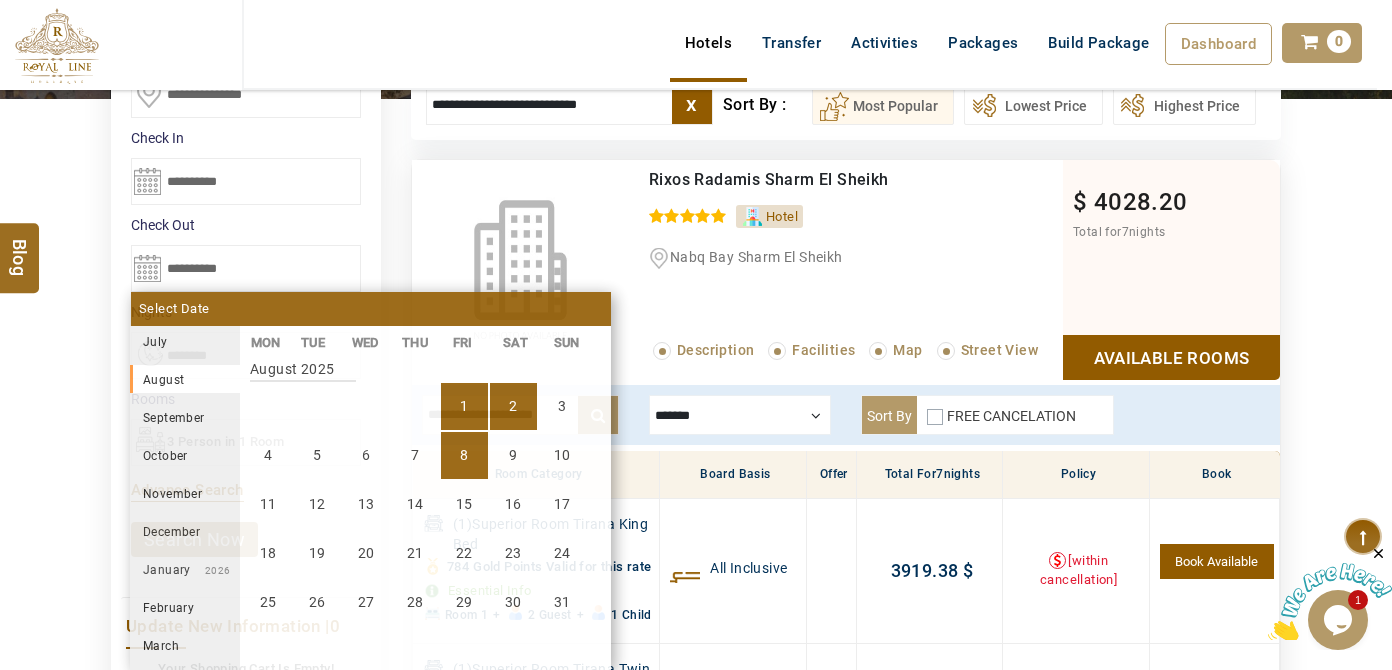 click on "8" at bounding box center (464, 455) 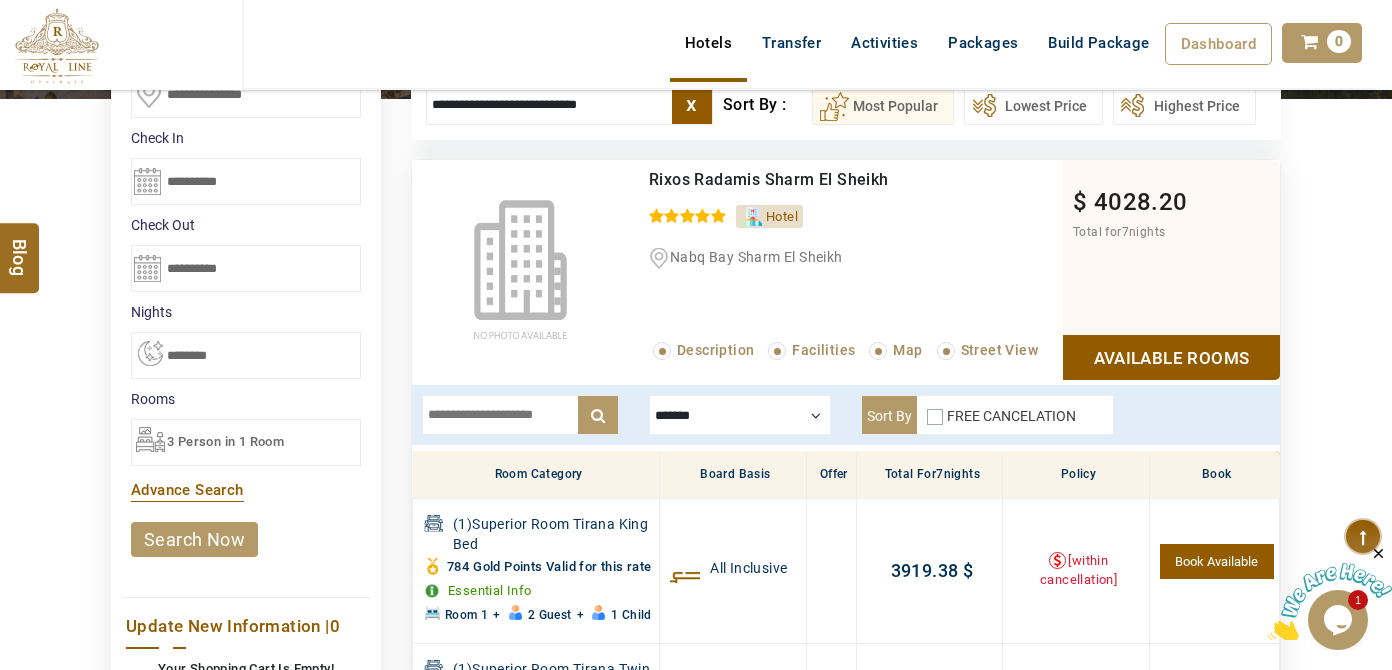 click on "search now" at bounding box center (246, 539) 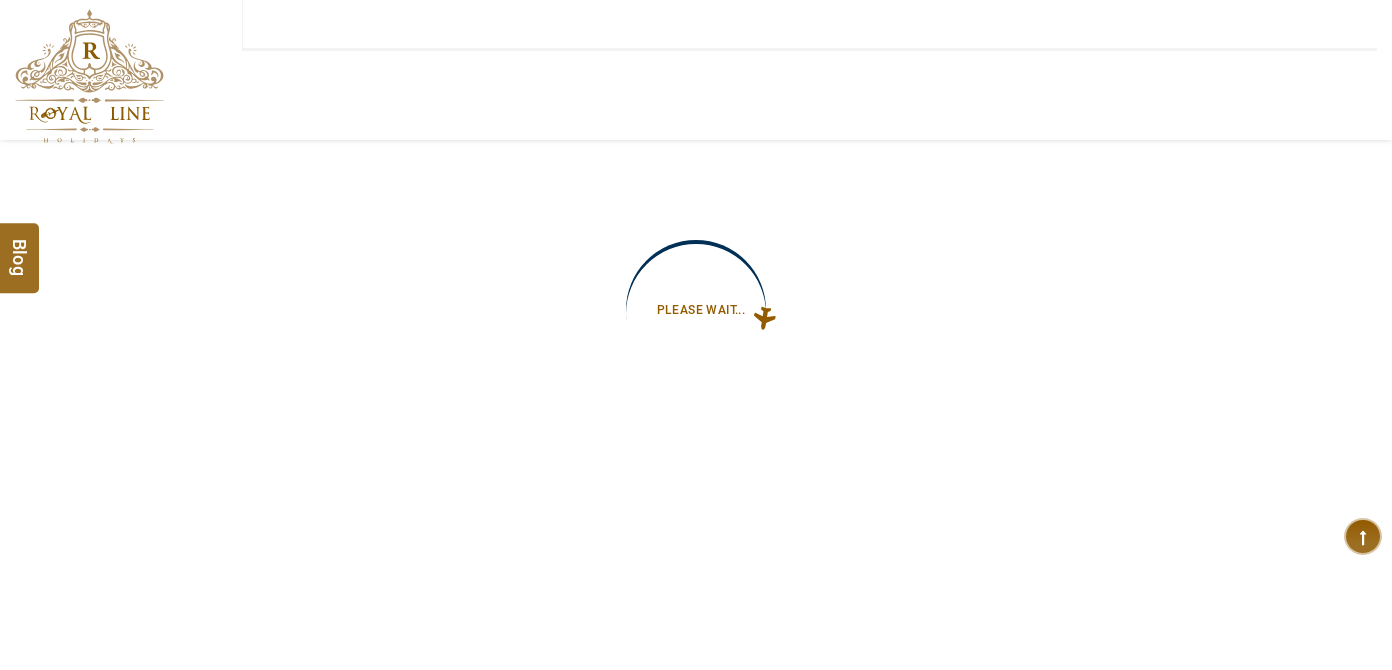 type on "**********" 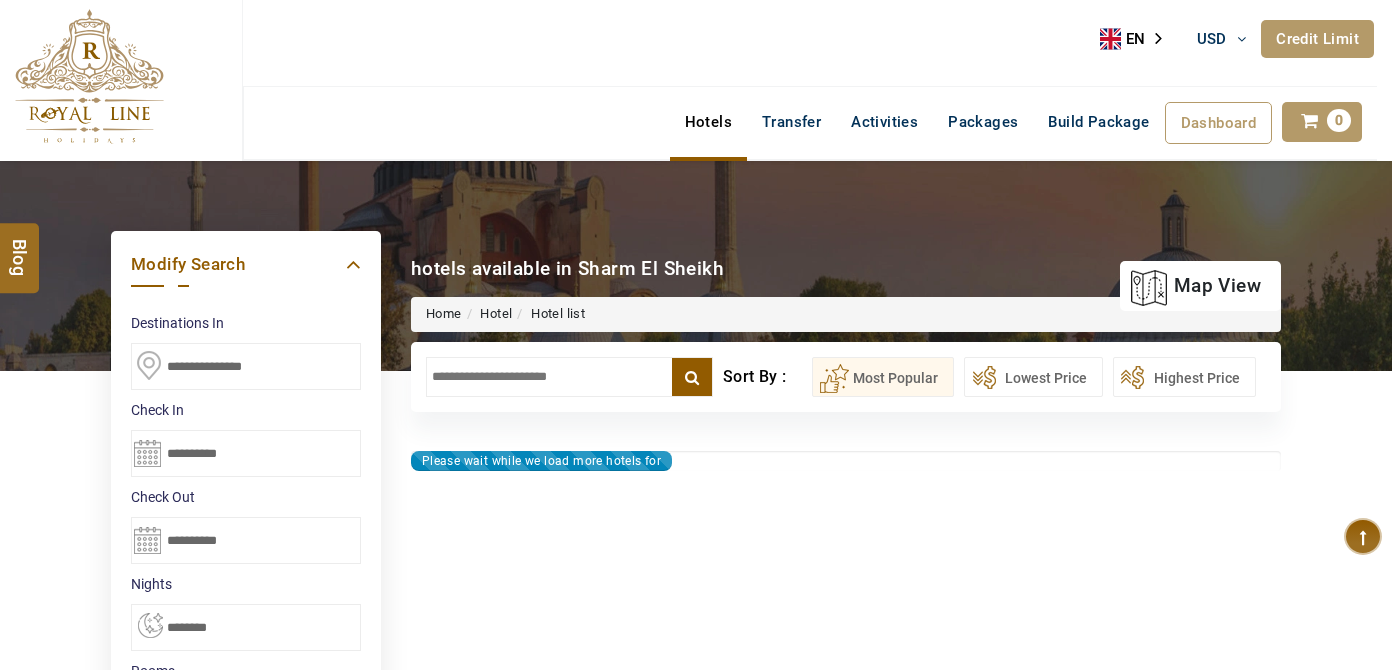 type on "**********" 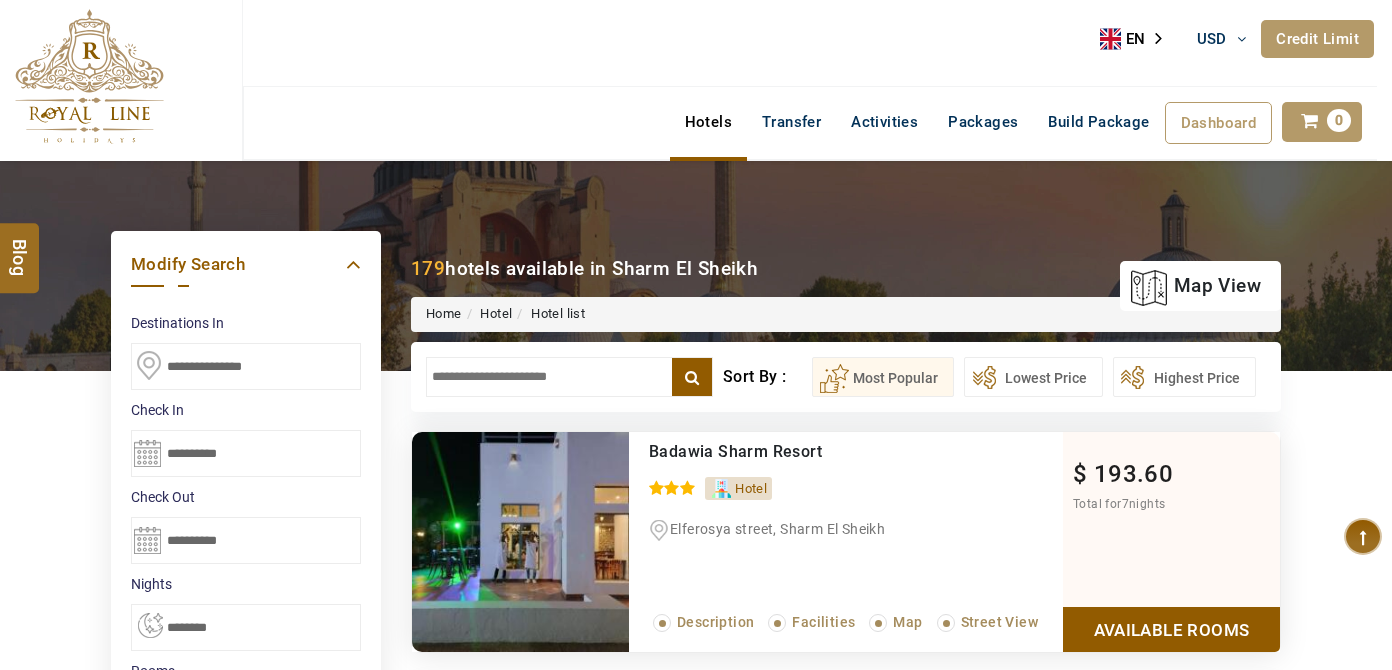 click at bounding box center [569, 377] 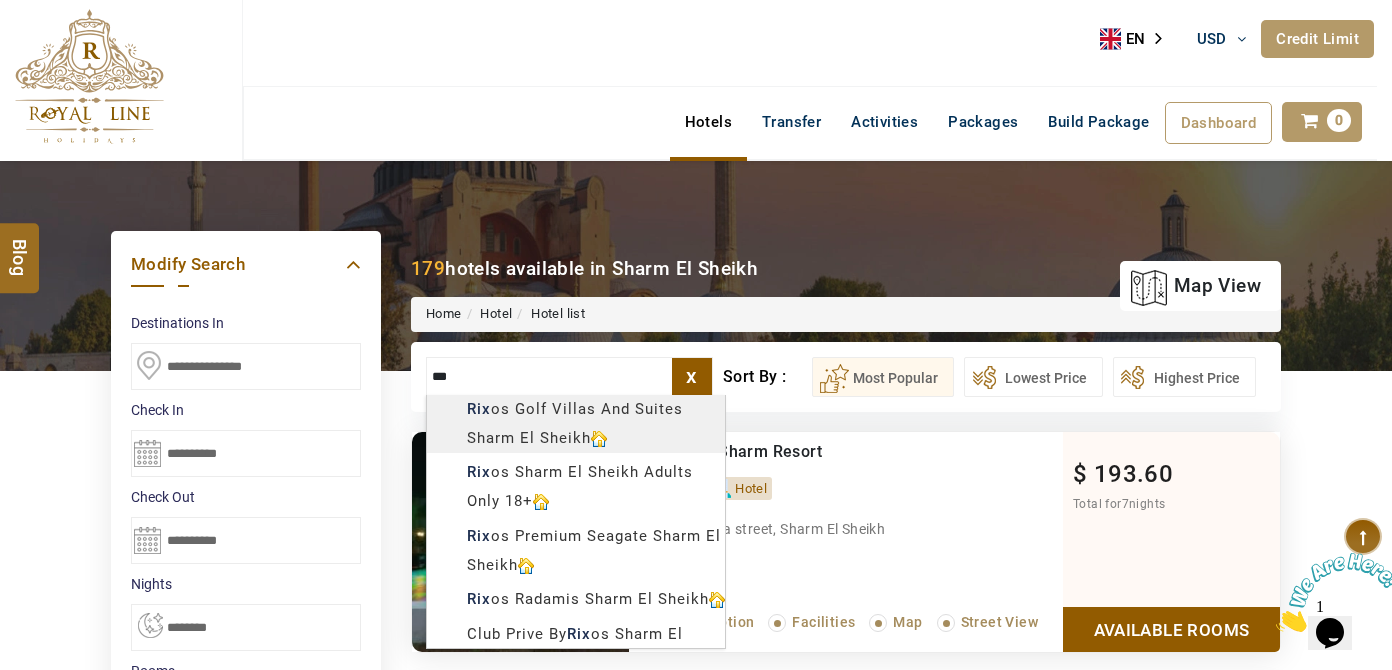 scroll, scrollTop: 0, scrollLeft: 0, axis: both 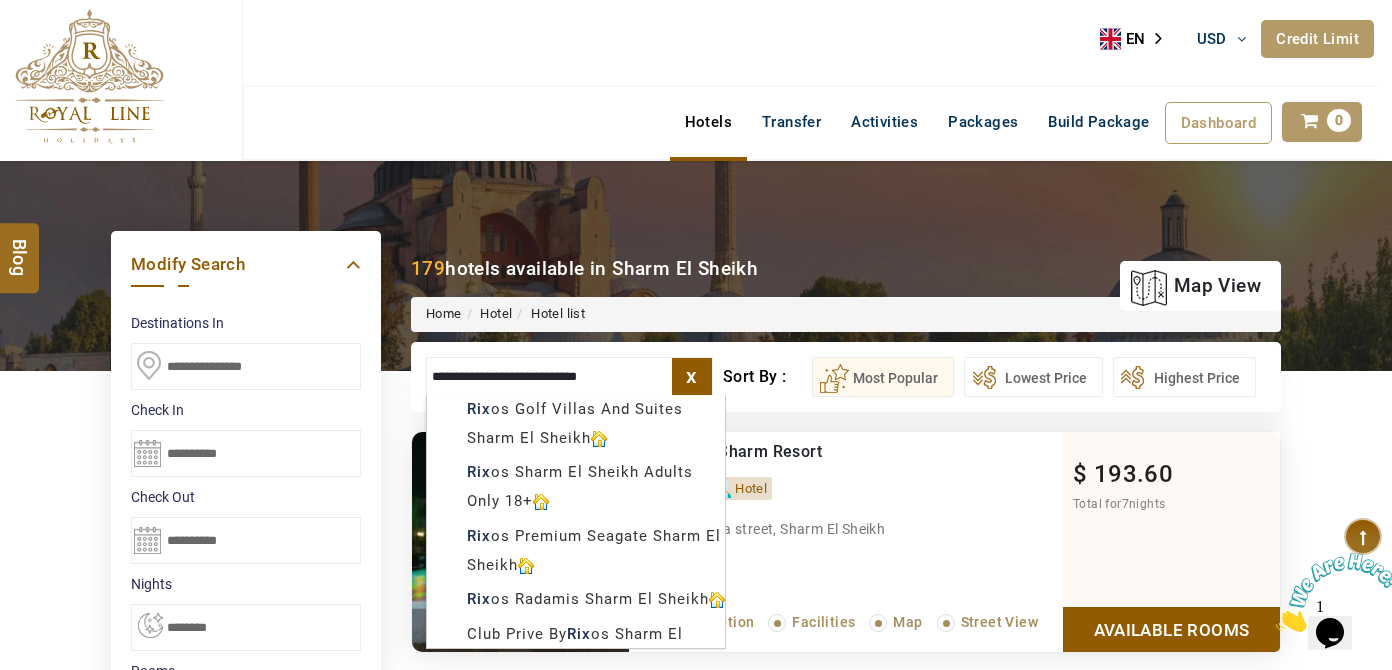 click on "LARISA HAWWARI USD AED  AED EUR  € USD  $ INR  ₹ THB  ฿ IDR  Rp BHD  BHD TRY  ₺ Credit Limit EN HE AR ES PT ZH Helpline
[PHONE] Register Now [PHONE] [EMAIL] About Us What we Offer Blog Why Us Contact Hotels  Transfer Activities Packages Build Package Dashboard My Profile My Booking My Reports My Quotation Sign Out 0 Points Redeem Now To Redeem 8664  Points Future Points  4348   Points Credit Limit Credit Limit USD 25000.00 70% Complete Used USD 17410.22 Available USD 7589.78 Setting  Looks like you haven't added anything to your cart yet Countinue Shopping ****** ****** Please Wait.. Blog demo
Remember me Forgot
password? LOG IN Don't have an account?   Register Now My Booking View/ Print/Cancel Your Booking without Signing in Submit Applying Filters...... Hotels For You Will Be Loading Soon demo
In A Few Moment, You Will Be Celebrating Best Hotel options galore ! Check In   CheckOut Rooms Rooms Please Wait Please Wait ... X" at bounding box center (696, 1137) 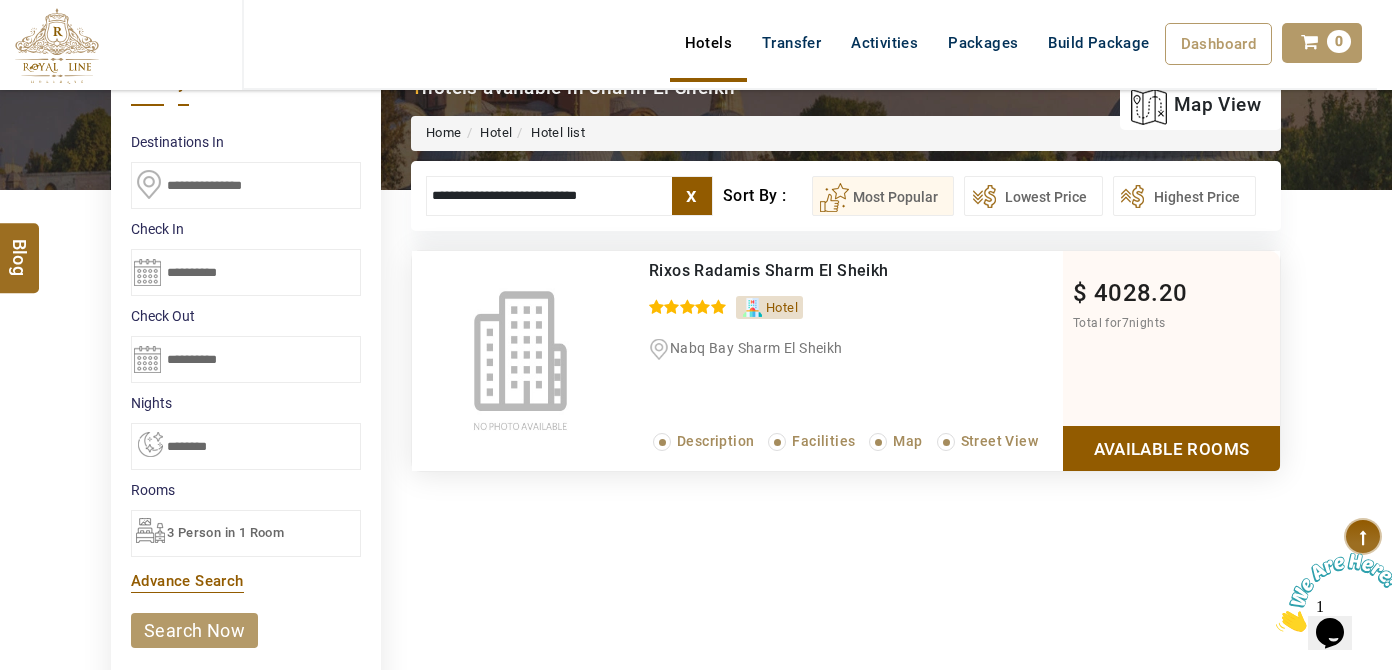 type on "**********" 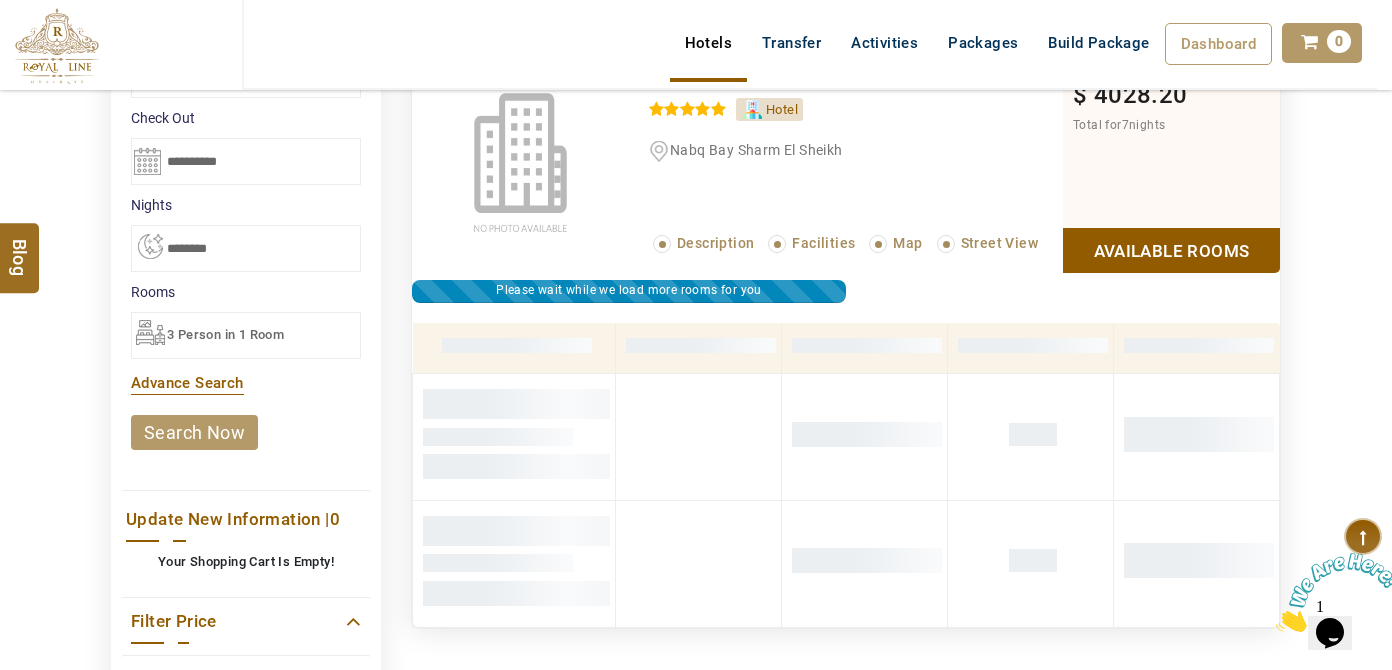 click on "3 Person in    1 Room" at bounding box center (225, 334) 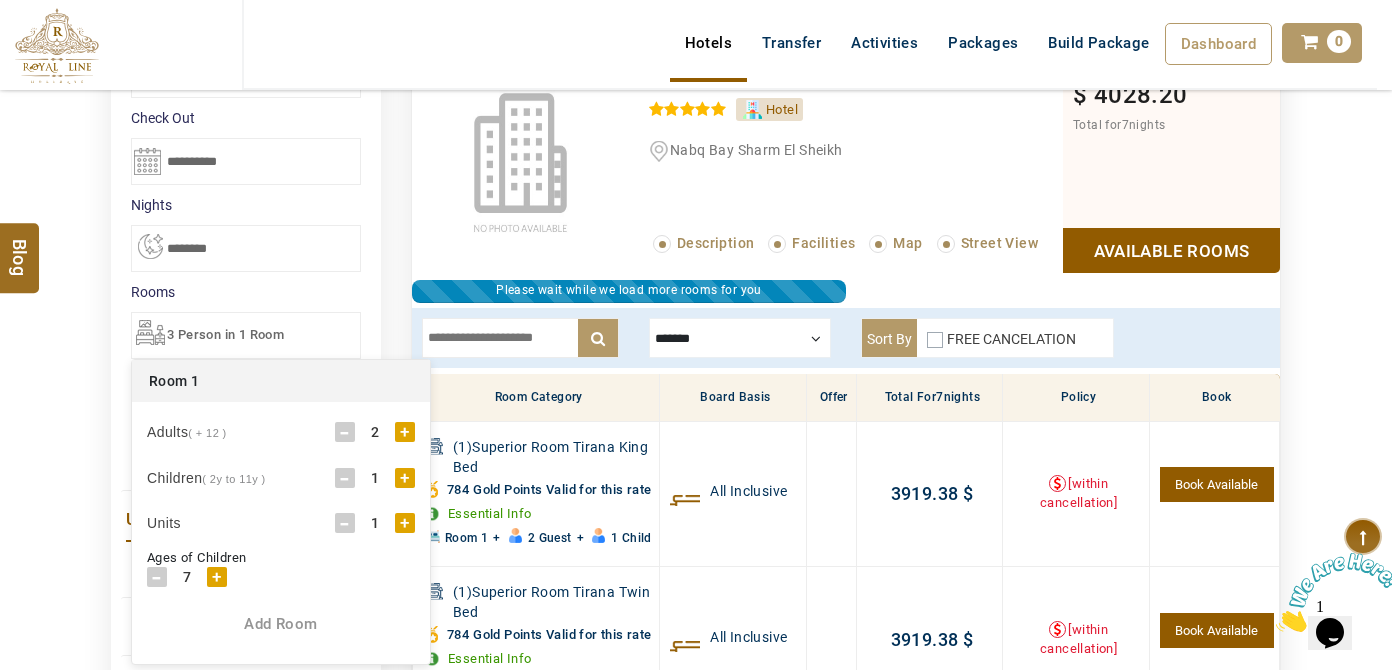 click on "+" at bounding box center (405, 478) 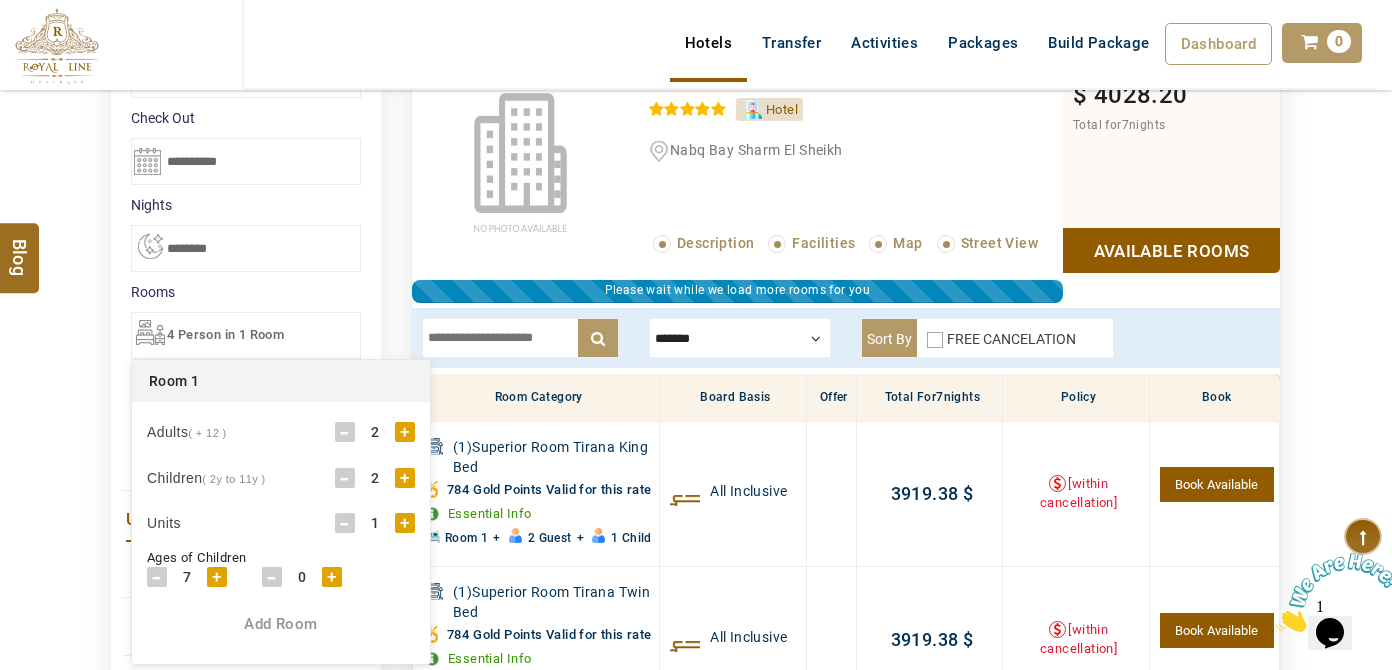 click on "+" at bounding box center (332, 577) 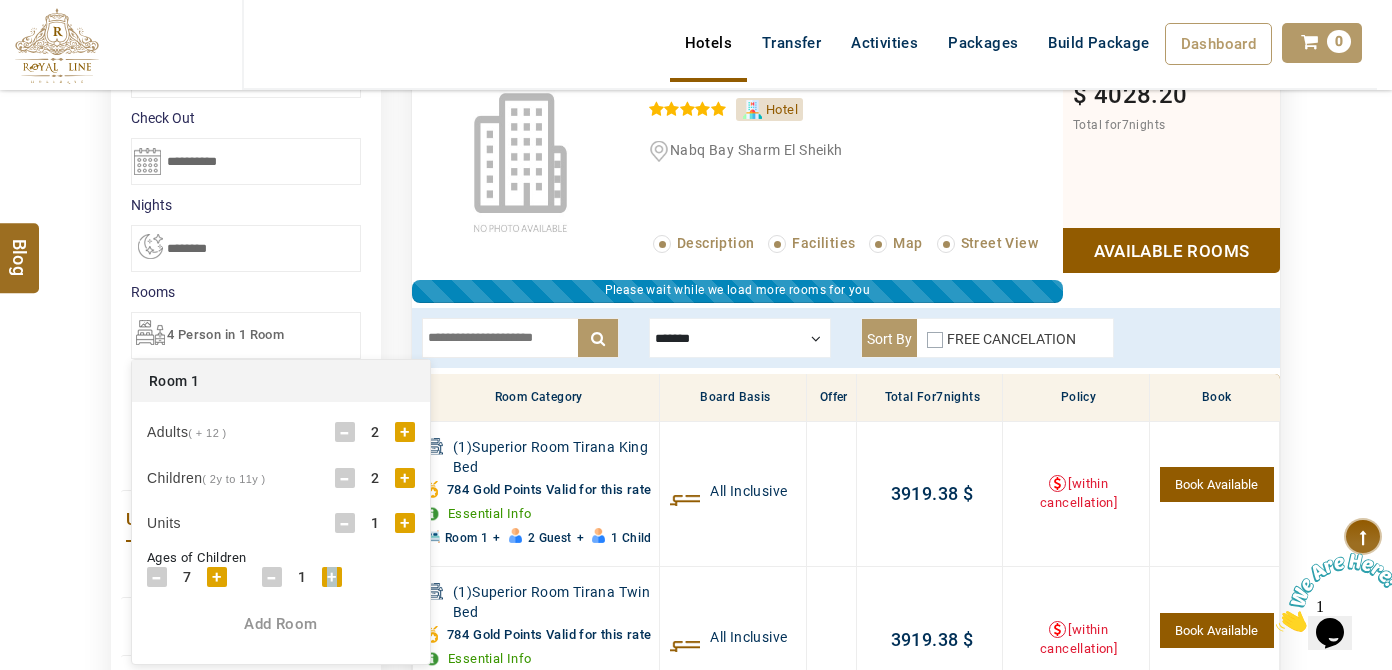 click on "+" at bounding box center [332, 577] 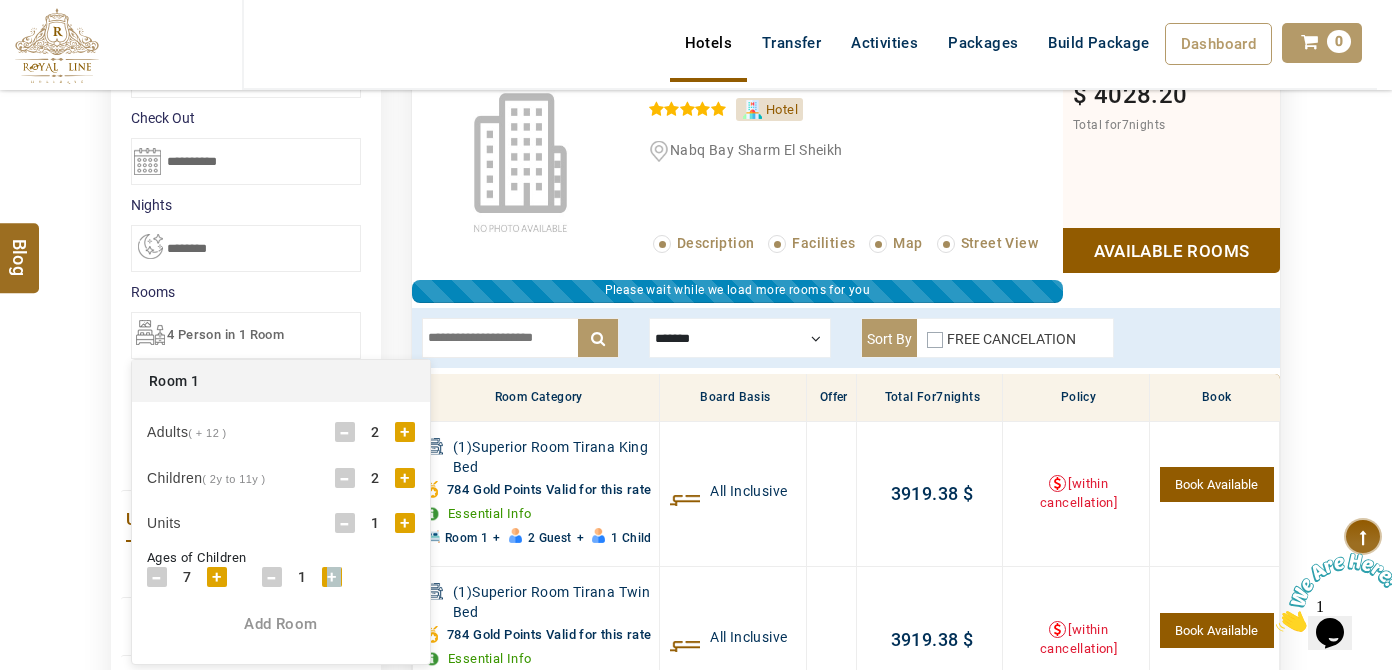 click on "+" at bounding box center [332, 577] 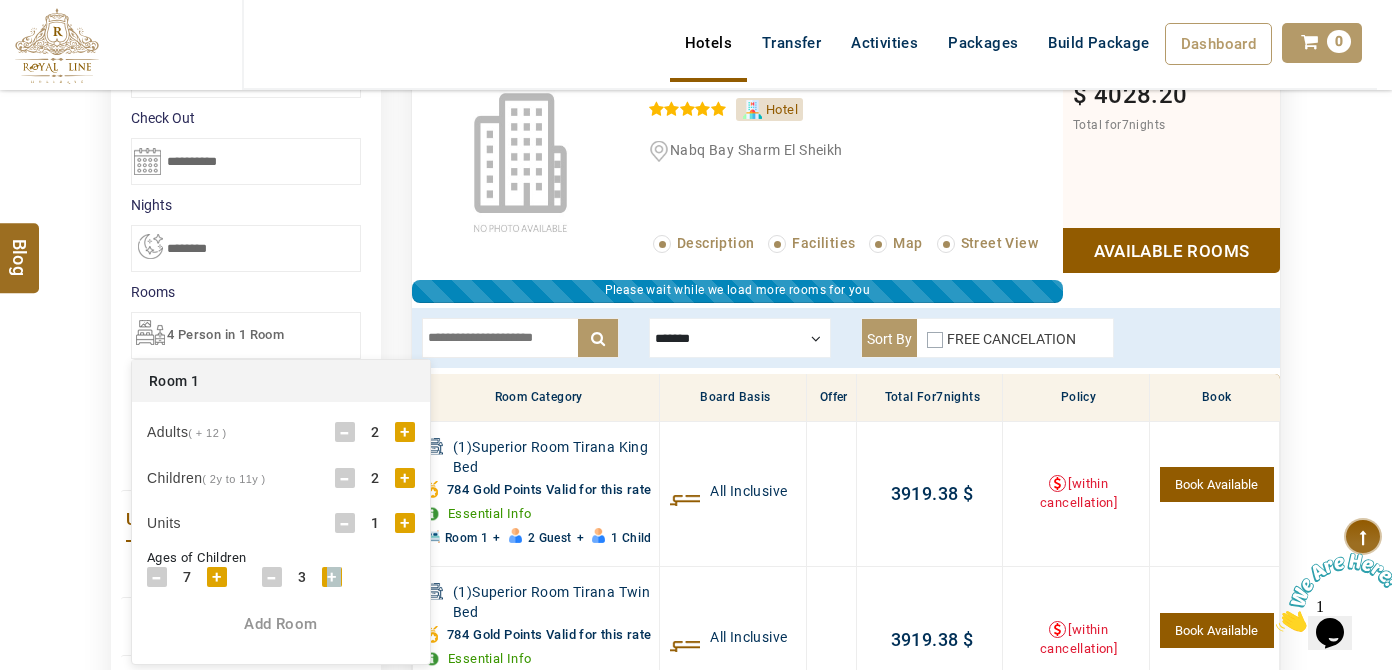 click on "+" at bounding box center (332, 577) 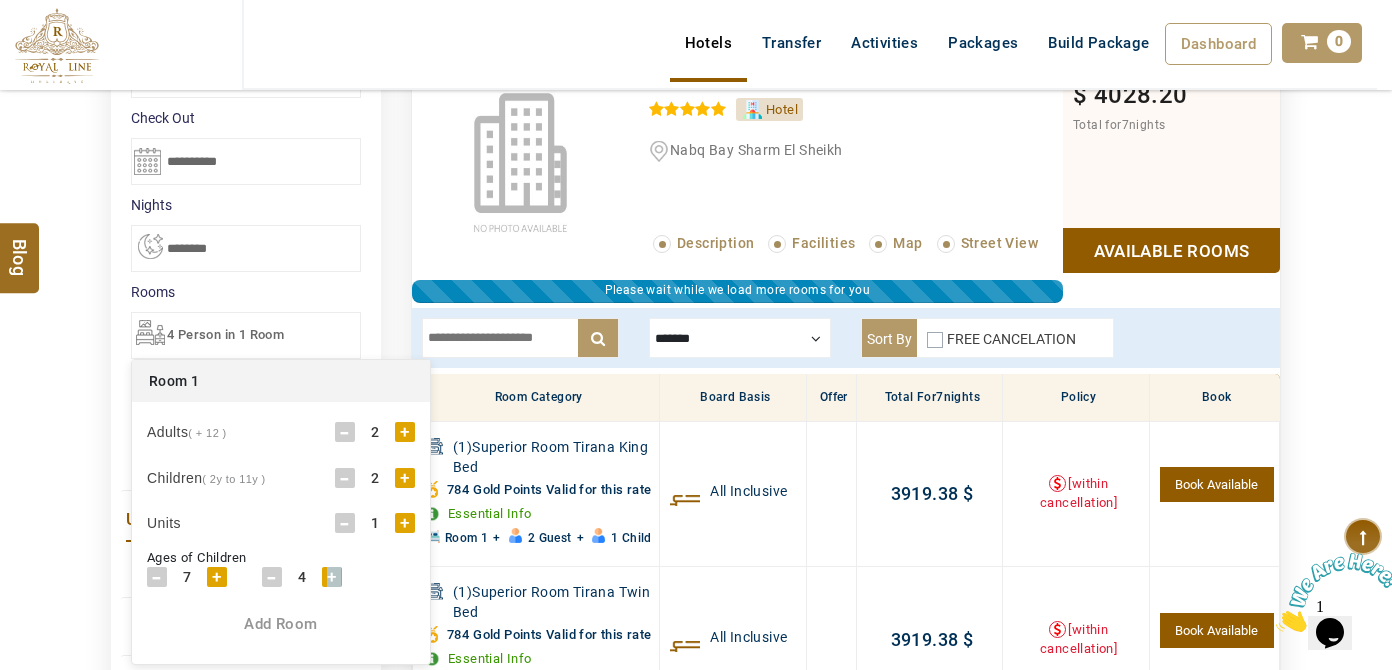 click on "+" at bounding box center (332, 577) 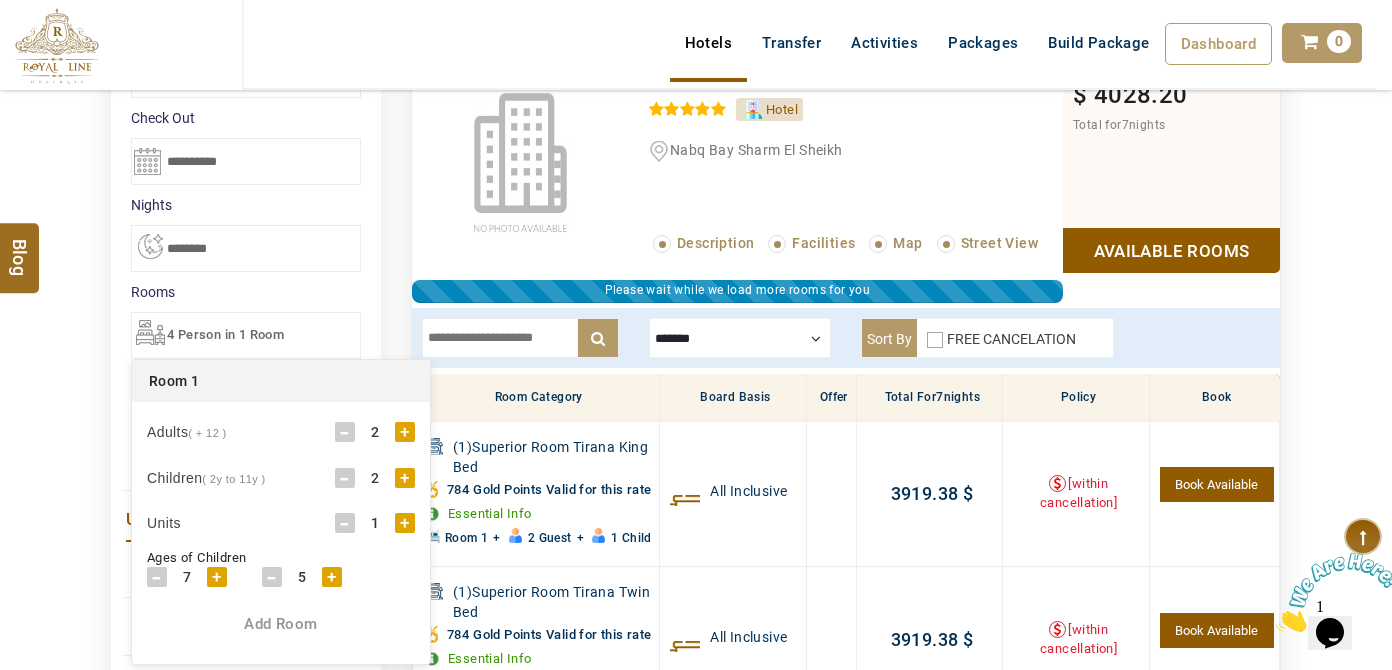 click on "+" at bounding box center (332, 577) 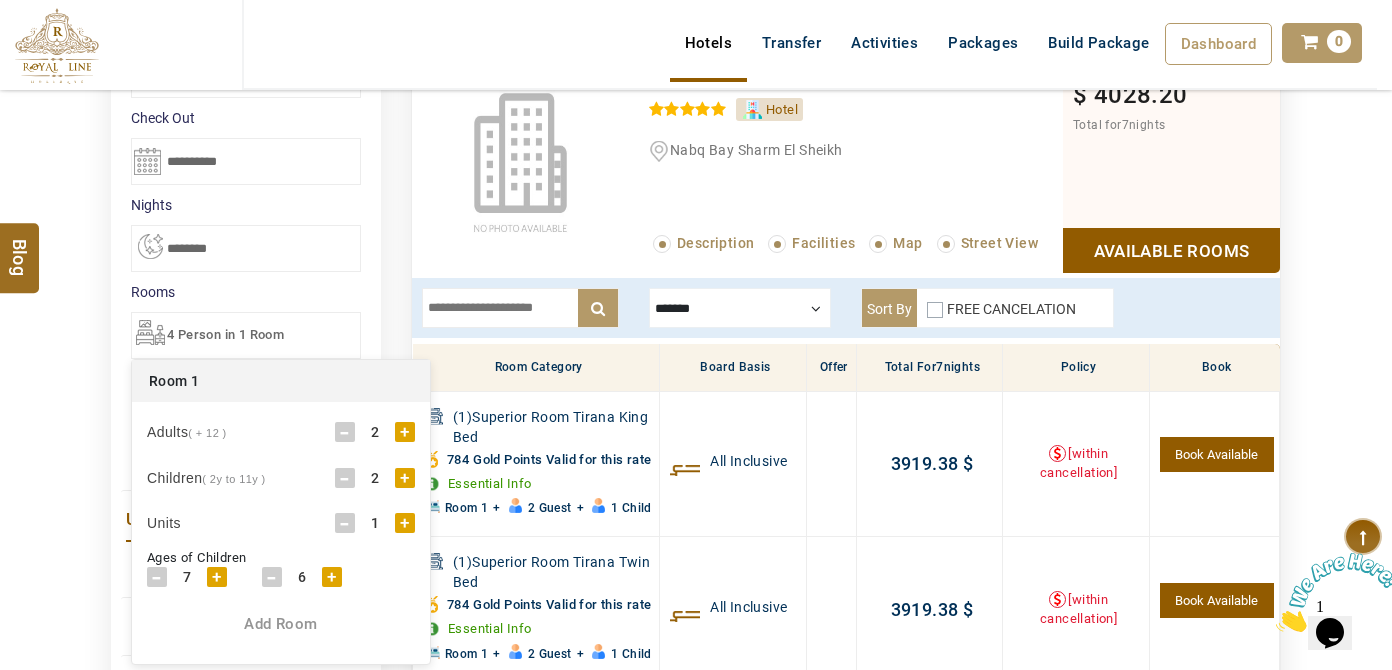 click on "-" at bounding box center (272, 577) 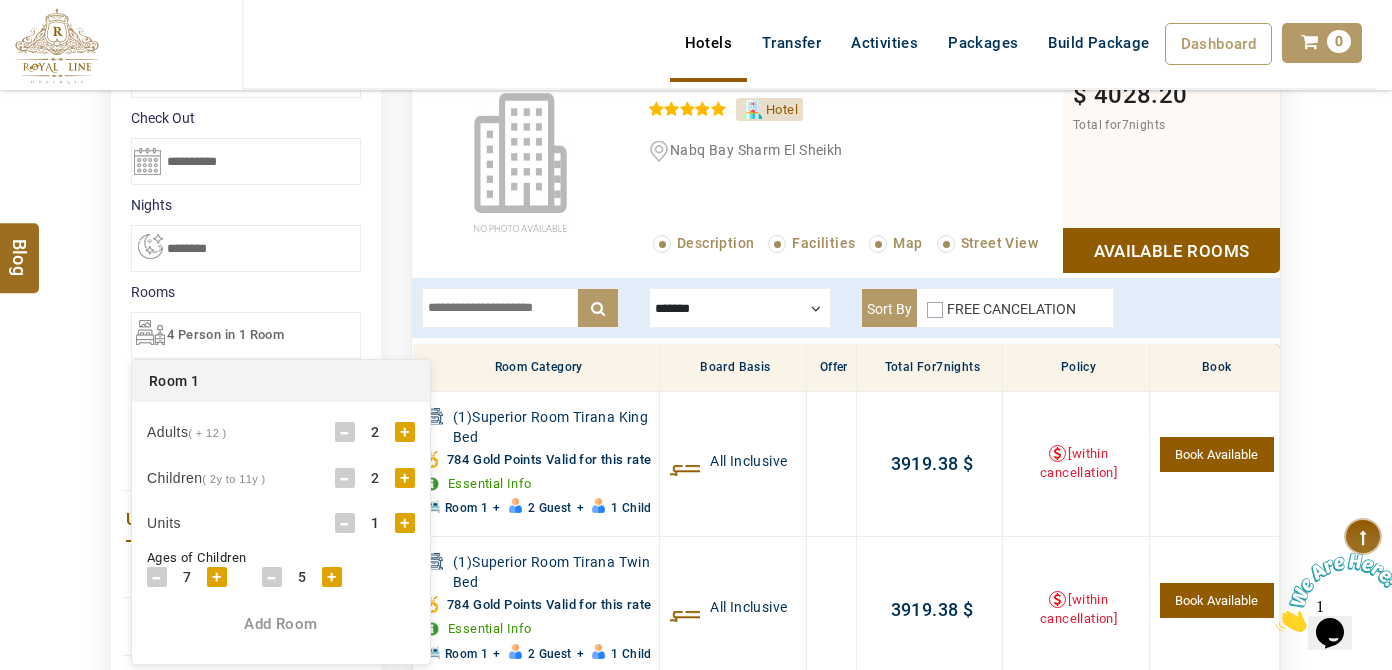 click on "-" at bounding box center (272, 577) 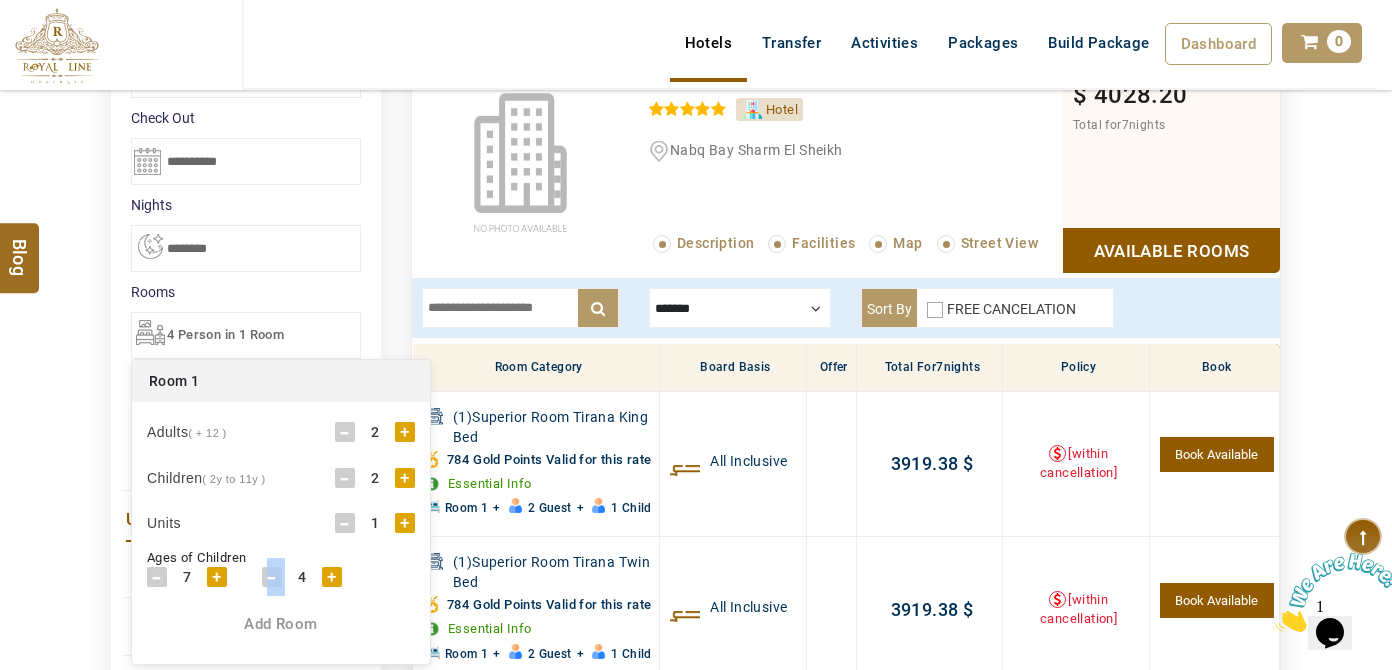click on "-" at bounding box center [272, 577] 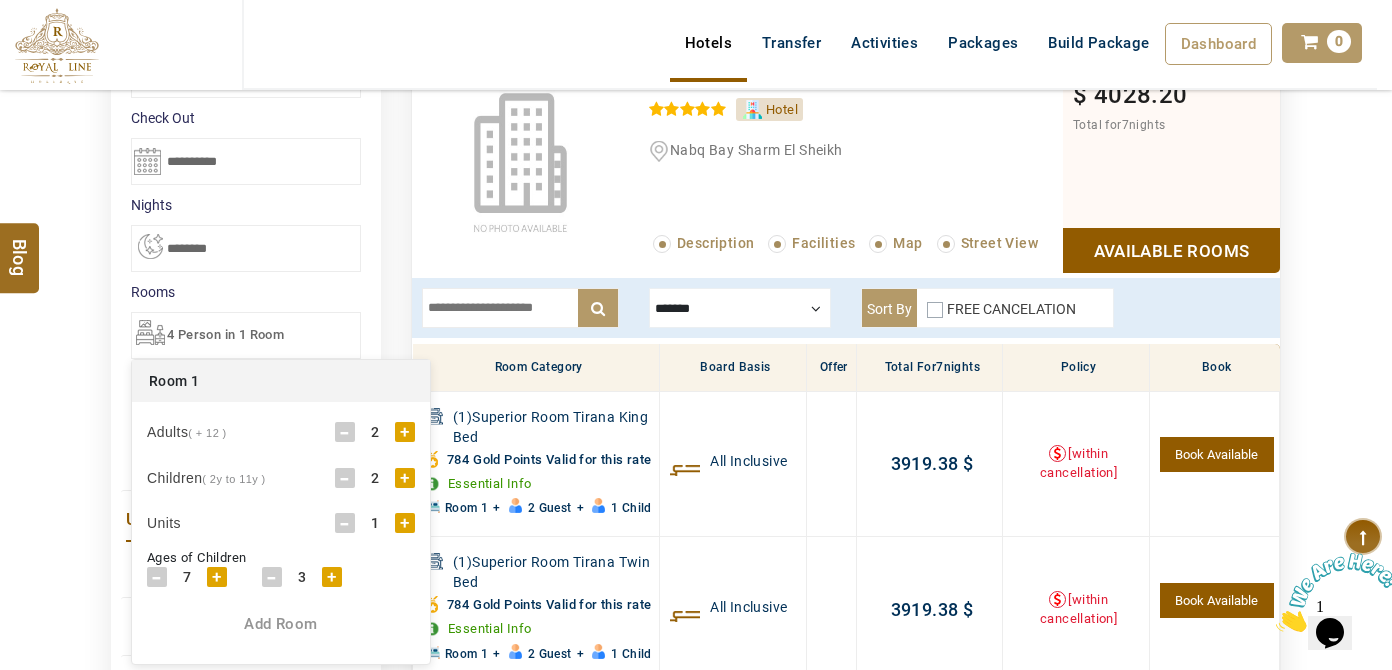 click on "**********" at bounding box center (246, 393) 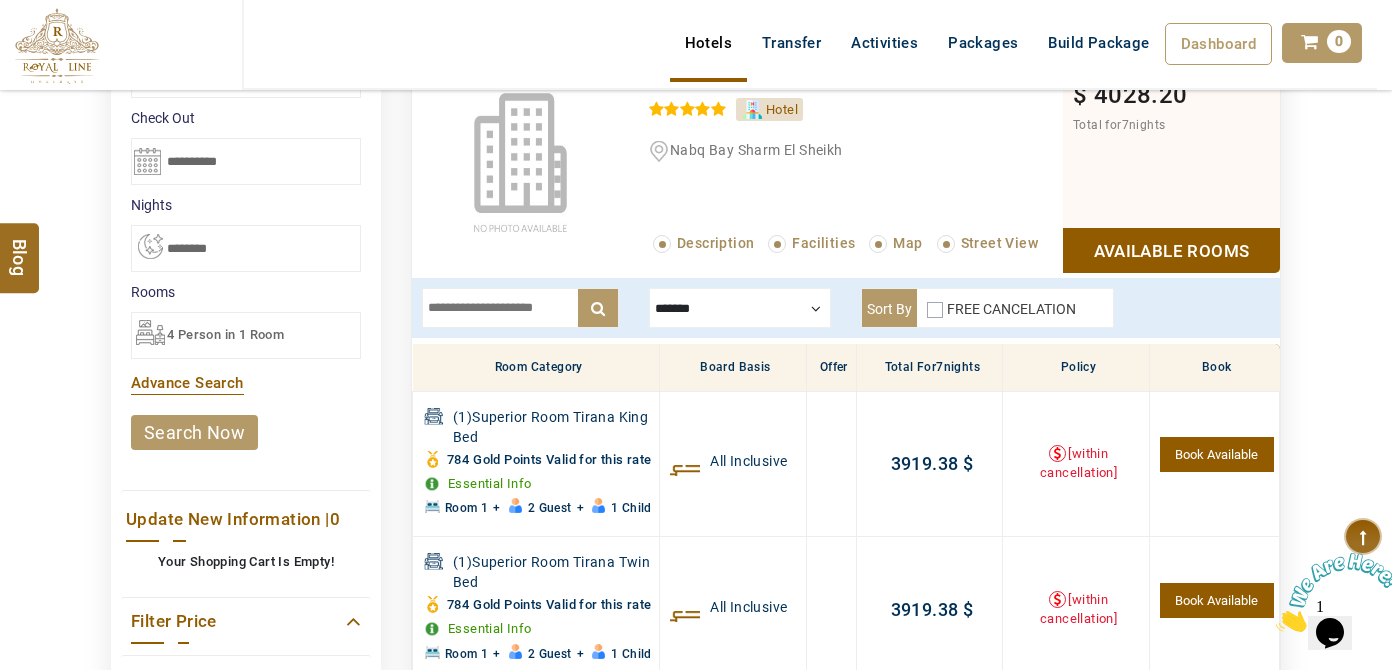 click on "search now" at bounding box center (194, 432) 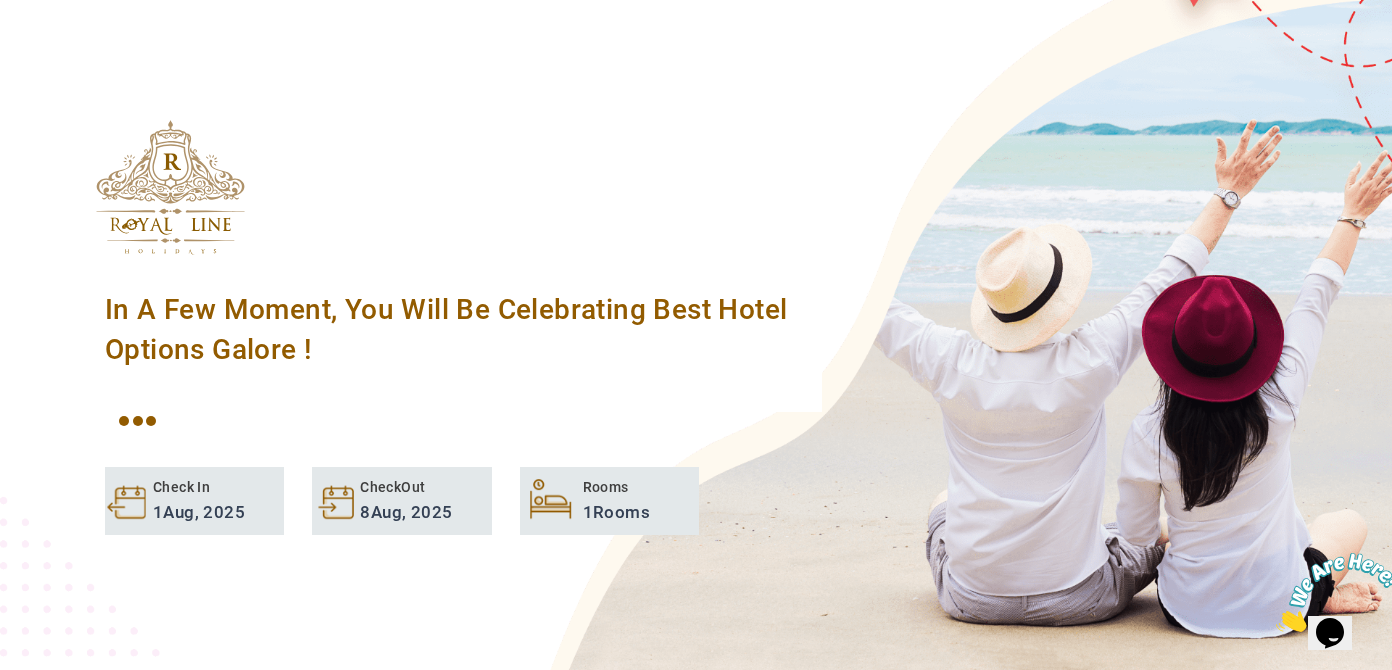 scroll, scrollTop: 288, scrollLeft: 0, axis: vertical 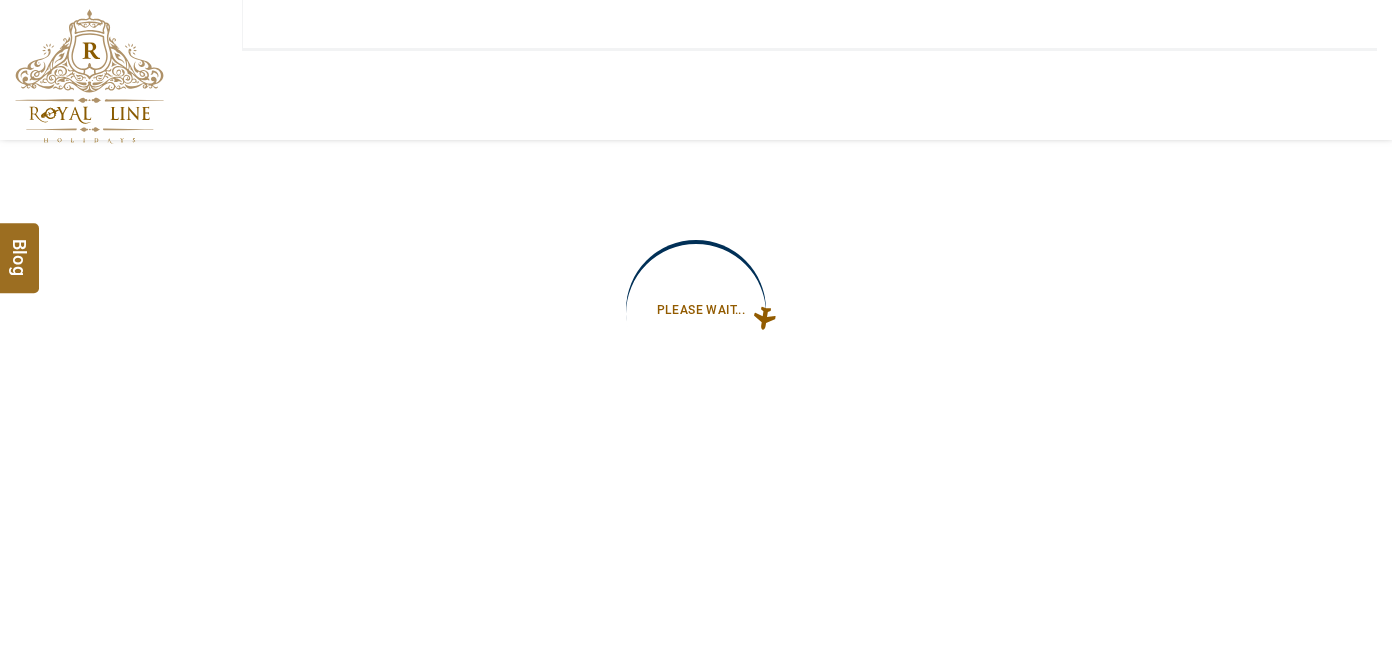 type on "**********" 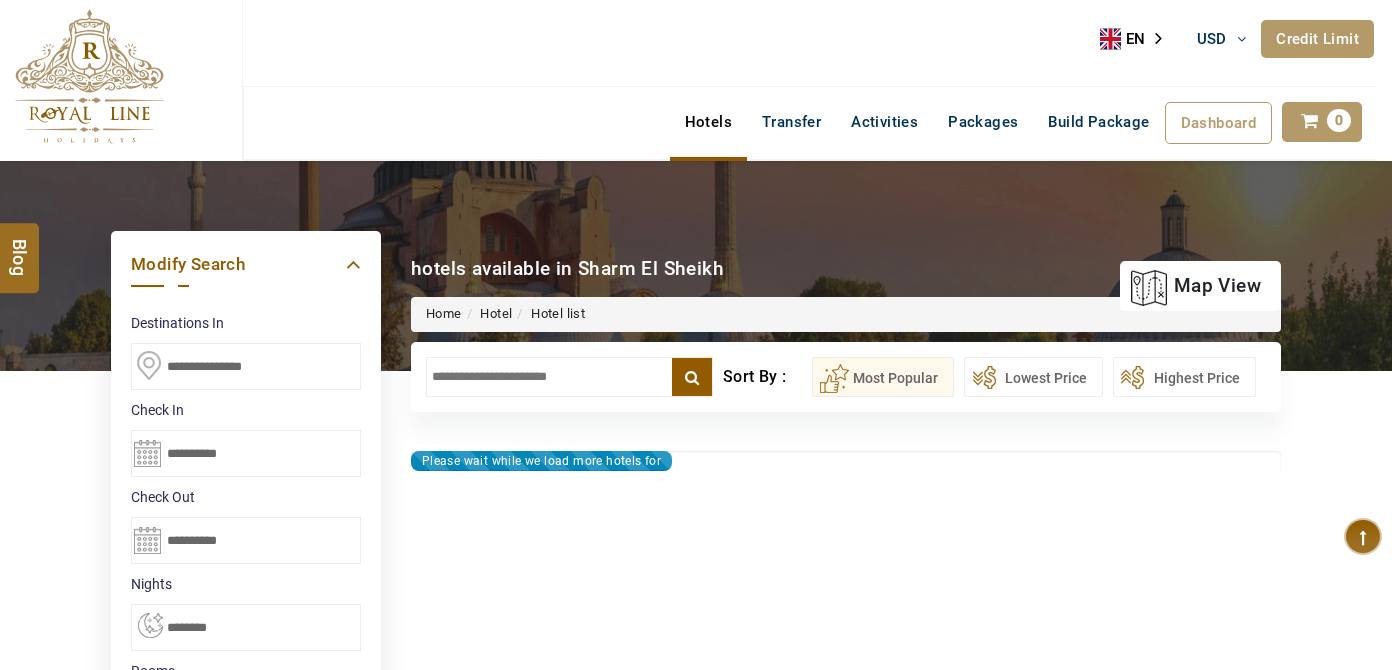 type on "**********" 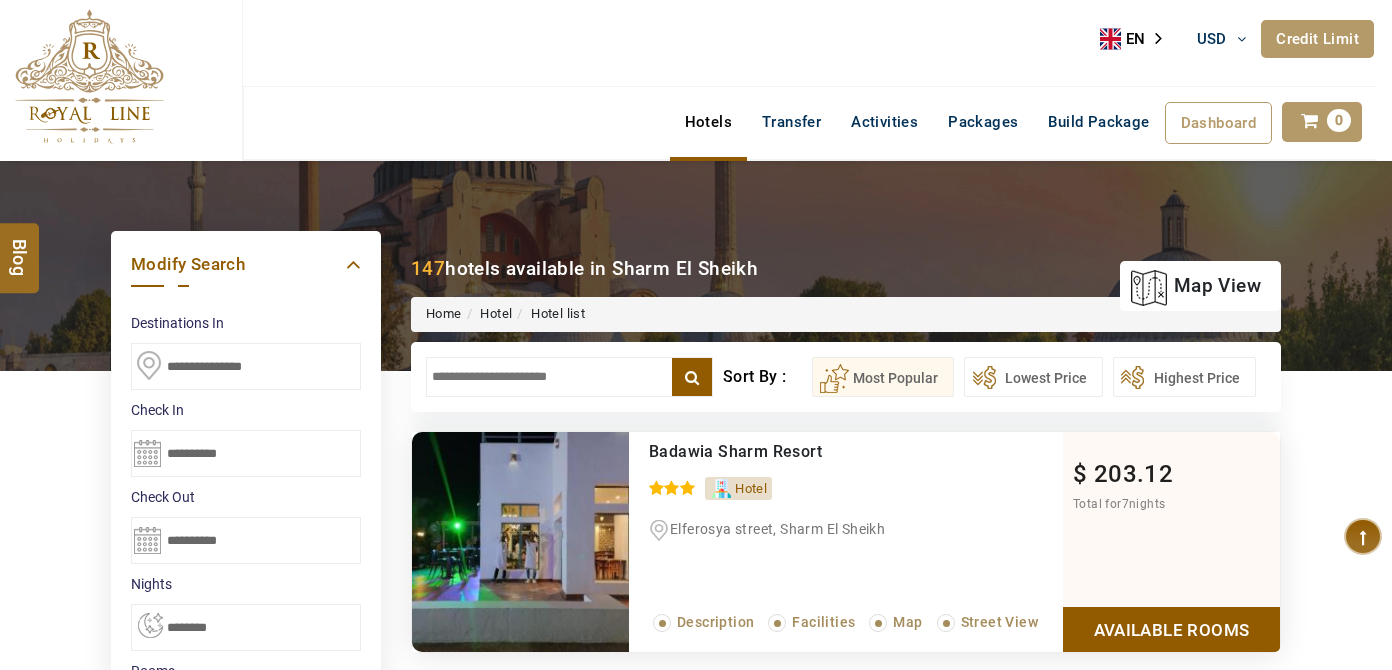 click at bounding box center (569, 377) 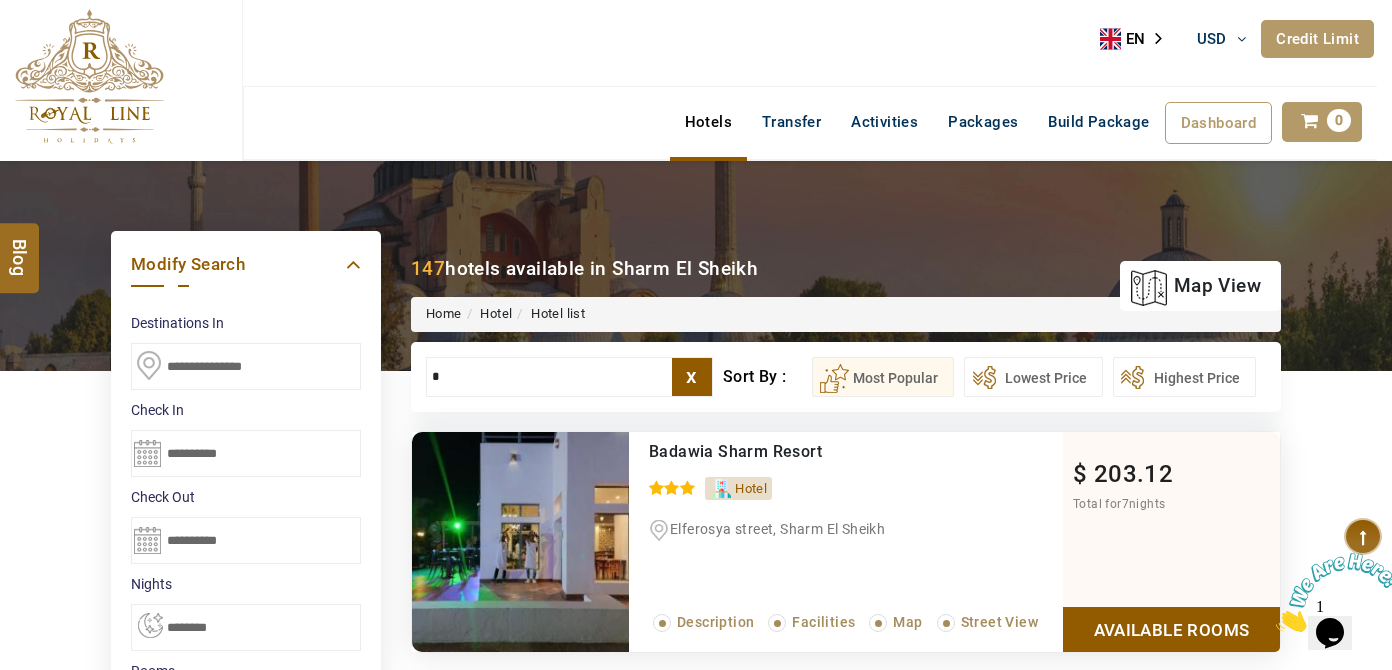 scroll, scrollTop: 0, scrollLeft: 0, axis: both 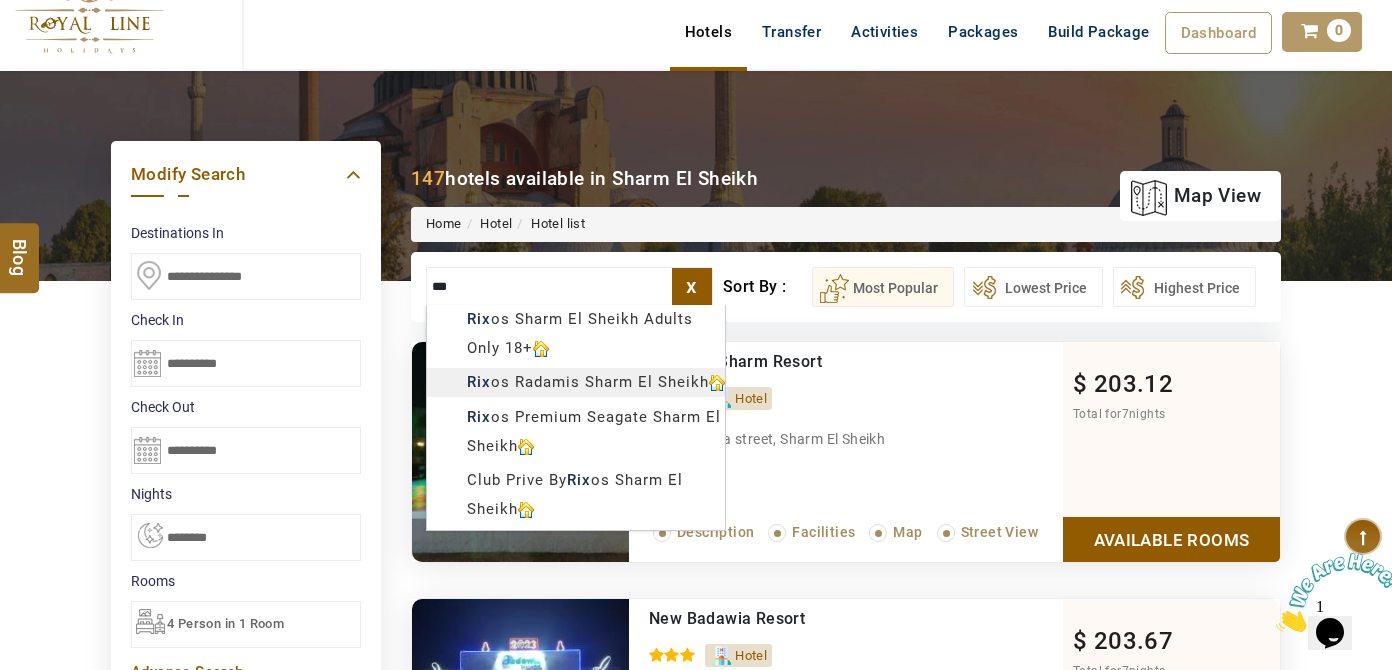 click on "LARISA HAWWARI USD AED  AED EUR  € USD  $ INR  ₹ THB  ฿ IDR  Rp BHD  BHD TRY  ₺ Credit Limit EN HE AR ES PT ZH Helpline
[PHONE] Register Now [PHONE] [EMAIL] About Us What we Offer Blog Why Us Contact Hotels  Transfer Activities Packages Build Package Dashboard My Profile My Booking My Reports My Quotation Sign Out 0 Points Redeem Now To Redeem 8664  Points Future Points  4348   Points Credit Limit Credit Limit USD 25000.00 70% Complete Used USD 17410.22 Available USD 7589.78 Setting  Looks like you haven't added anything to your cart yet Countinue Shopping ****** ****** Please Wait.. Blog demo
Remember me Forgot
password? LOG IN Don't have an account?   Register Now My Booking View/ Print/Cancel Your Booking without Signing in Submit Applying Filters...... Hotels For You Will Be Loading Soon demo
In A Few Moment, You Will Be Celebrating Best Hotel options galore ! Check In   CheckOut Rooms Rooms Please Wait Please Wait ... X" at bounding box center (696, 1047) 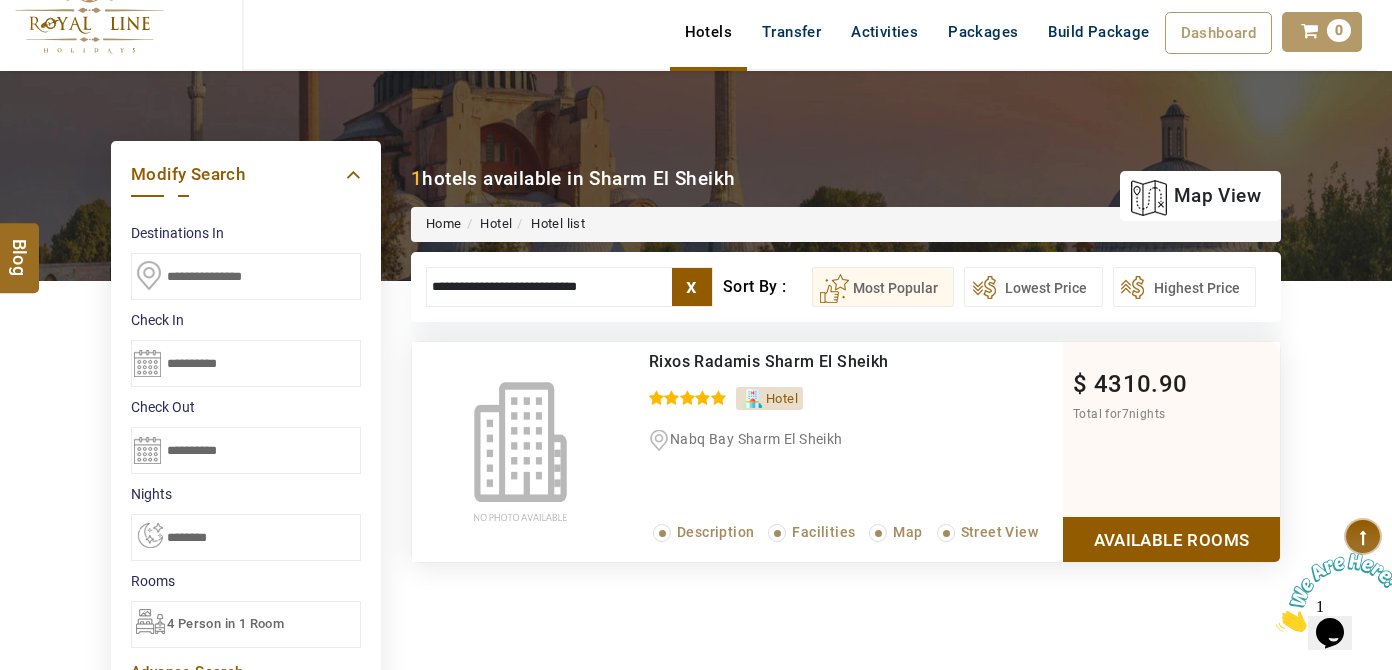 type on "**********" 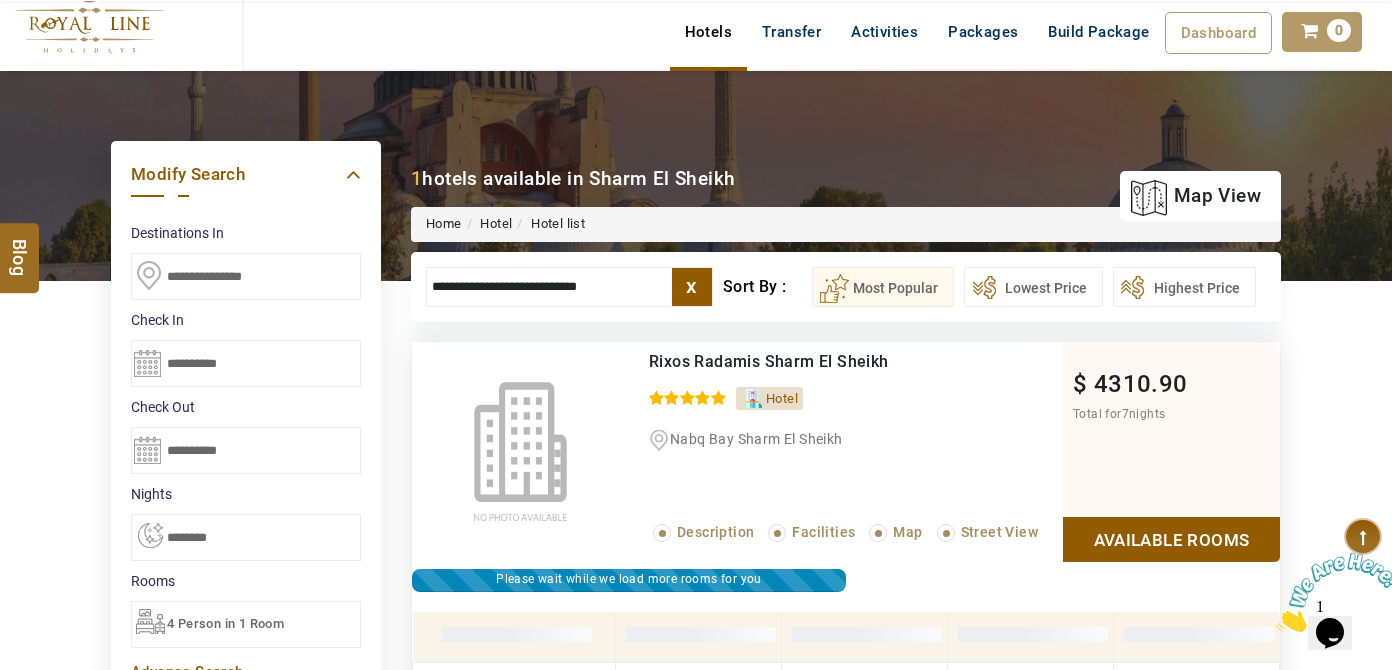 scroll, scrollTop: 379, scrollLeft: 0, axis: vertical 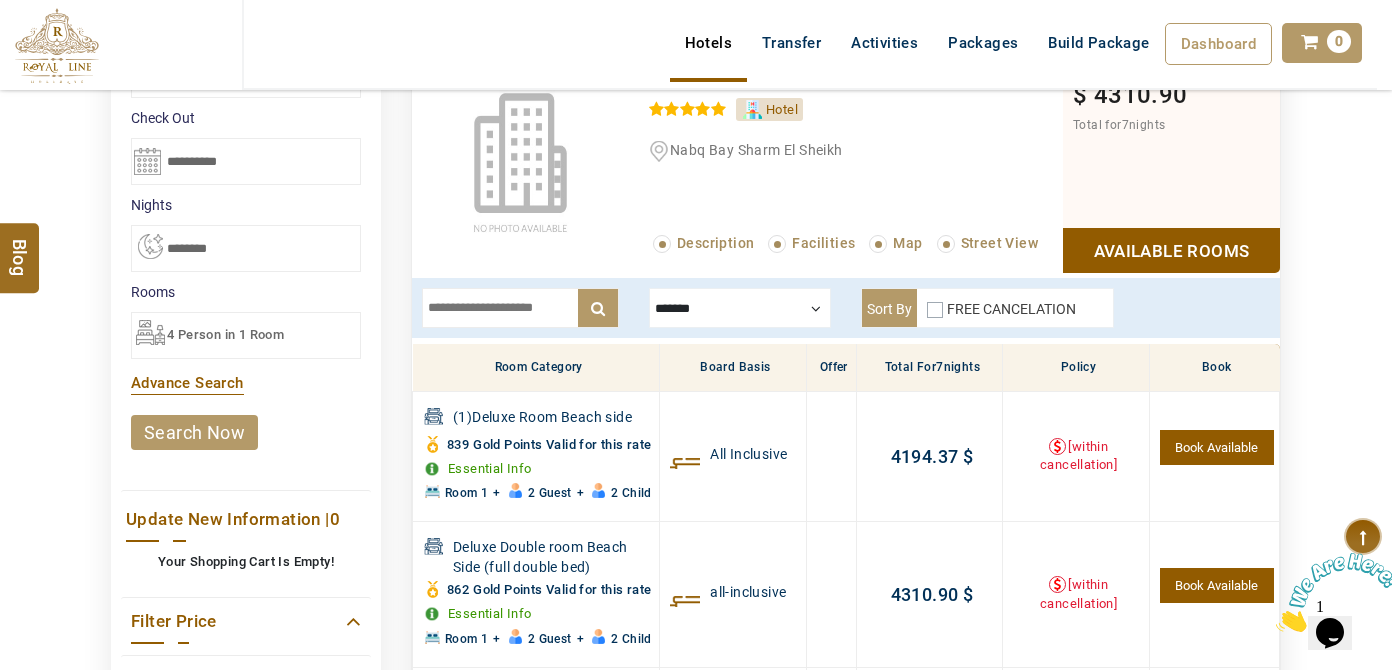 click on "4 Person in    1 Room" at bounding box center (246, 335) 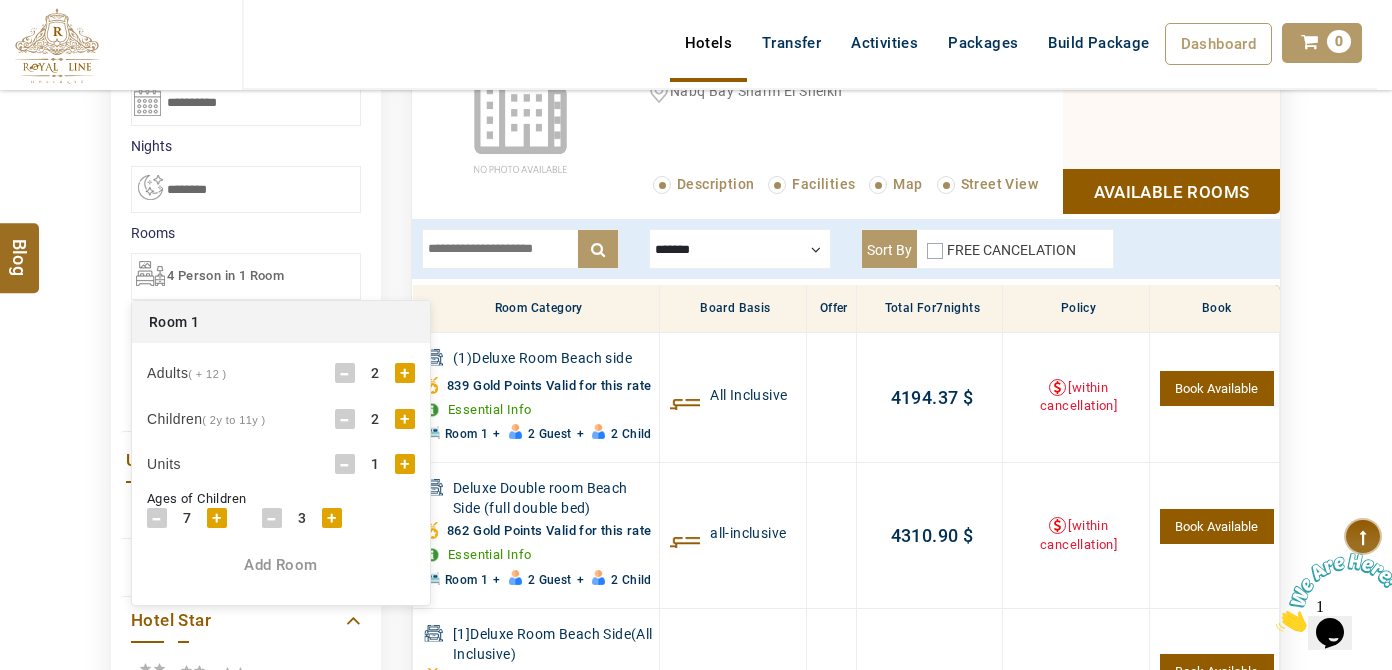 scroll, scrollTop: 470, scrollLeft: 0, axis: vertical 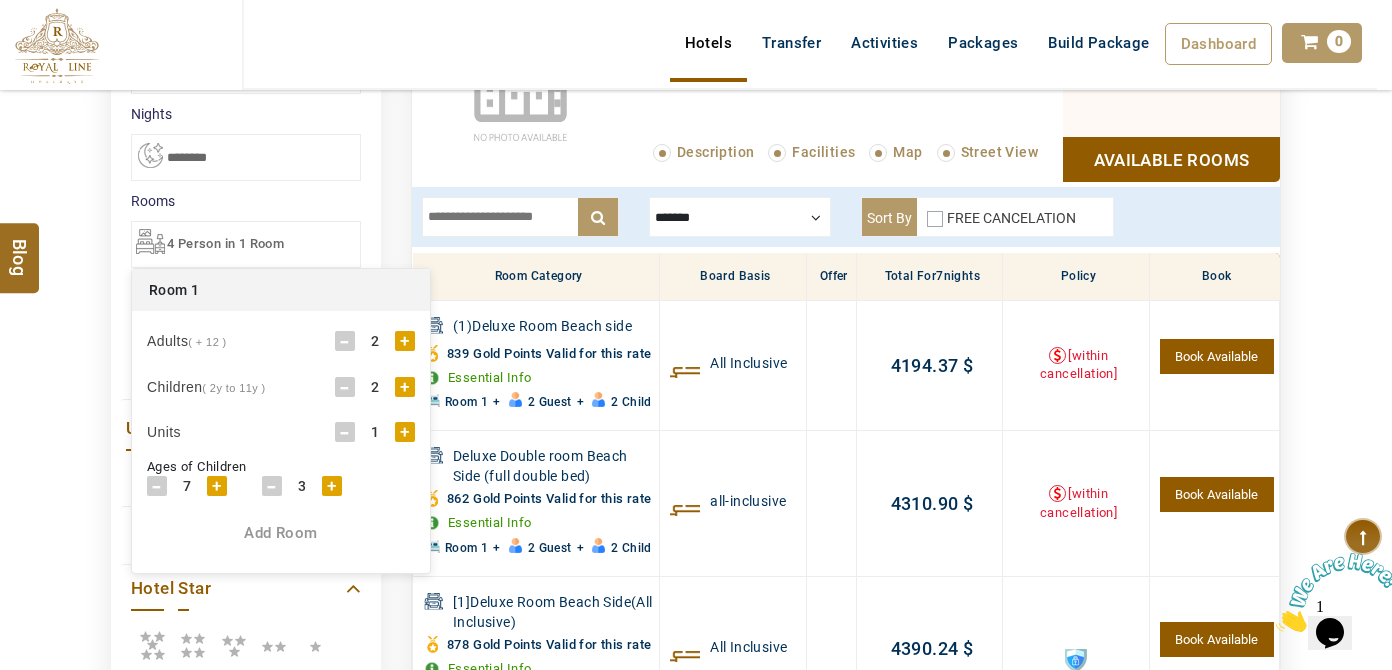 click on "Children ( 2y to 11y ) - 2 +" at bounding box center [281, 387] 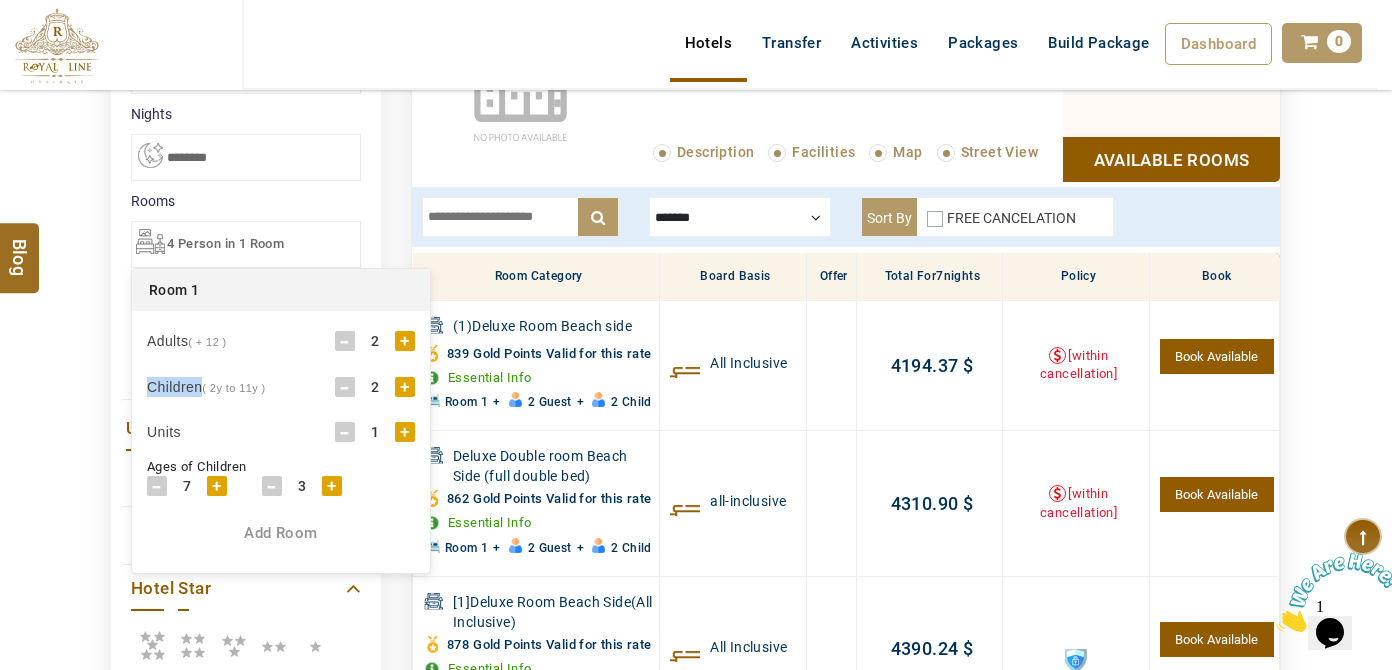 click on "Children ( 2y to 11y ) - 2 +" at bounding box center [281, 387] 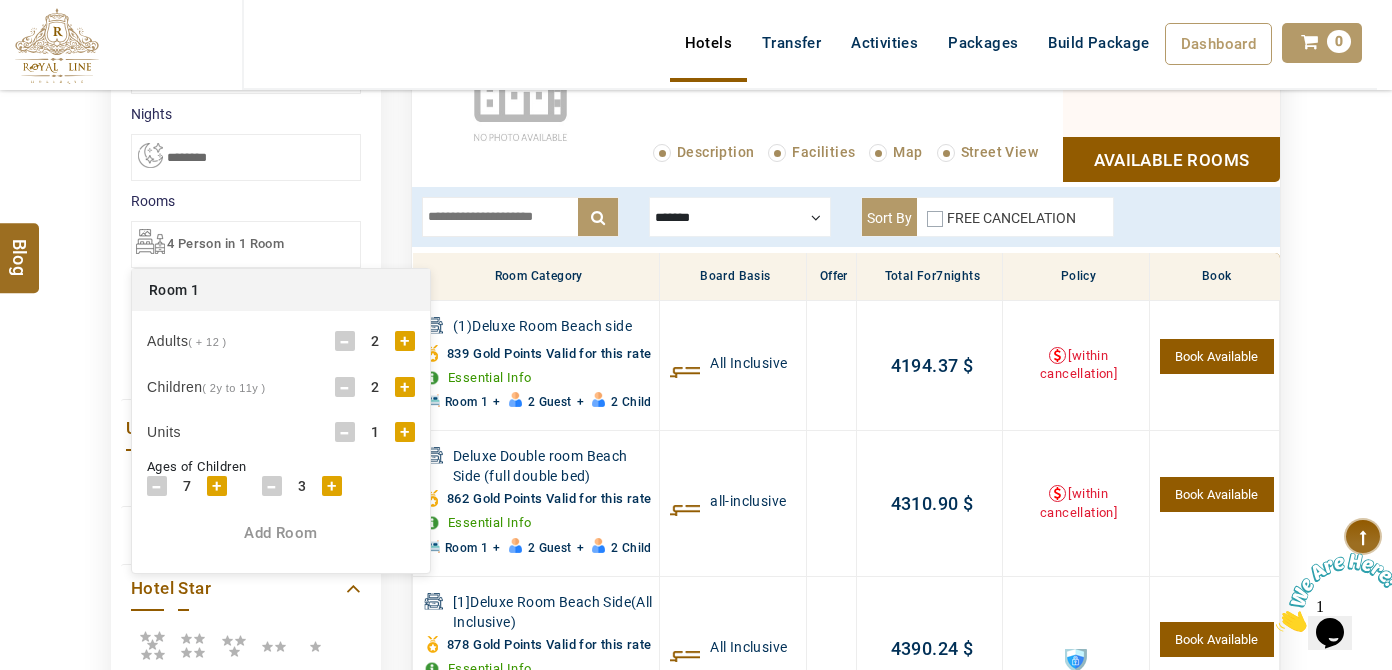 click on "-" at bounding box center [345, 387] 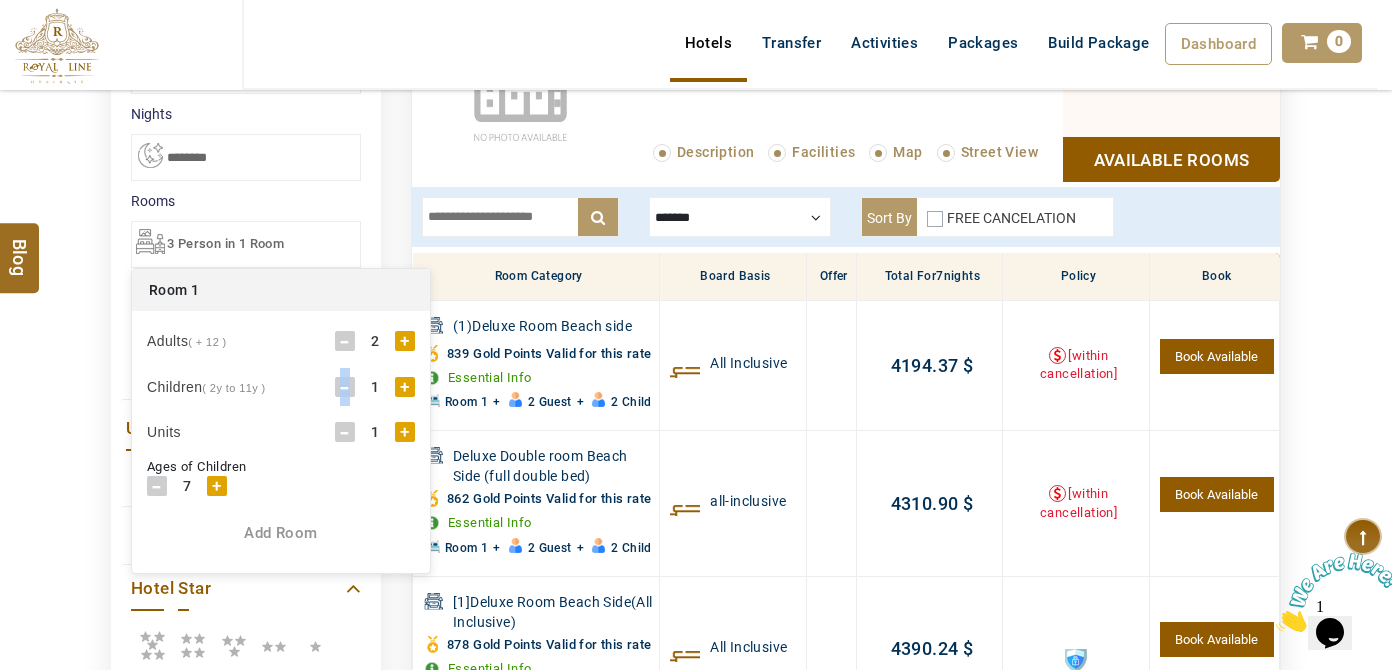 click on "-" at bounding box center [345, 387] 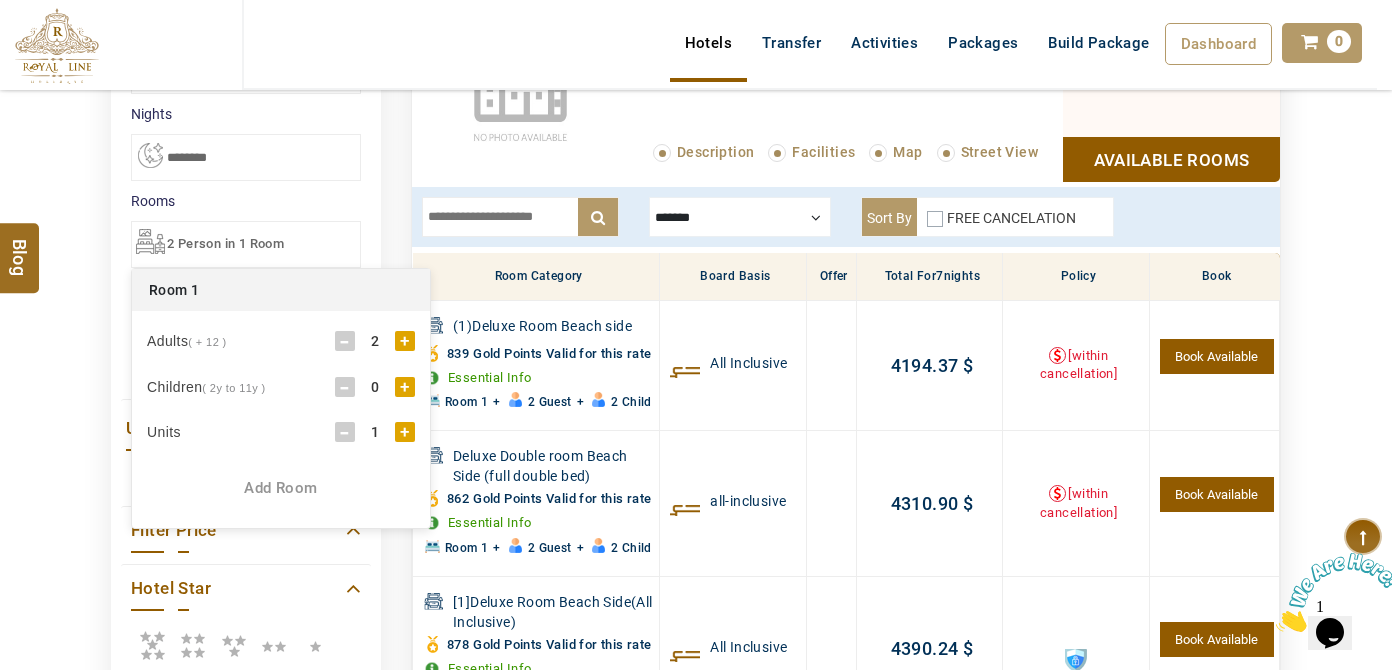 click on "Adults ( + 12 ) - 2 + Children ( 2y to 11y ) - 0 + Units - 1 + Ages of Children - 0 + - 0 + - 0 + - 0 +" at bounding box center (281, 389) 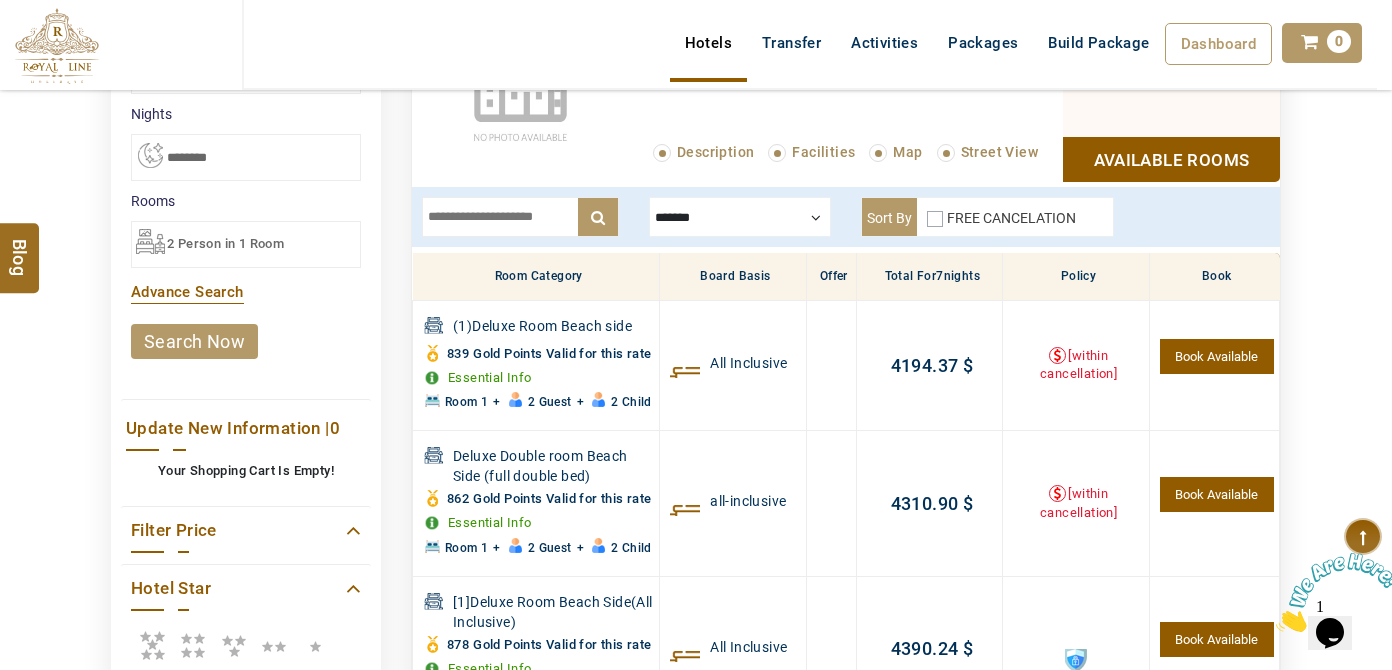 click on "search now" at bounding box center (194, 341) 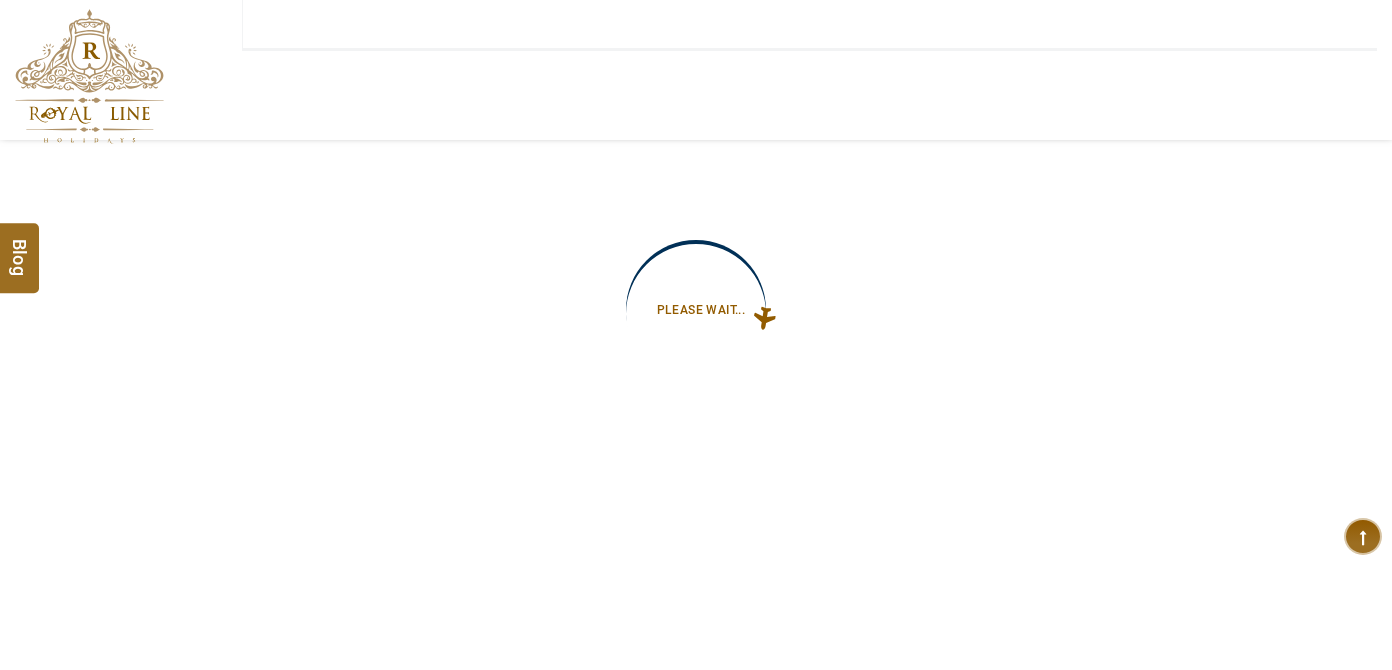 type on "**********" 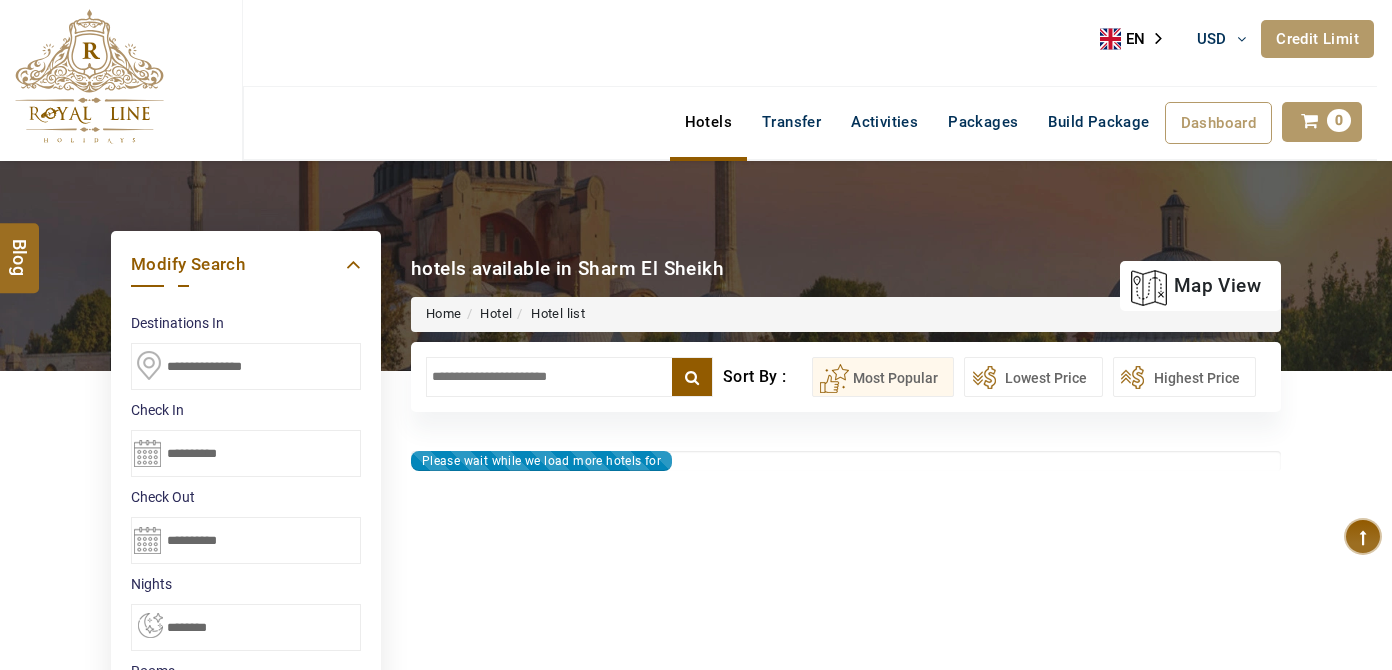 type on "**********" 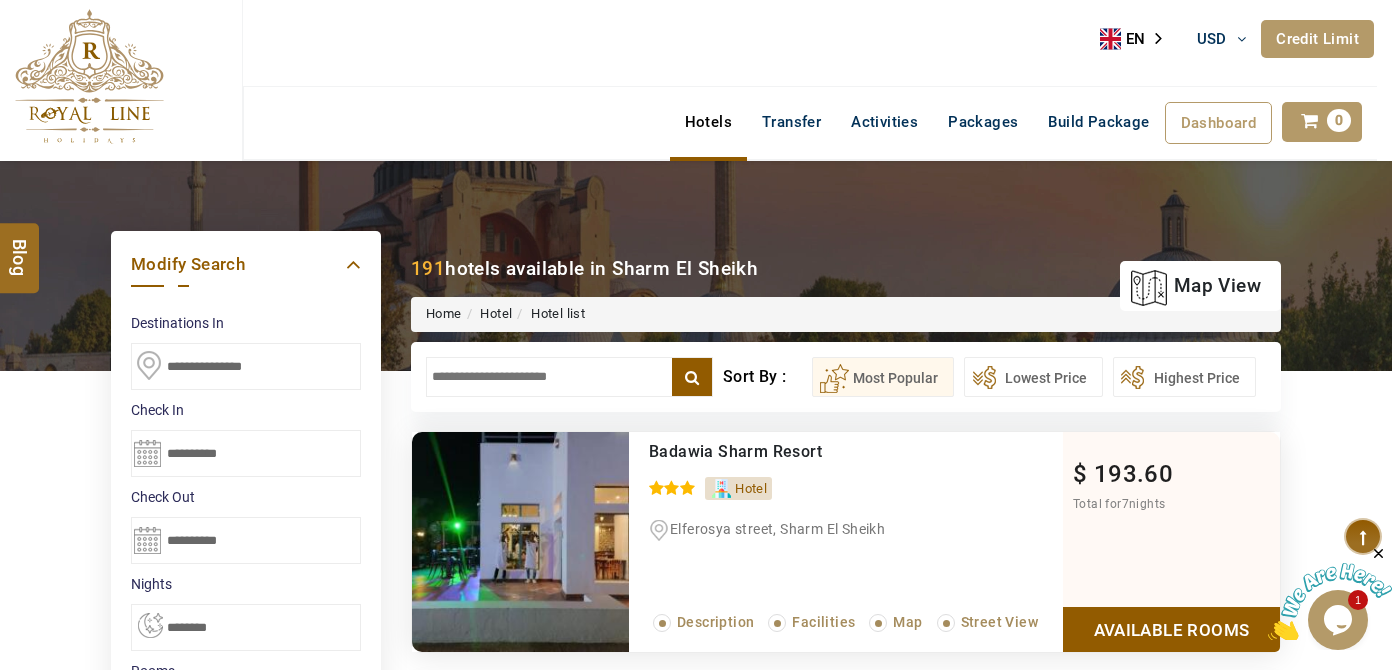 scroll, scrollTop: 0, scrollLeft: 0, axis: both 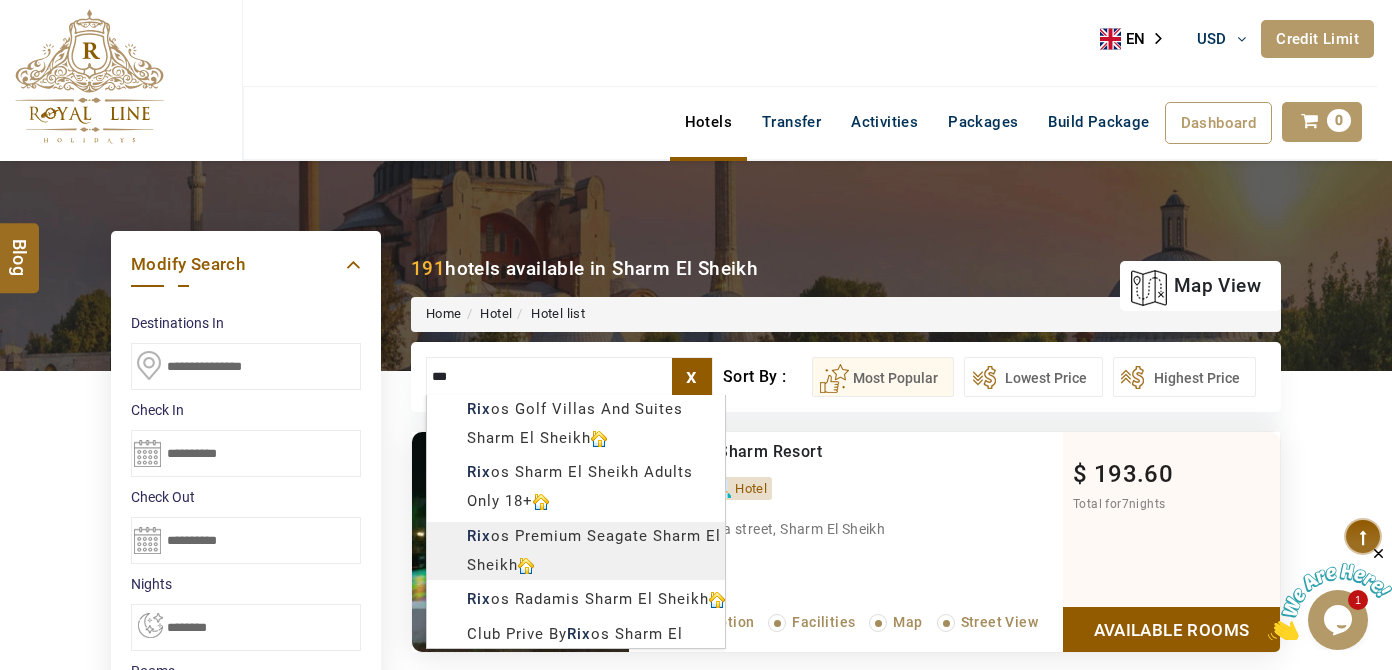 click on "LARISA HAWWARI USD AED  AED EUR  € USD  $ INR  ₹ THB  ฿ IDR  Rp BHD  BHD TRY  ₺ Credit Limit EN HE AR ES PT ZH Helpline
[PHONE] Register Now [PHONE] [EMAIL] About Us What we Offer Blog Why Us Contact Hotels  Transfer Activities Packages Build Package Dashboard My Profile My Booking My Reports My Quotation Sign Out 0 Points Redeem Now To Redeem 8664  Points Future Points  4348   Points Credit Limit Credit Limit USD 25000.00 70% Complete Used USD 17410.22 Available USD 7589.78 Setting  Looks like you haven't added anything to your cart yet Countinue Shopping ****** ****** Please Wait.. Blog demo
Remember me Forgot
password? LOG IN Don't have an account?   Register Now My Booking View/ Print/Cancel Your Booking without Signing in Submit Applying Filters...... Hotels For You Will Be Loading Soon demo
In A Few Moment, You Will Be Celebrating Best Hotel options galore ! Check In   CheckOut Rooms Rooms Please Wait Please Wait ... X" at bounding box center (696, 1137) 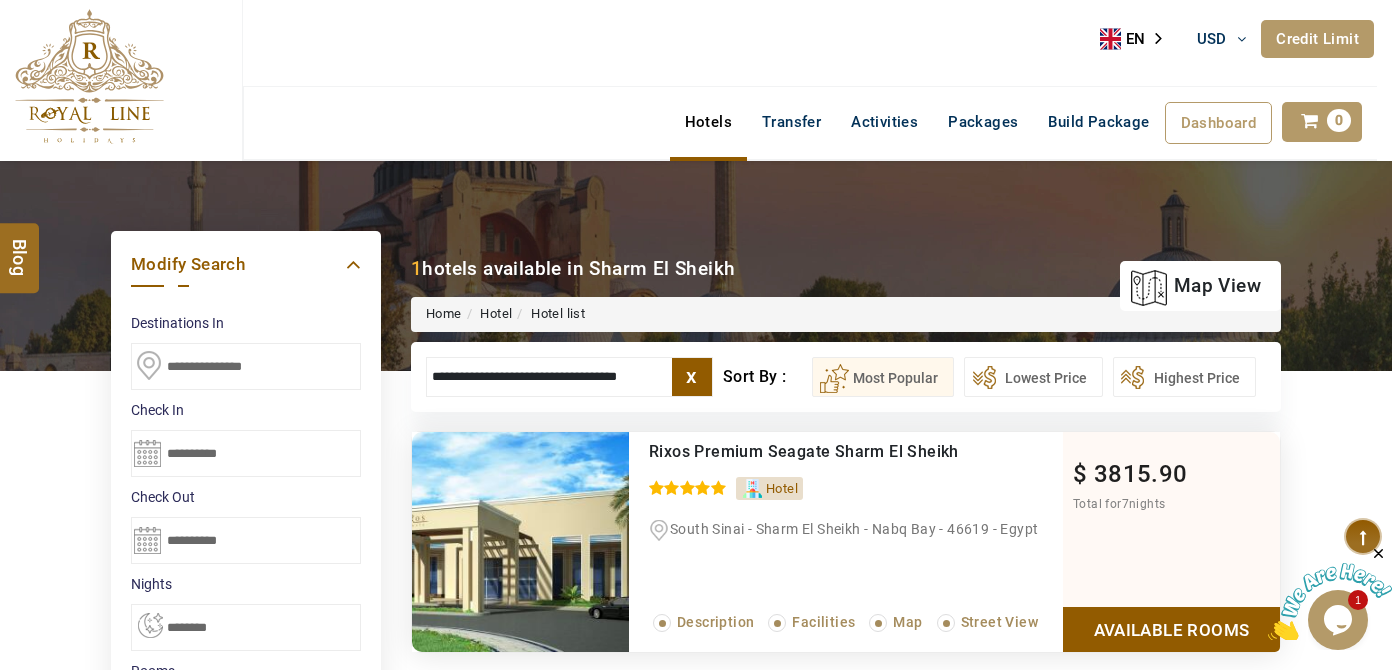 type on "**********" 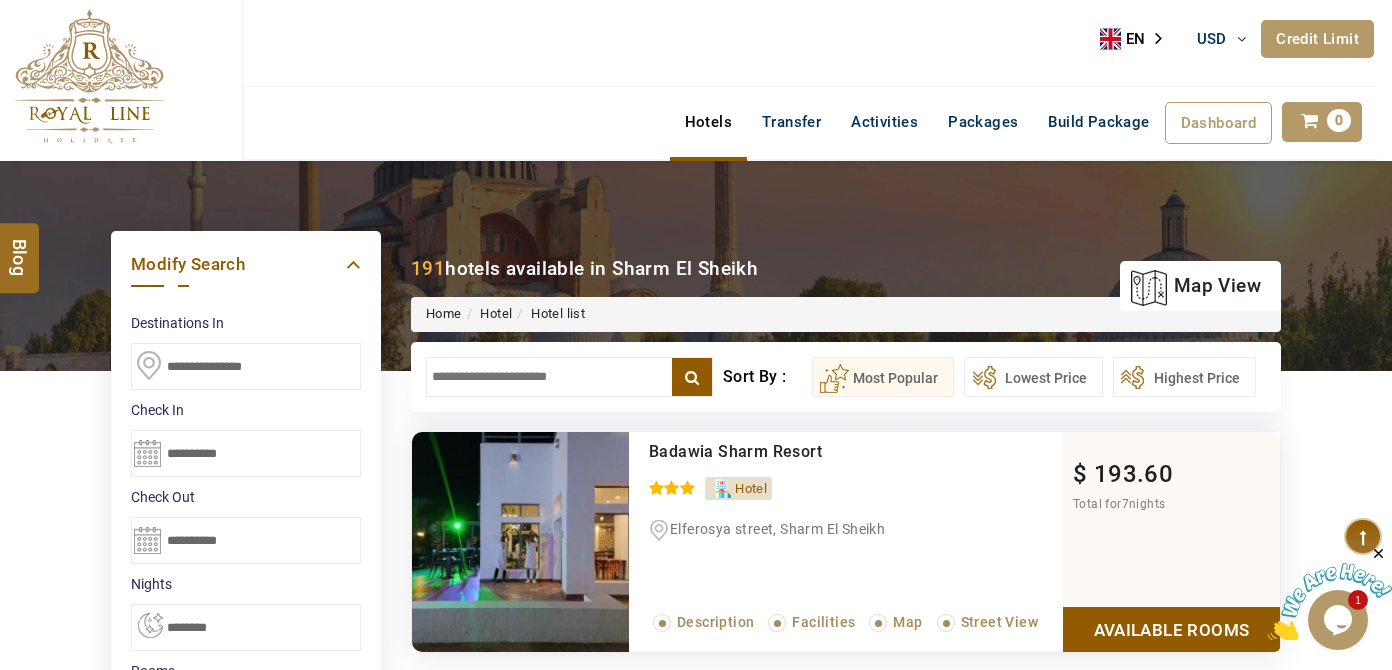 click at bounding box center (569, 377) 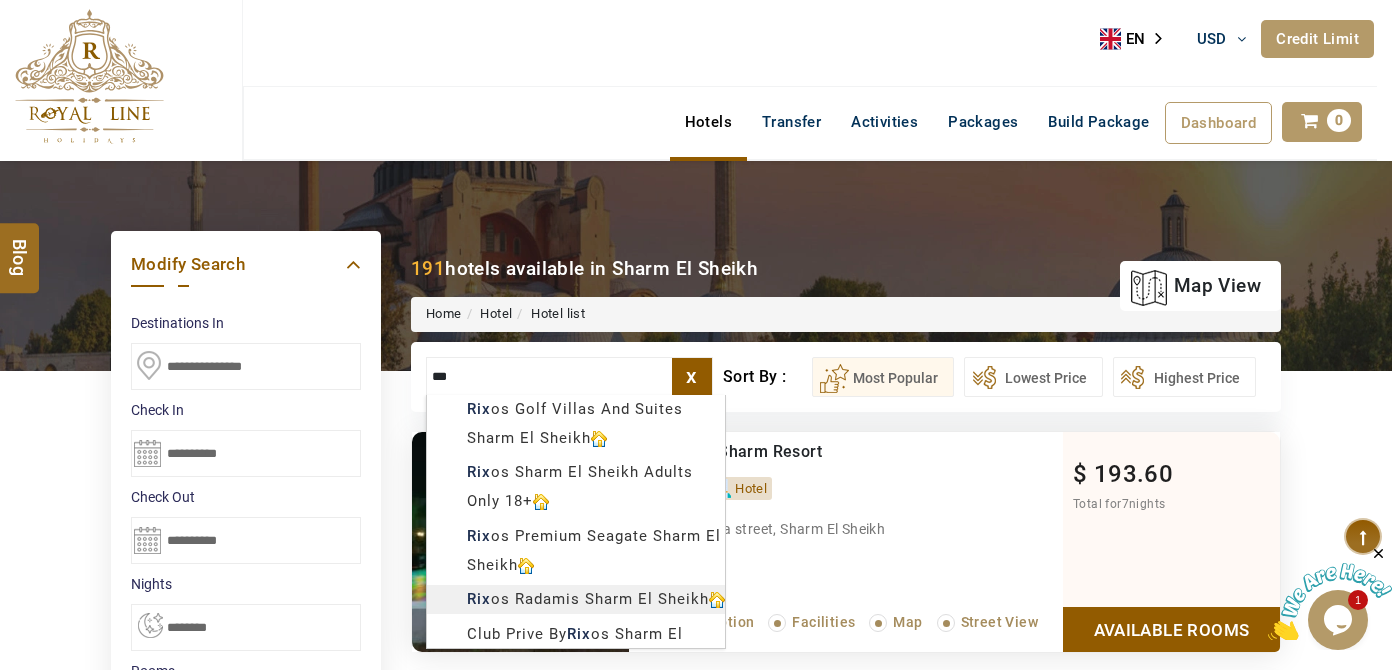 click on "LARISA HAWWARI USD AED  AED EUR  € USD  $ INR  ₹ THB  ฿ IDR  Rp BHD  BHD TRY  ₺ Credit Limit EN HE AR ES PT ZH Helpline
[PHONE] Register Now [PHONE] [EMAIL] About Us What we Offer Blog Why Us Contact Hotels  Transfer Activities Packages Build Package Dashboard My Profile My Booking My Reports My Quotation Sign Out 0 Points Redeem Now To Redeem 8664  Points Future Points  4348   Points Credit Limit Credit Limit USD 25000.00 70% Complete Used USD 17410.22 Available USD 7589.78 Setting  Looks like you haven't added anything to your cart yet Countinue Shopping ****** ****** Please Wait.. Blog demo
Remember me Forgot
password? LOG IN Don't have an account?   Register Now My Booking View/ Print/Cancel Your Booking without Signing in Submit Applying Filters...... Hotels For You Will Be Loading Soon demo
In A Few Moment, You Will Be Celebrating Best Hotel options galore ! Check In   CheckOut Rooms Rooms Please Wait Please Wait ... X" at bounding box center (696, 1137) 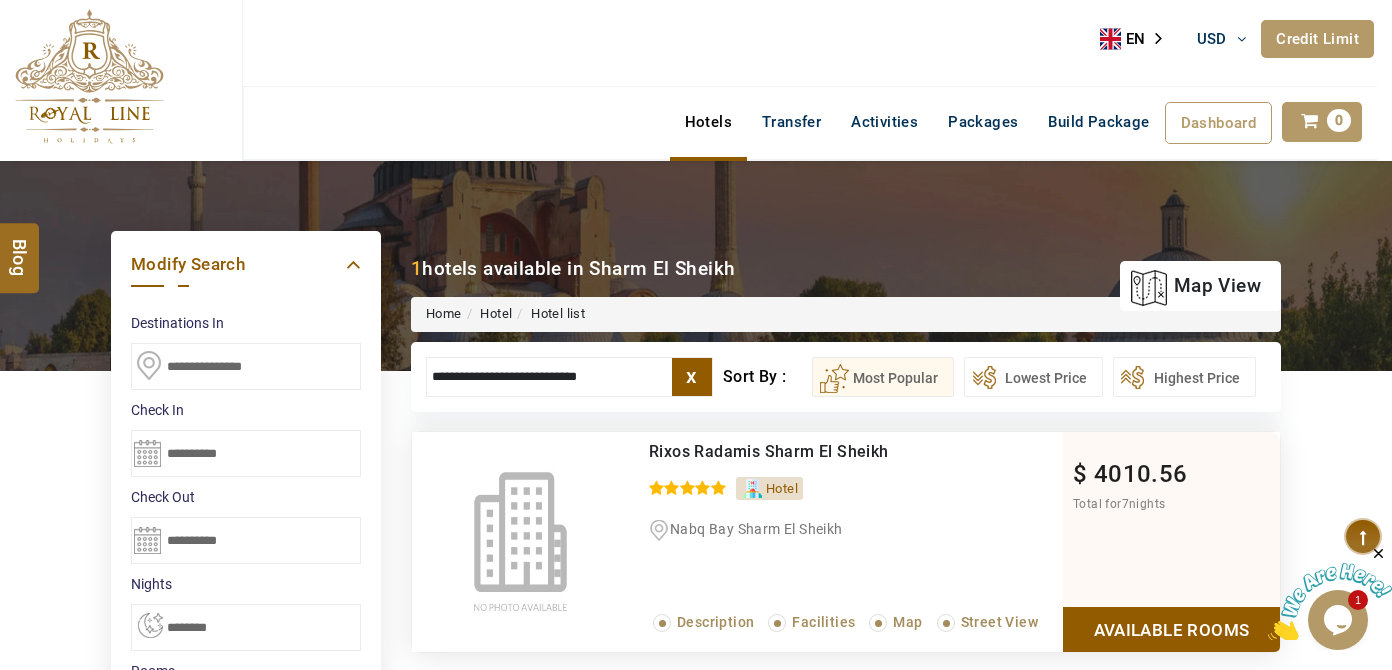 type on "**********" 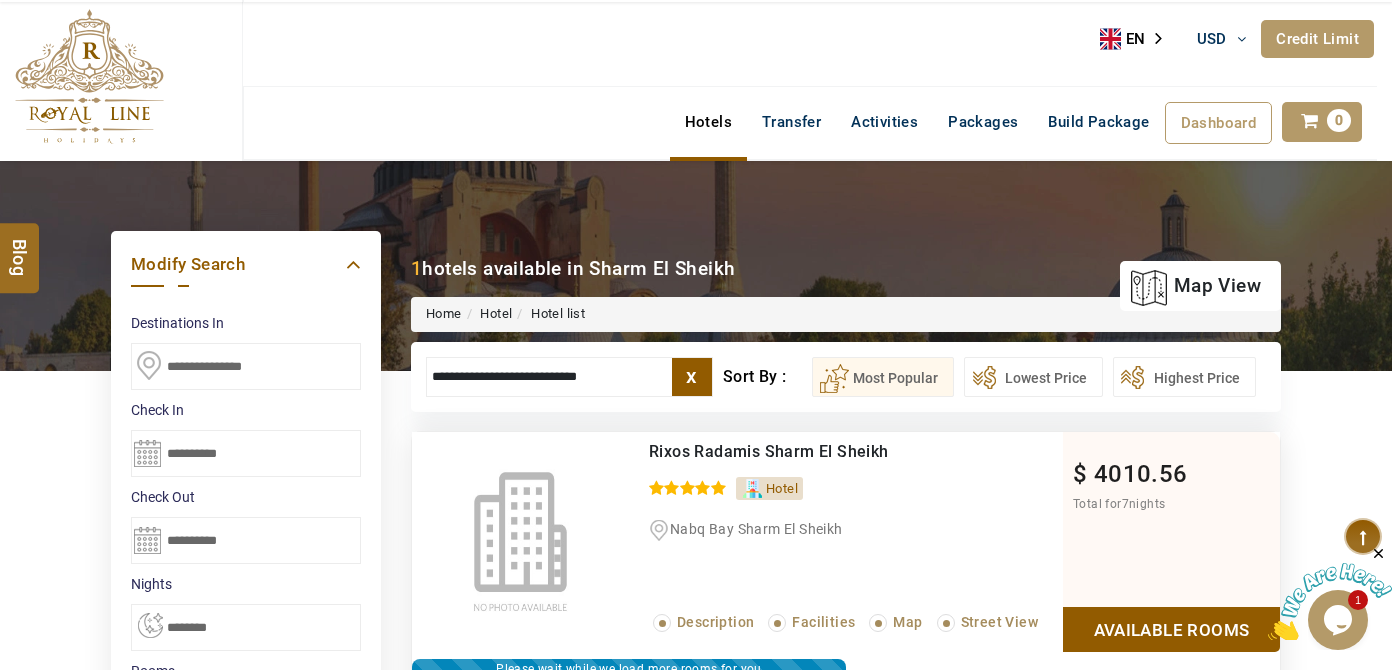 scroll, scrollTop: 379, scrollLeft: 0, axis: vertical 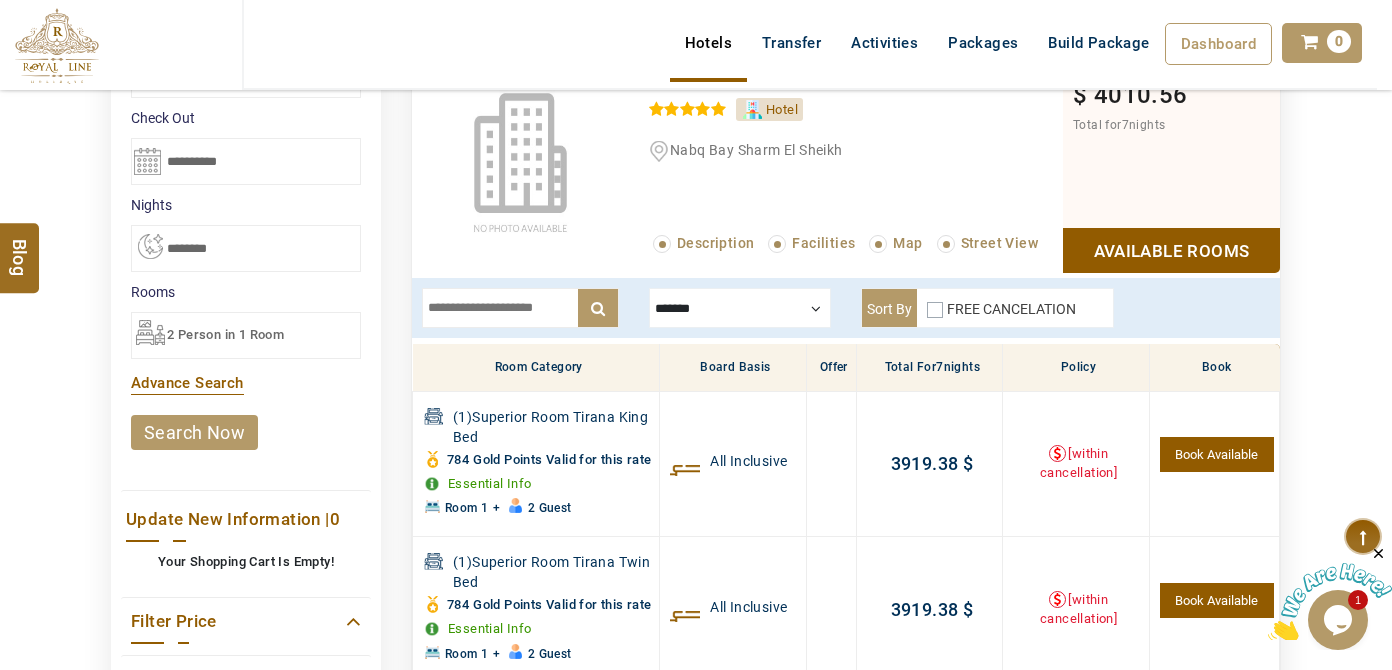 click on "2 Person in    1 Room" at bounding box center [246, 335] 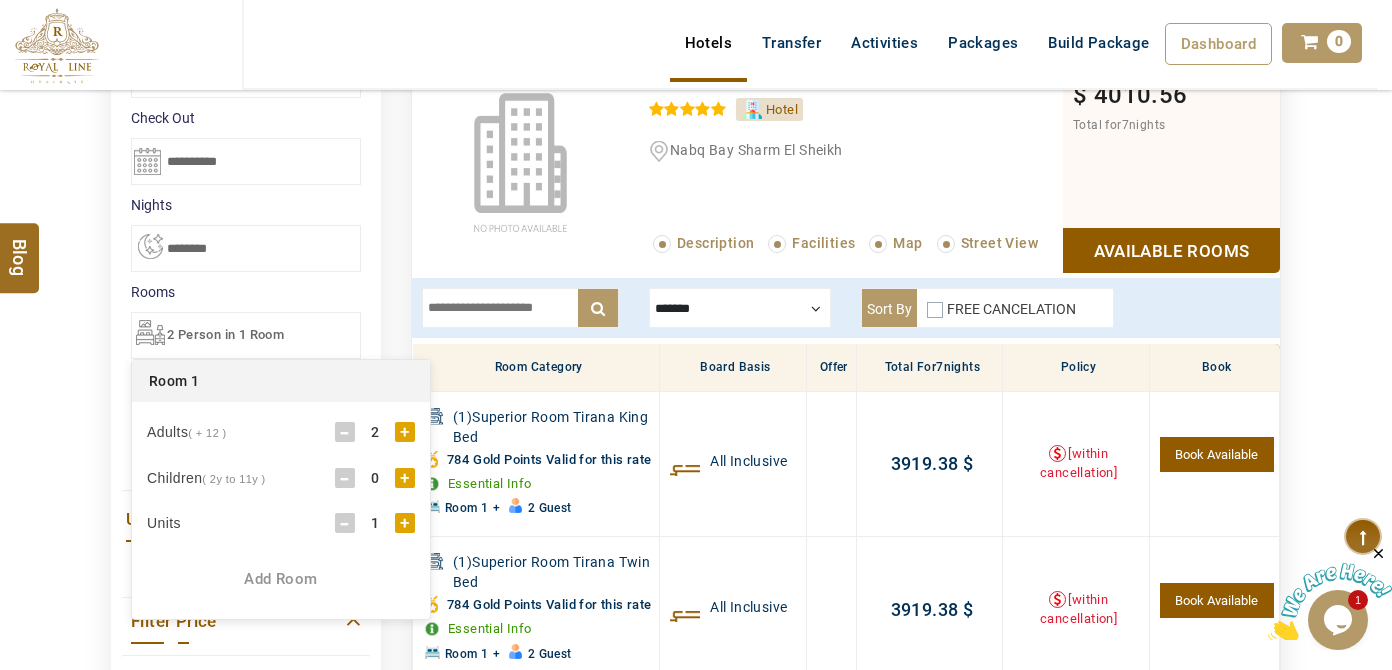 click on "+" at bounding box center (405, 478) 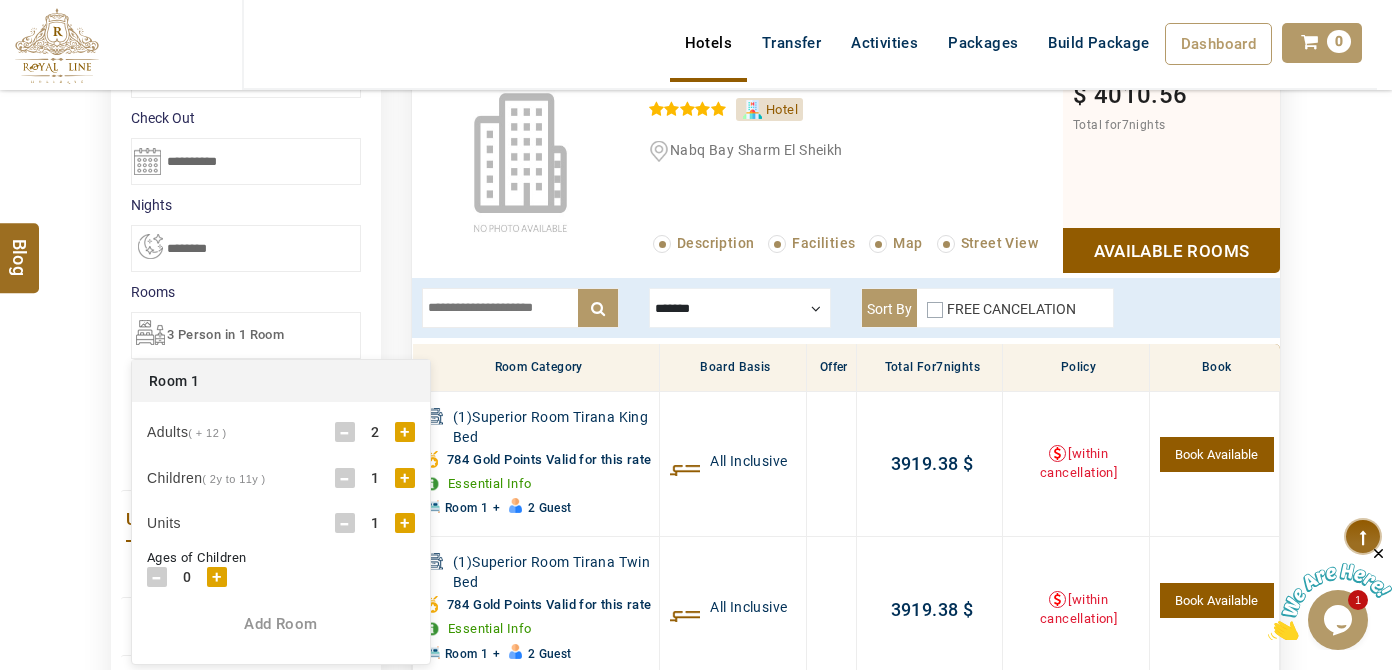 click on "Ages of Children" at bounding box center (281, 558) 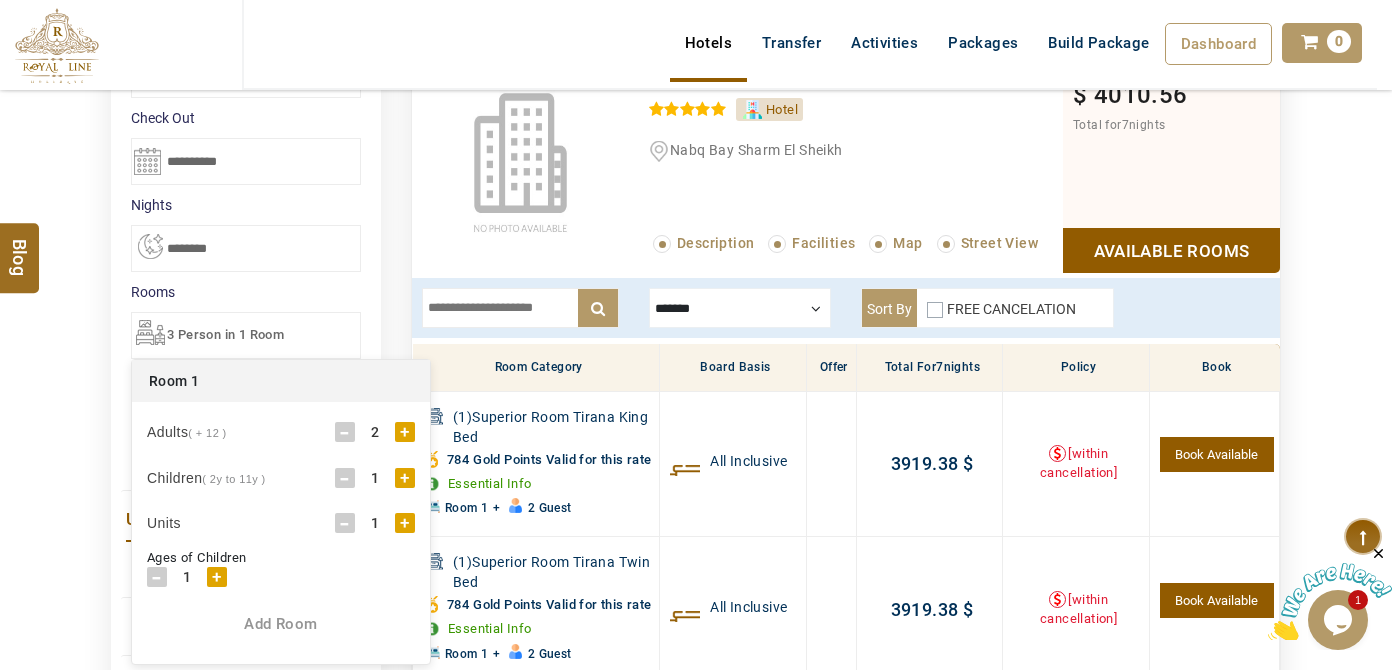 click on "+" at bounding box center [217, 577] 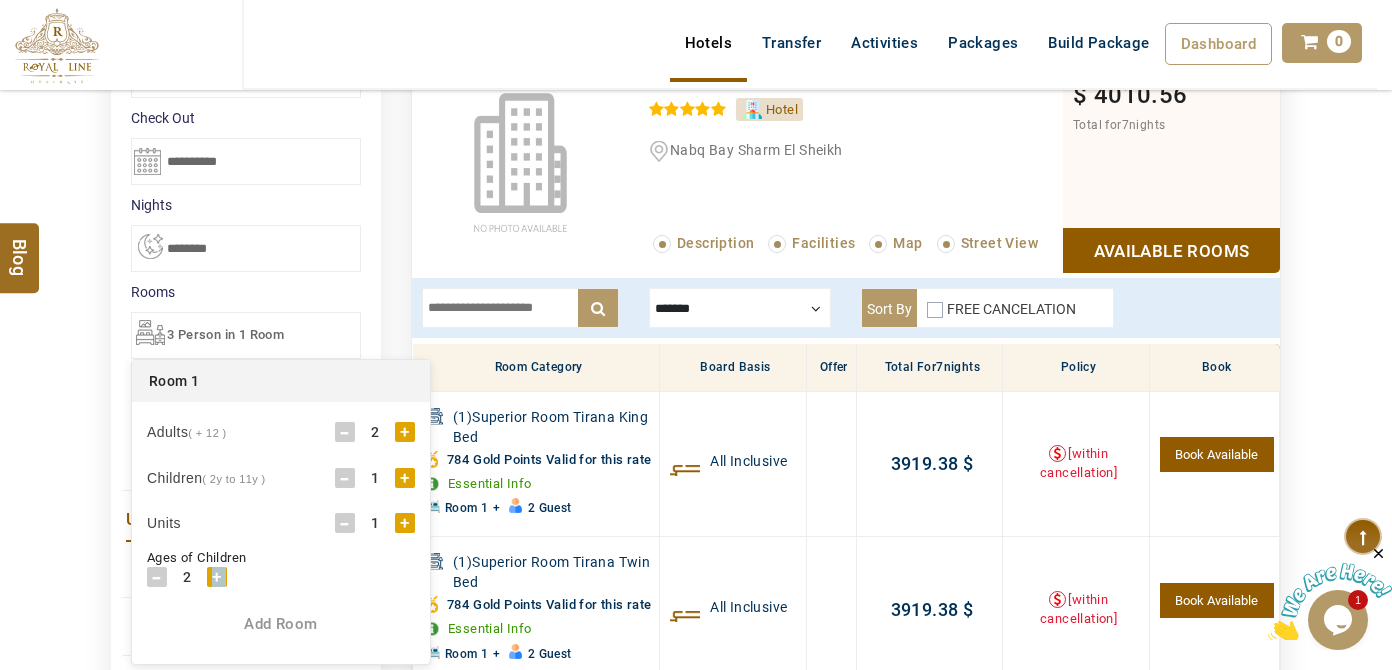 click on "+" at bounding box center (217, 577) 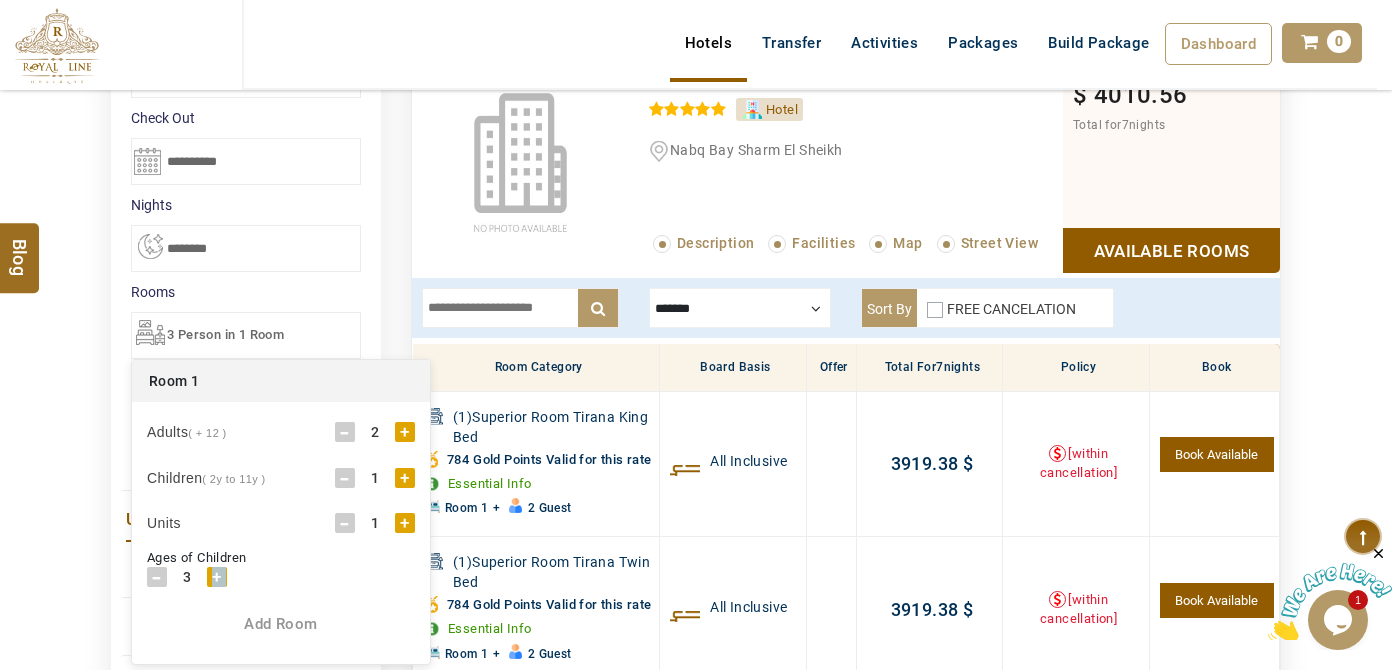 click on "+" at bounding box center [217, 577] 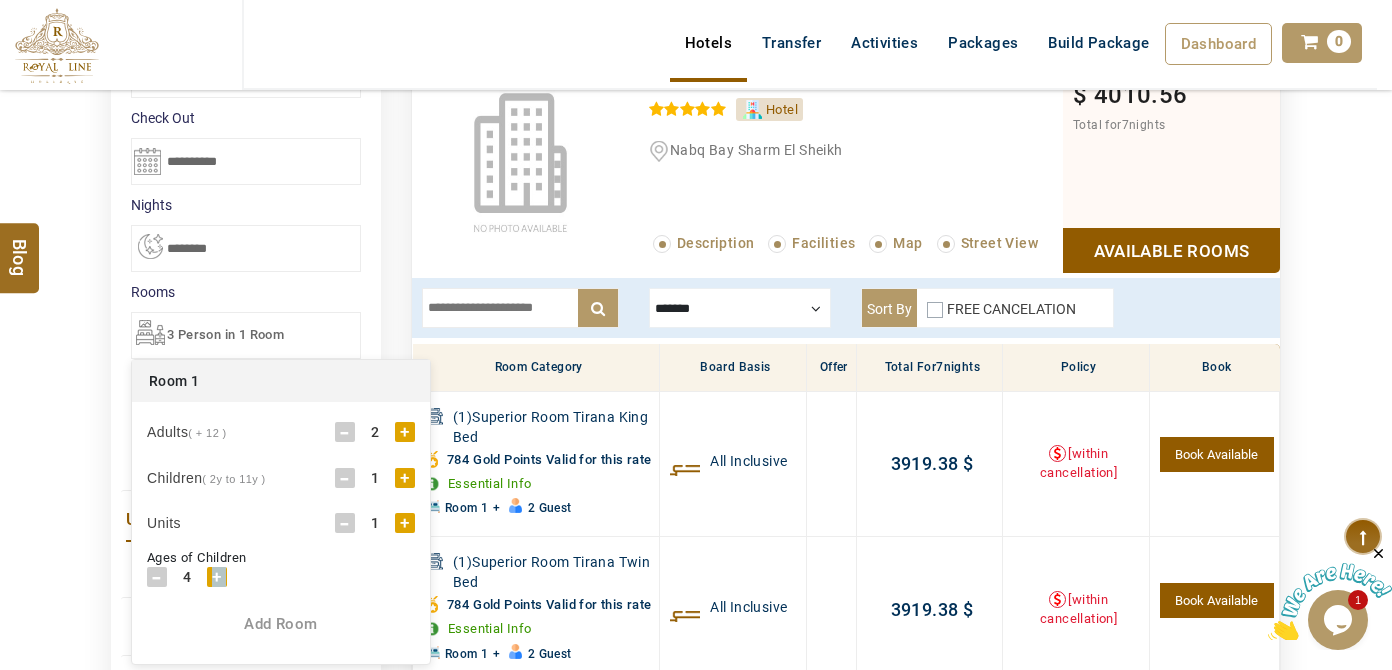 click on "Adults ( + 12 ) - 2 + Children ( 2y to 11y ) - 1 + Units - 1 + Ages of Children - 4 + - 0 + - 0 + - 0 +" at bounding box center (281, 503) 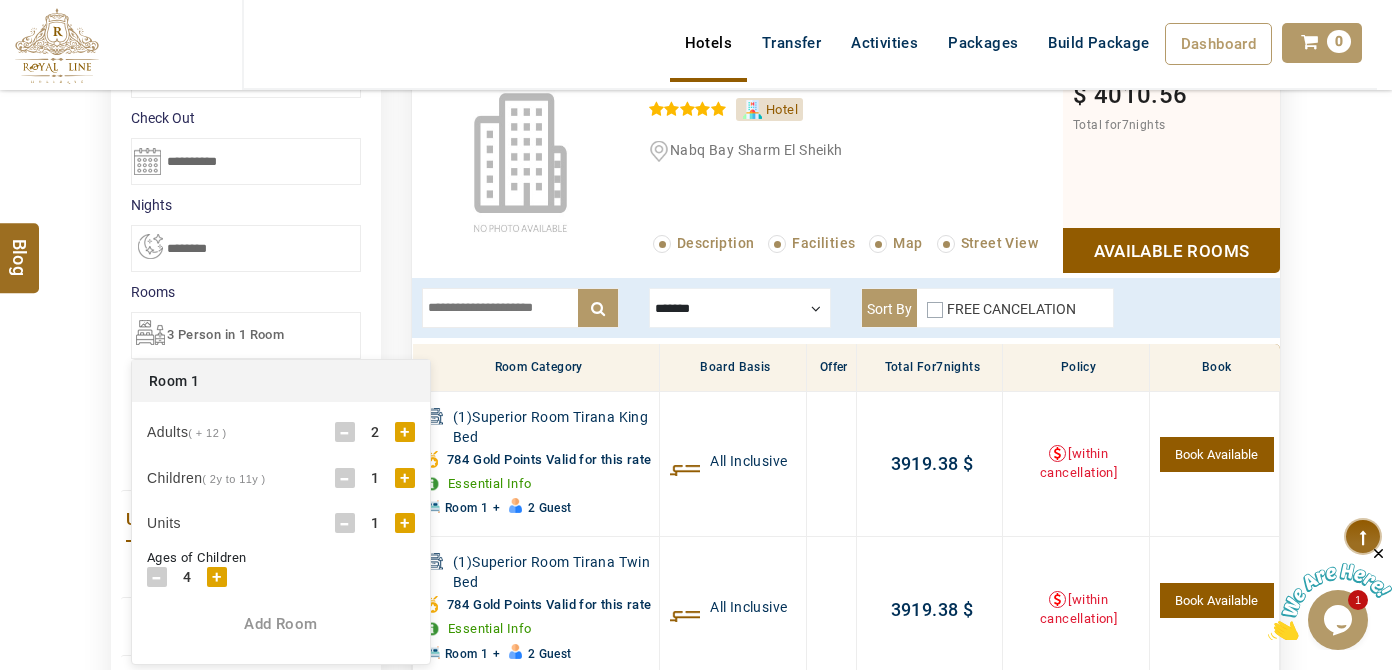 click on "Add Room" at bounding box center [281, 624] 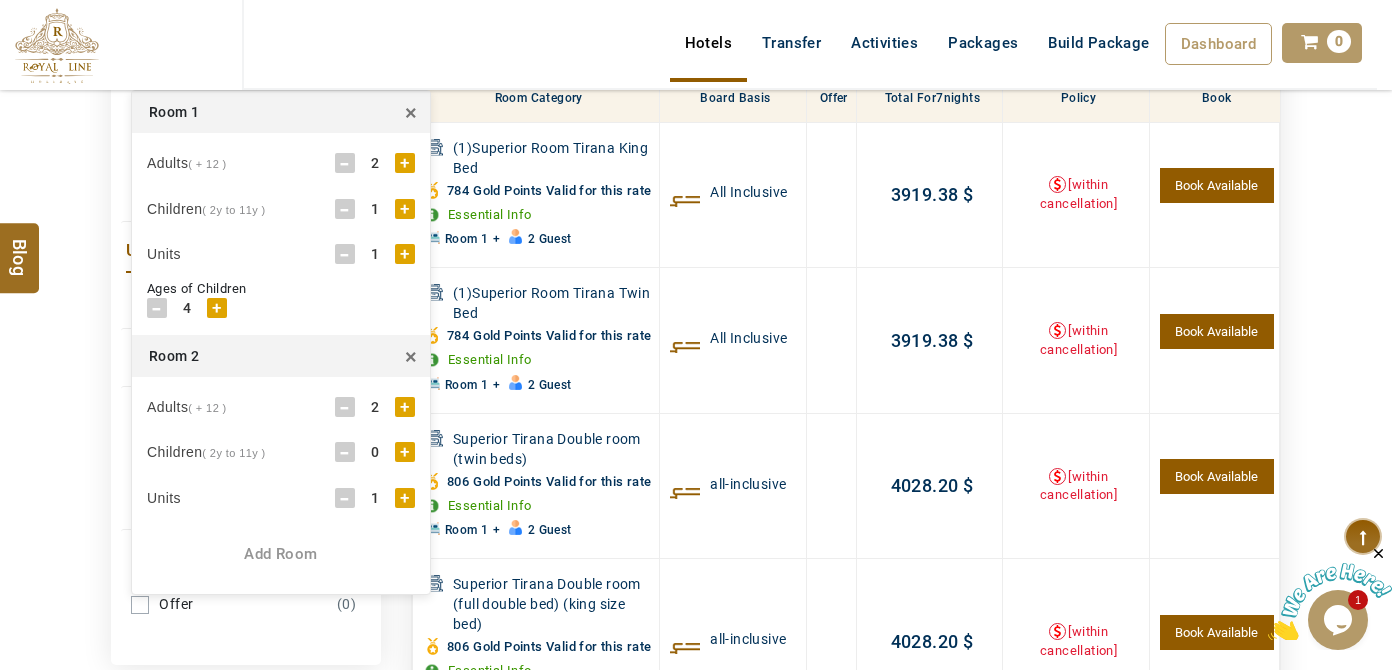 scroll, scrollTop: 652, scrollLeft: 0, axis: vertical 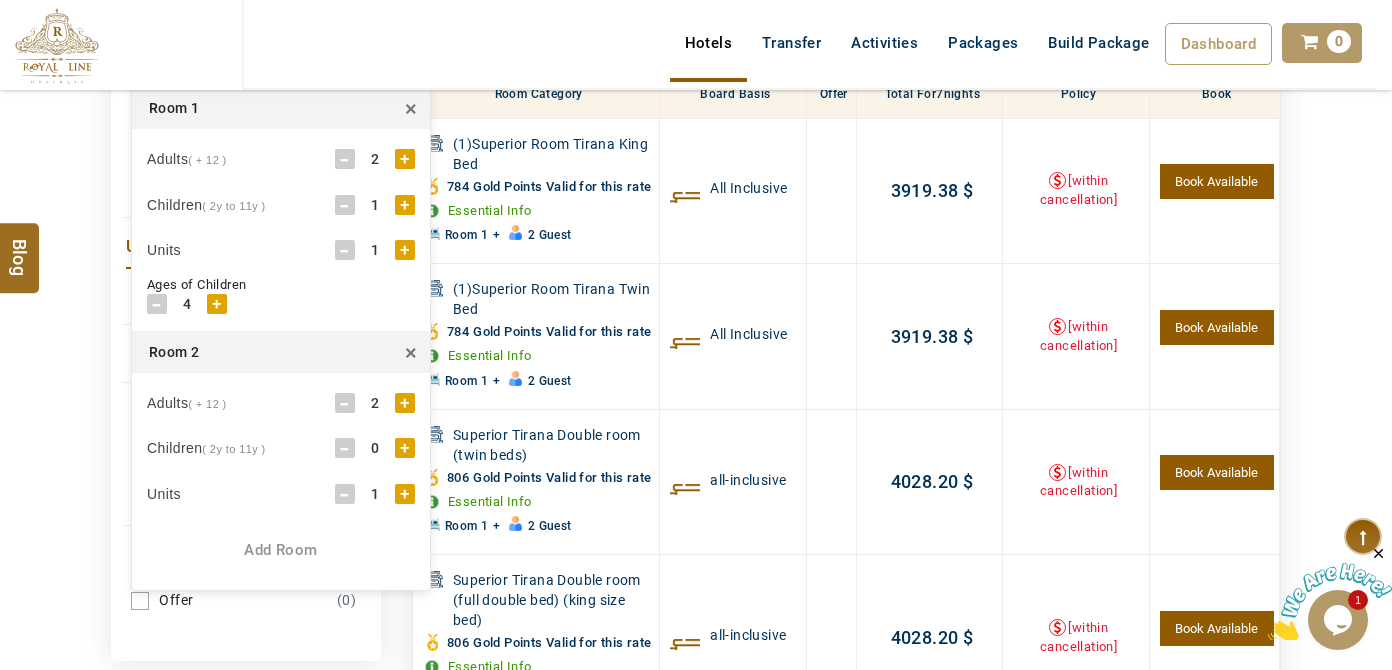 click on "+" at bounding box center [405, 448] 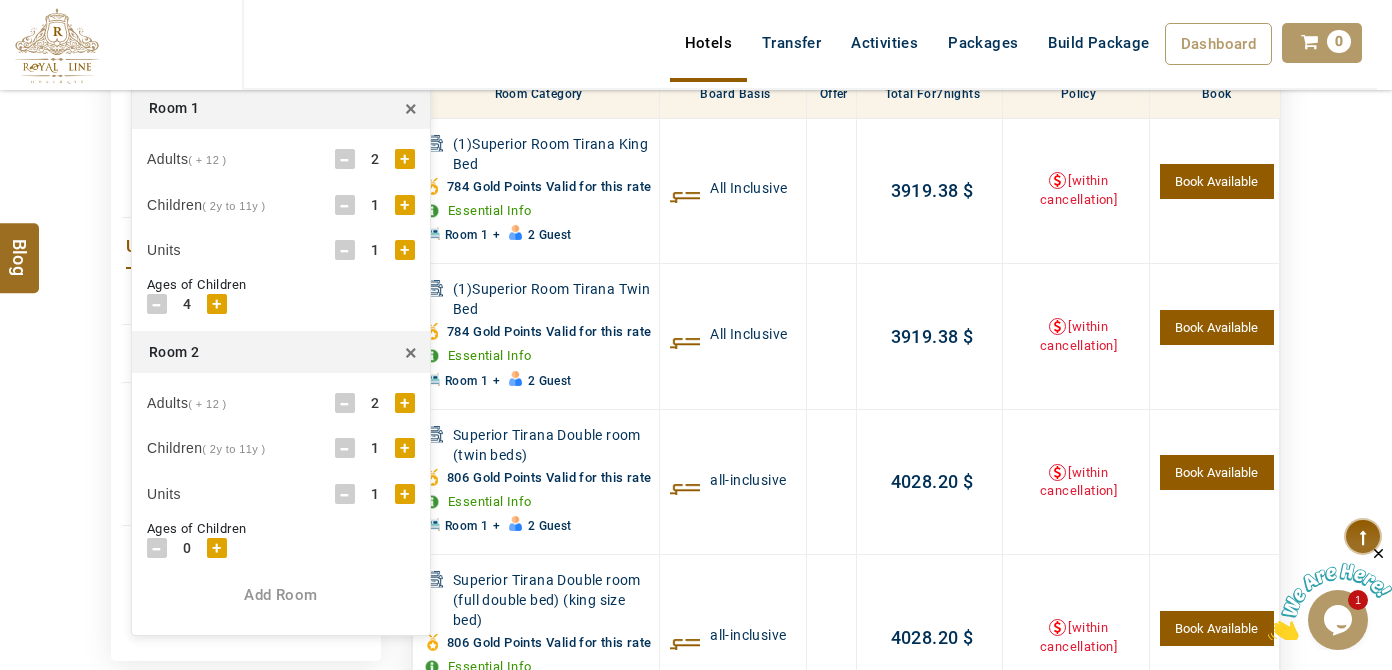 click on "+" at bounding box center [217, 548] 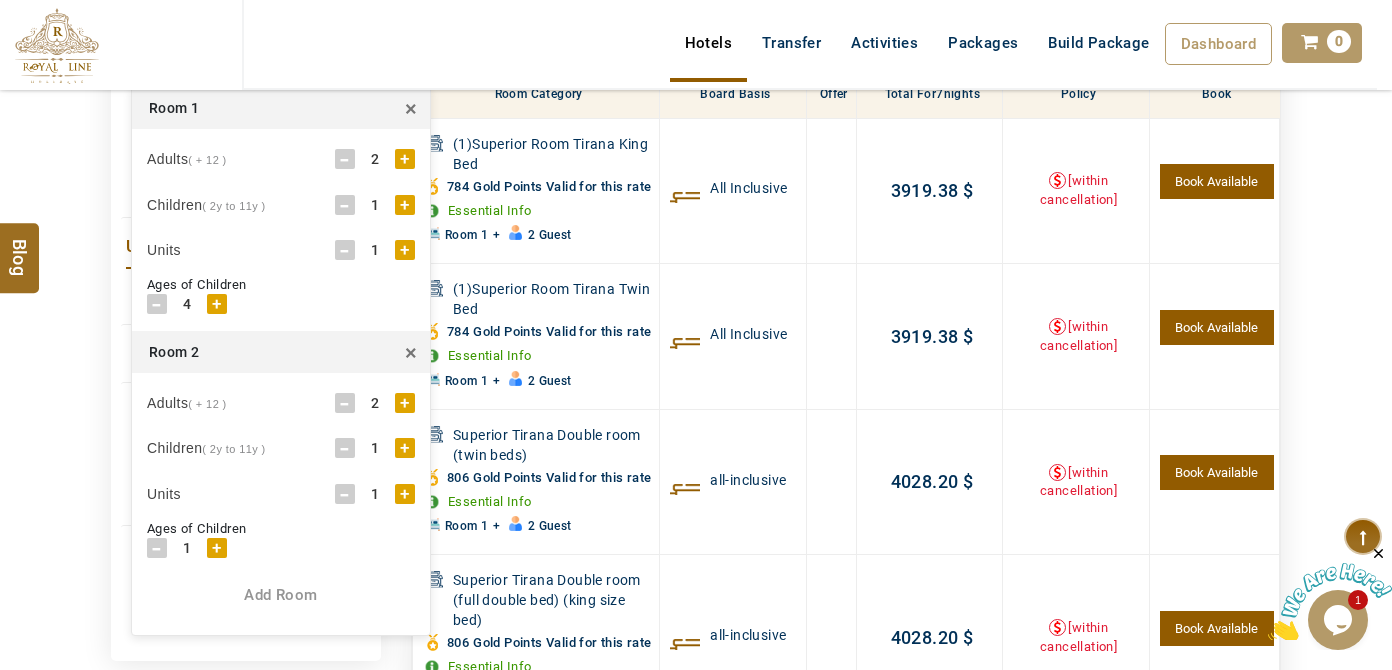 click on "+" at bounding box center (217, 548) 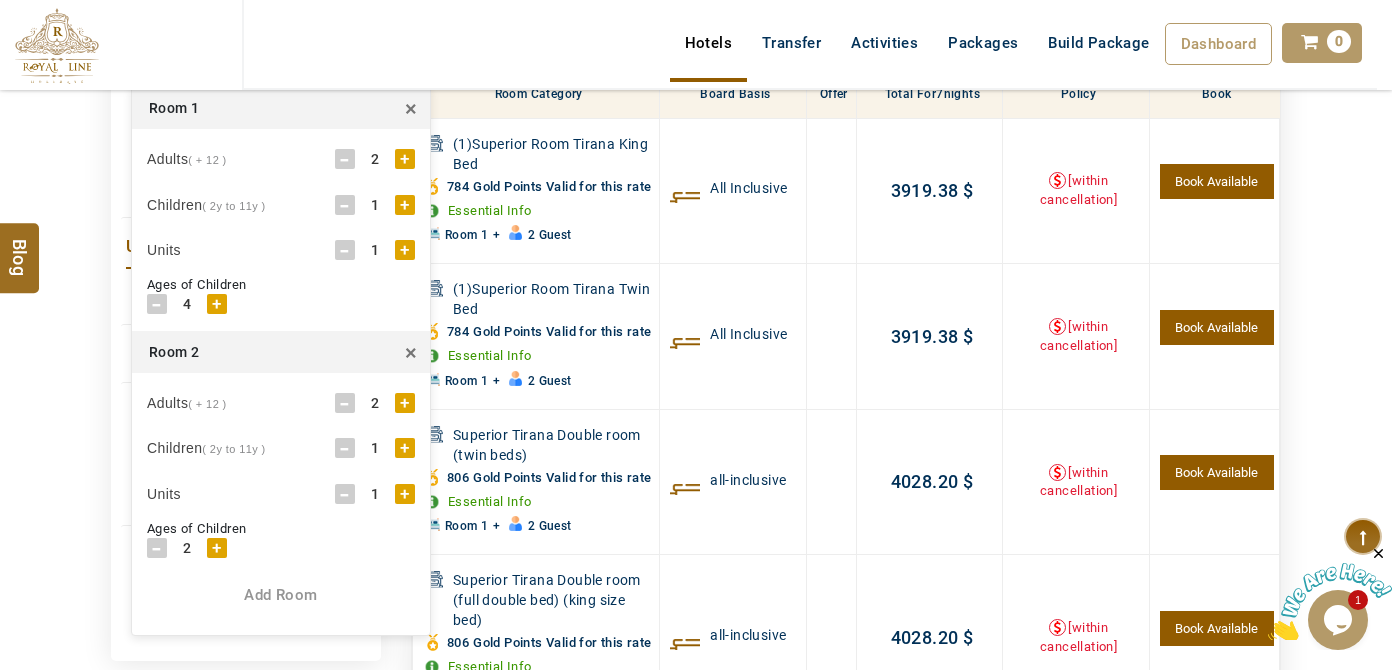 click on "+" at bounding box center (217, 548) 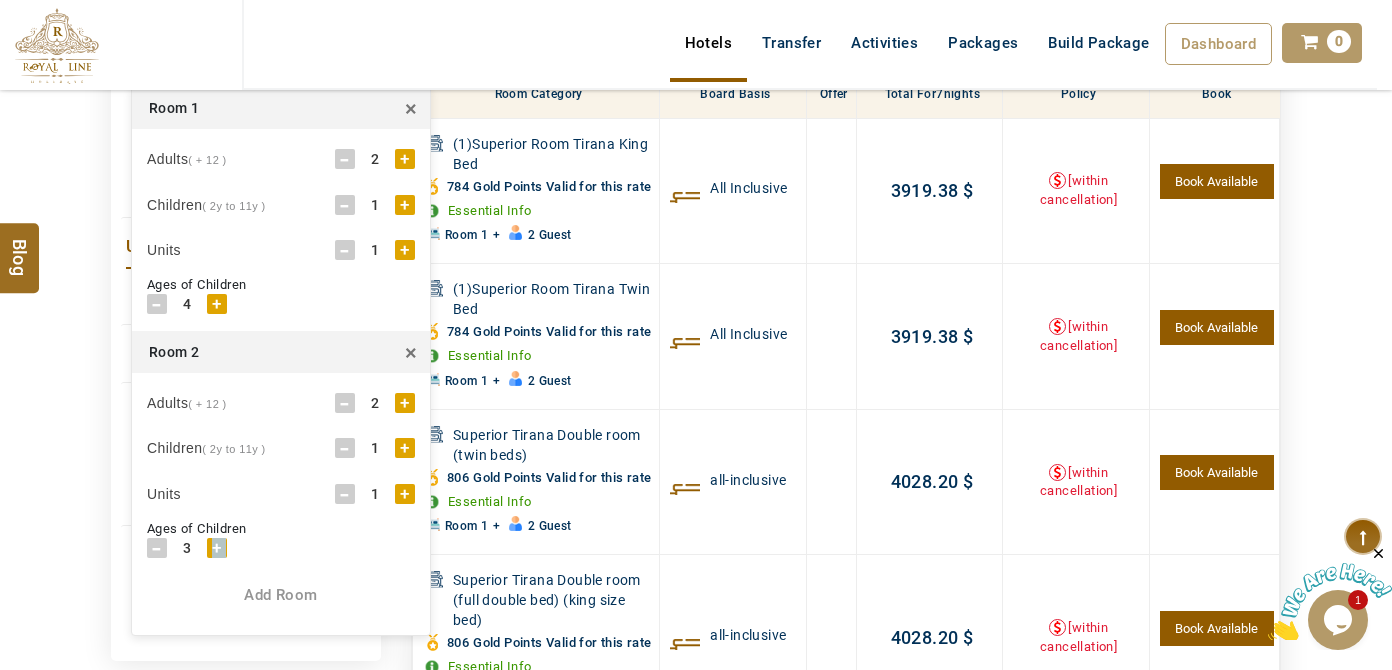 click on "+" at bounding box center [217, 548] 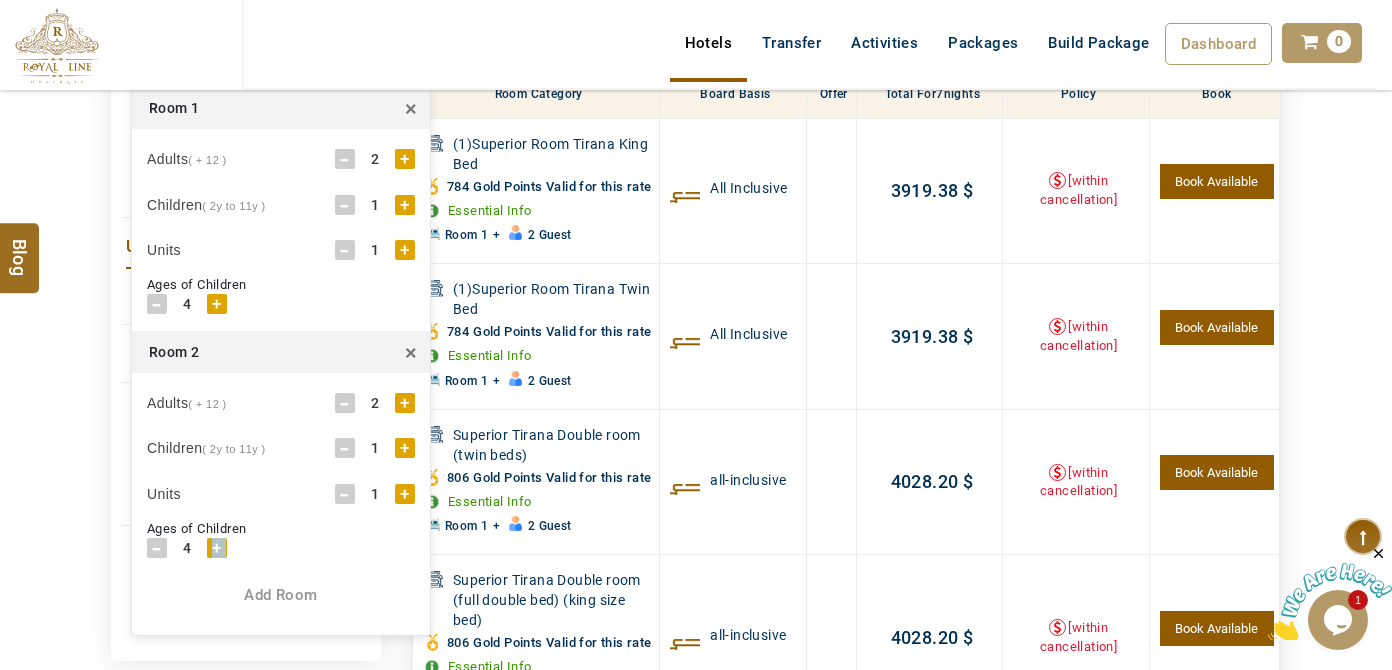 click on "+" at bounding box center [217, 548] 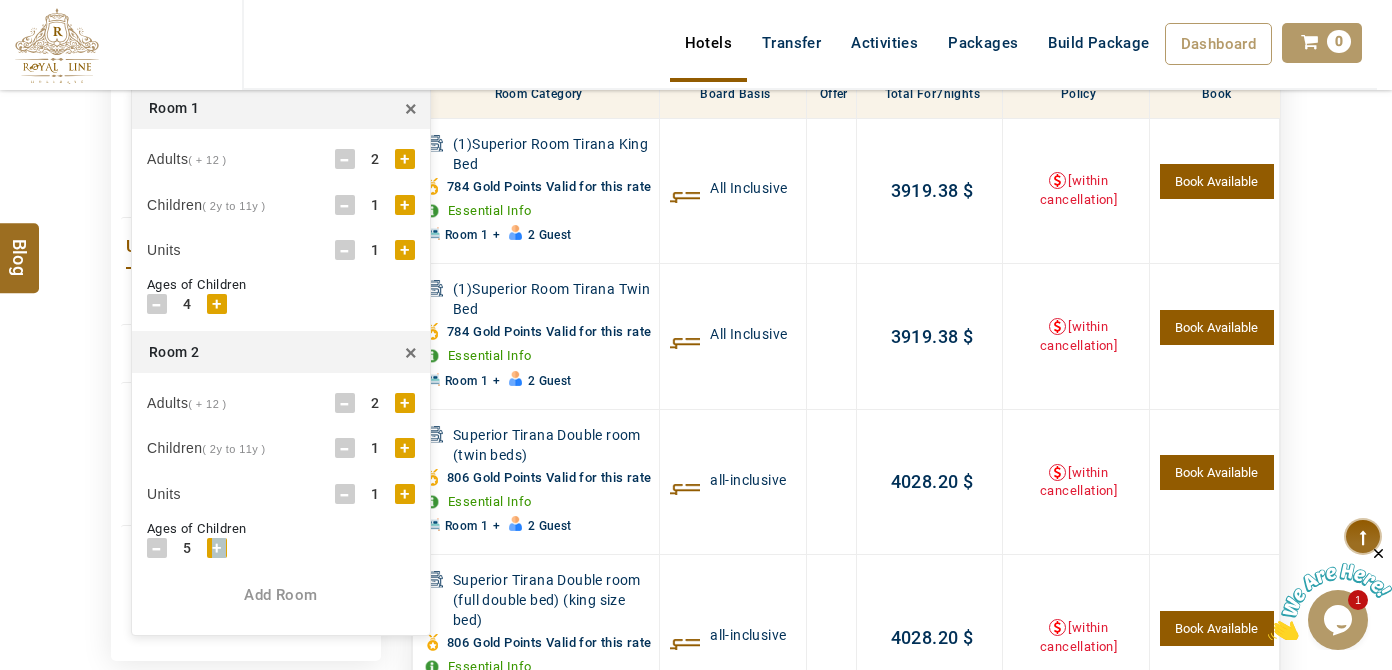 click on "+" at bounding box center [217, 548] 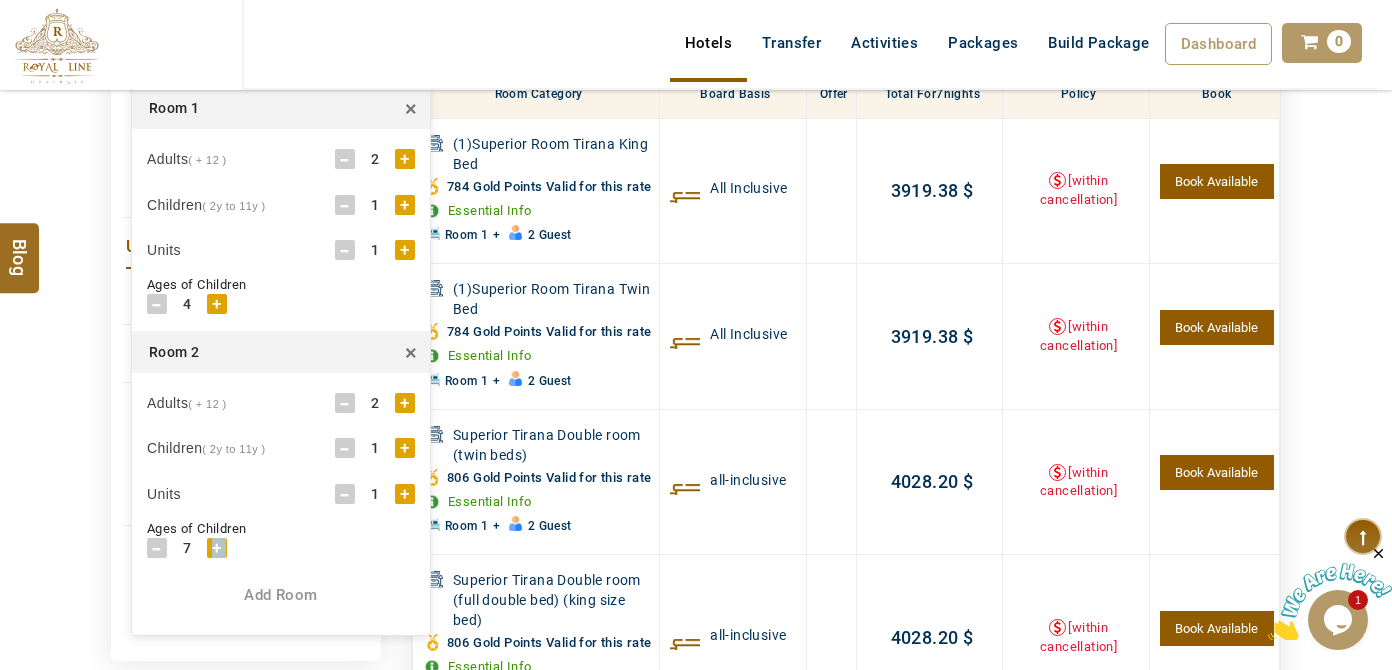 click on "+" at bounding box center (217, 548) 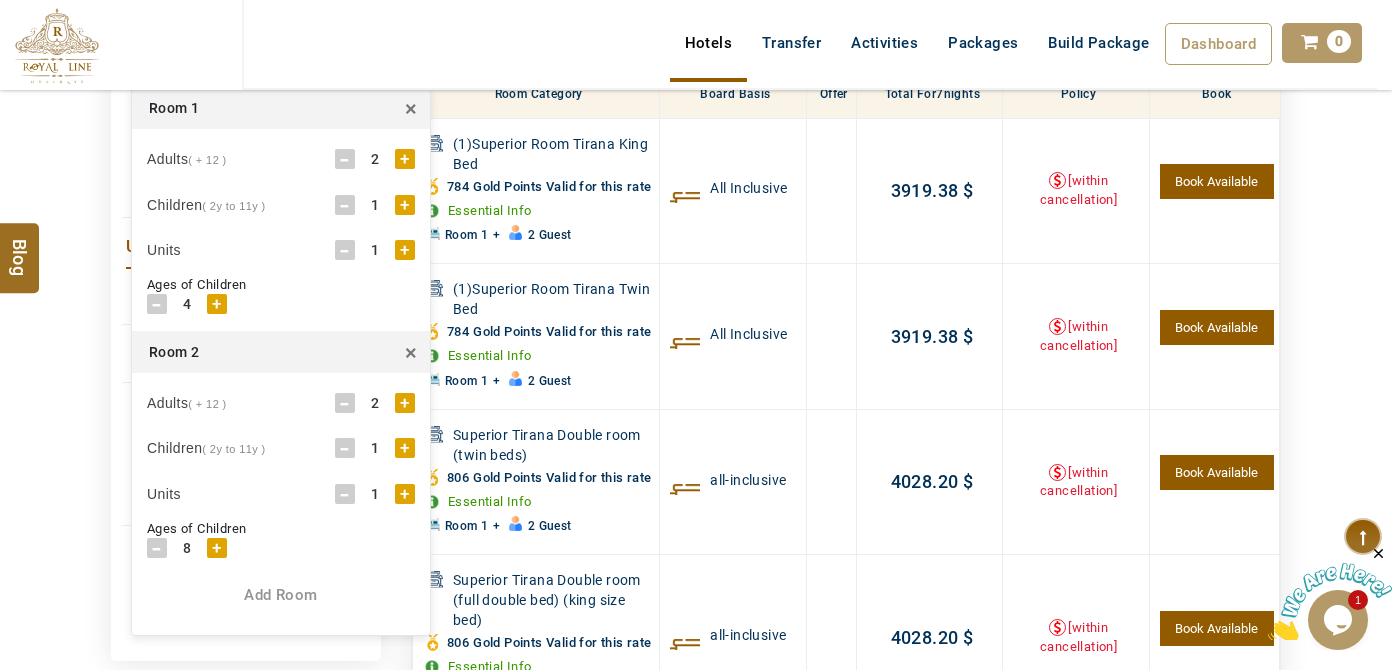 click on "**********" at bounding box center (246, 220) 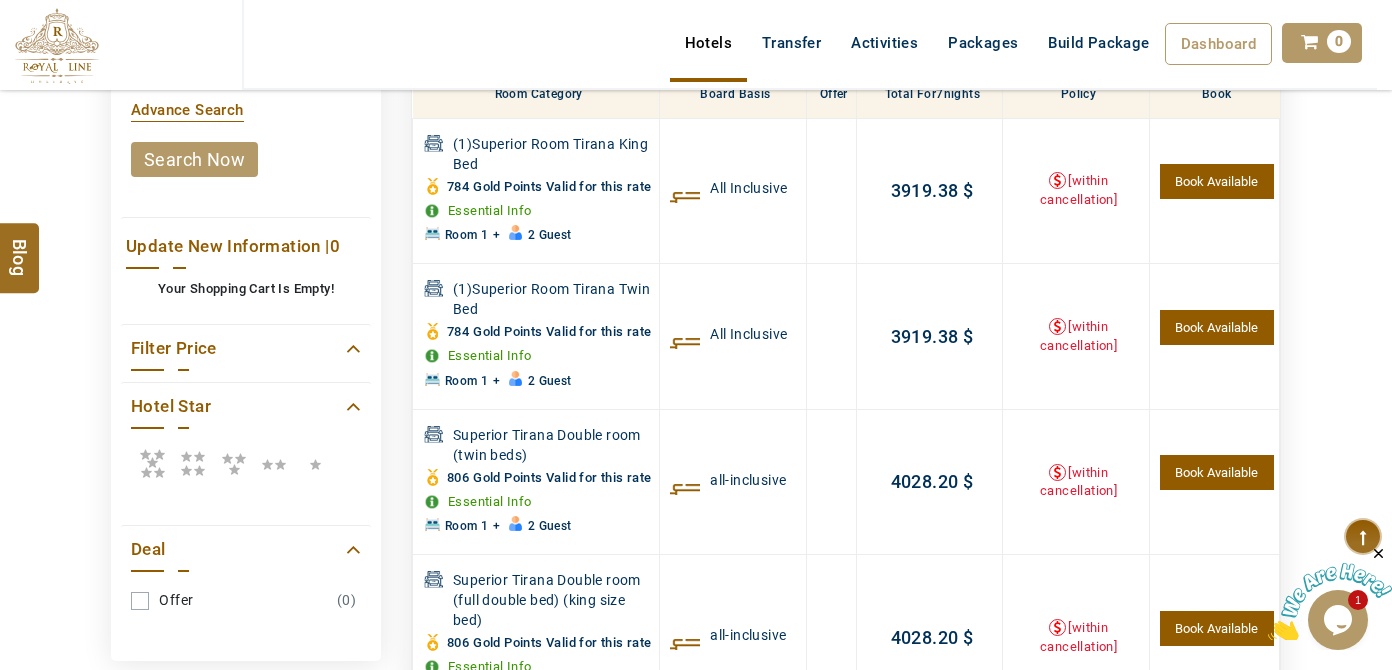click on "search now" at bounding box center [194, 159] 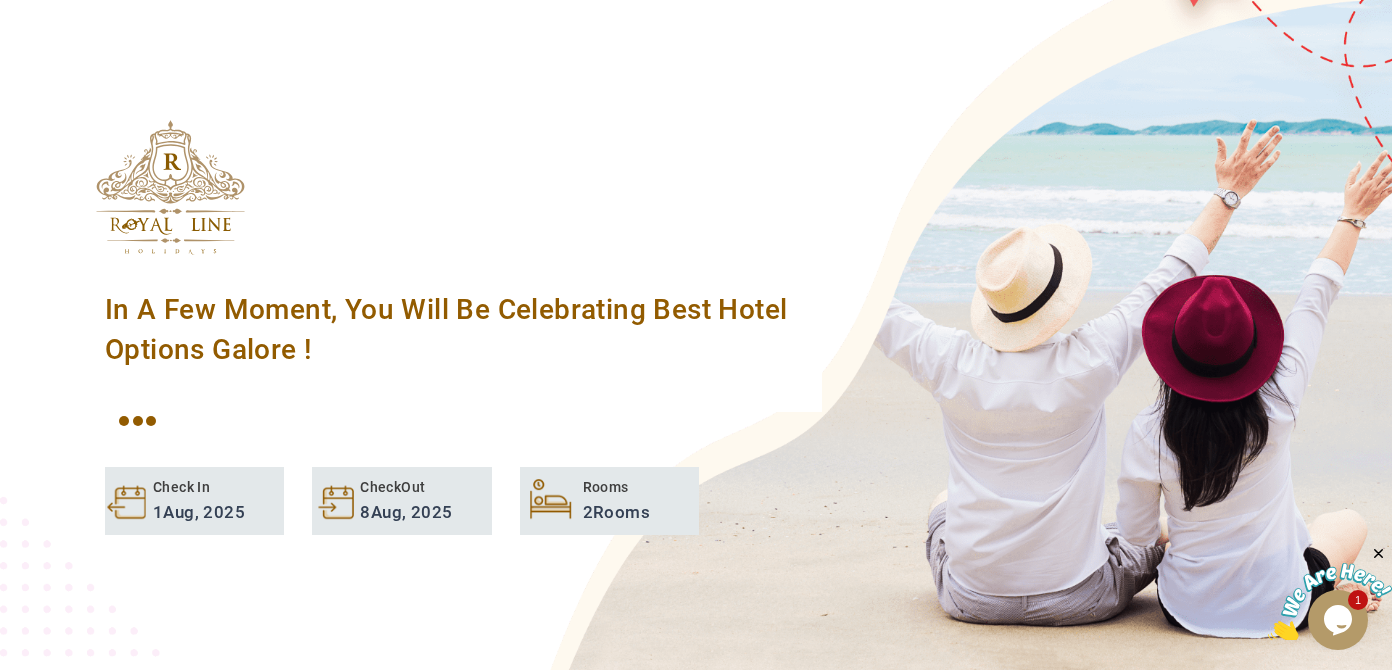 scroll, scrollTop: 561, scrollLeft: 0, axis: vertical 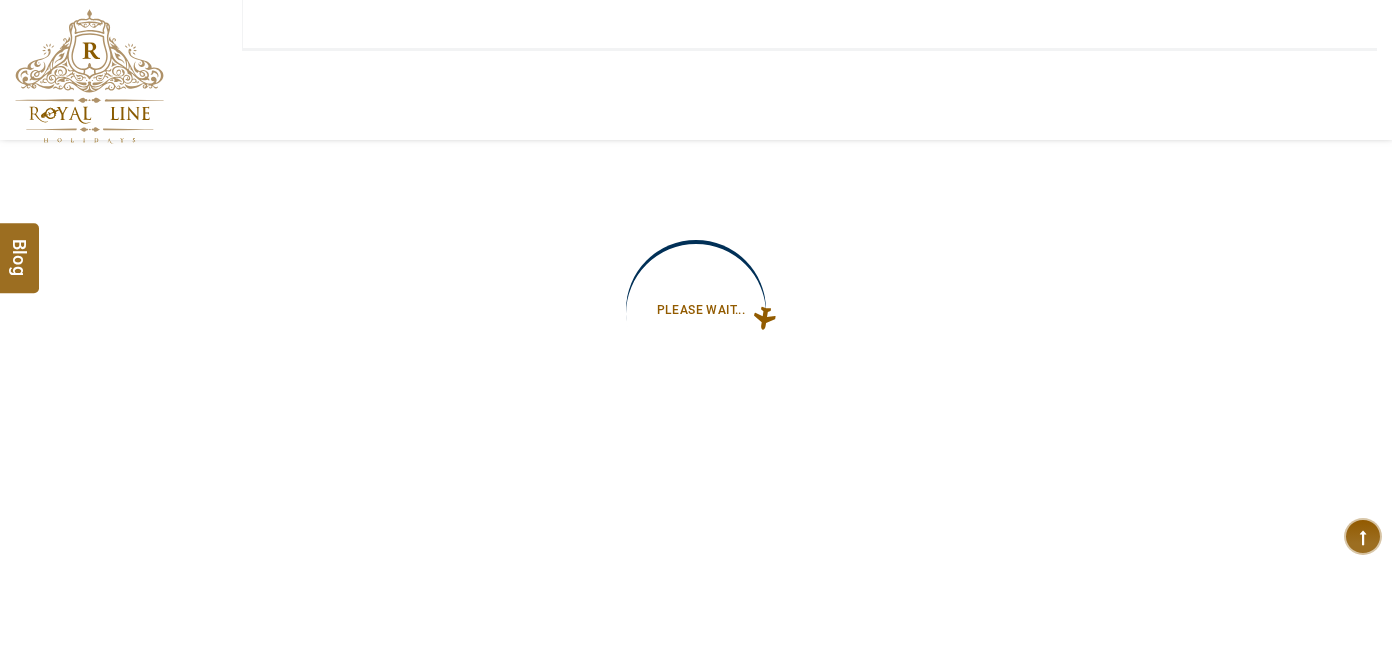 type on "**********" 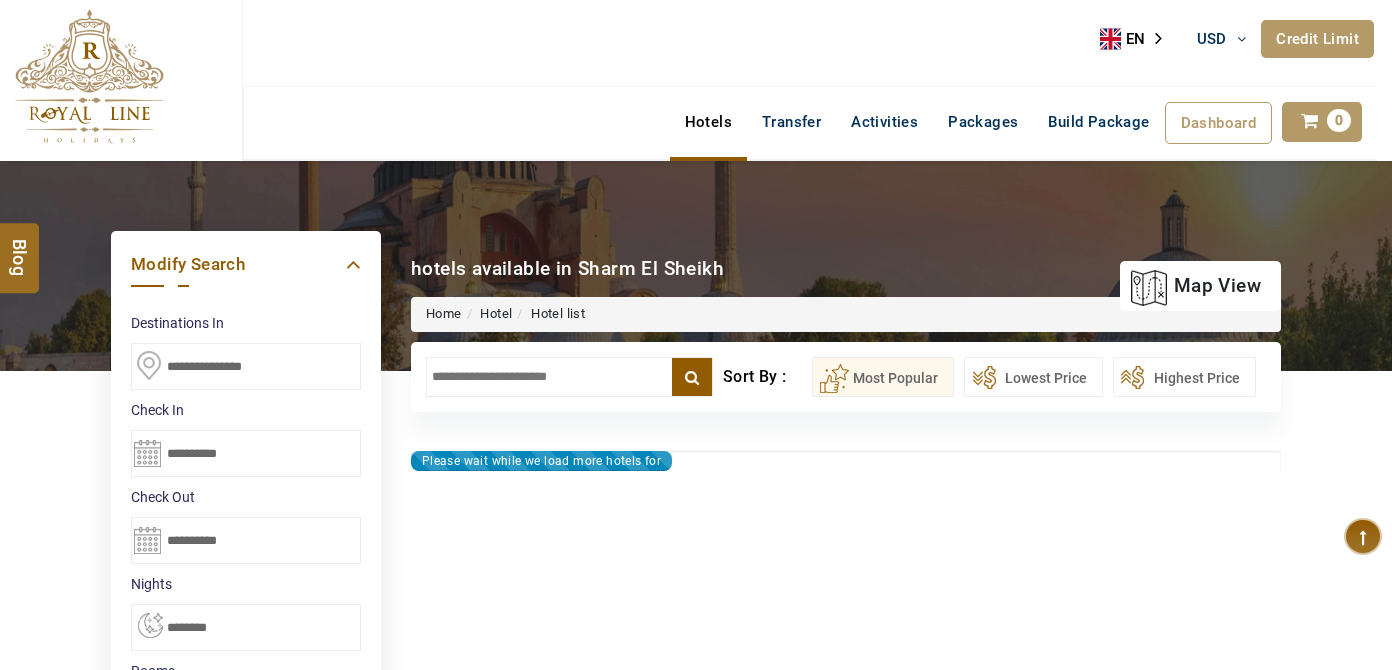type on "**********" 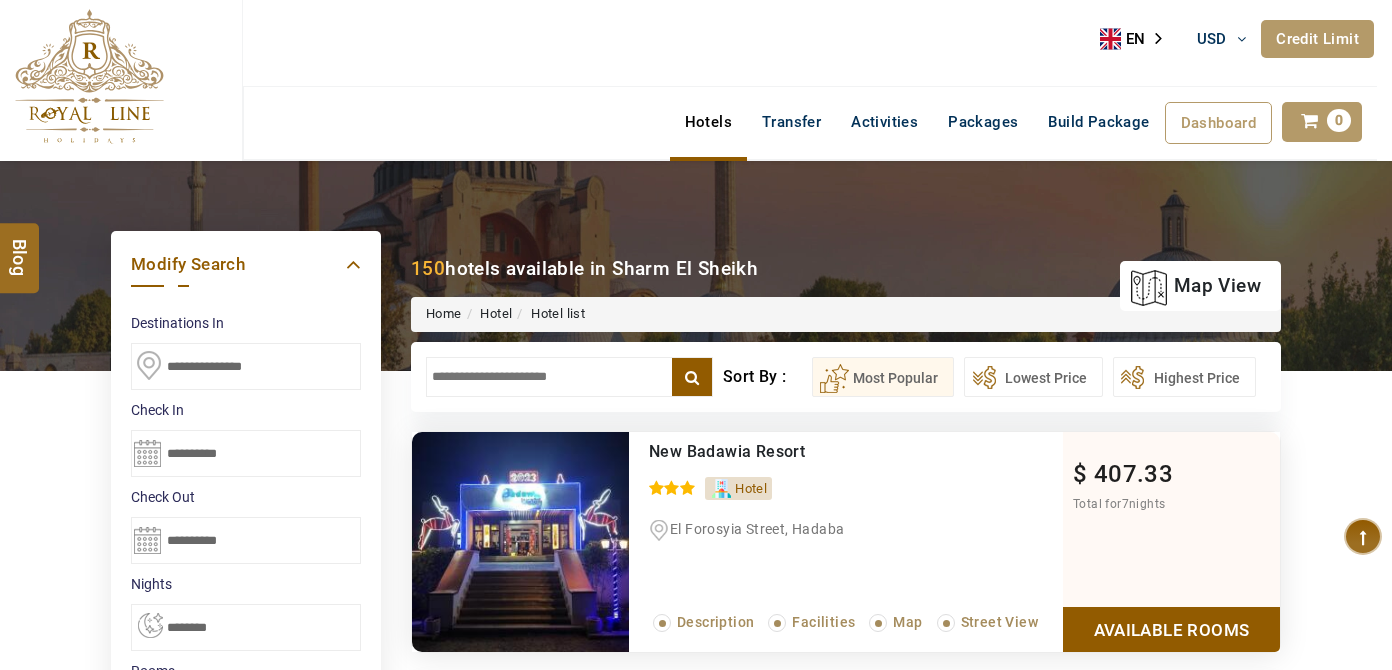 click at bounding box center [569, 377] 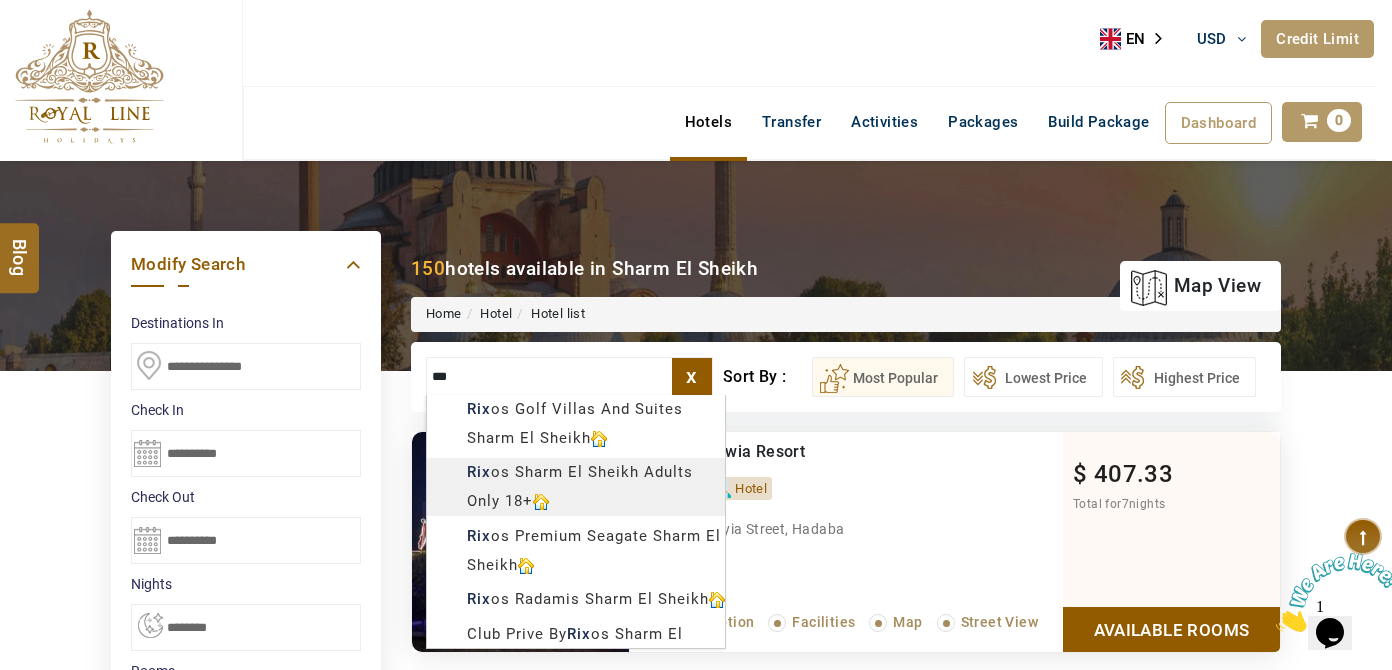 scroll, scrollTop: 0, scrollLeft: 0, axis: both 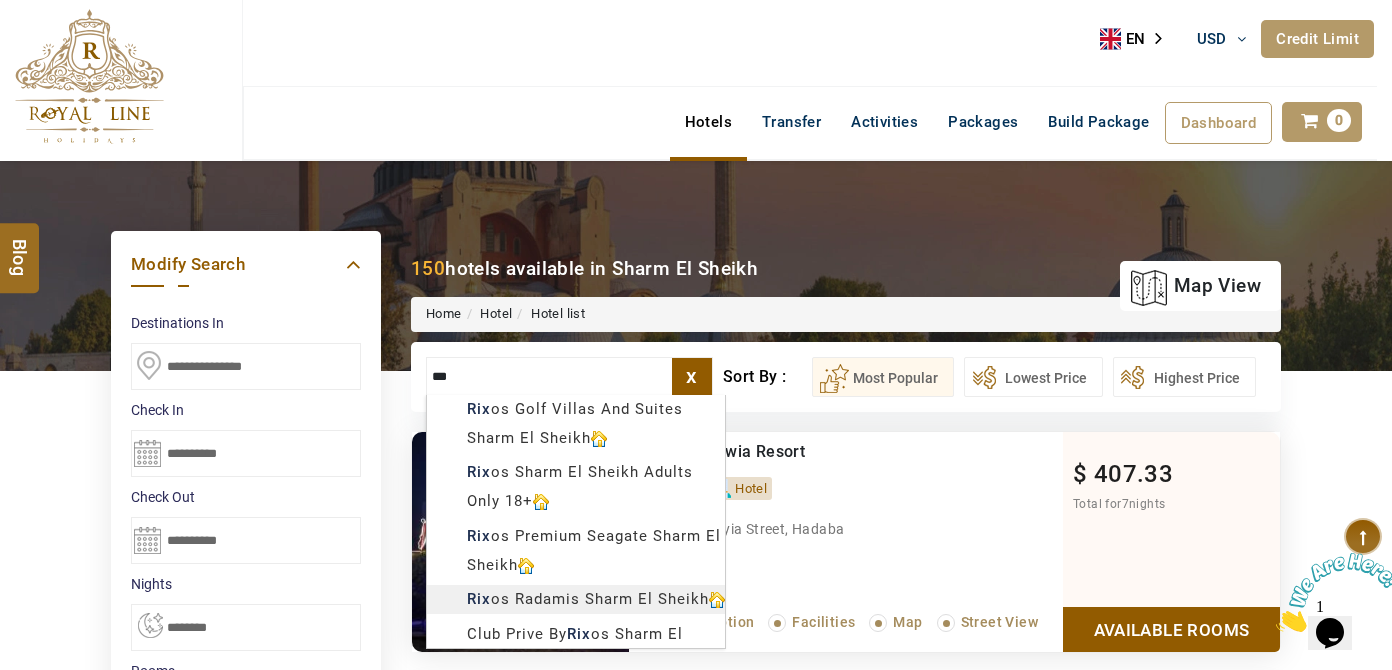 click on "LARISA HAWWARI USD AED  AED EUR  € USD  $ INR  ₹ THB  ฿ IDR  Rp BHD  BHD TRY  ₺ Credit Limit EN HE AR ES PT ZH Helpline
+[PHONE] Register Now +[PHONE] [EMAIL] About Us What we Offer Blog Why Us Contact Hotels  Transfer Activities Packages Build Package Dashboard My Profile My Booking My Reports My Quotation Sign Out 0 Points Redeem Now To Redeem 8664  Points Future Points  4348   Points Credit Limit Credit Limit USD 25000.00 70% Complete Used USD 17410.22 Available USD 7589.78 Setting  Looks like you haven't added anything to your cart yet Countinue Shopping ****** ****** Please Wait.. Blog demo
Remember me Forgot
password? LOG IN Don't have an account?   Register Now My Booking View/ Print/Cancel Your Booking without Signing in Submit Applying Filters...... Hotels For You Will Be Loading Soon demo
In A Few Moment, You Will Be Celebrating Best Hotel options galore ! Check In   CheckOut Rooms Rooms Please Wait Please Wait ... X" at bounding box center (696, 1137) 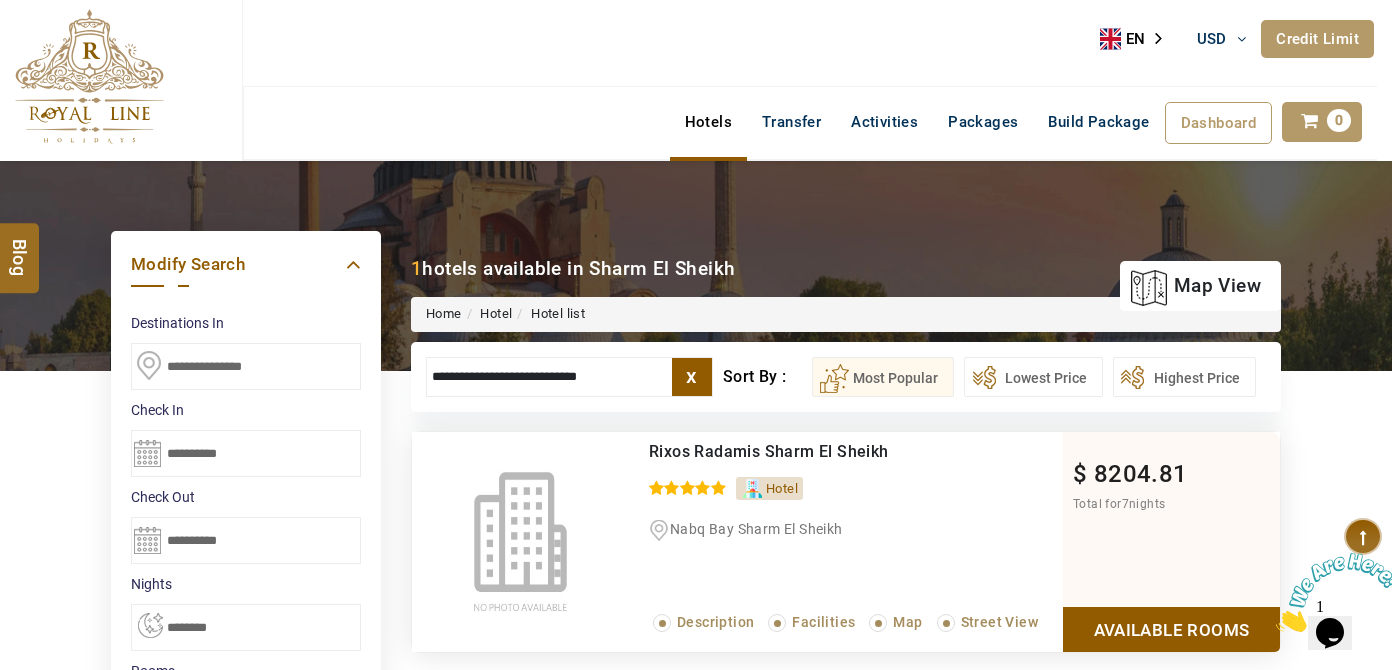 type on "**********" 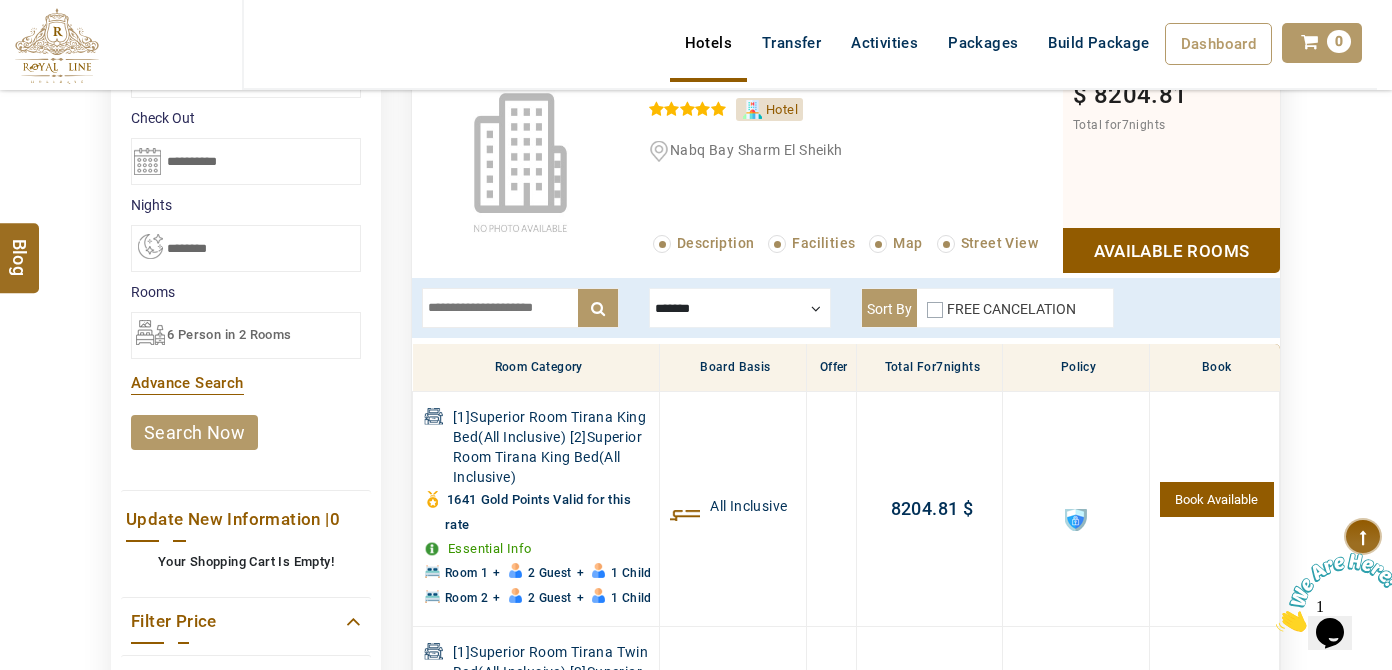 click on "6 Person in    2 Rooms" at bounding box center [229, 334] 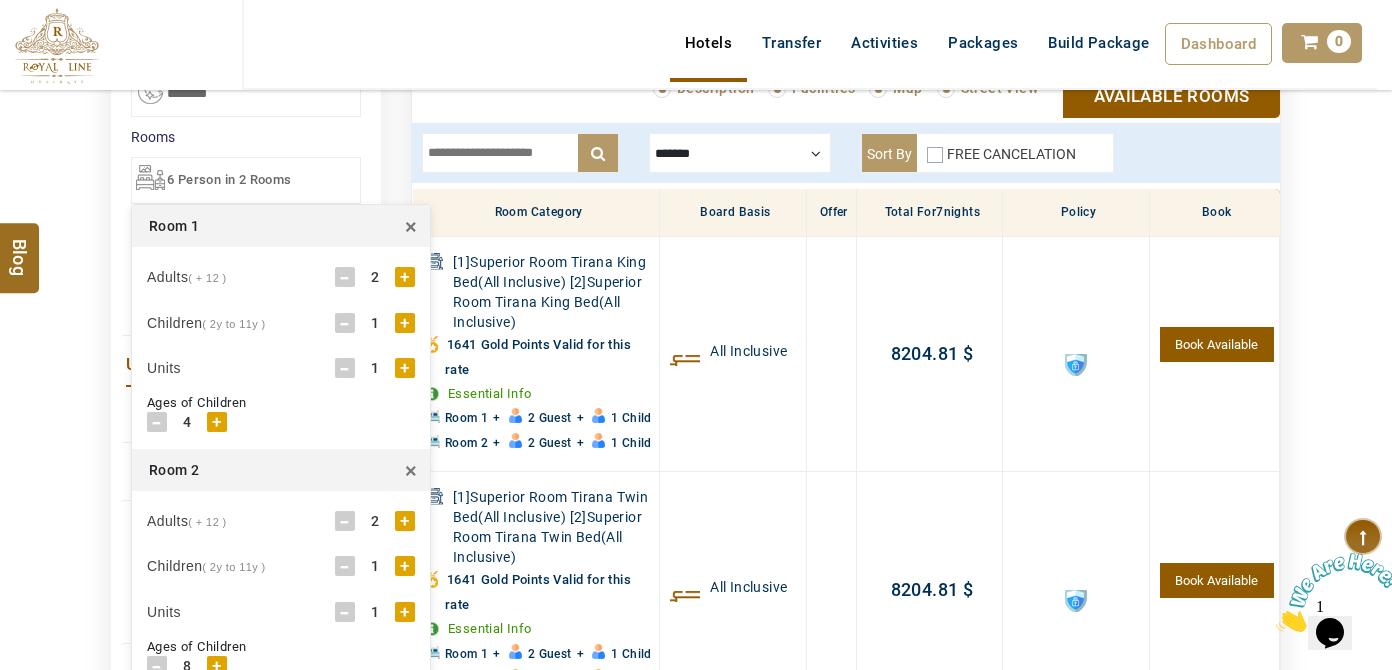 scroll, scrollTop: 561, scrollLeft: 0, axis: vertical 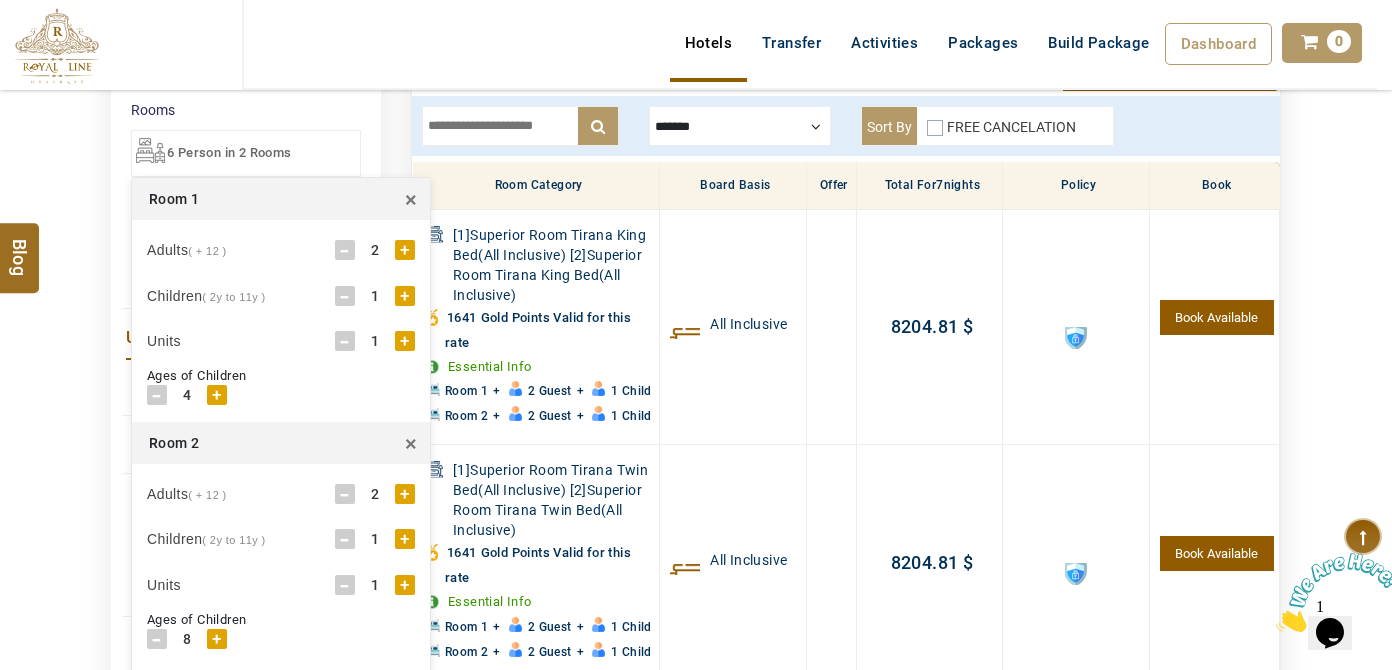 click on "-" at bounding box center (345, 539) 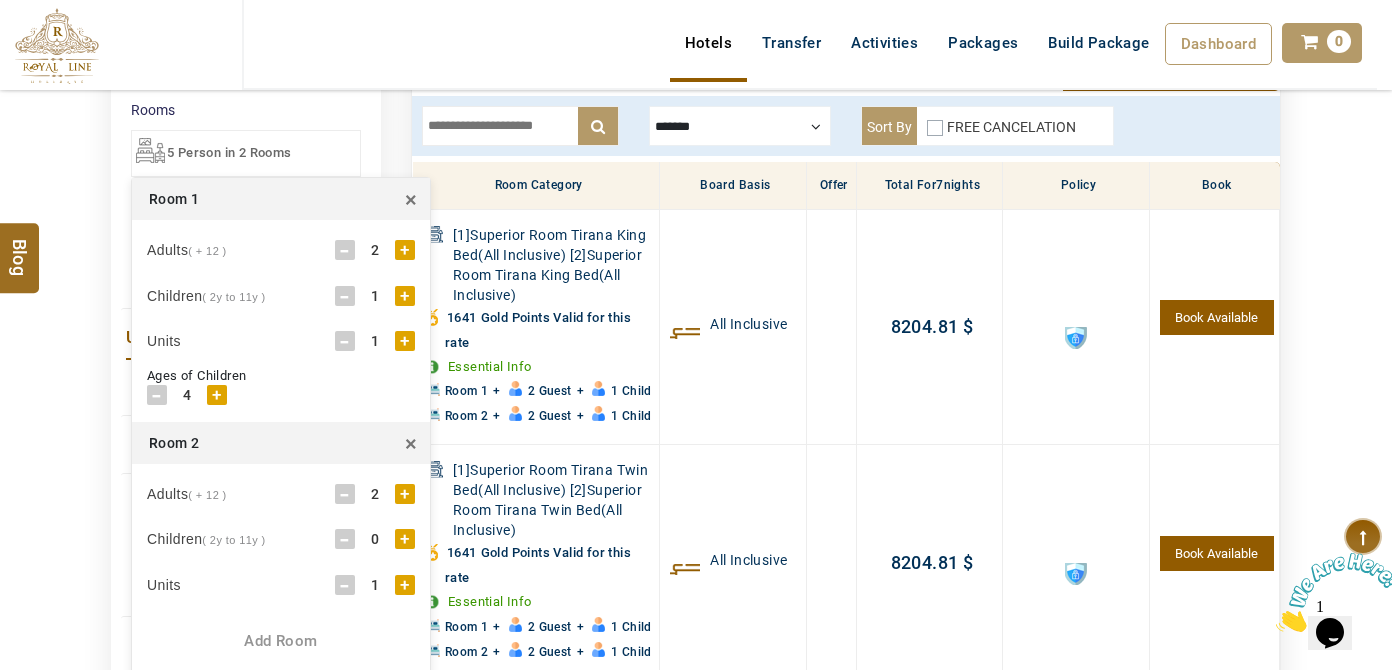 click on "+" at bounding box center (405, 296) 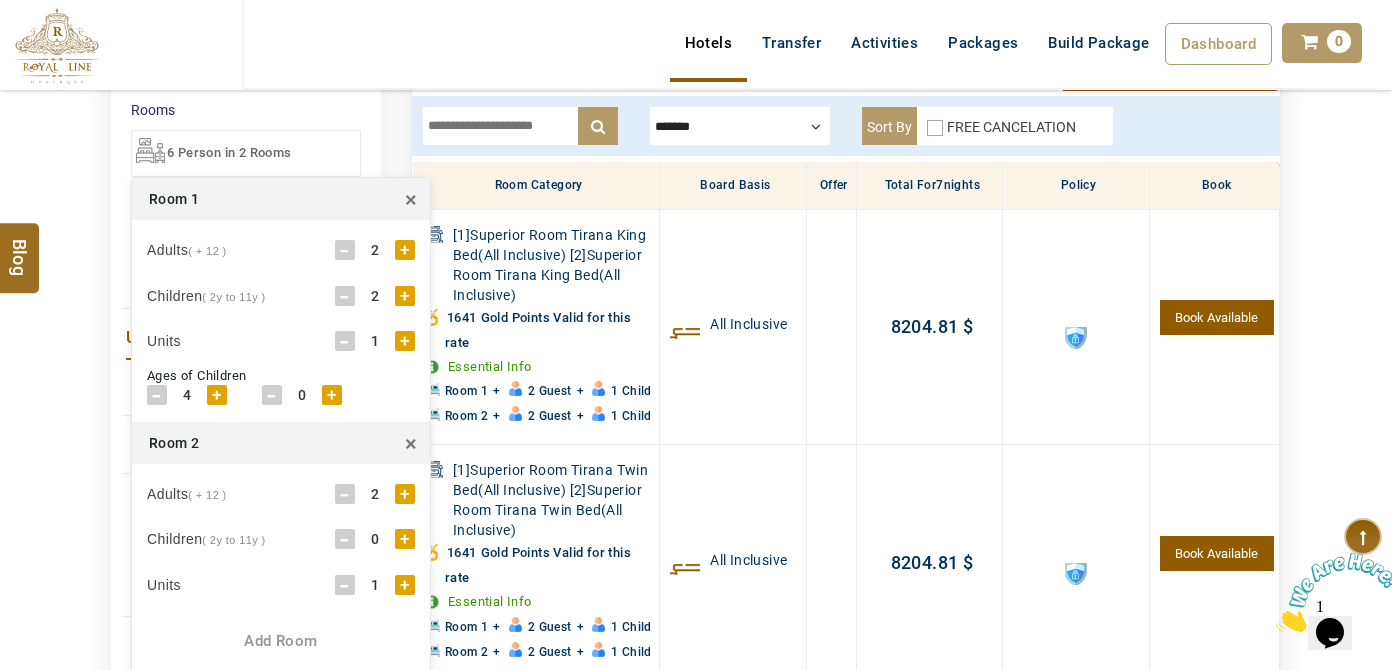 click on "Ages of Children - 4 + - 0 + - 0 + - 0 +" at bounding box center [281, 389] 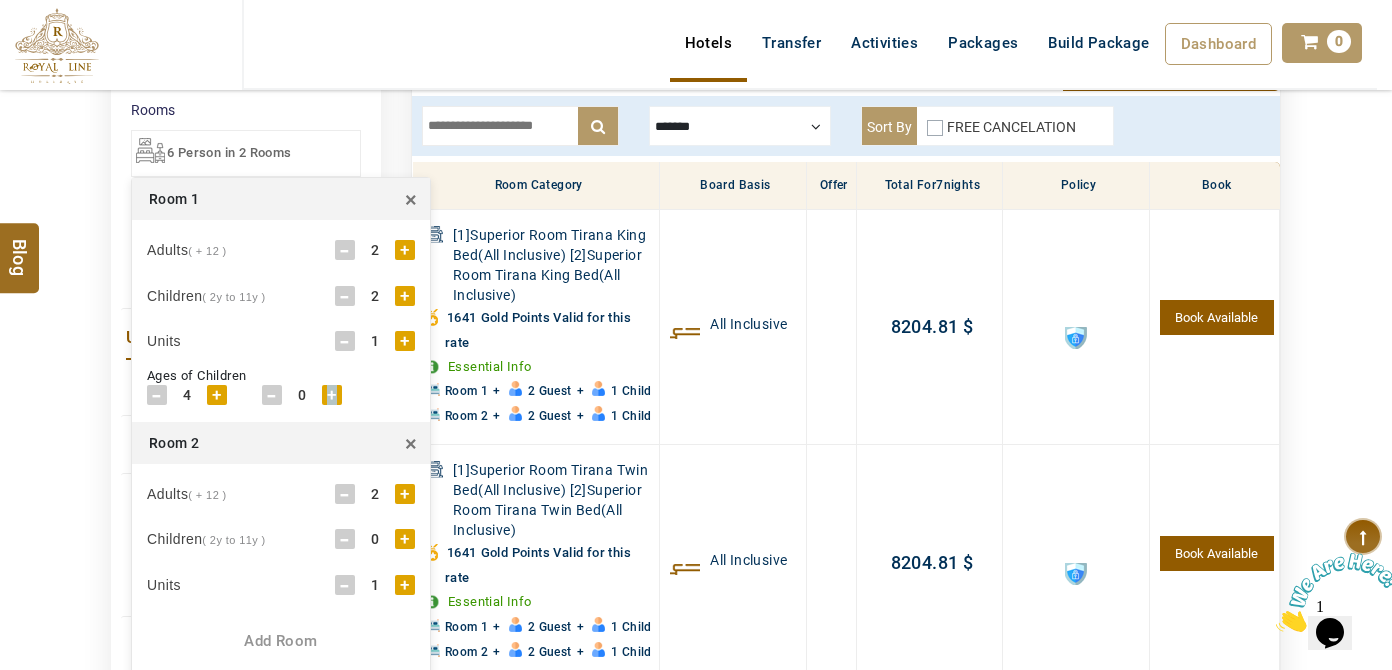 click on "Ages of Children - 4 + - 0 + - 0 + - 0 +" at bounding box center [281, 389] 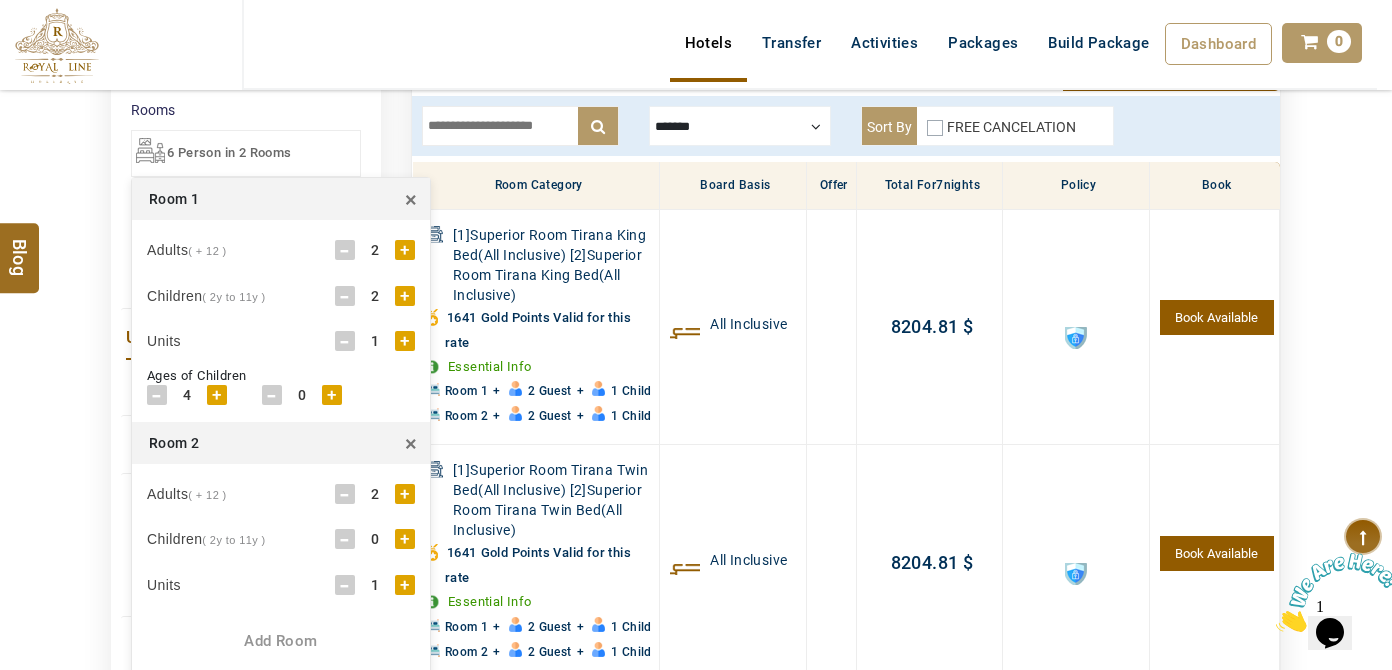 click on "Ages of Children - 4 + - 0 + - 0 + - 0 +" at bounding box center (281, 389) 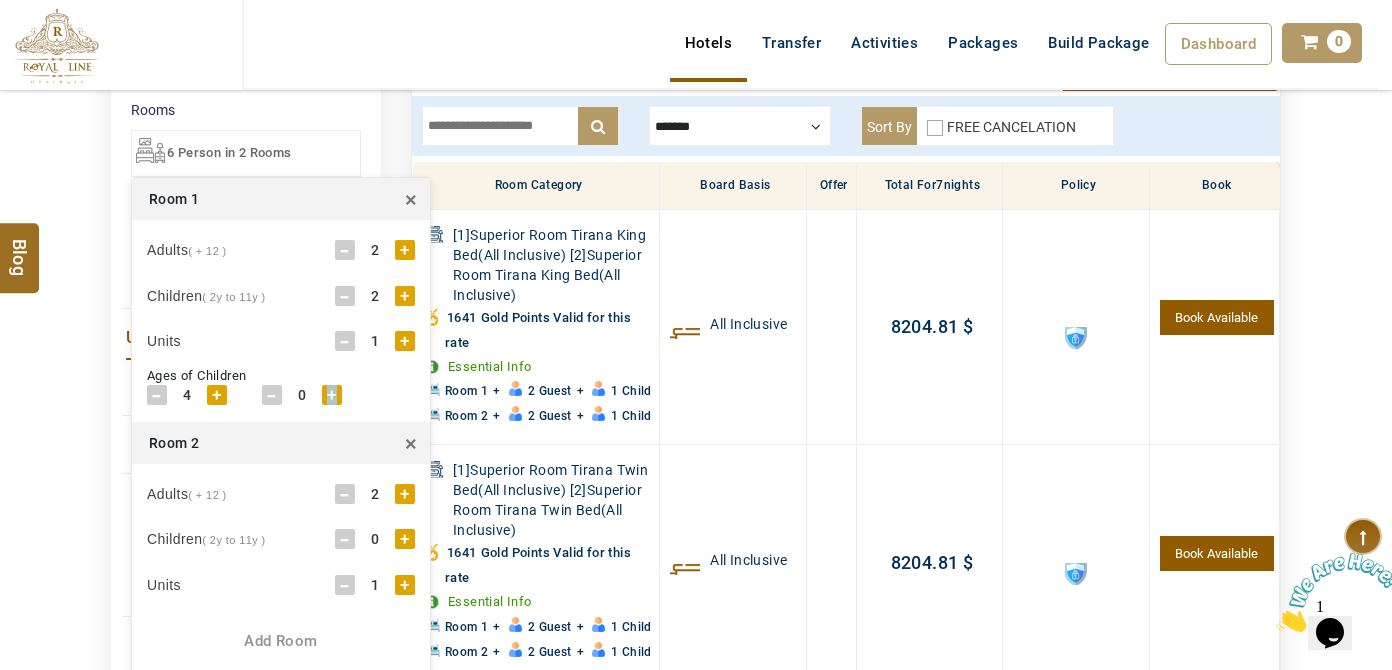 click on "+" at bounding box center (332, 395) 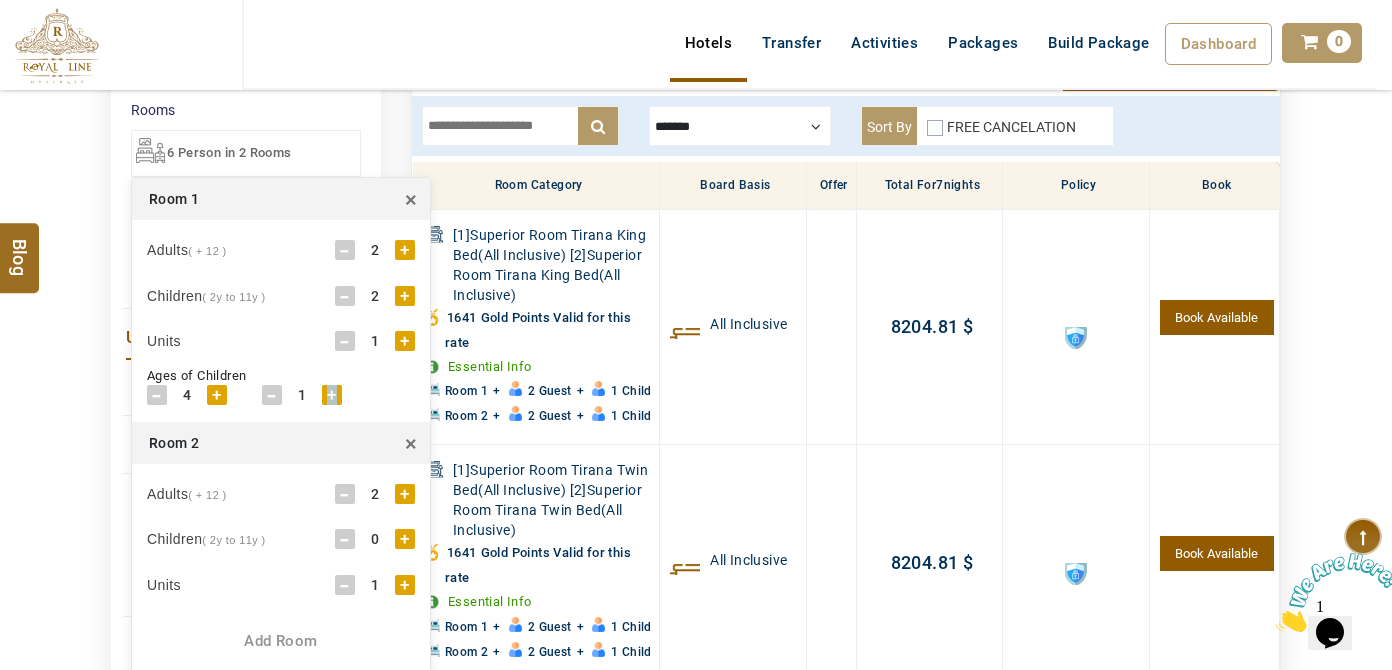 click on "+" at bounding box center (332, 395) 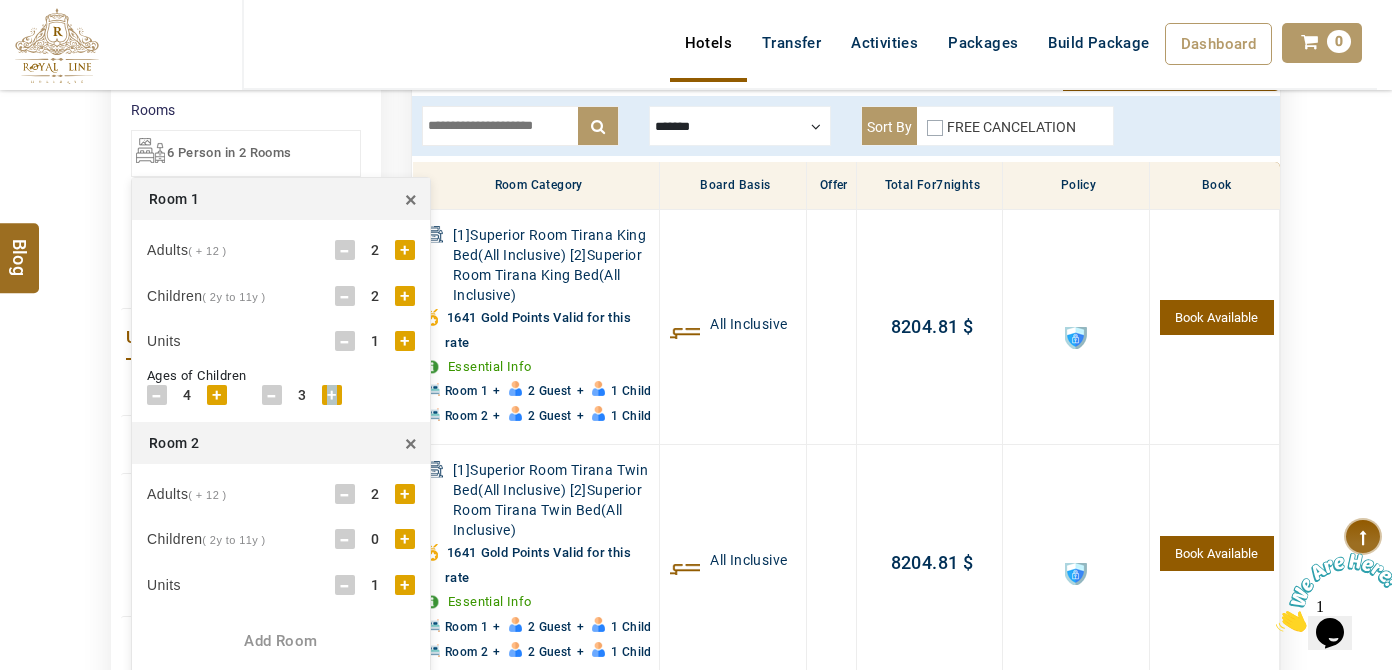 click on "+" at bounding box center [332, 395] 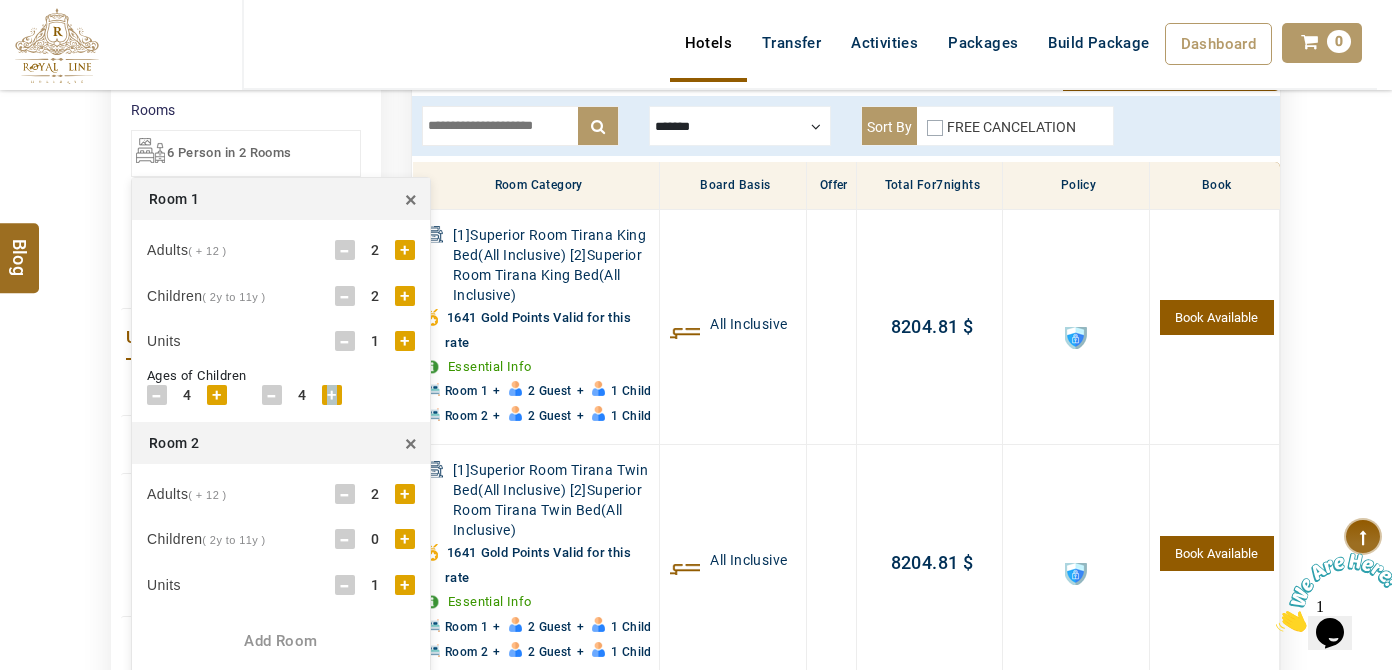 click on "+" at bounding box center [332, 395] 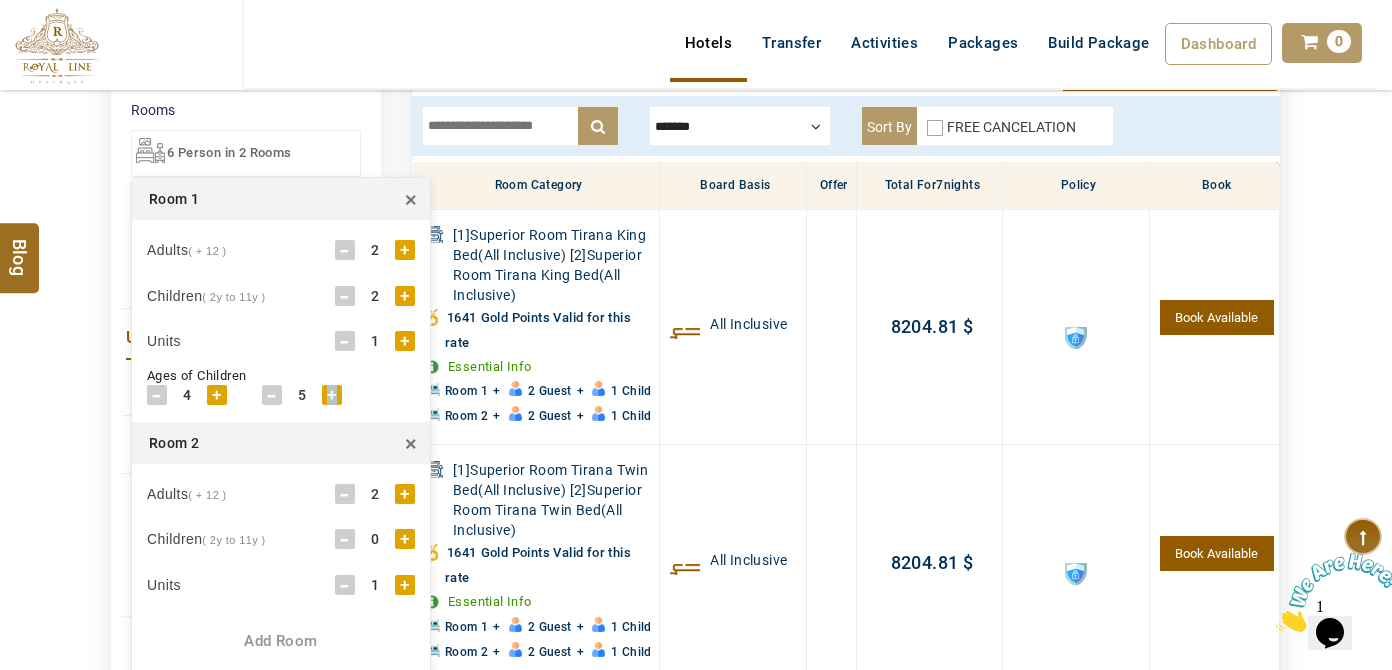 click on "+" at bounding box center [332, 395] 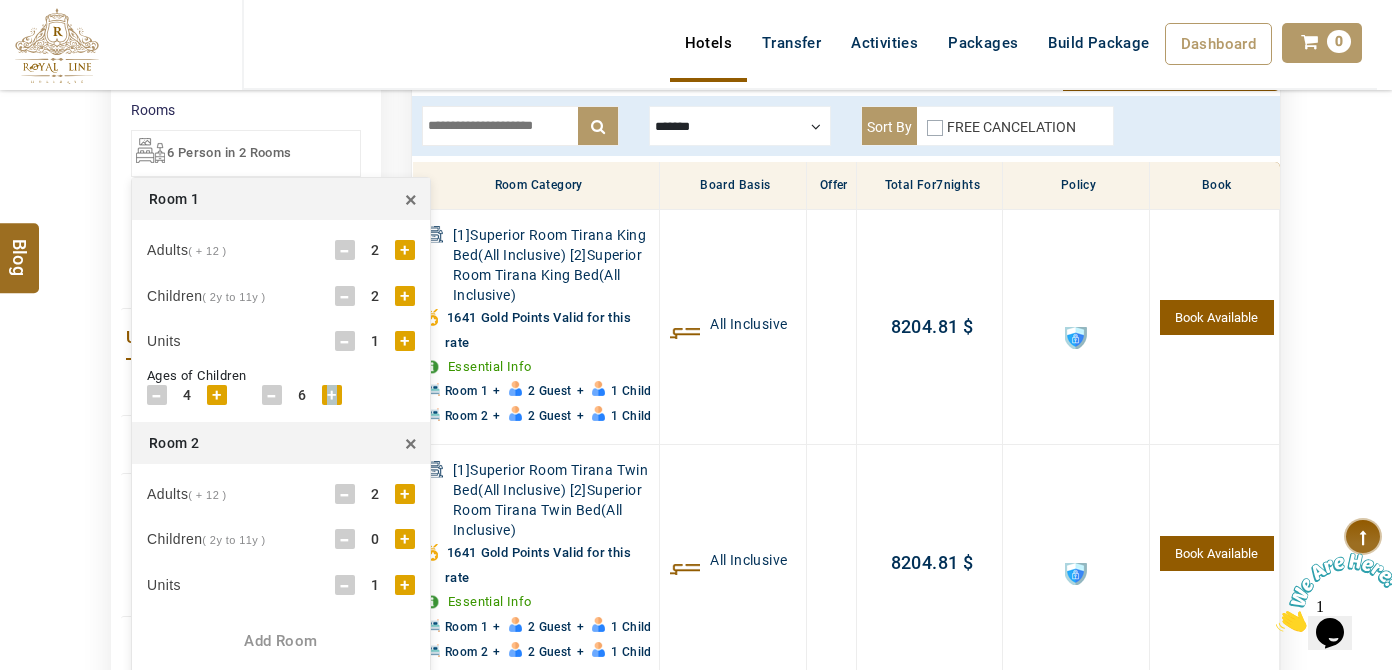 click on "+" at bounding box center (332, 395) 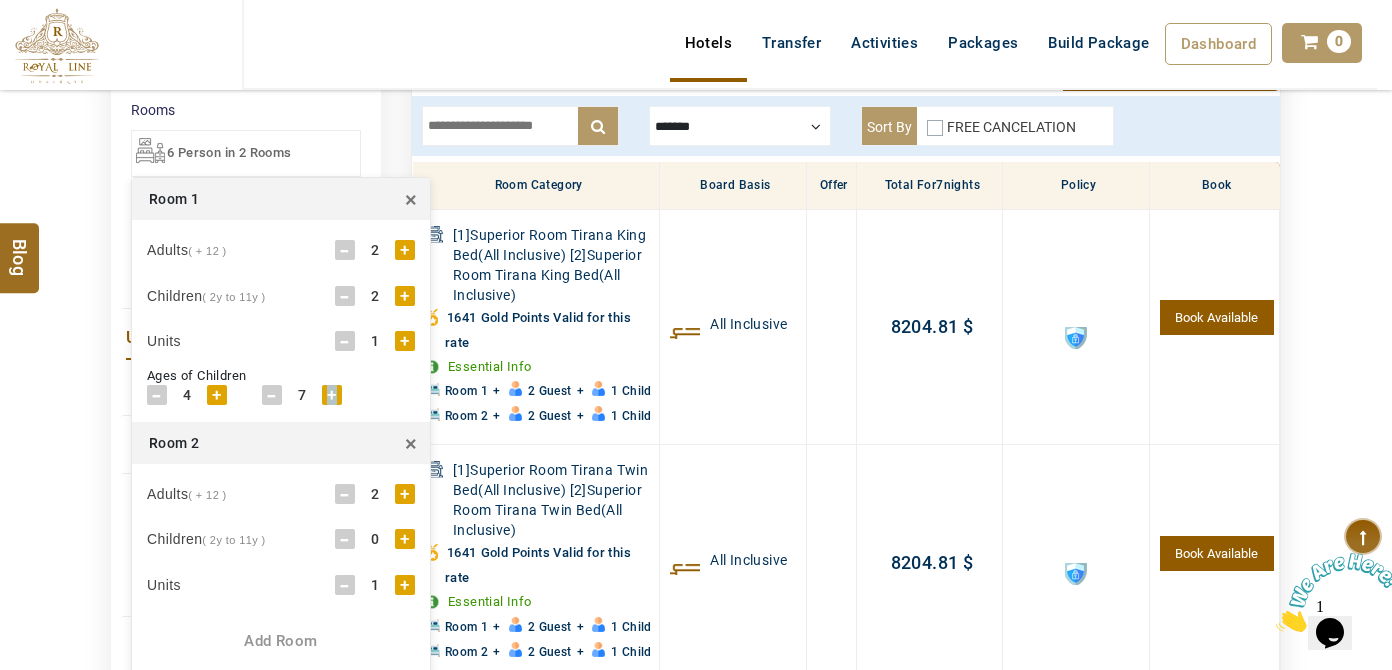 click on "+" at bounding box center (332, 395) 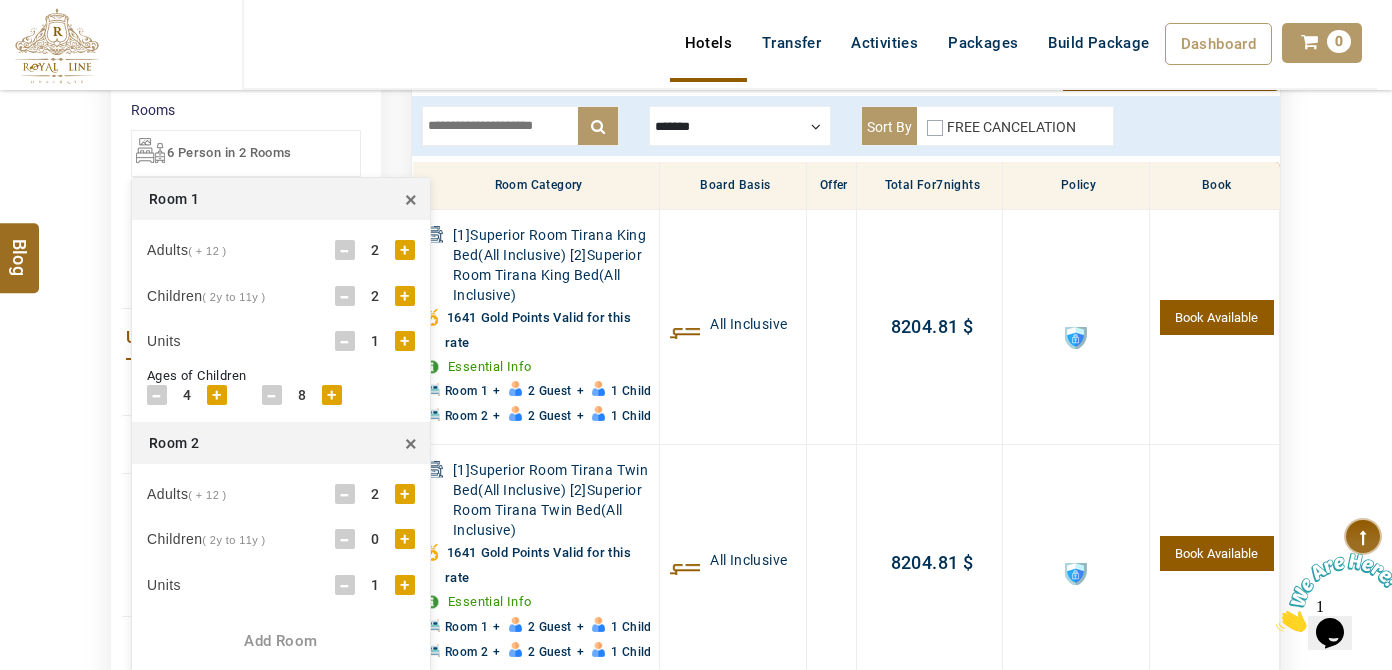 click on "Adults ( + 12 ) - 2 + Children ( 2y to 11y ) - 2 + Units - 1 + Ages of Children - 4 + - 8 + - 0 + - 0 +" at bounding box center (281, 321) 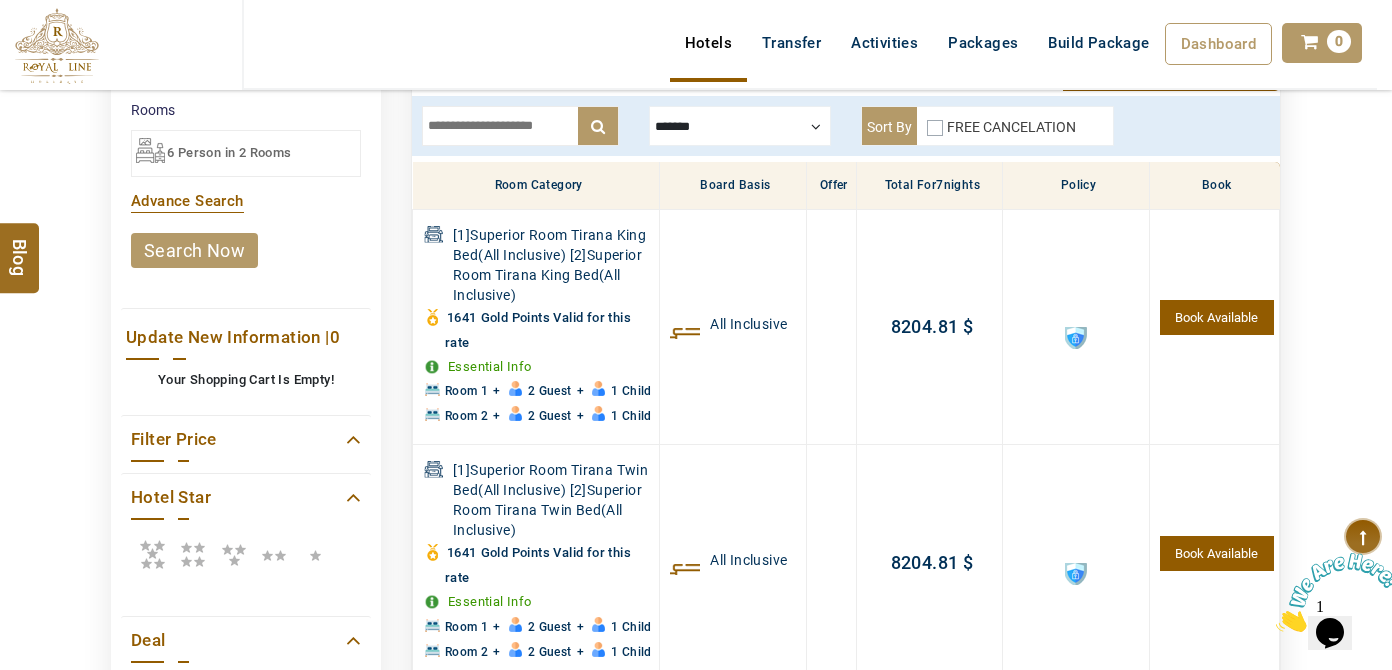 click on "search now" at bounding box center [194, 250] 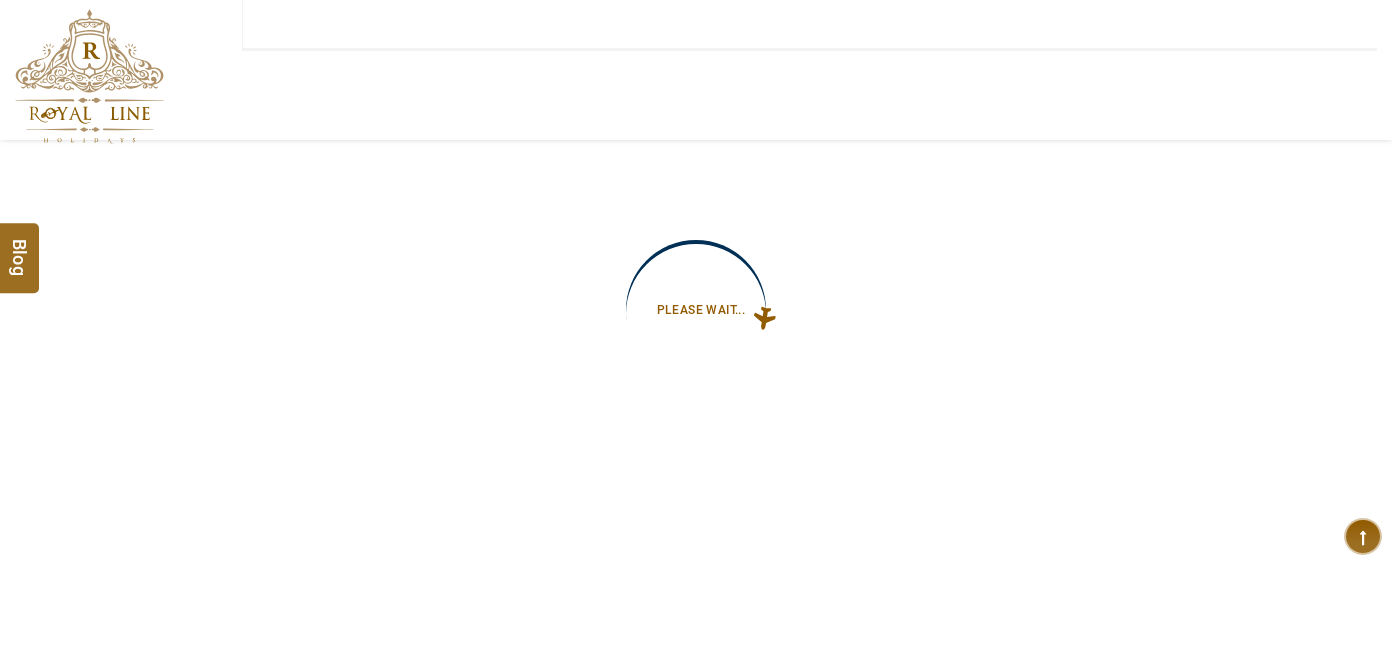 type on "**********" 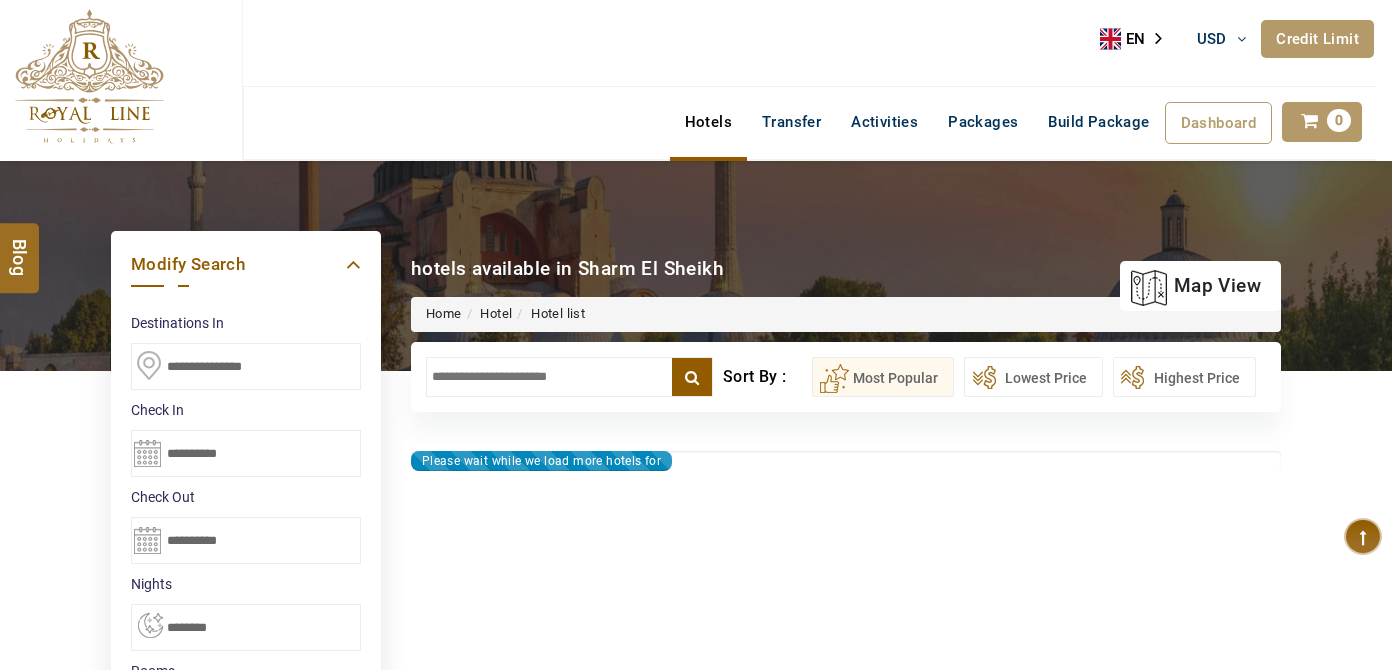 type on "**********" 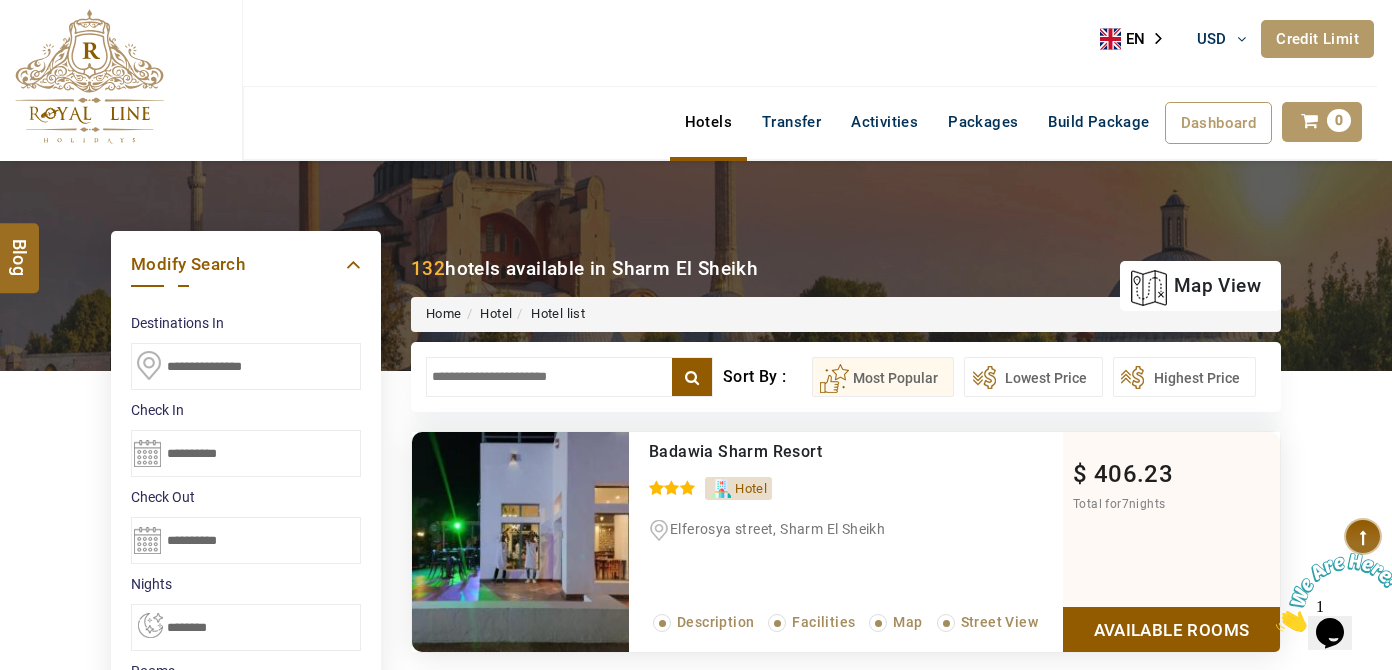 scroll, scrollTop: 0, scrollLeft: 0, axis: both 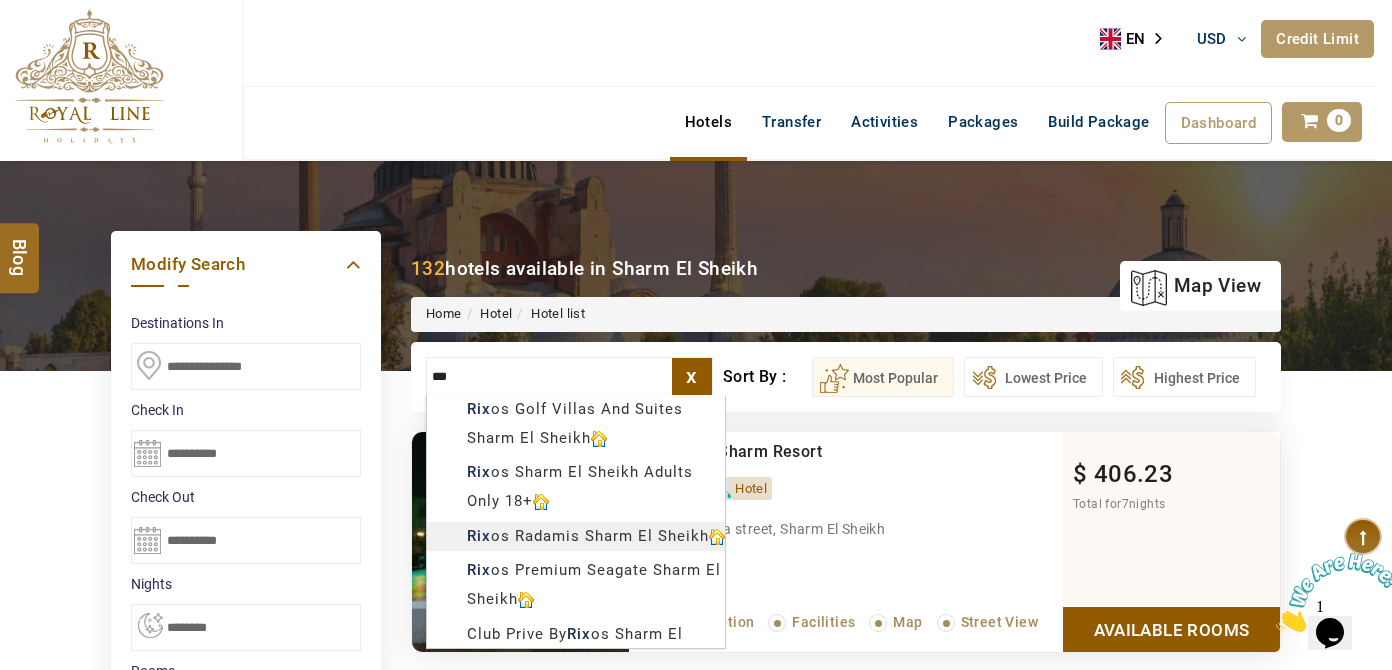 click on "LARISA HAWWARI USD AED  AED EUR  € USD  $ INR  ₹ THB  ฿ IDR  Rp BHD  BHD TRY  ₺ Credit Limit EN HE AR ES PT ZH Helpline
[PHONE] Register Now [PHONE] [EMAIL] About Us What we Offer Blog Why Us Contact Hotels  Transfer Activities Packages Build Package Dashboard My Profile My Booking My Reports My Quotation Sign Out 0 Points Redeem Now To Redeem 8664  Points Future Points  4348   Points Credit Limit Credit Limit USD 25000.00 70% Complete Used USD 17410.22 Available USD 7589.78 Setting  Looks like you haven't added anything to your cart yet Countinue Shopping ****** ****** Please Wait.. Blog demo
Remember me Forgot
password? LOG IN Don't have an account?   Register Now My Booking View/ Print/Cancel Your Booking without Signing in Submit Applying Filters...... Hotels For You Will Be Loading Soon demo
In A Few Moment, You Will Be Celebrating Best Hotel options galore ! Check In   CheckOut Rooms Rooms Please Wait Please Wait ... X" at bounding box center (696, 1137) 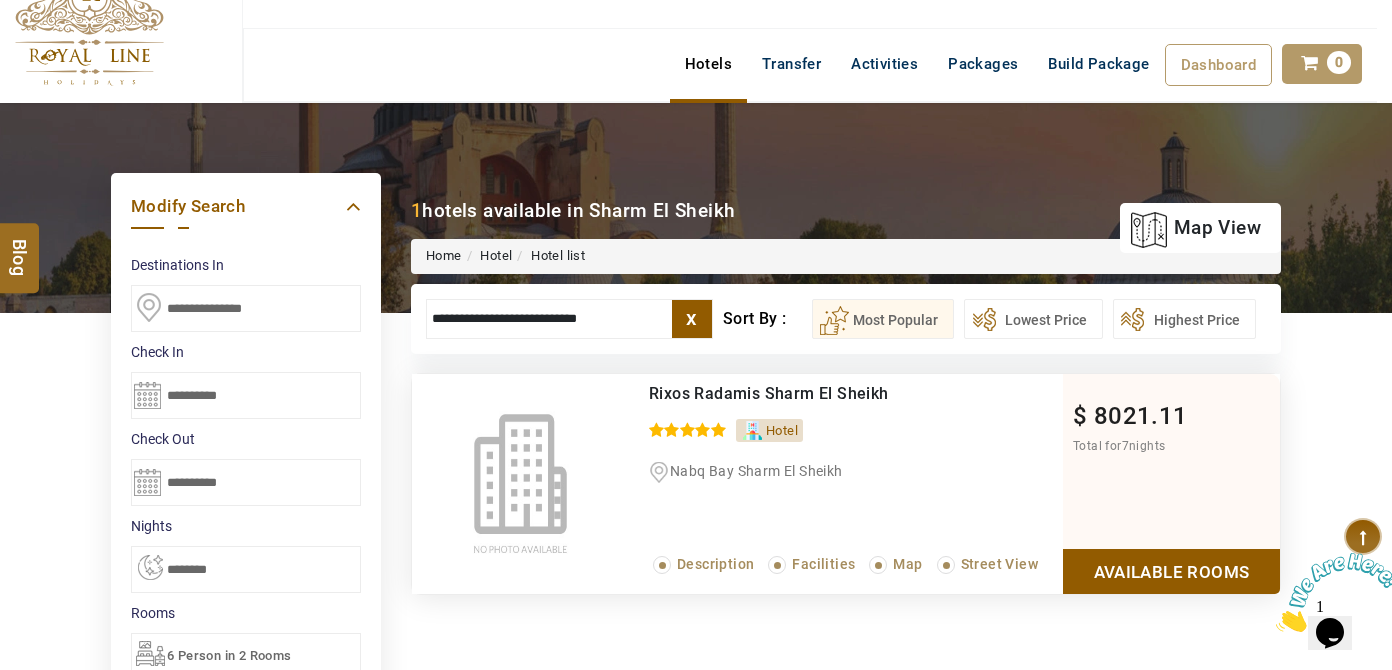 scroll, scrollTop: 90, scrollLeft: 0, axis: vertical 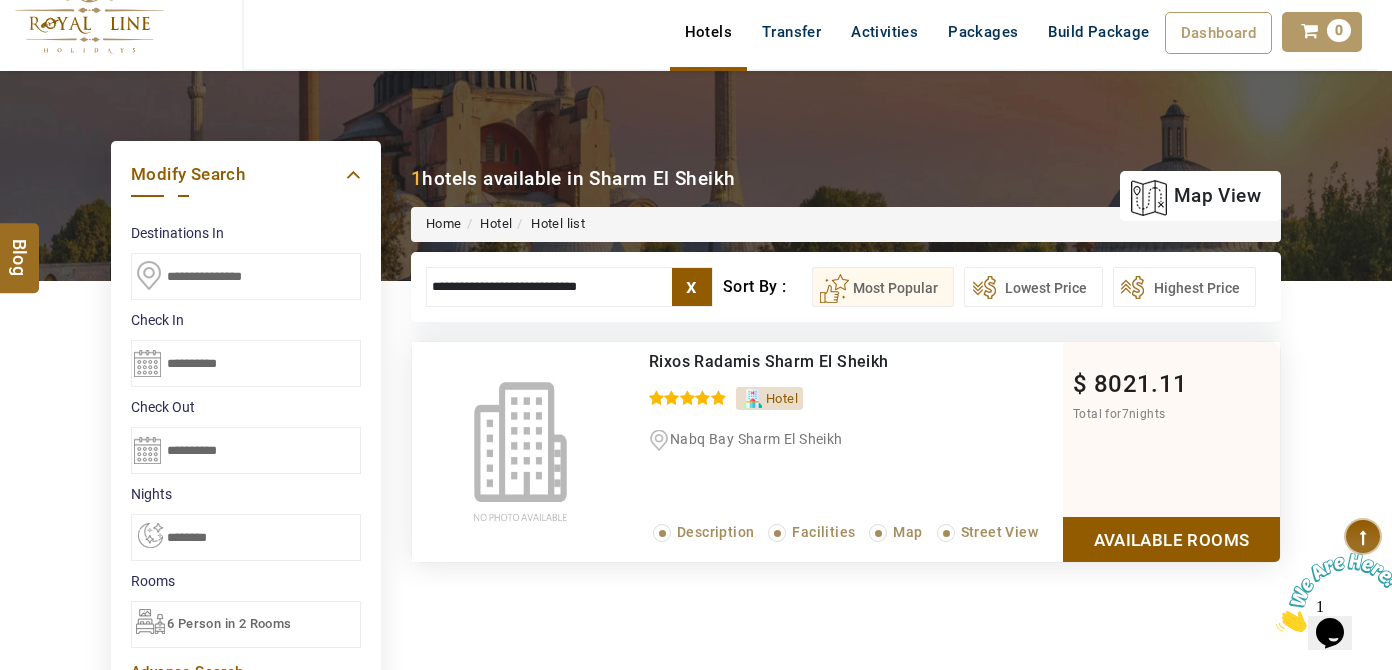 type on "**********" 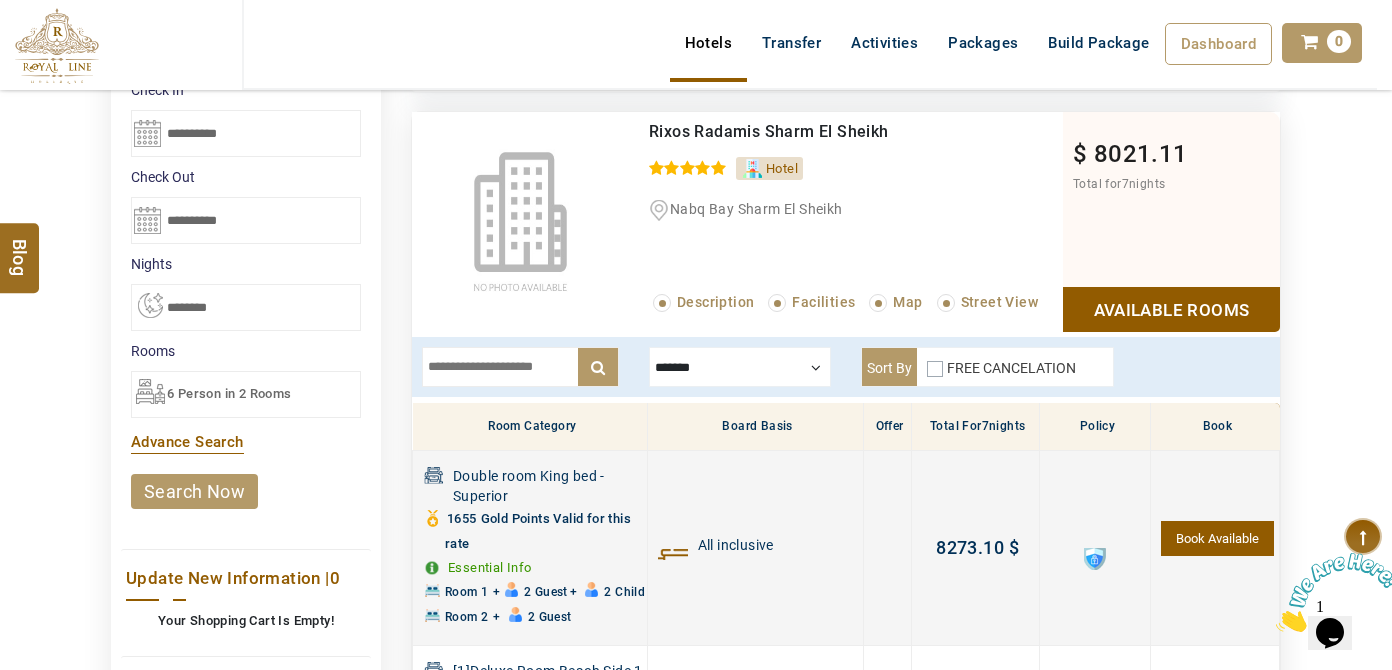 scroll, scrollTop: 288, scrollLeft: 0, axis: vertical 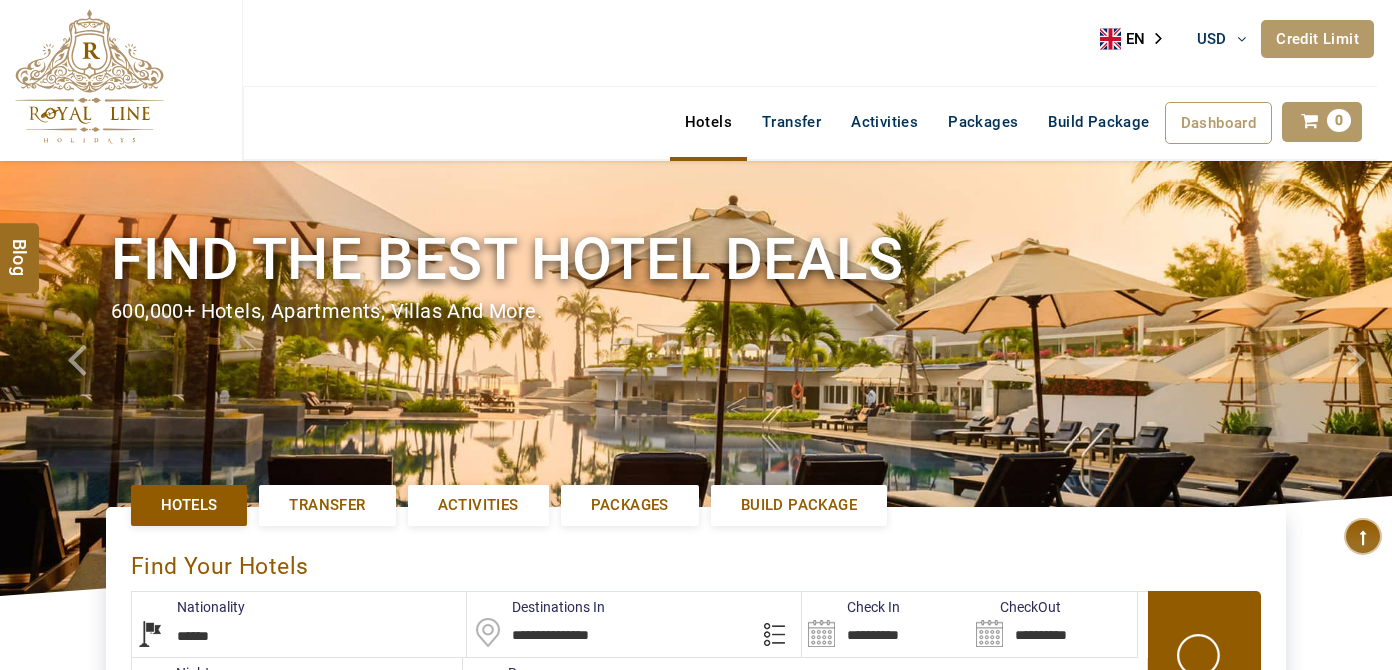 select on "******" 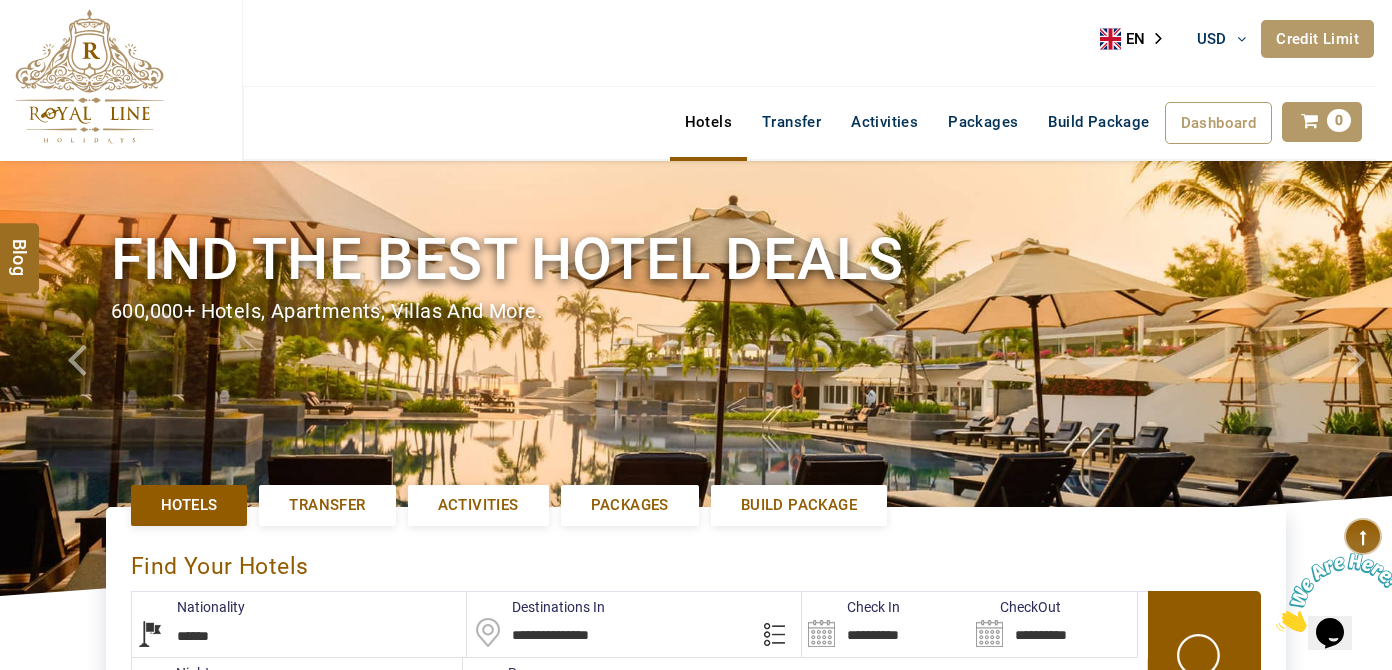 scroll, scrollTop: 0, scrollLeft: 0, axis: both 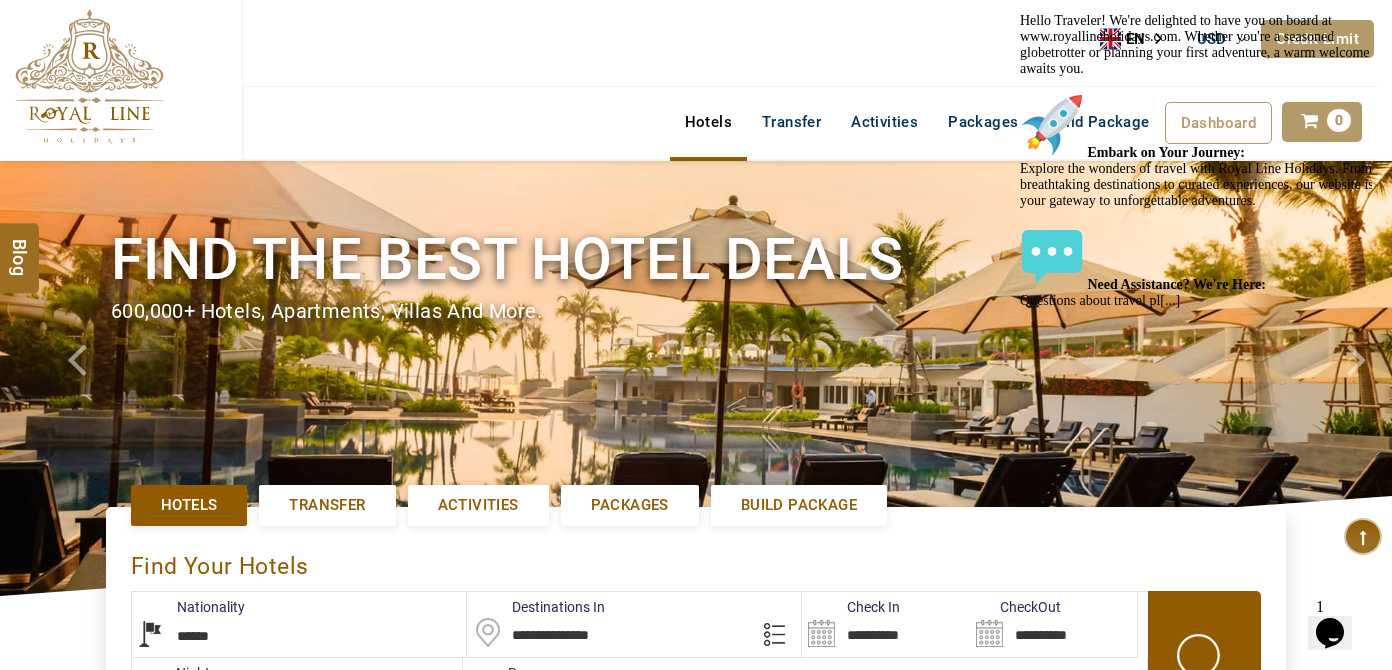 click on "**********" at bounding box center (885, 624) 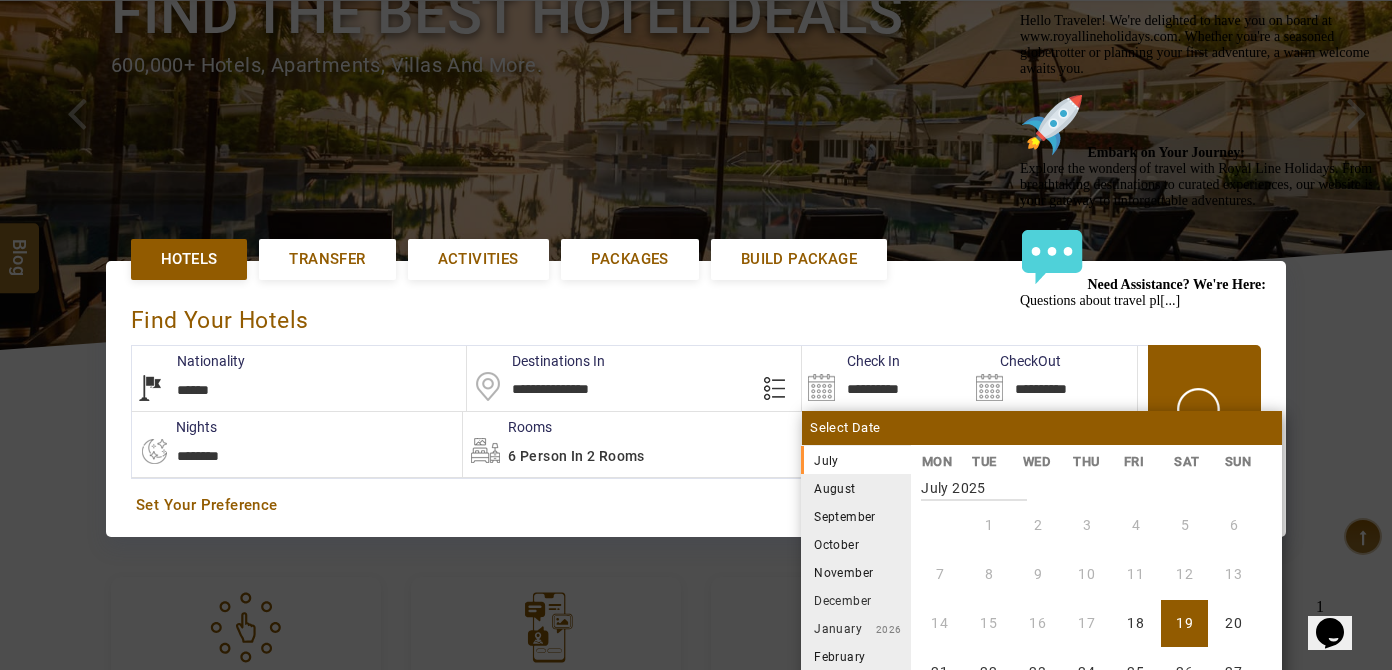 scroll, scrollTop: 328, scrollLeft: 0, axis: vertical 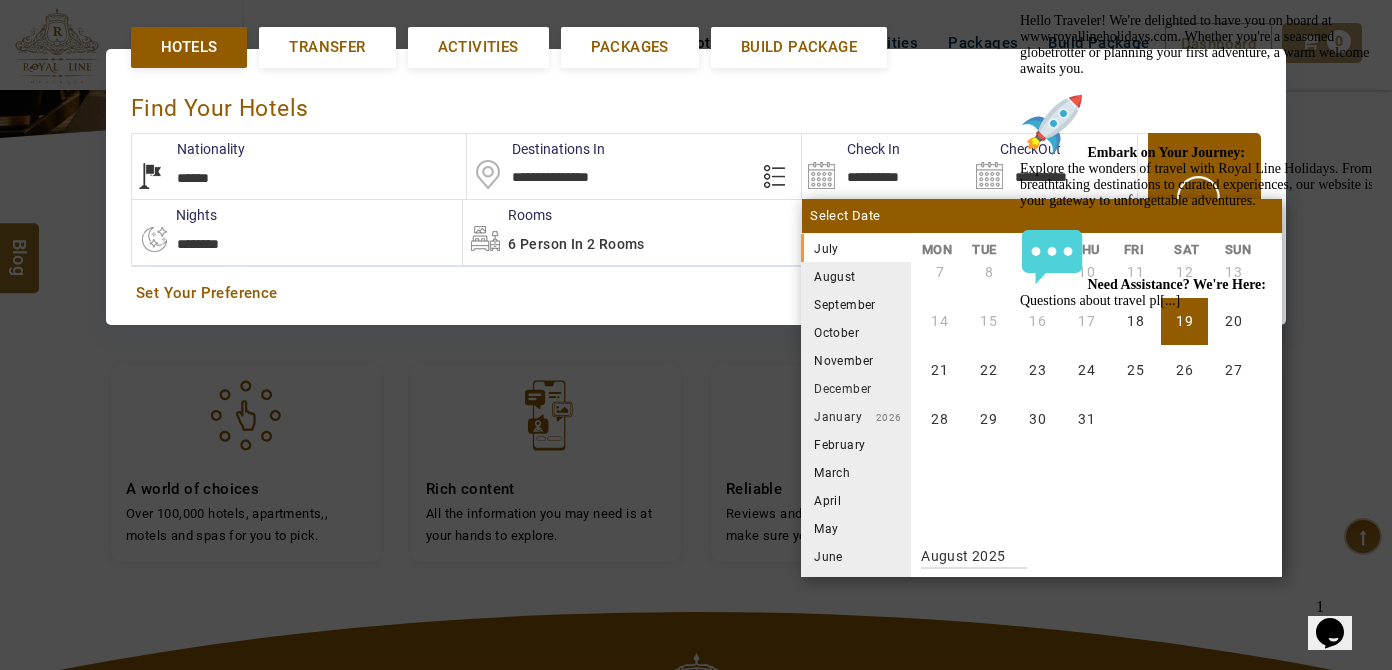 click at bounding box center [1200, -71] 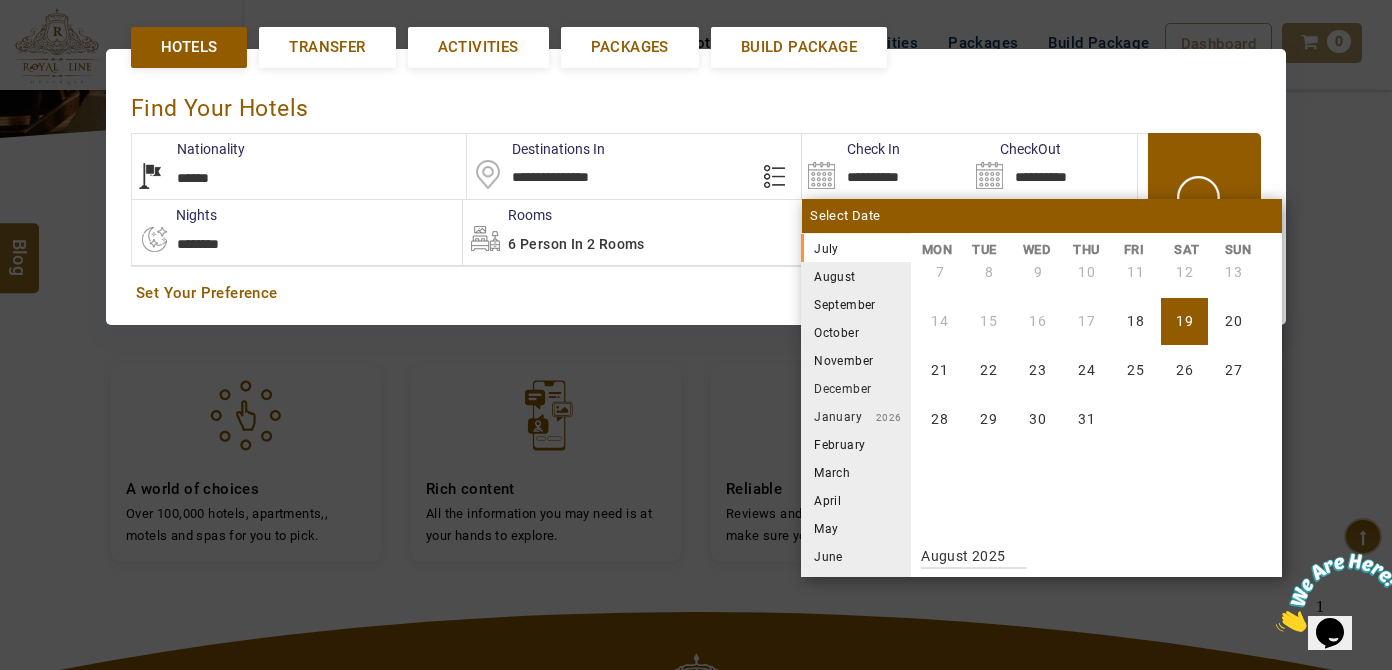 click on "August" at bounding box center (856, 276) 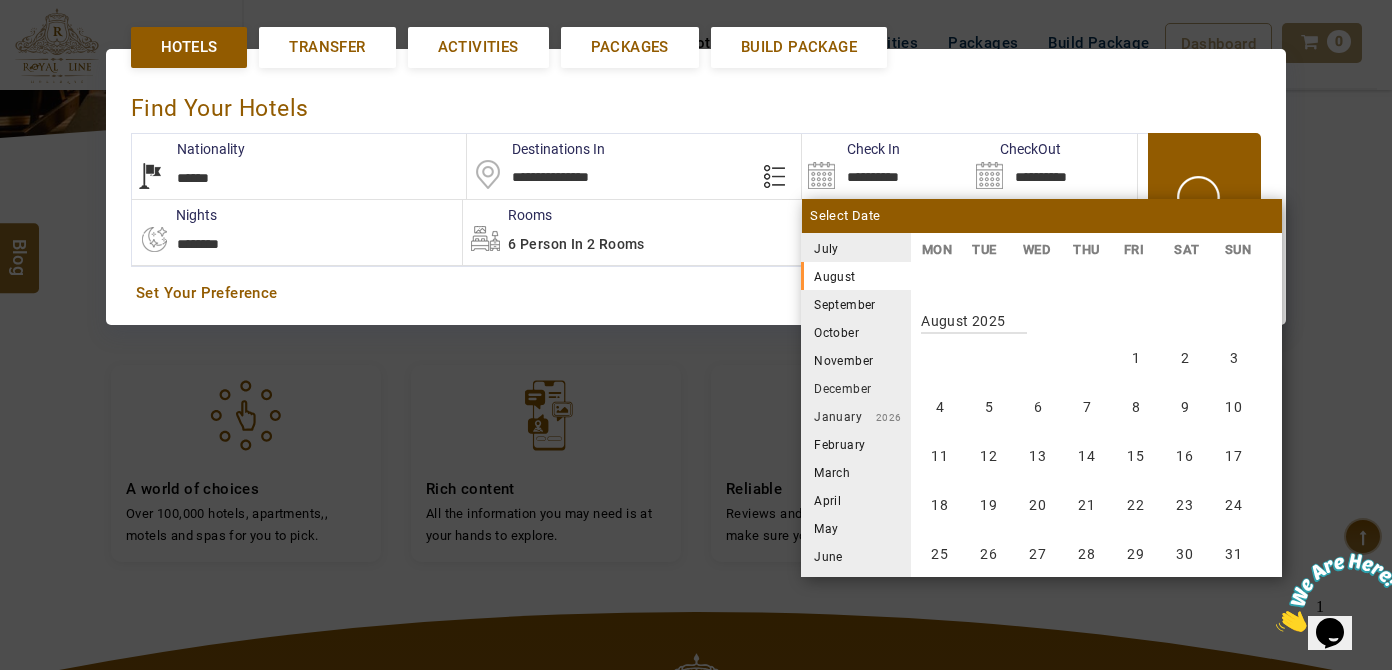 scroll, scrollTop: 370, scrollLeft: 0, axis: vertical 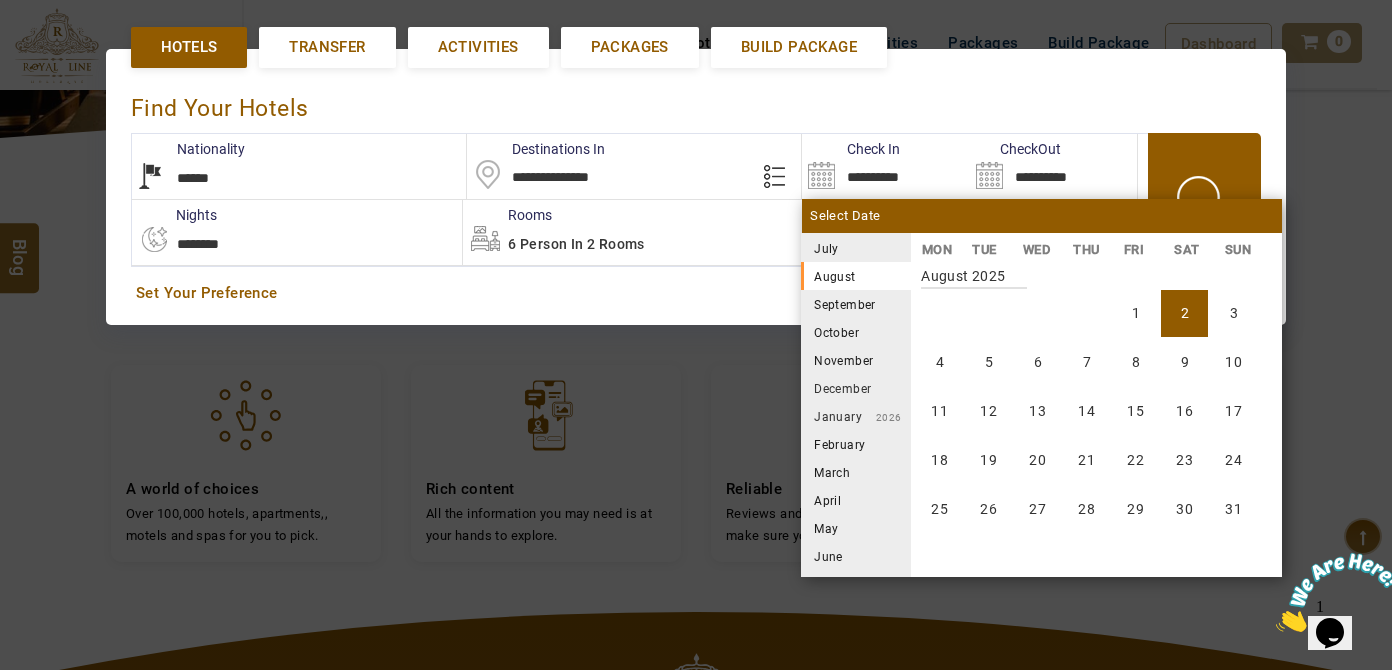 click on "2" at bounding box center [1184, 313] 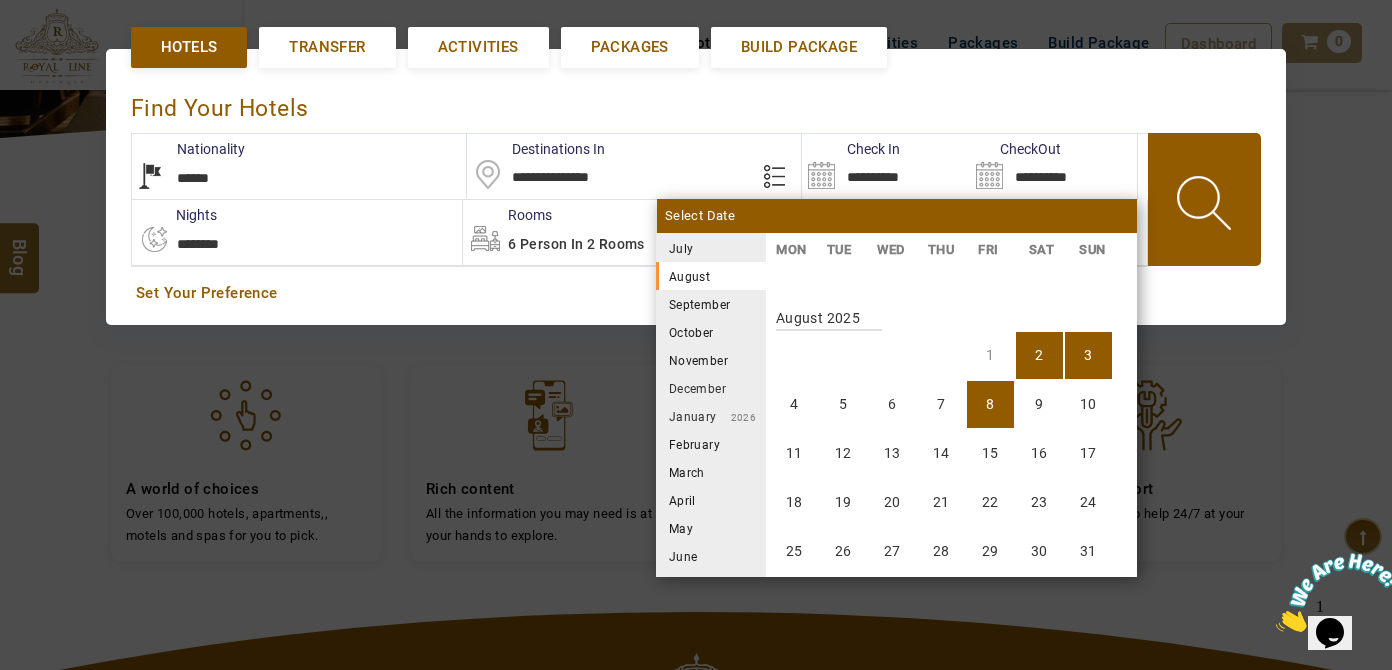 scroll, scrollTop: 370, scrollLeft: 0, axis: vertical 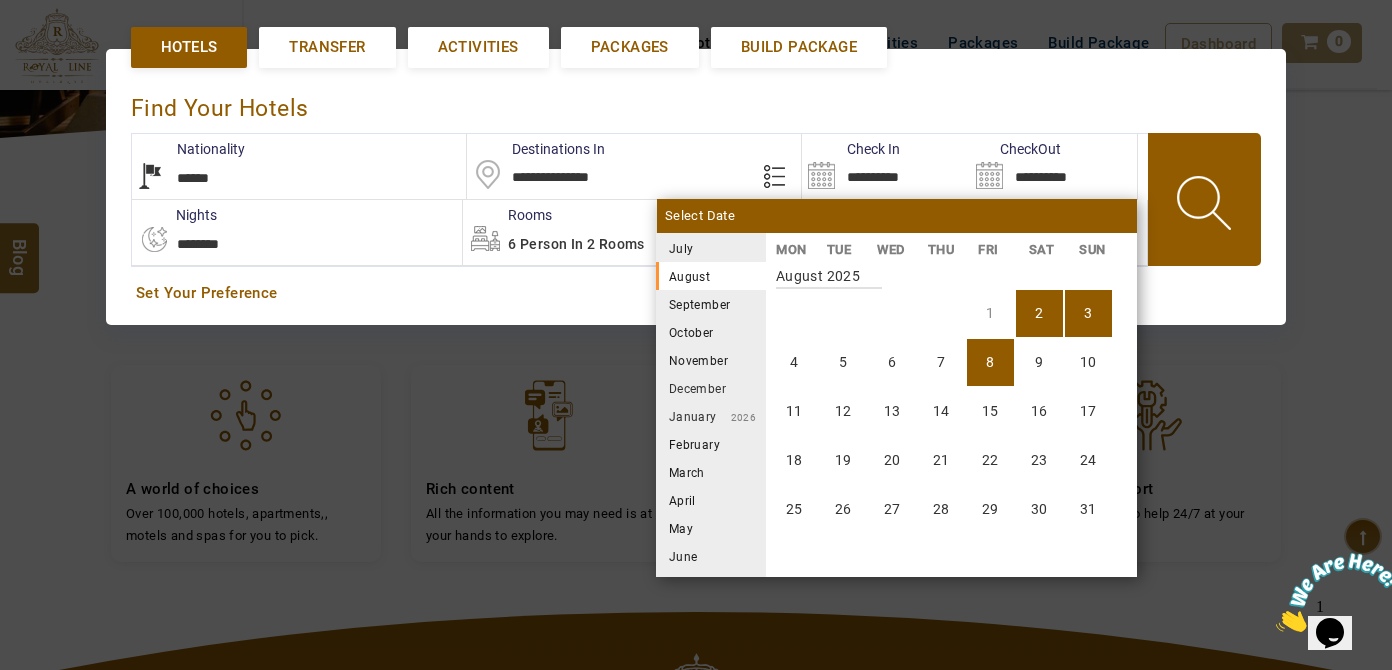click on "8" at bounding box center (990, 362) 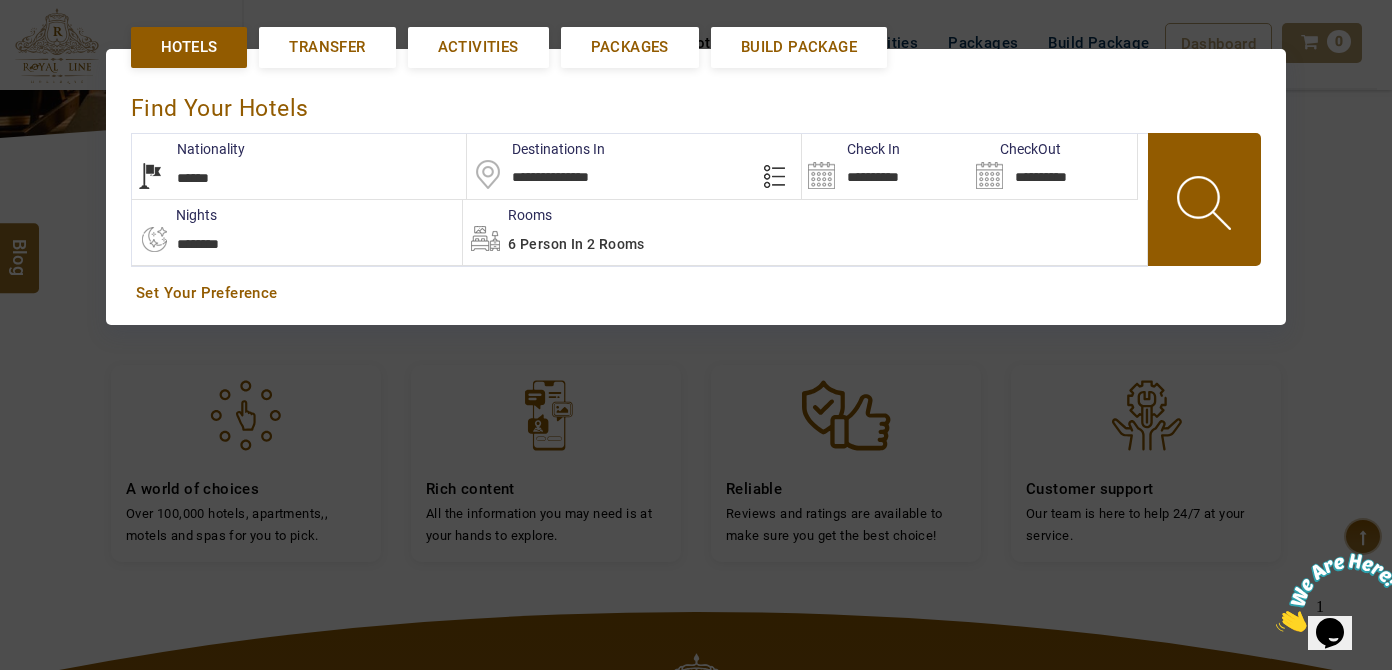 click on "6 Person in    2 Rooms" at bounding box center (805, 232) 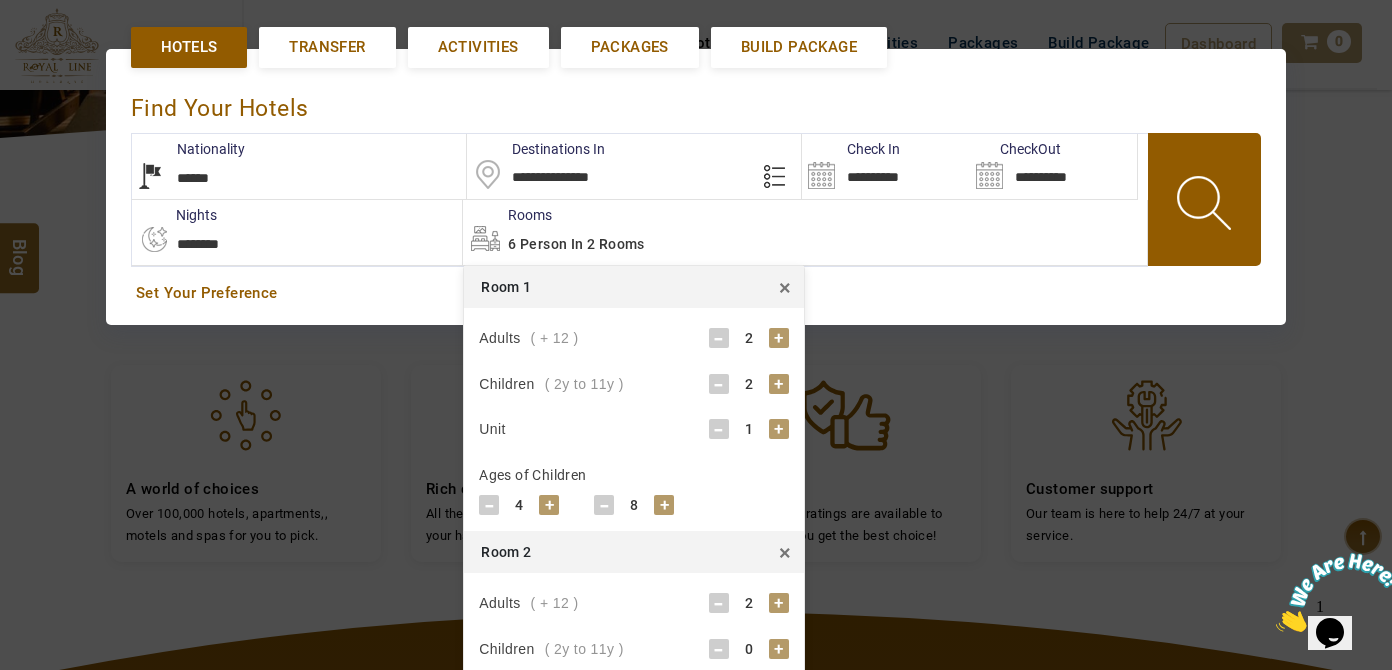 click on "Room    2 ×" at bounding box center [634, 552] 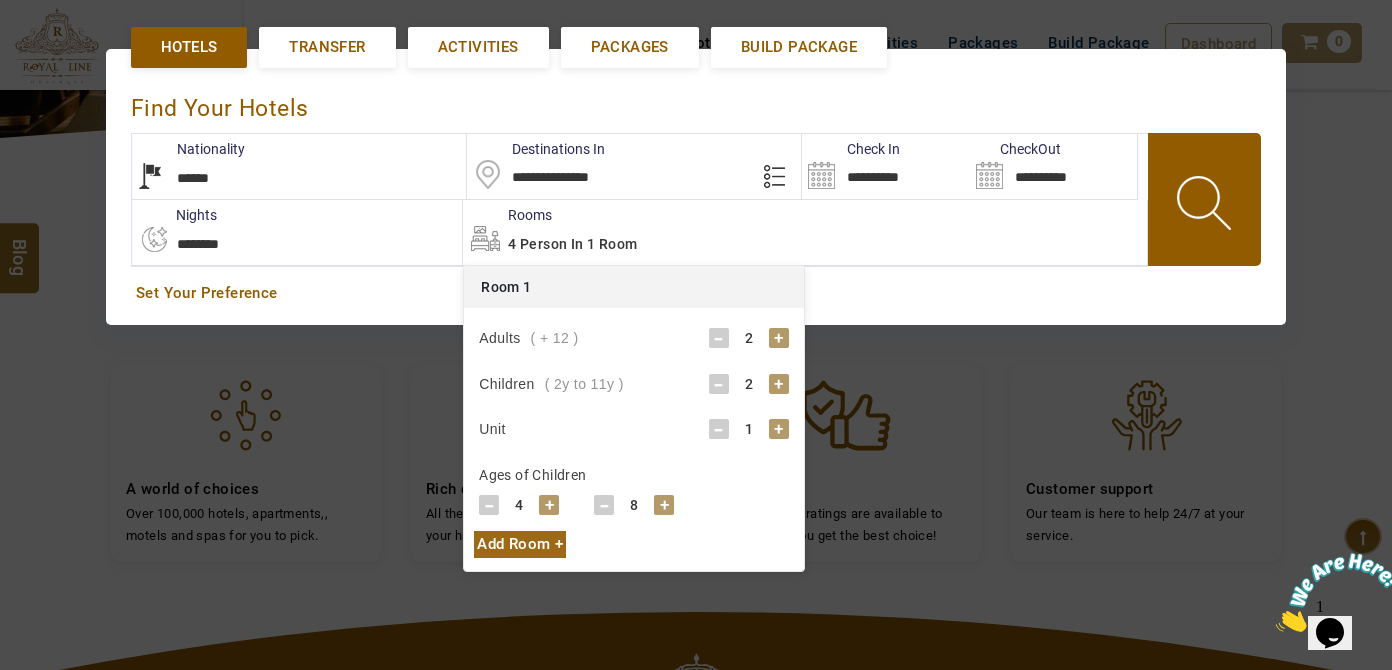 click on "-" at bounding box center [489, 505] 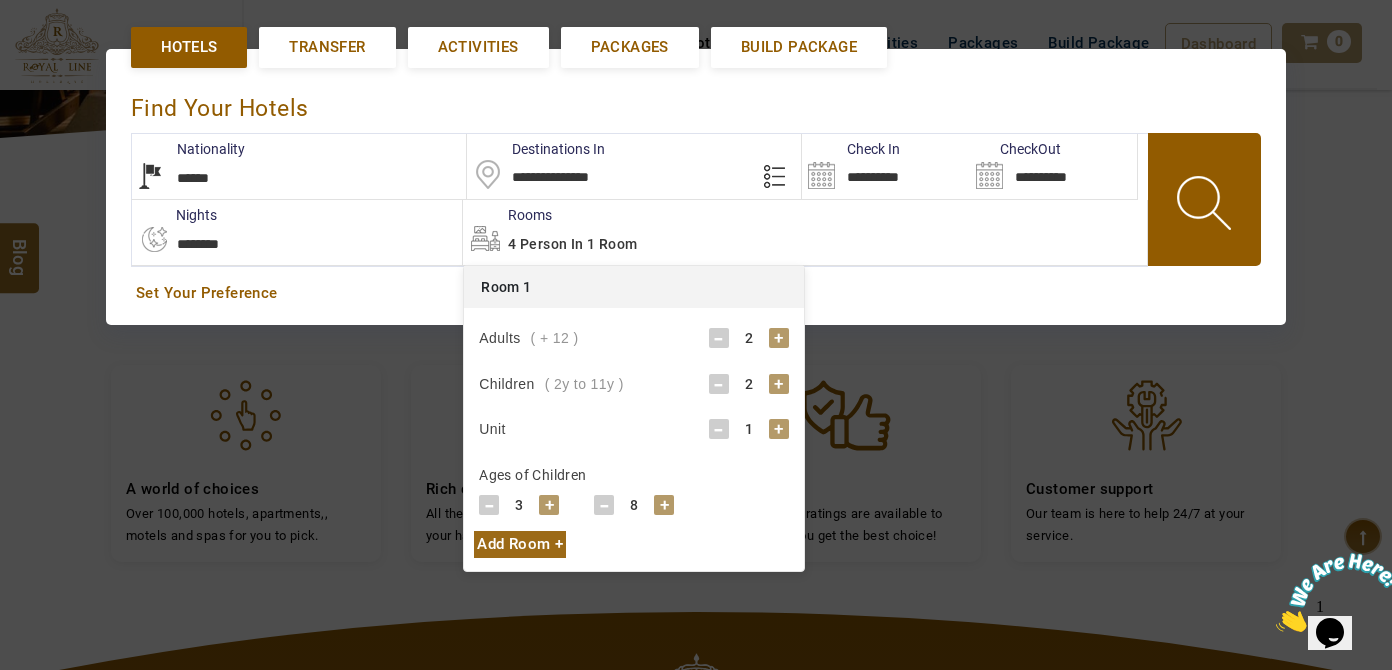 click on "-" at bounding box center (489, 505) 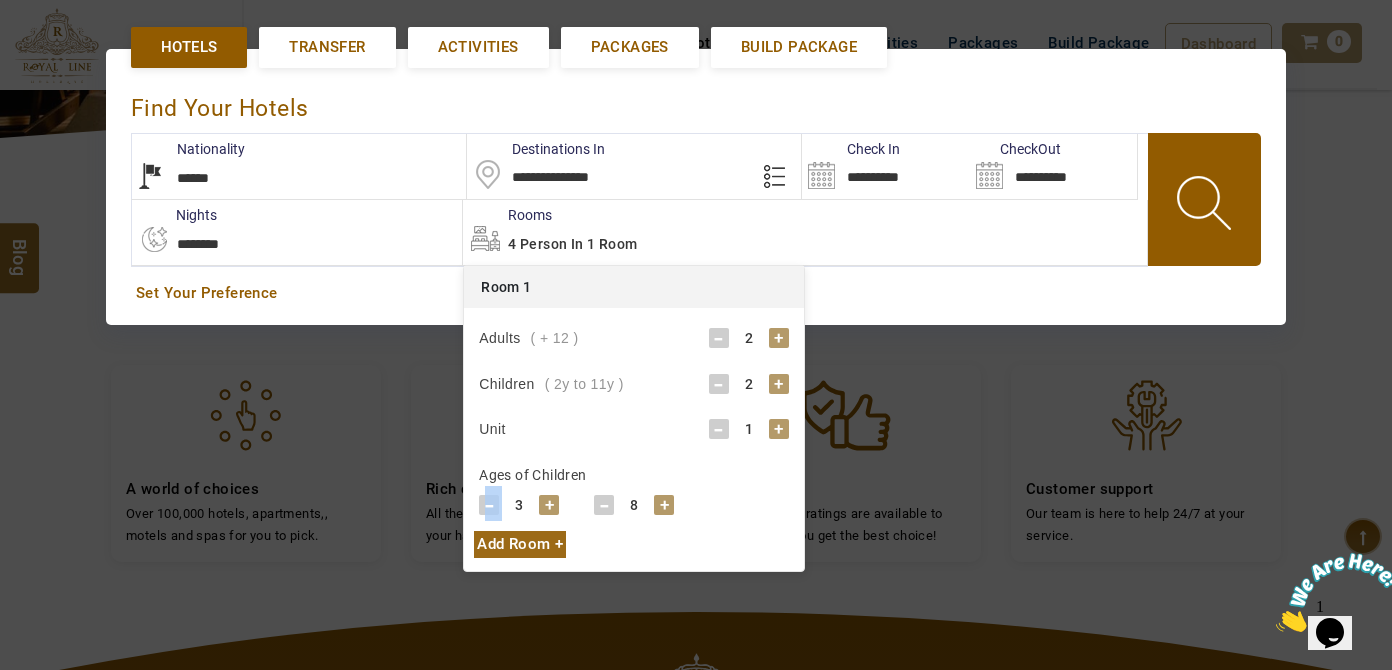 click on "-" at bounding box center (489, 505) 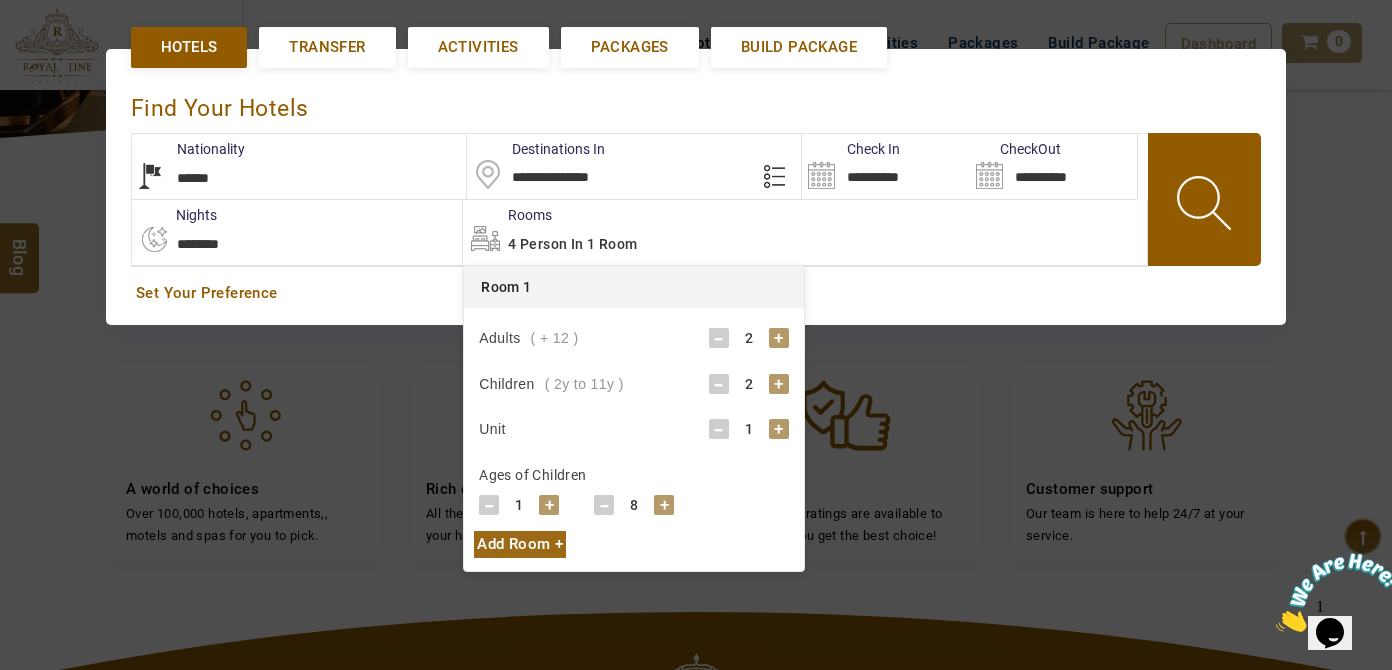 click on "+" at bounding box center [549, 505] 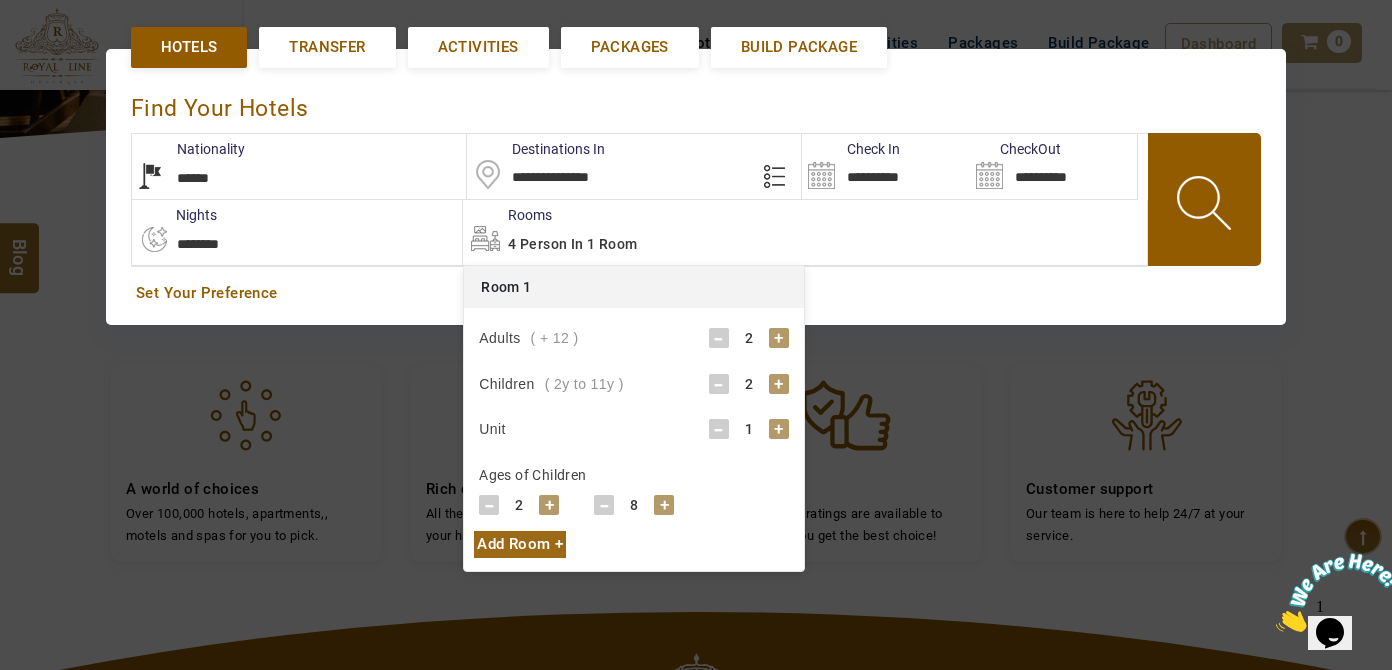 click on "-" at bounding box center (604, 505) 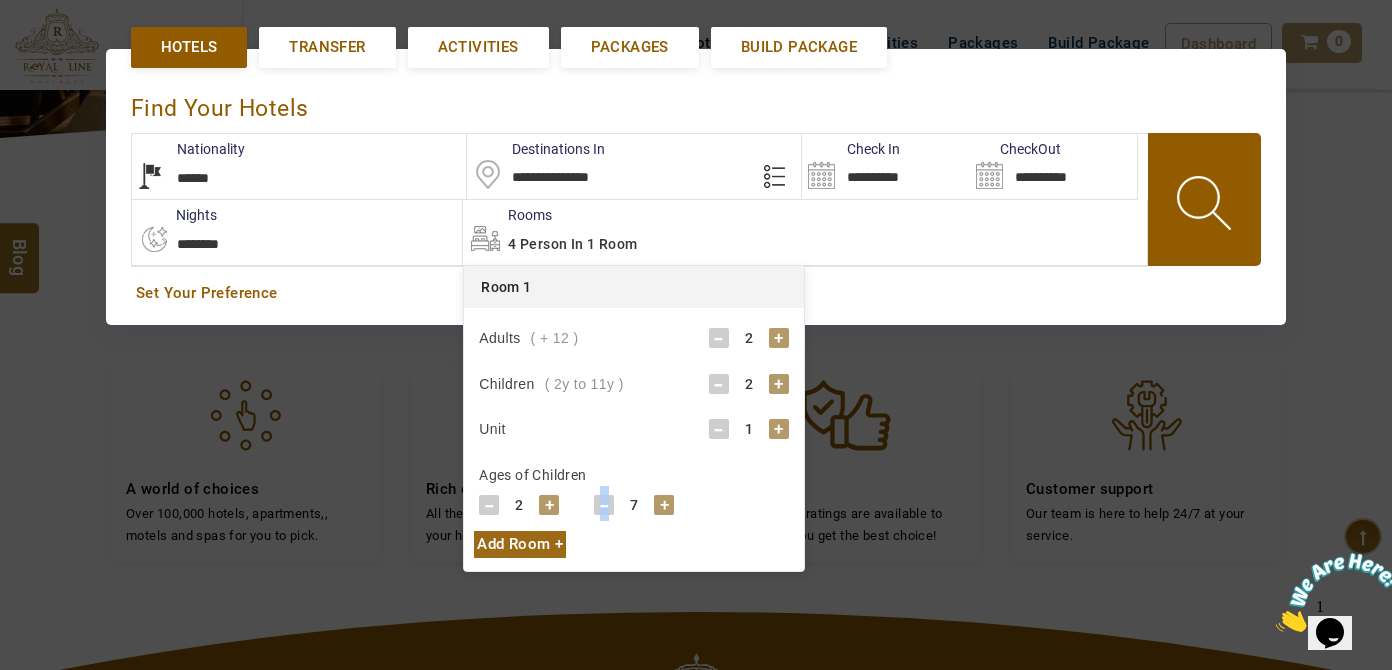click on "-" at bounding box center [604, 505] 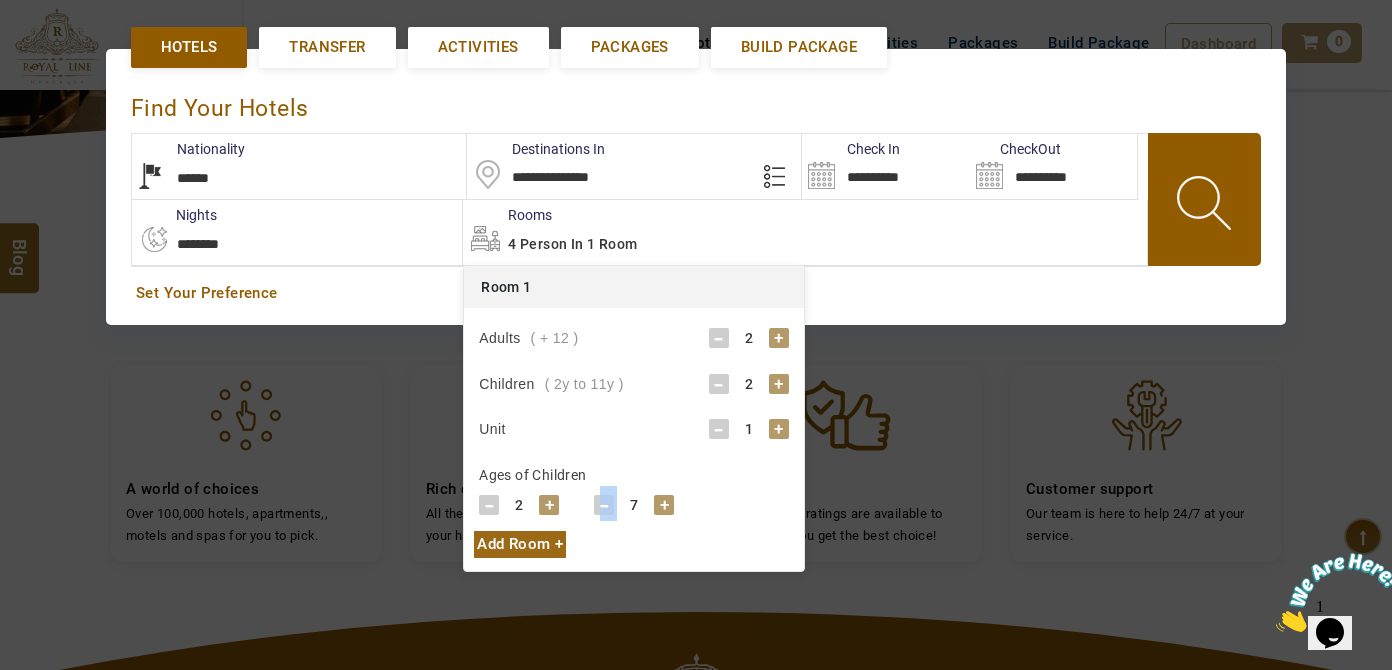 click on "-" at bounding box center [604, 505] 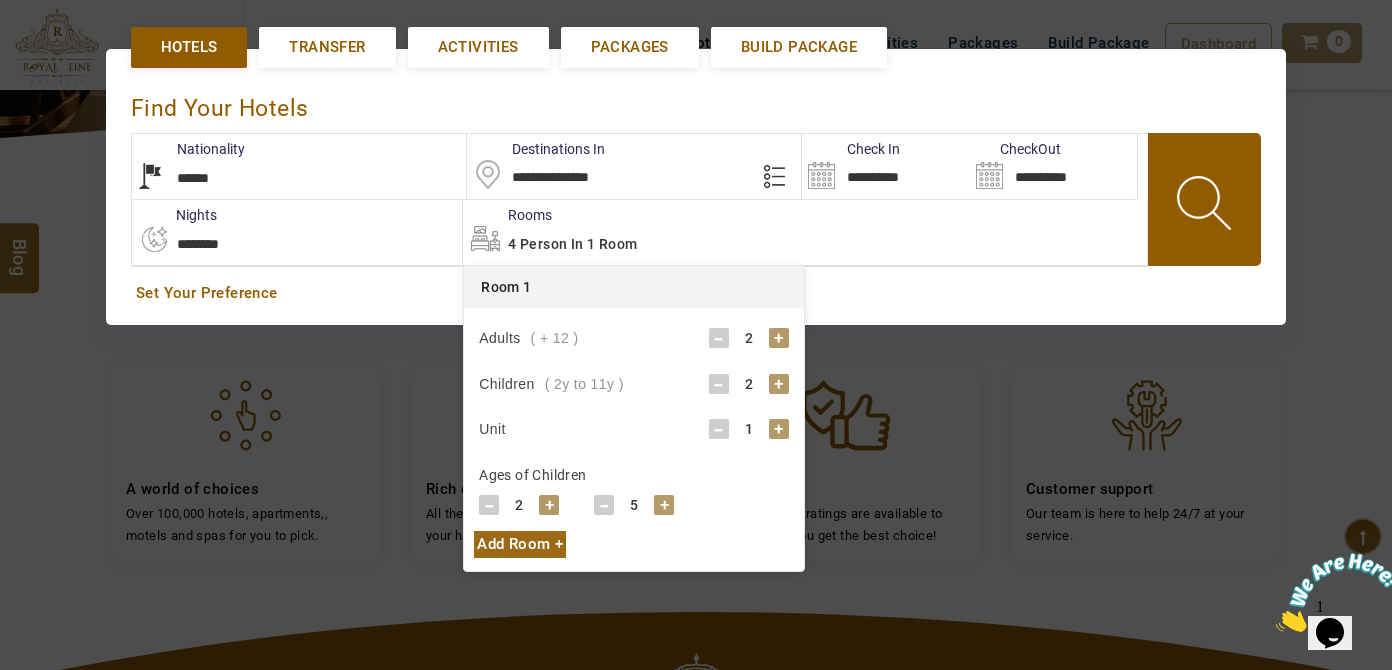 click on "+" at bounding box center (549, 505) 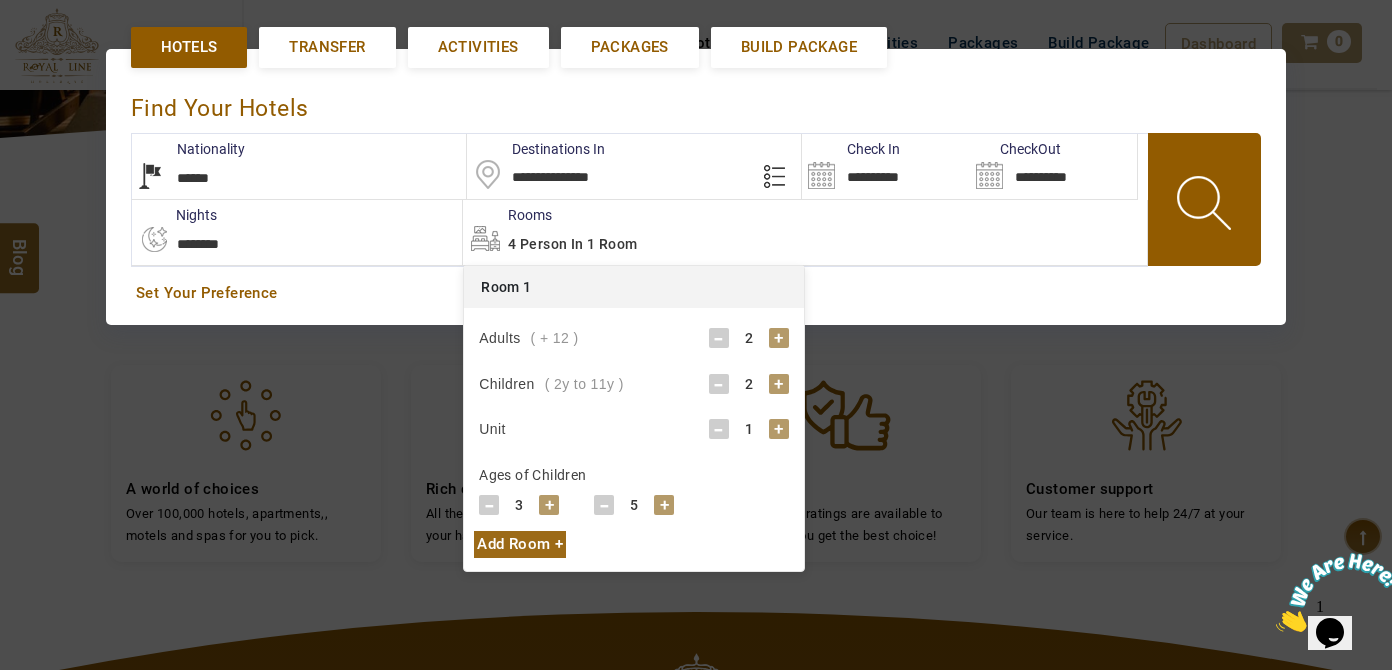 click on "+" at bounding box center (664, 505) 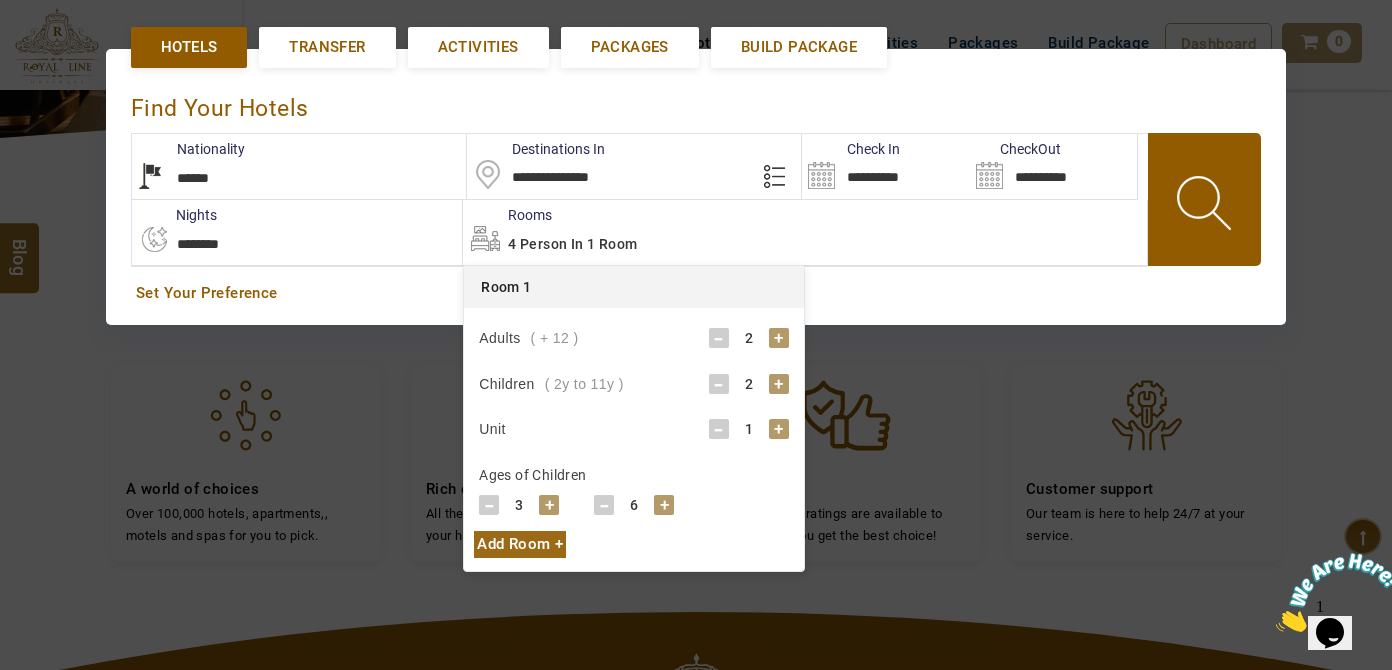 click at bounding box center (1206, 206) 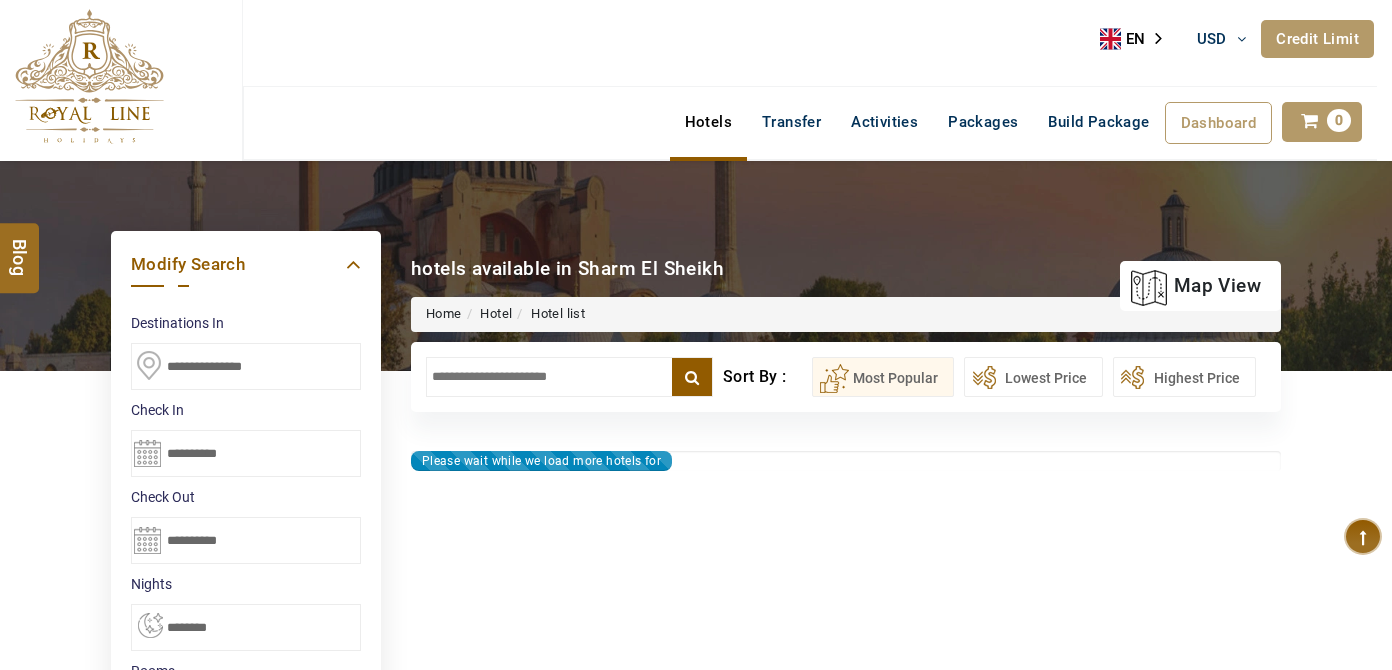 select on "*" 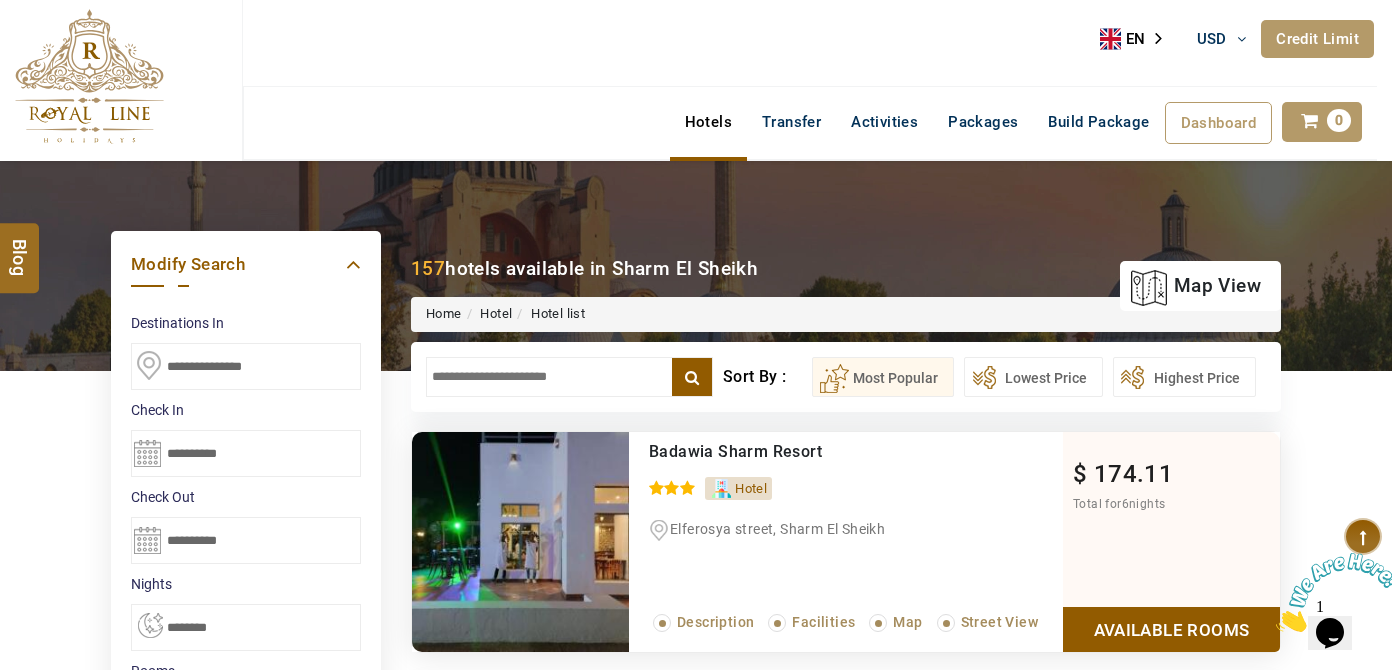 scroll, scrollTop: 0, scrollLeft: 0, axis: both 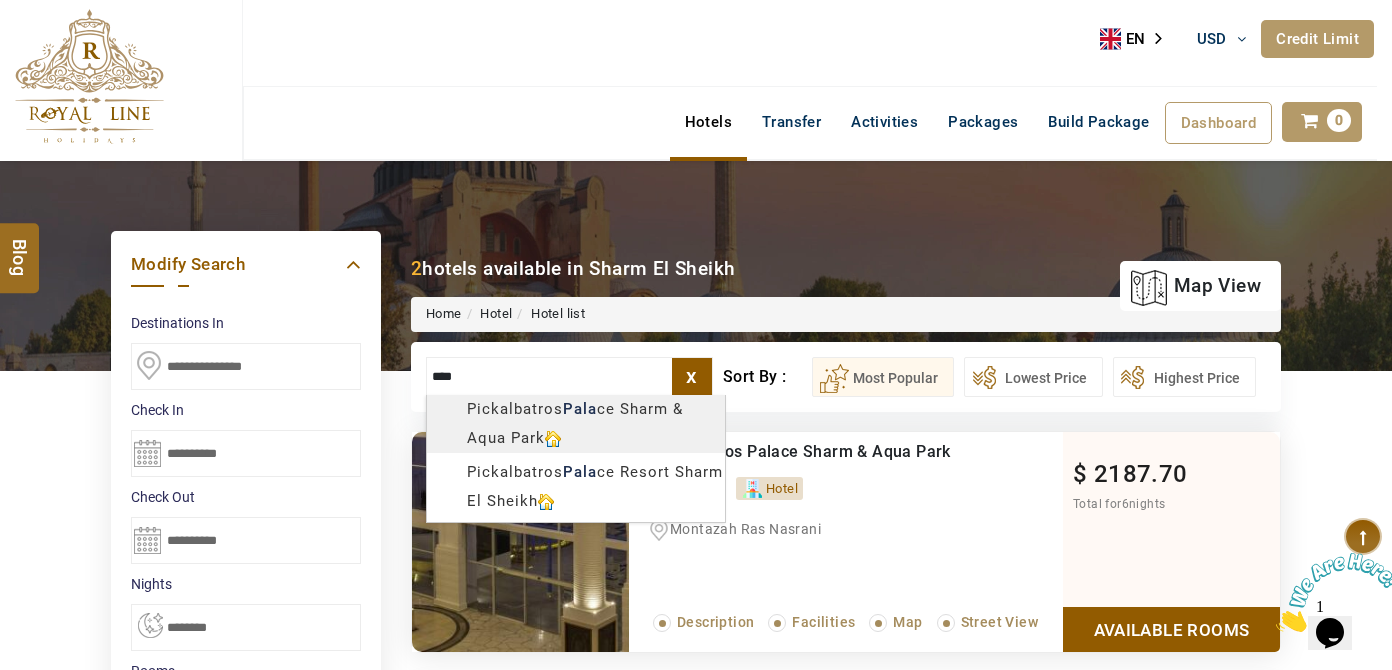 click on "LARISA HAWWARI USD AED  AED EUR  € USD  $ INR  ₹ THB  ฿ IDR  Rp BHD  BHD TRY  ₺ Credit Limit EN HE AR ES PT ZH Helpline
+971 55 344 0168 Register Now +971 55 344 0168 info@royallineholidays.com About Us What we Offer Blog Why Us Contact Hotels  Transfer Activities Packages Build Package Dashboard My Profile My Booking My Reports My Quotation Sign Out 0 Points Redeem Now To Redeem 8664  Points Future Points  4348   Points Credit Limit Credit Limit USD 25000.00 70% Complete Used USD 17410.22 Available USD 7589.78 Setting  Looks like you haven't added anything to your cart yet Countinue Shopping ****** ****** Please Wait.. Blog demo
Remember me Forgot
password? LOG IN Don't have an account?   Register Now My Booking View/ Print/Cancel Your Booking without Signing in Submit Applying Filters...... Hotels For You Will Be Loading Soon demo
In A Few Moment, You Will Be Celebrating Best Hotel options galore ! Check In   CheckOut Rooms Rooms Please Wait Please Wait ... X" at bounding box center (696, 936) 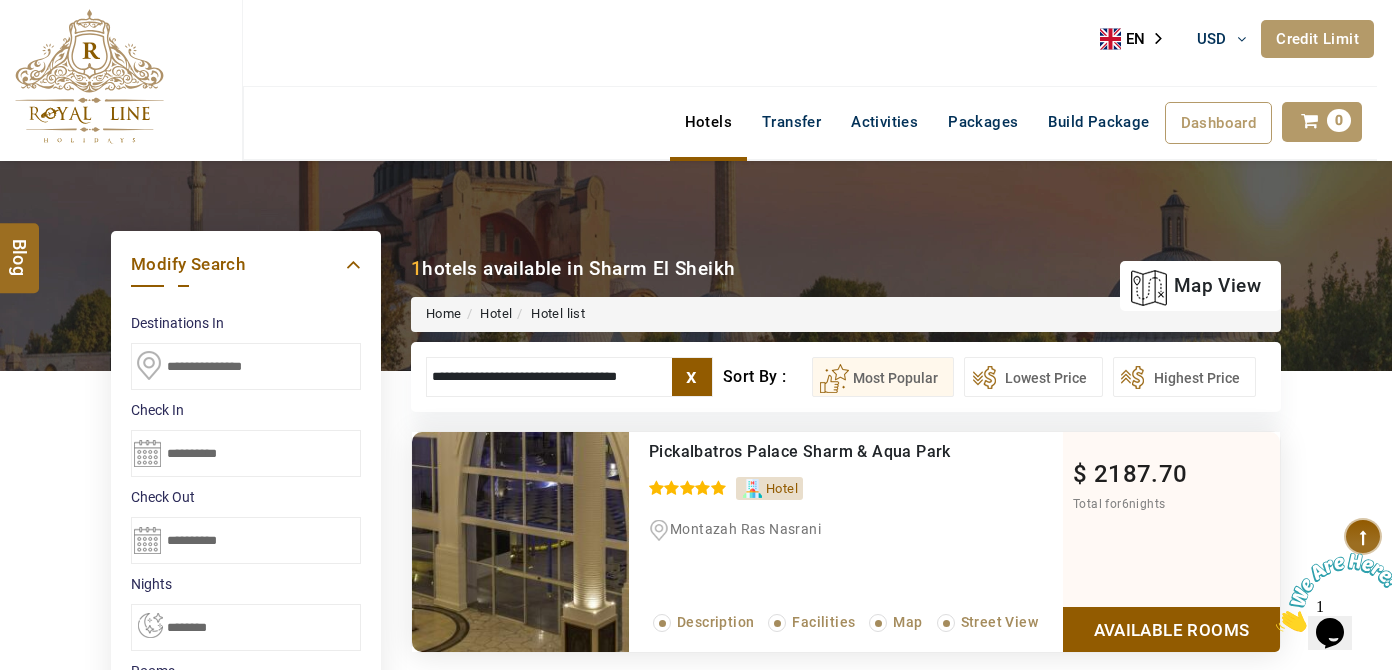 type on "**********" 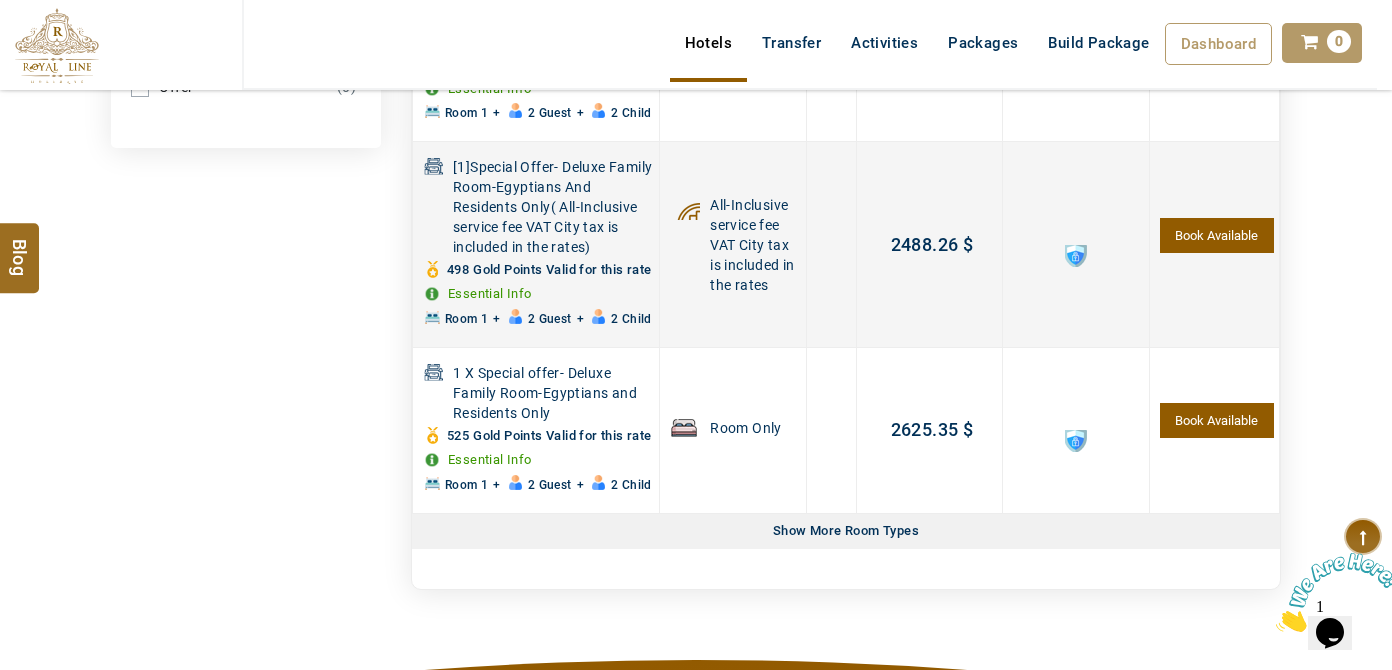 scroll, scrollTop: 1197, scrollLeft: 0, axis: vertical 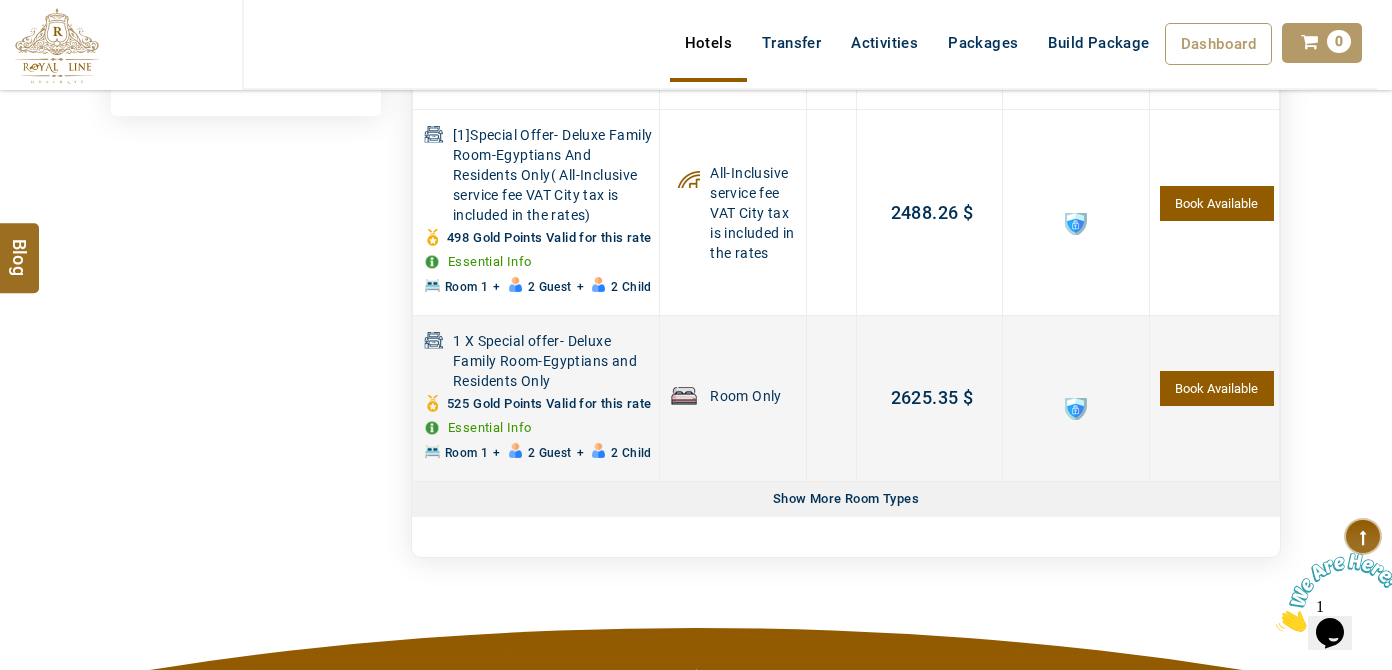 click on "Room Only" at bounding box center [733, 398] 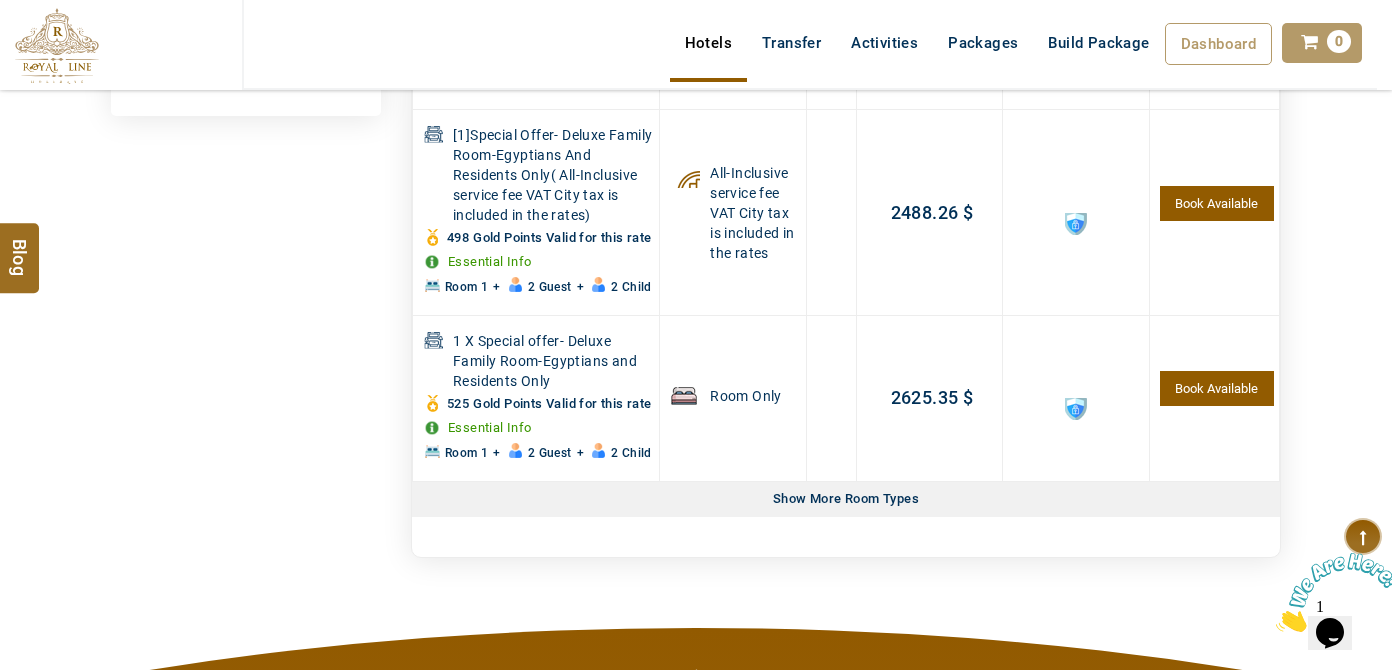 click on "Show More Room Types" at bounding box center (846, 499) 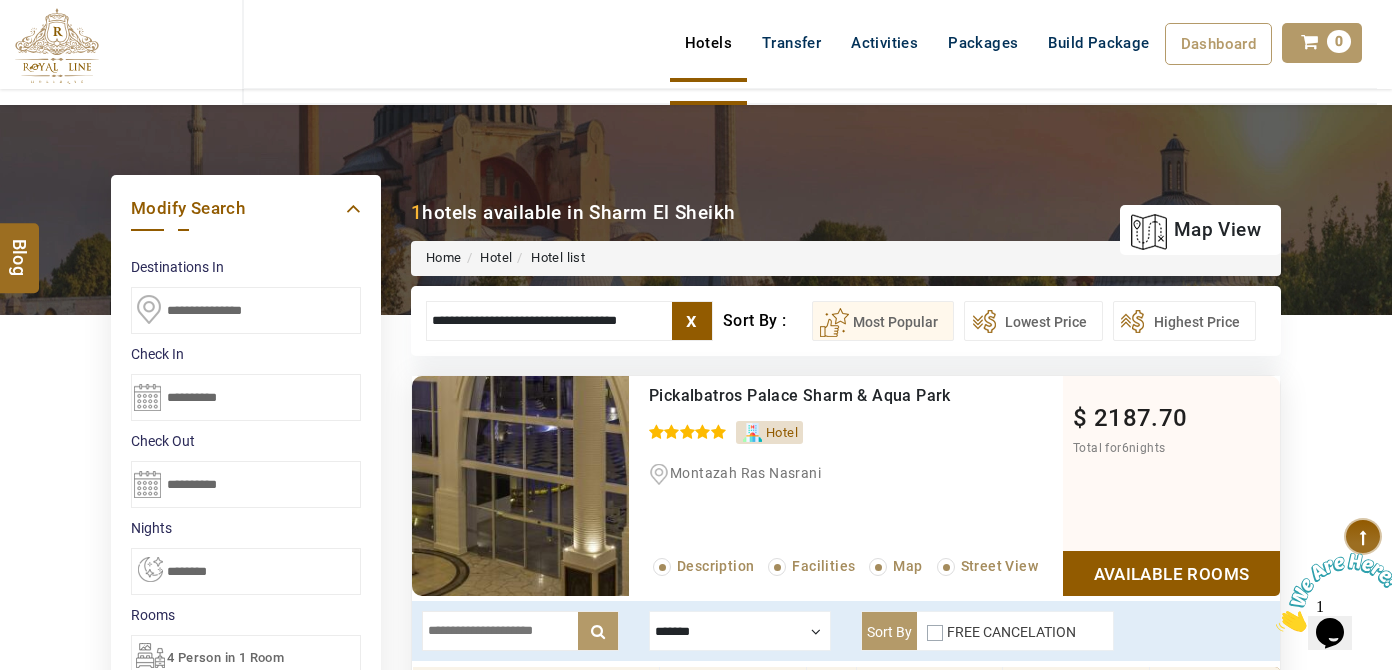 scroll, scrollTop: 0, scrollLeft: 0, axis: both 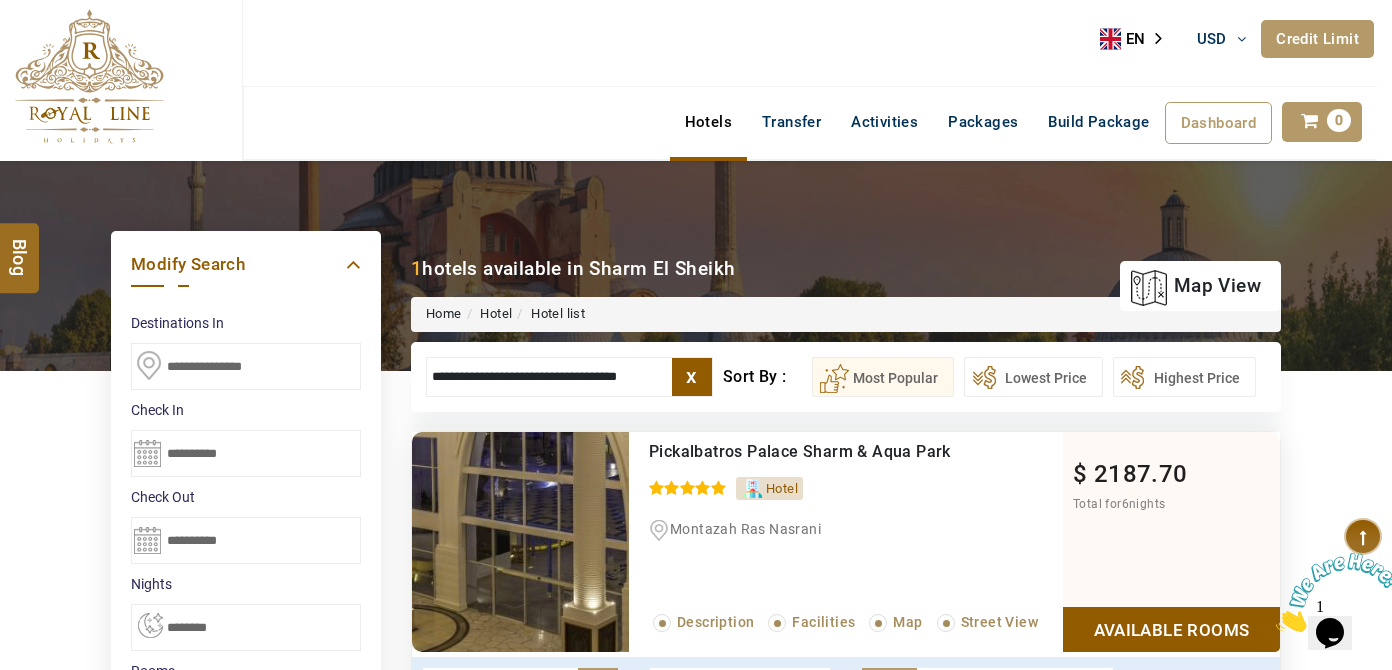 click on "x" at bounding box center [692, 377] 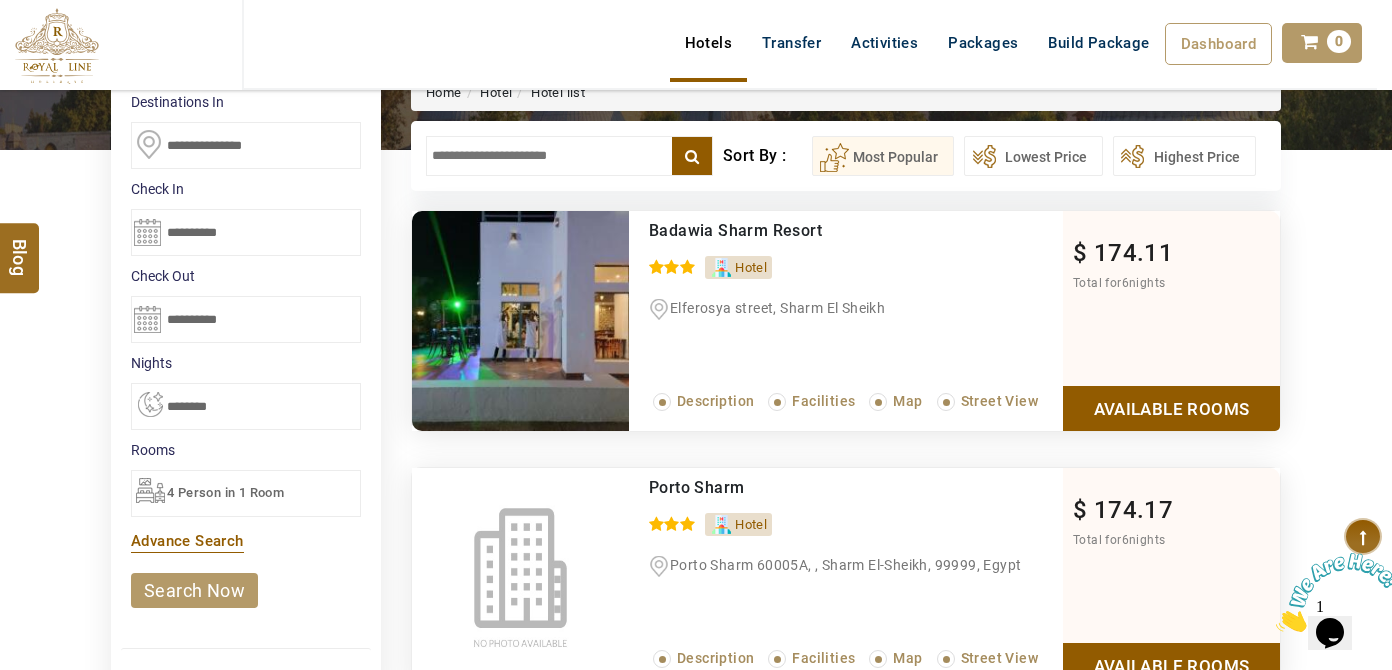 scroll, scrollTop: 90, scrollLeft: 0, axis: vertical 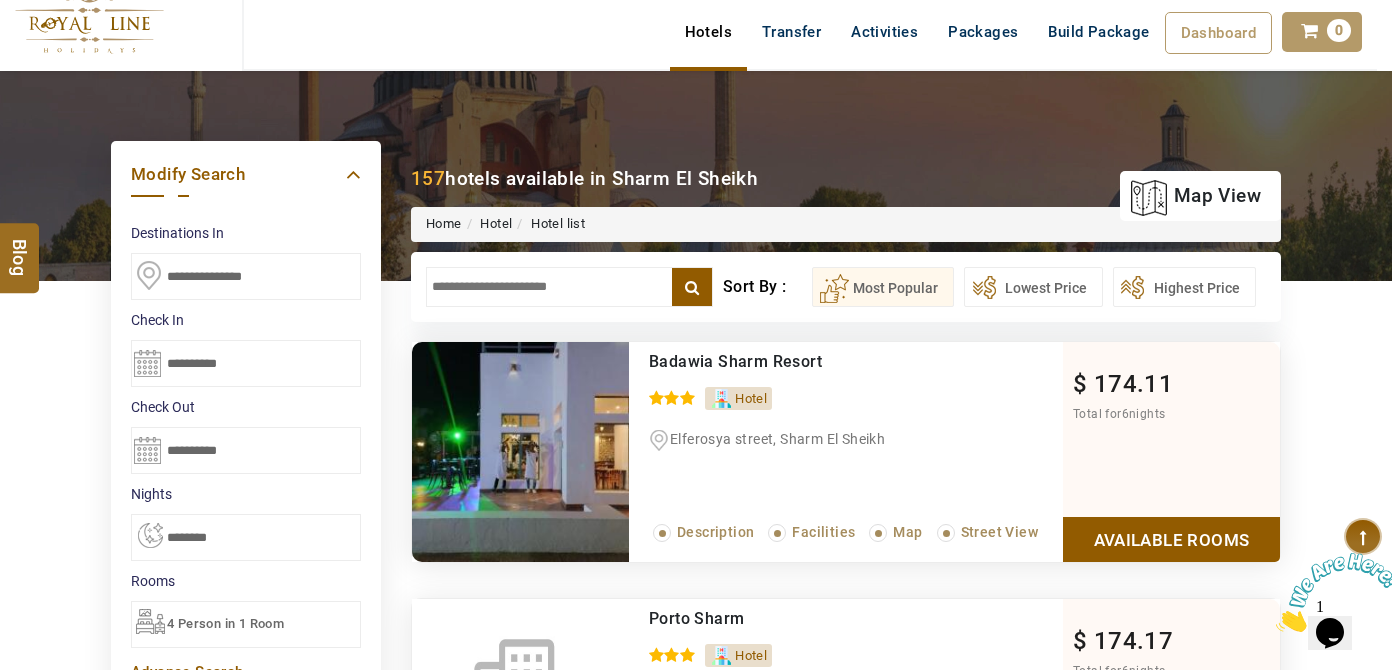 click at bounding box center (569, 287) 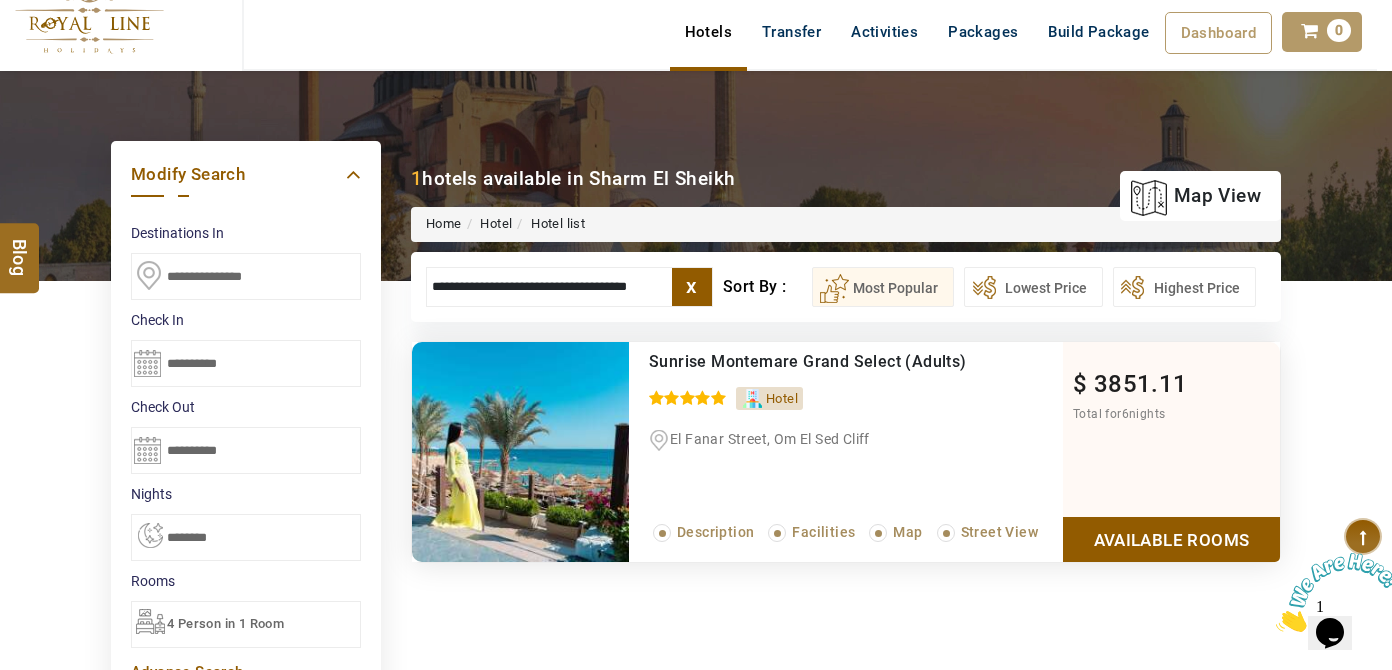 click on "LARISA HAWWARI USD AED  AED EUR  € USD  $ INR  ₹ THB  ฿ IDR  Rp BHD  BHD TRY  ₺ Credit Limit EN HE AR ES PT ZH Helpline
+971 55 344 0168 Register Now +971 55 344 0168 info@royallineholidays.com About Us What we Offer Blog Why Us Contact Hotels  Transfer Activities Packages Build Package Dashboard My Profile My Booking My Reports My Quotation Sign Out 0 Points Redeem Now To Redeem 8664  Points Future Points  4348   Points Credit Limit Credit Limit USD 25000.00 70% Complete Used USD 17410.22 Available USD 7589.78 Setting  Looks like you haven't added anything to your cart yet Countinue Shopping ****** ****** Please Wait.. Blog demo
Remember me Forgot
password? LOG IN Don't have an account?   Register Now My Booking View/ Print/Cancel Your Booking without Signing in Submit Applying Filters...... Hotels For You Will Be Loading Soon demo
In A Few Moment, You Will Be Celebrating Best Hotel options galore ! Check In   CheckOut Rooms Rooms Please Wait Please Wait ... X" at bounding box center [696, 846] 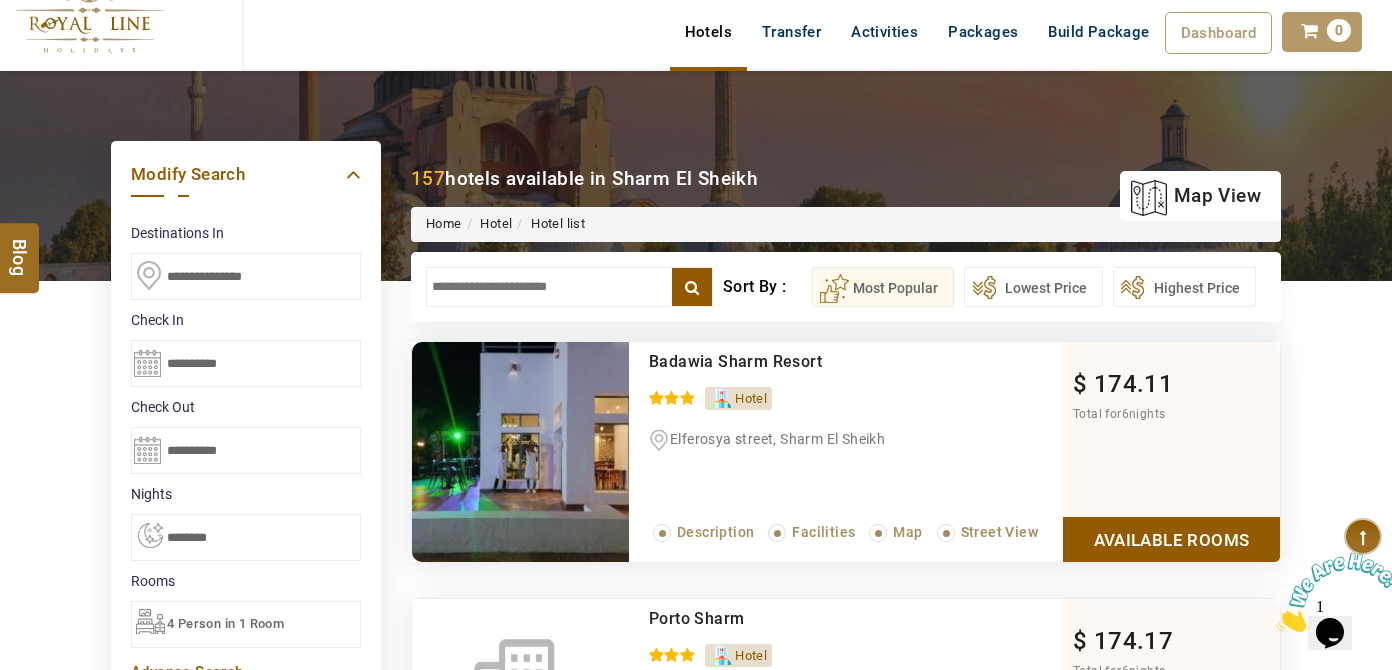 click at bounding box center [569, 287] 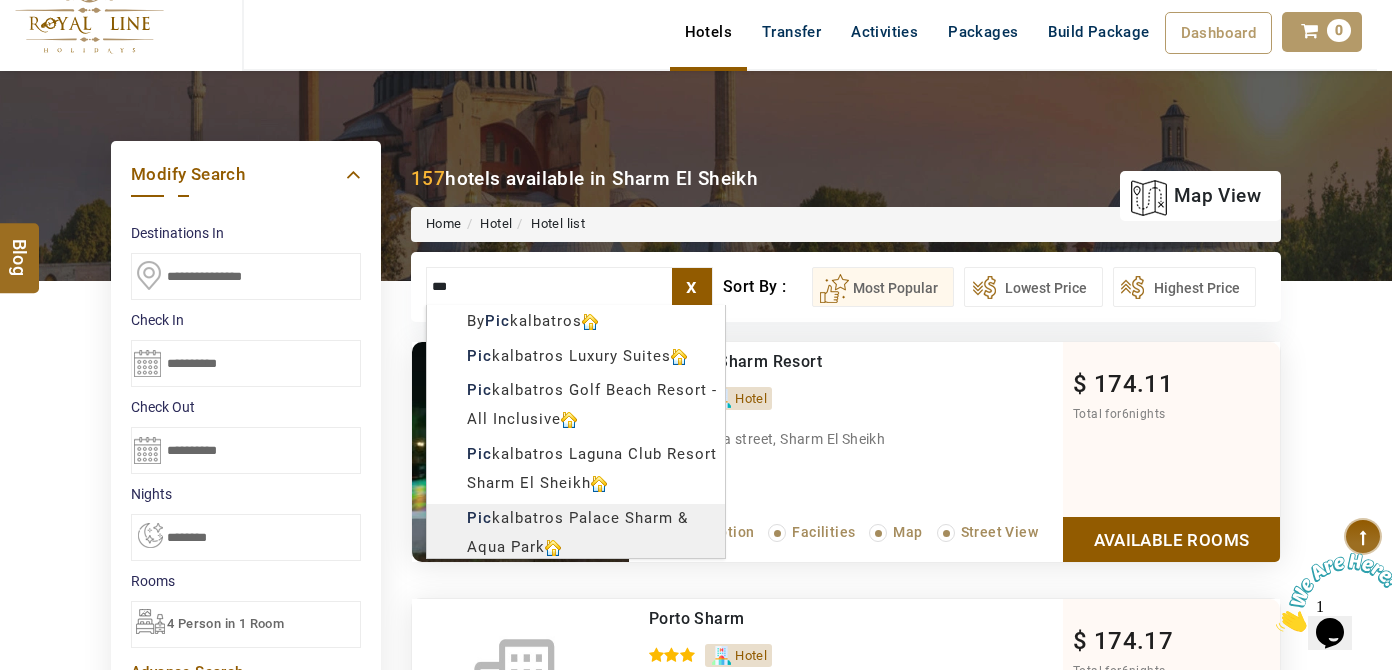 scroll, scrollTop: 181, scrollLeft: 0, axis: vertical 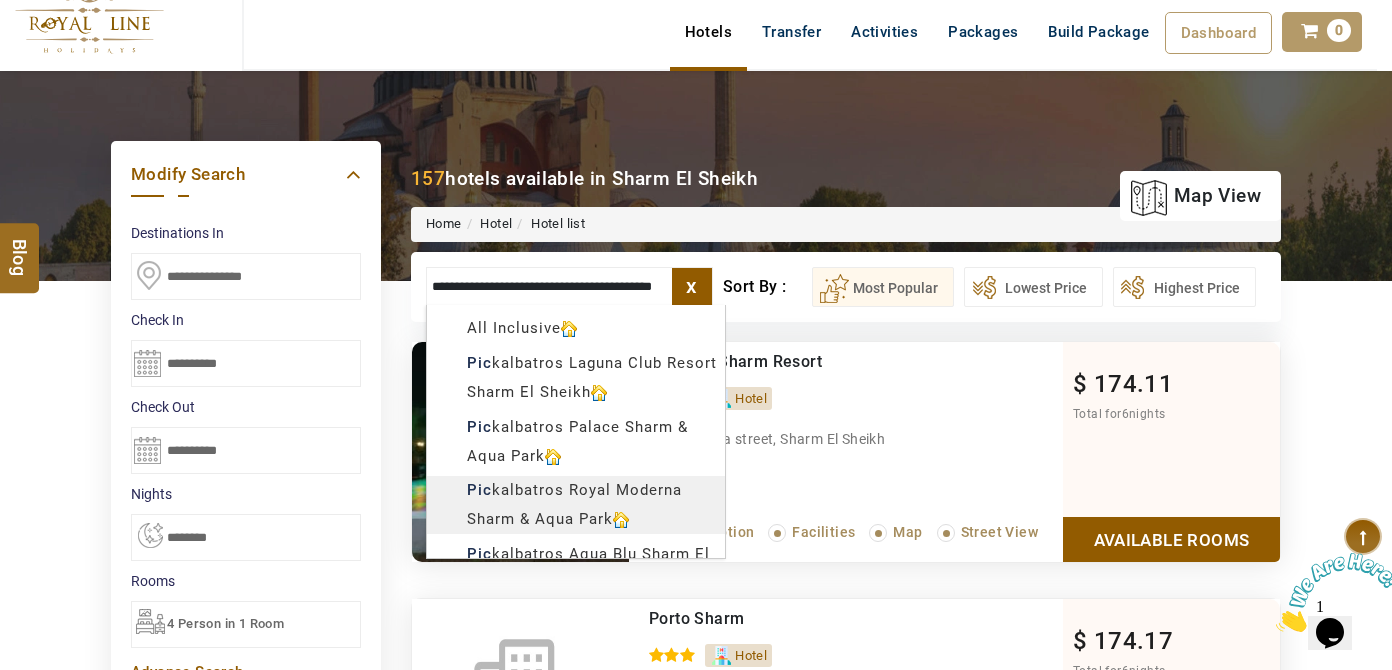 click on "LARISA HAWWARI USD AED  AED EUR  € USD  $ INR  ₹ THB  ฿ IDR  Rp BHD  BHD TRY  ₺ Credit Limit EN HE AR ES PT ZH Helpline
+971 55 344 0168 Register Now +971 55 344 0168 info@royallineholidays.com About Us What we Offer Blog Why Us Contact Hotels  Transfer Activities Packages Build Package Dashboard My Profile My Booking My Reports My Quotation Sign Out 0 Points Redeem Now To Redeem 8664  Points Future Points  4348   Points Credit Limit Credit Limit USD 25000.00 70% Complete Used USD 17410.22 Available USD 7589.78 Setting  Looks like you haven't added anything to your cart yet Countinue Shopping ****** ****** Please Wait.. Blog demo
Remember me Forgot
password? LOG IN Don't have an account?   Register Now My Booking View/ Print/Cancel Your Booking without Signing in Submit Applying Filters...... Hotels For You Will Be Loading Soon demo
In A Few Moment, You Will Be Celebrating Best Hotel options galore ! Check In   CheckOut Rooms Rooms Please Wait Please Wait ... X" at bounding box center [696, 1047] 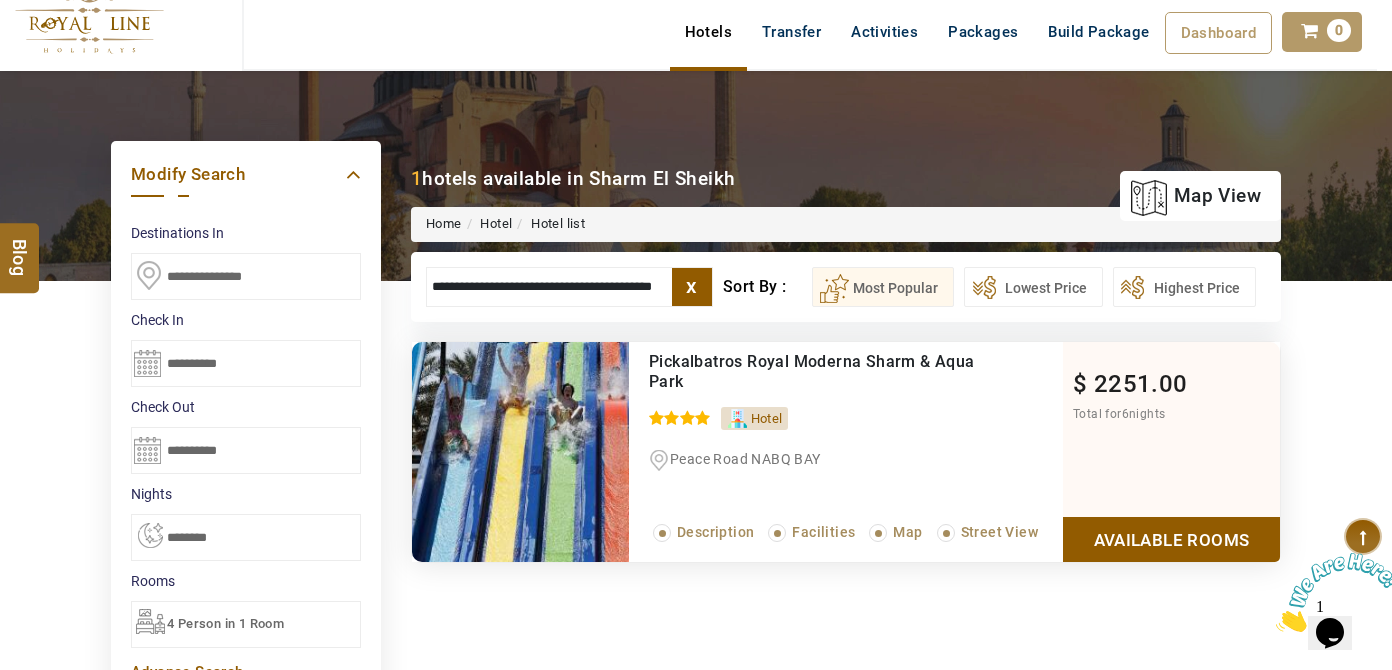 type on "**********" 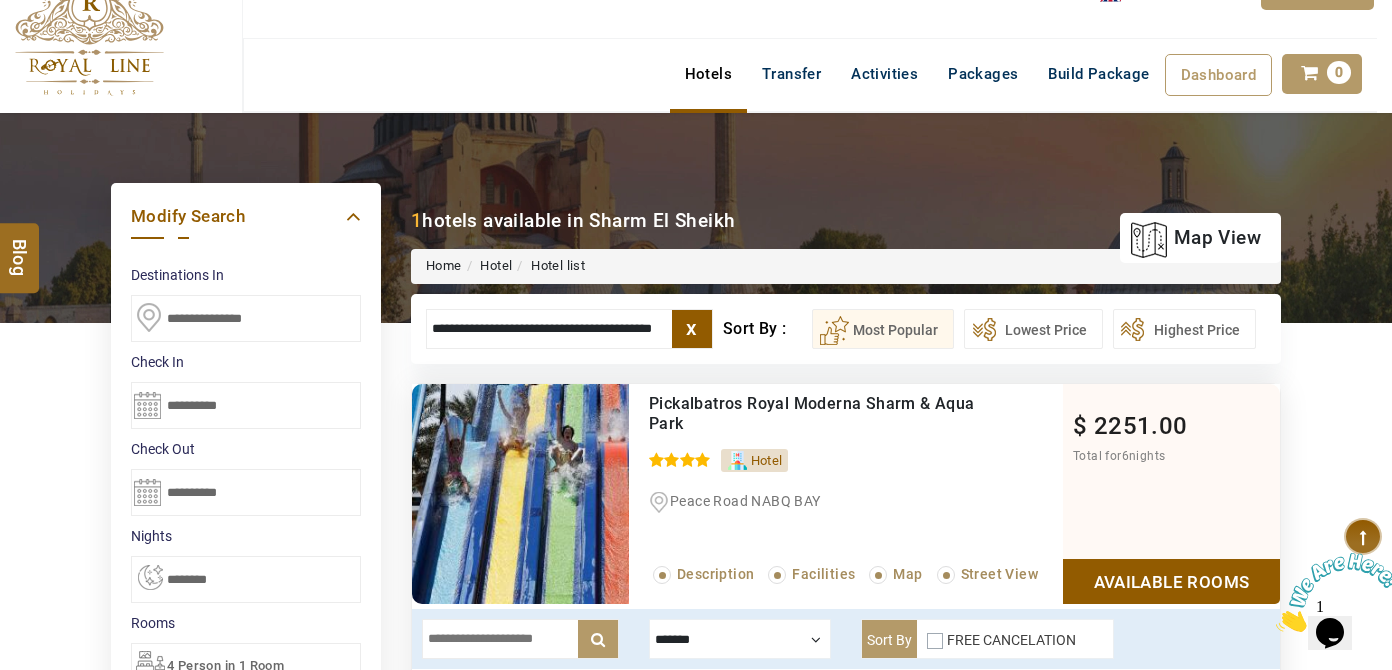 scroll, scrollTop: 0, scrollLeft: 0, axis: both 